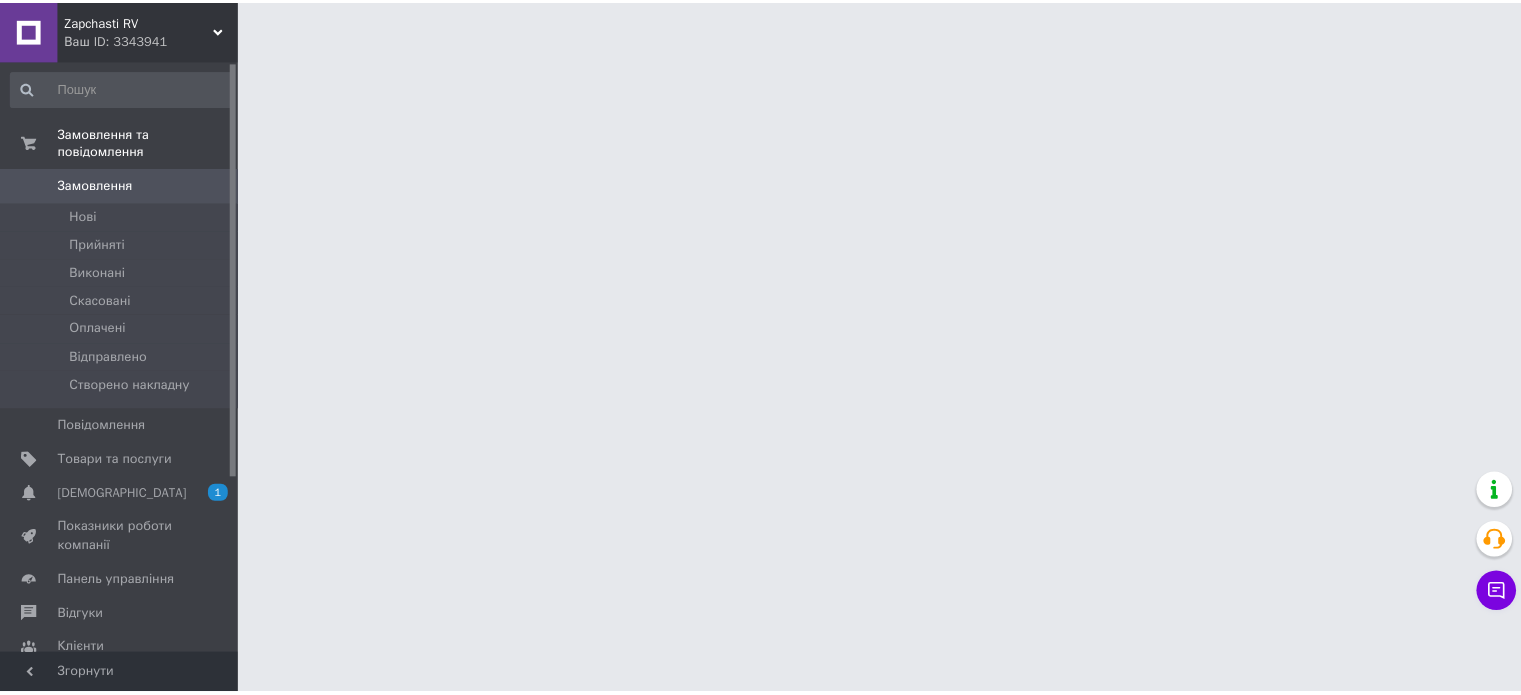 scroll, scrollTop: 0, scrollLeft: 0, axis: both 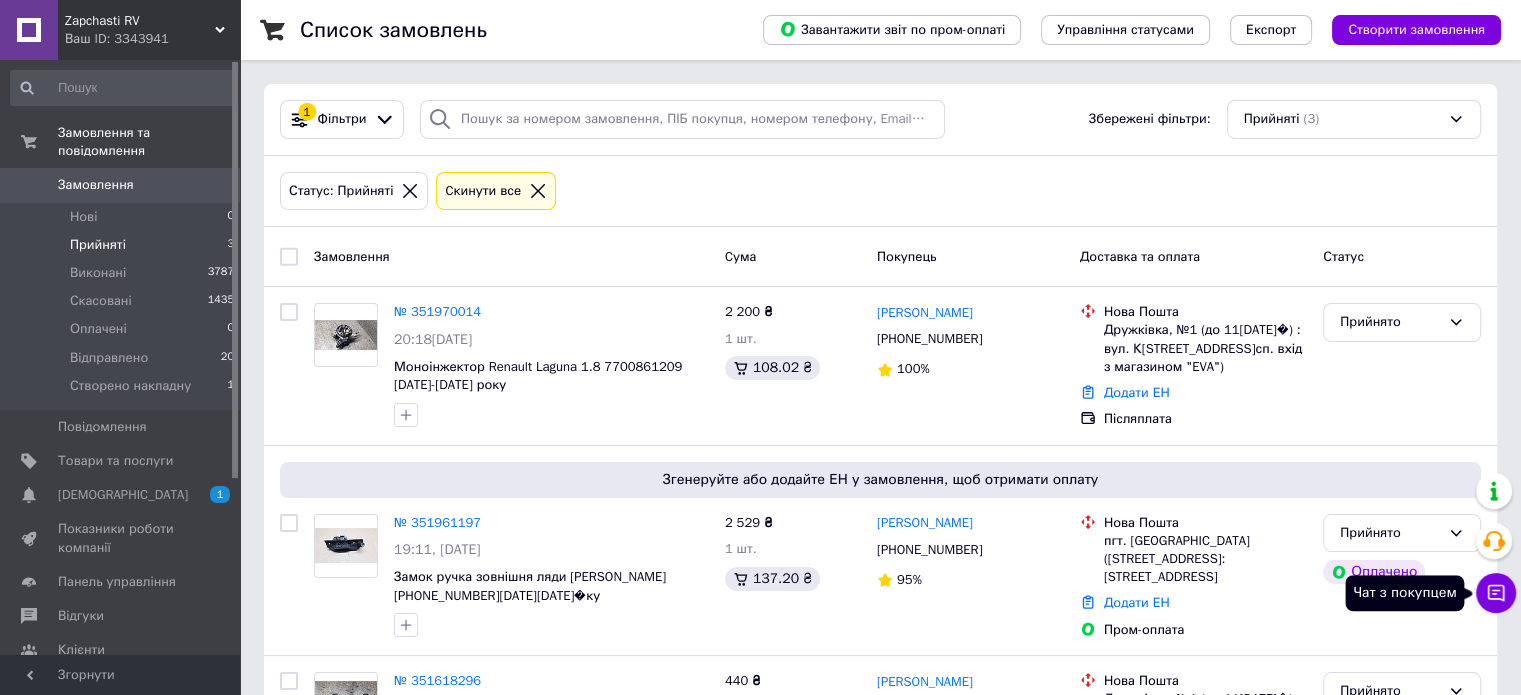 click 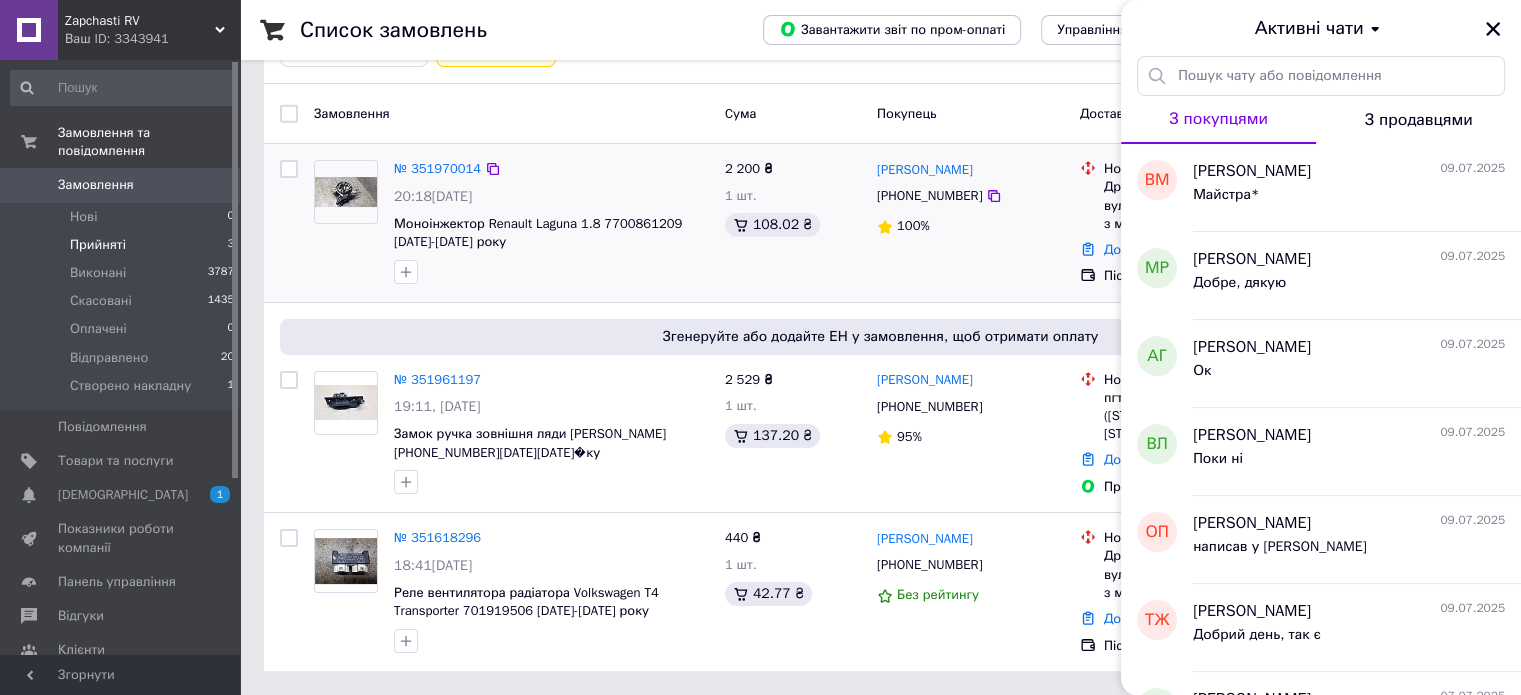 scroll, scrollTop: 159, scrollLeft: 0, axis: vertical 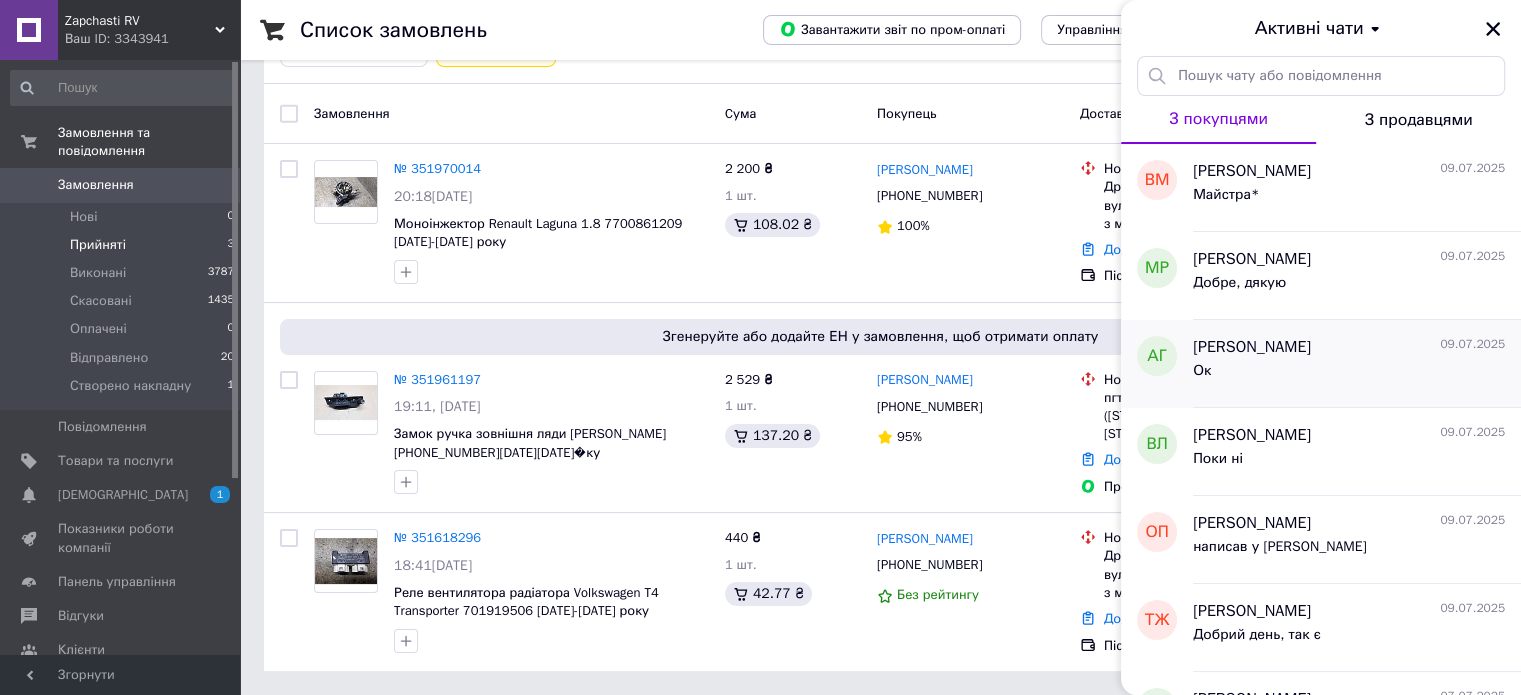 click on "Ок" at bounding box center (1349, 375) 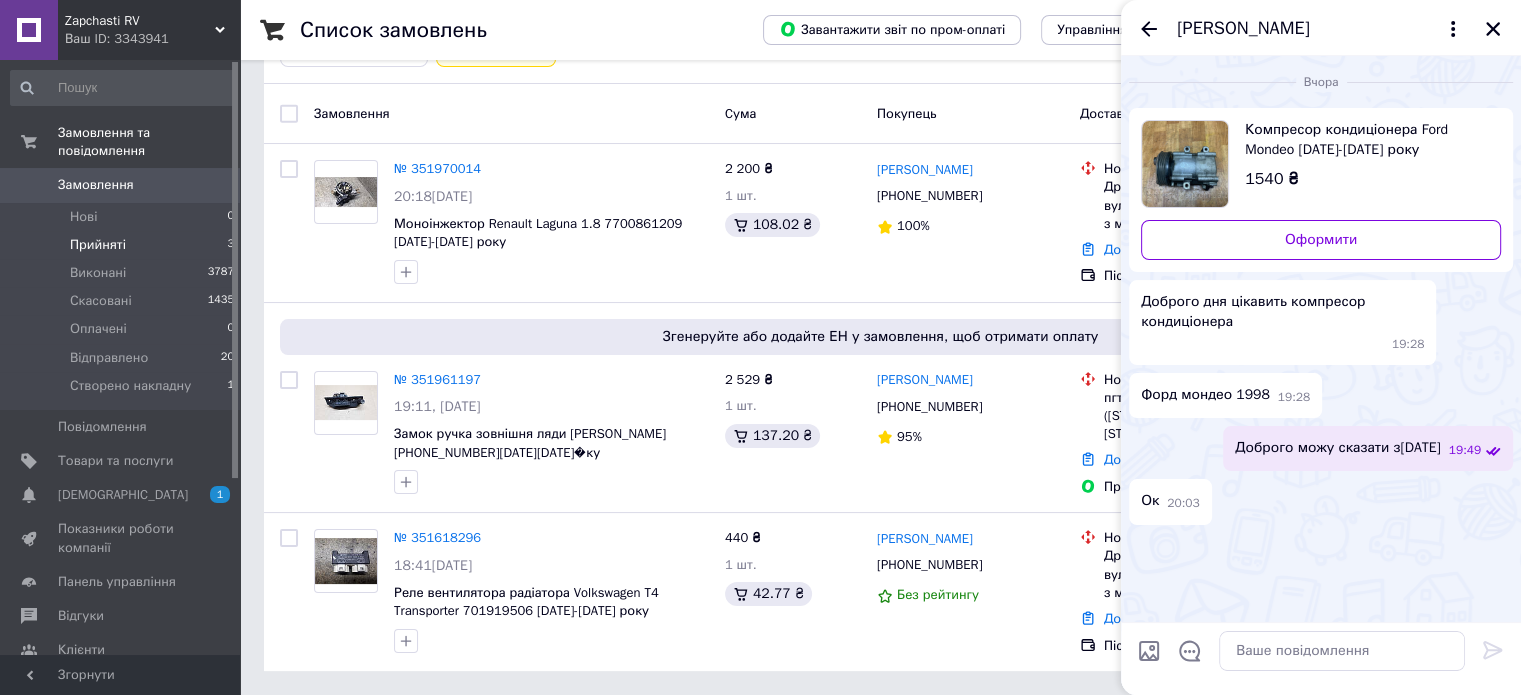click on "Компресор кондиціонера Ford Mondeo 1994-2007 року 1540 ₴" at bounding box center (1365, 155) 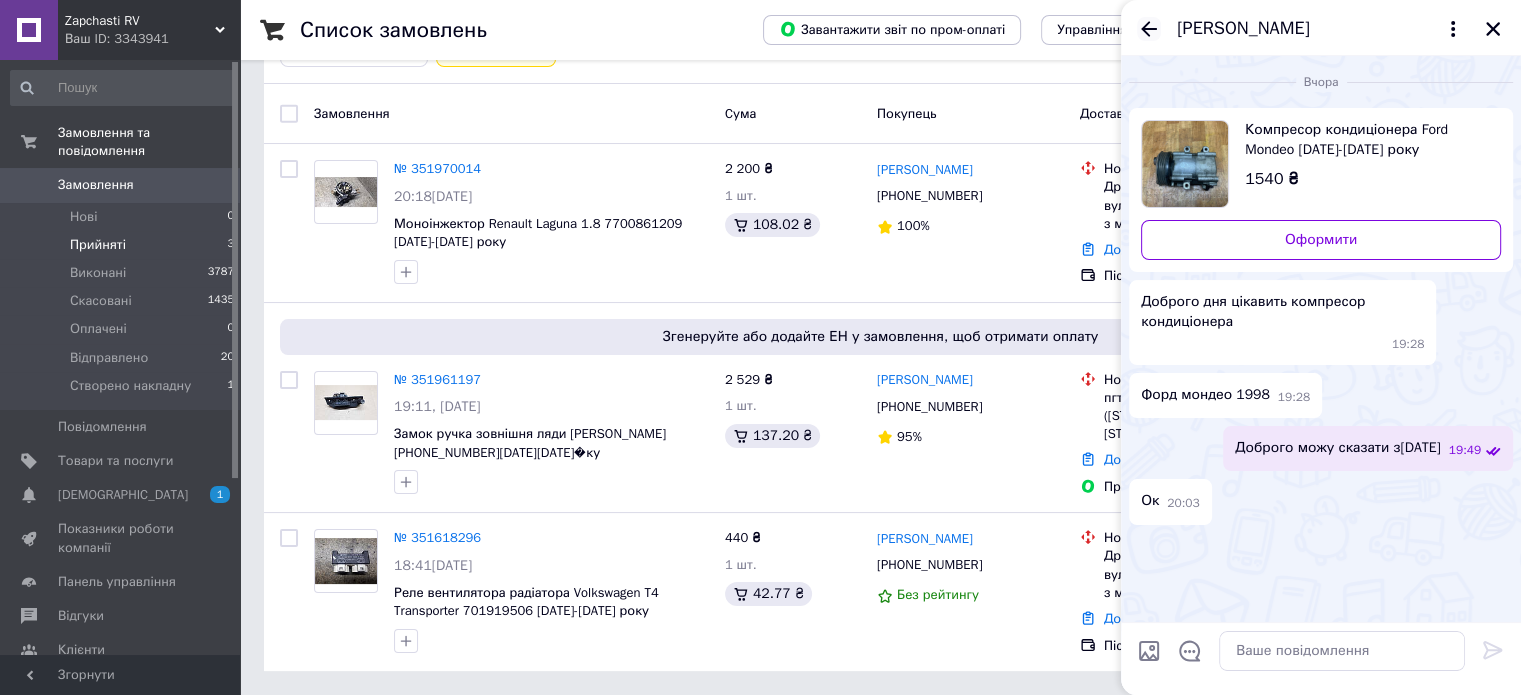 click 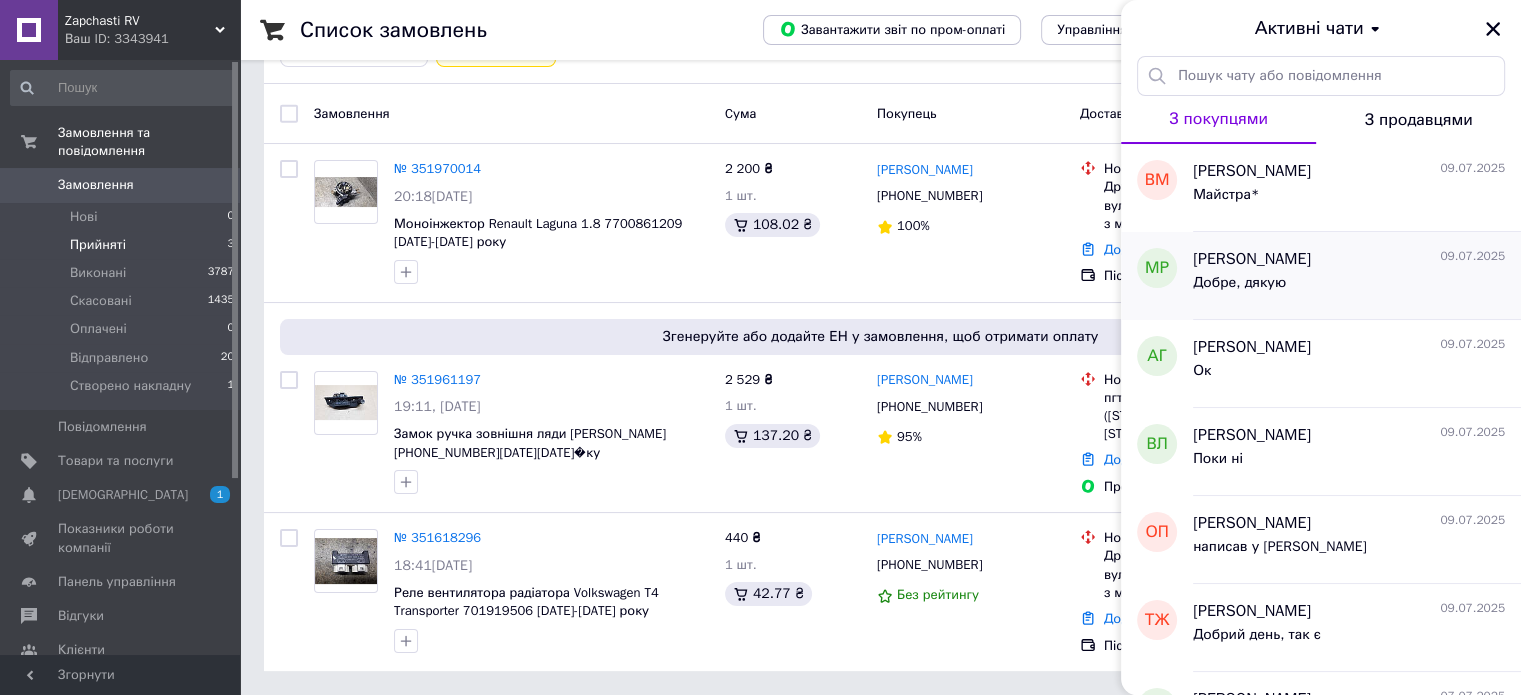 click on "Добре, дякую" at bounding box center (1349, 287) 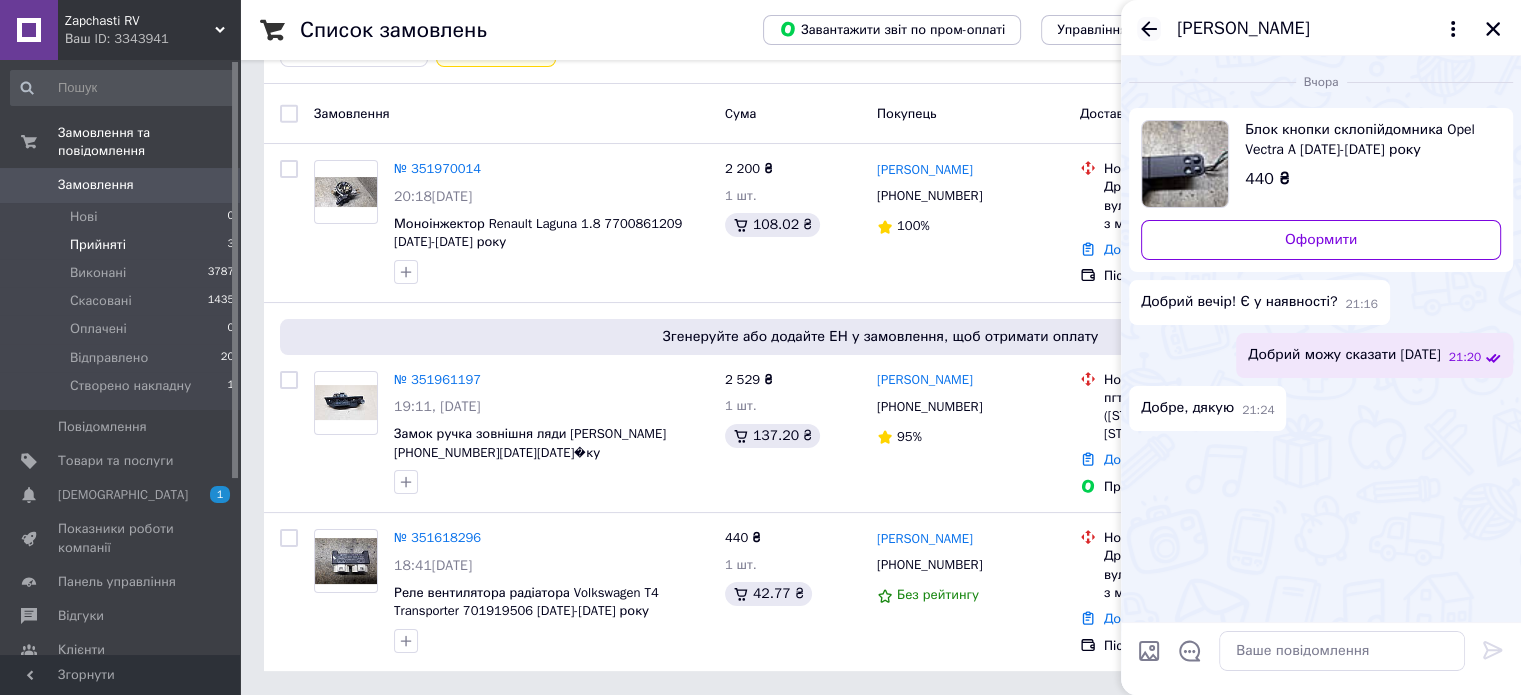 click 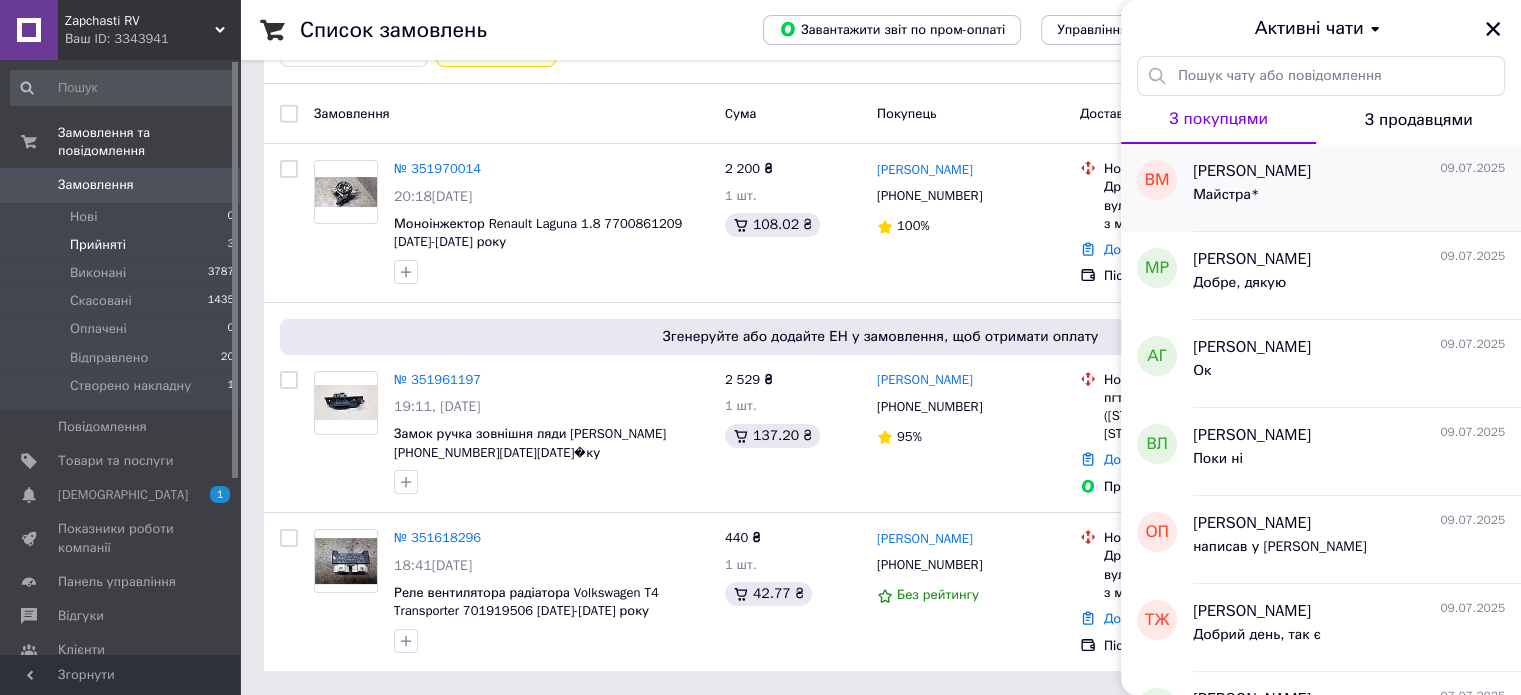 click on "Майстра*" at bounding box center (1349, 199) 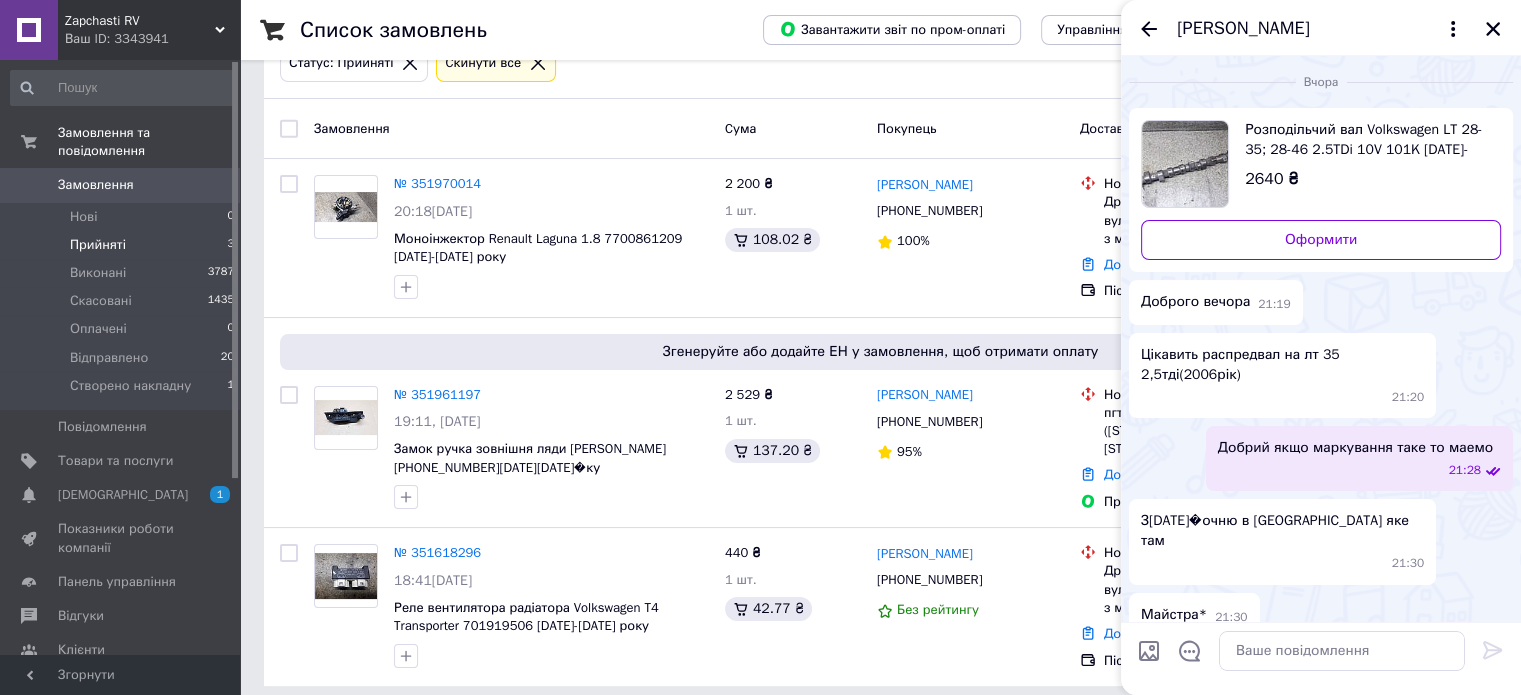 scroll, scrollTop: 159, scrollLeft: 0, axis: vertical 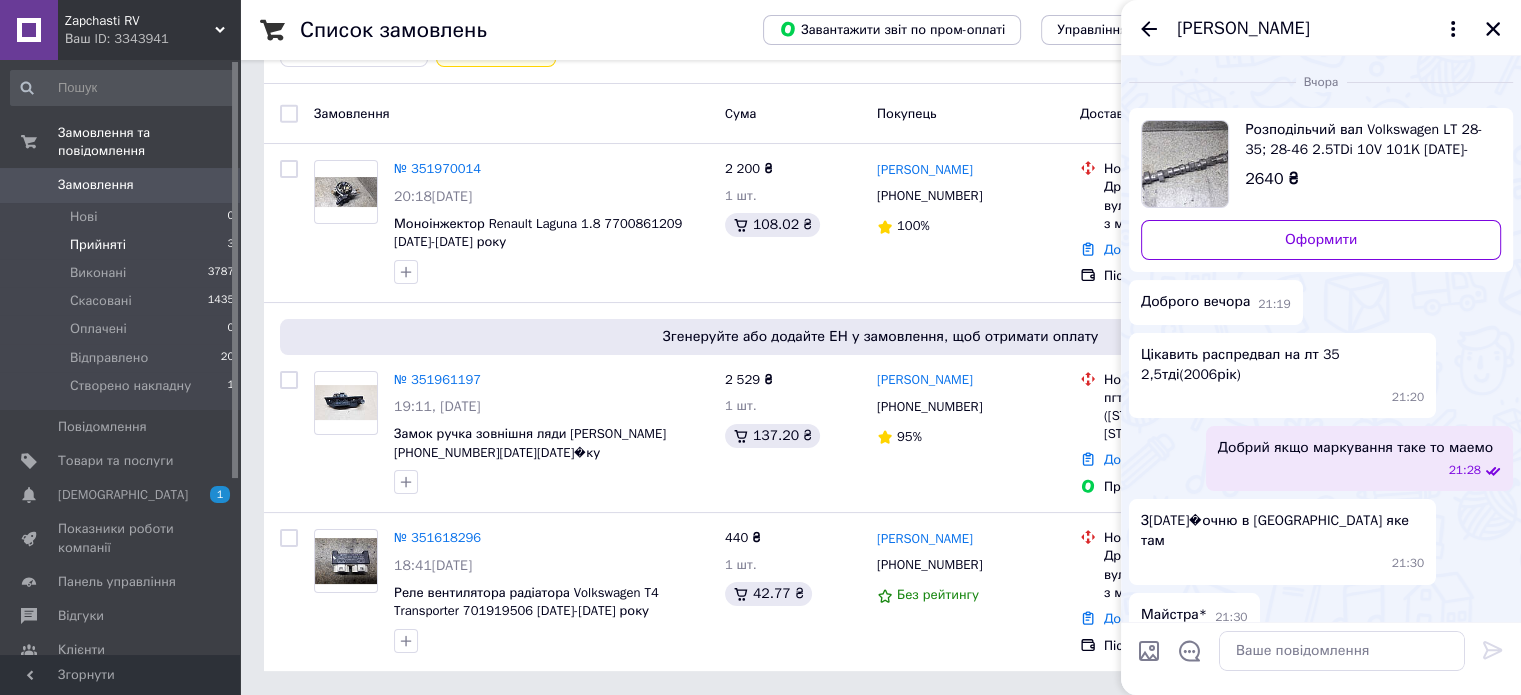 click on "Розподільчий вал Volkswagen LT 28-35; 28-46 2.5TDi 10V 101K 1996-2006 року" at bounding box center [1365, 140] 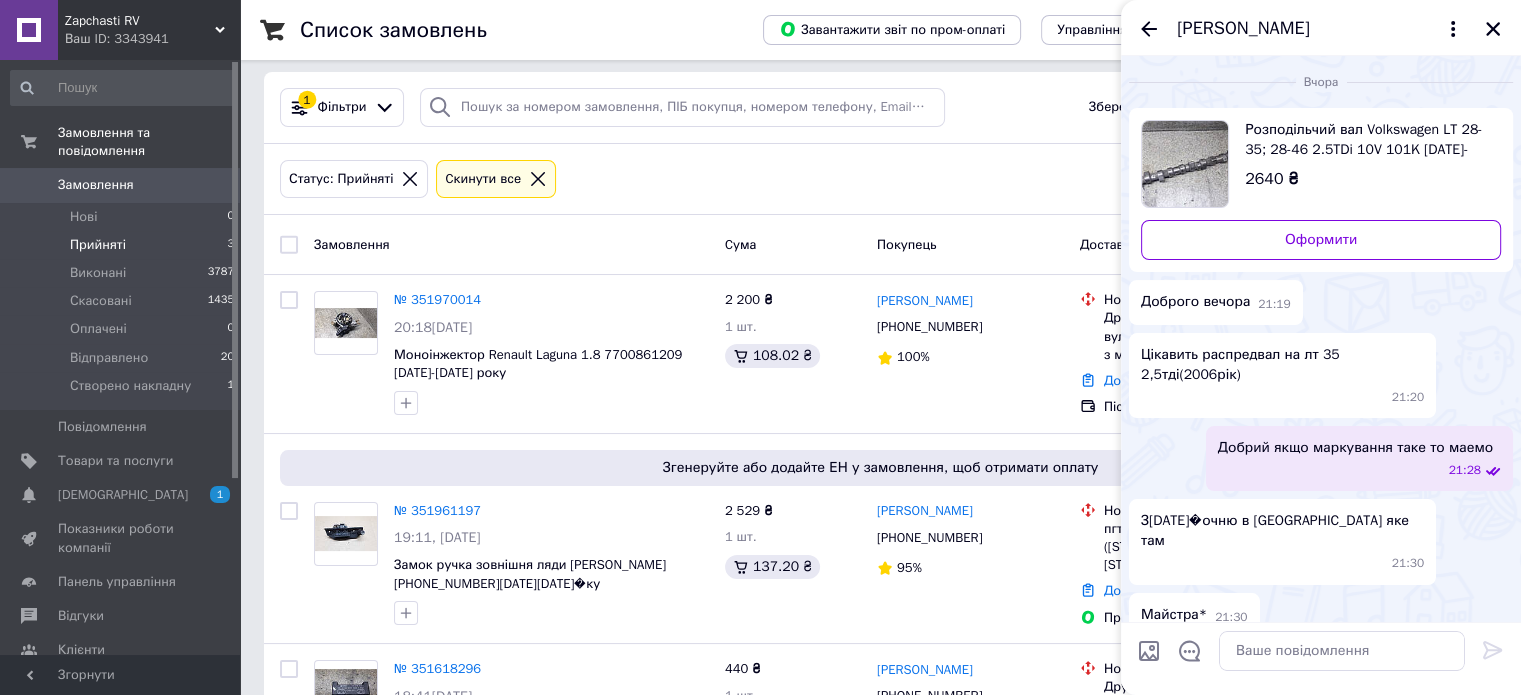scroll, scrollTop: 0, scrollLeft: 0, axis: both 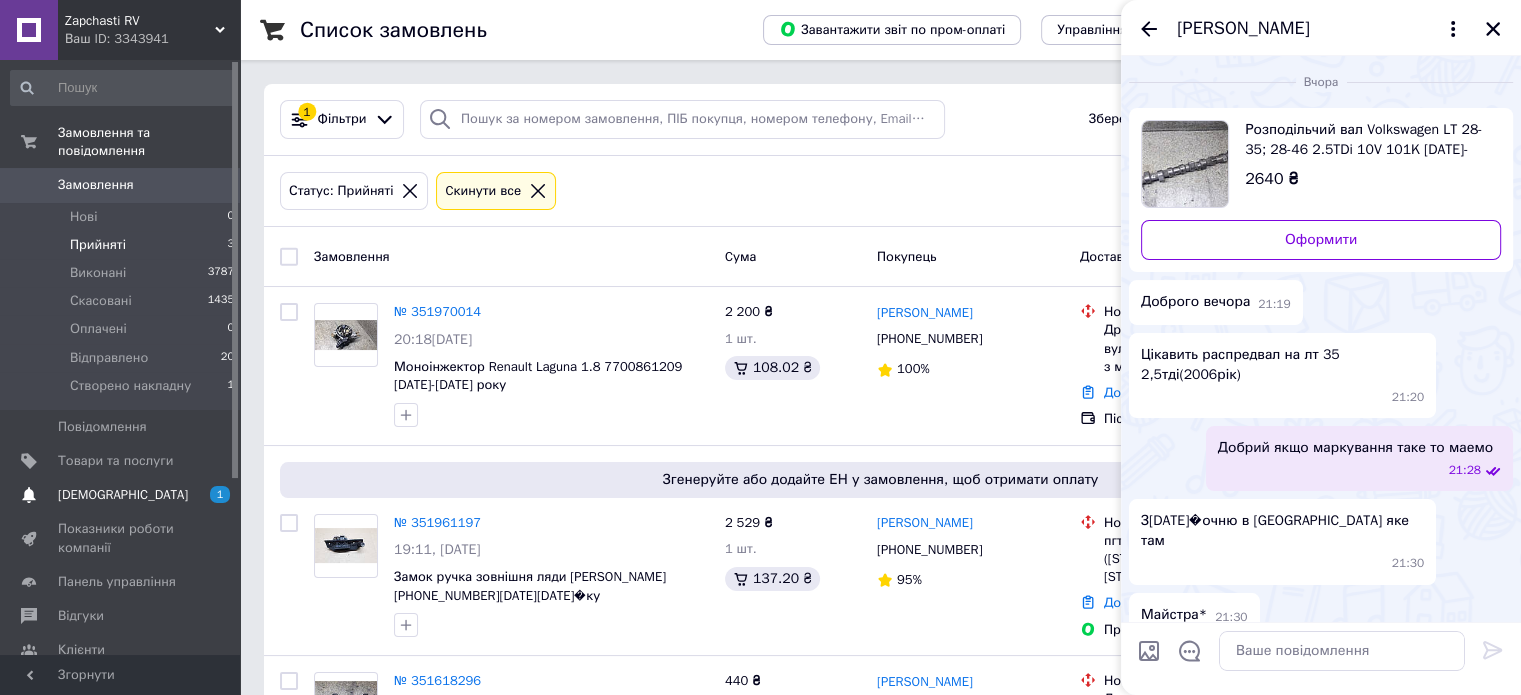 click on "[DEMOGRAPHIC_DATA]" at bounding box center [121, 495] 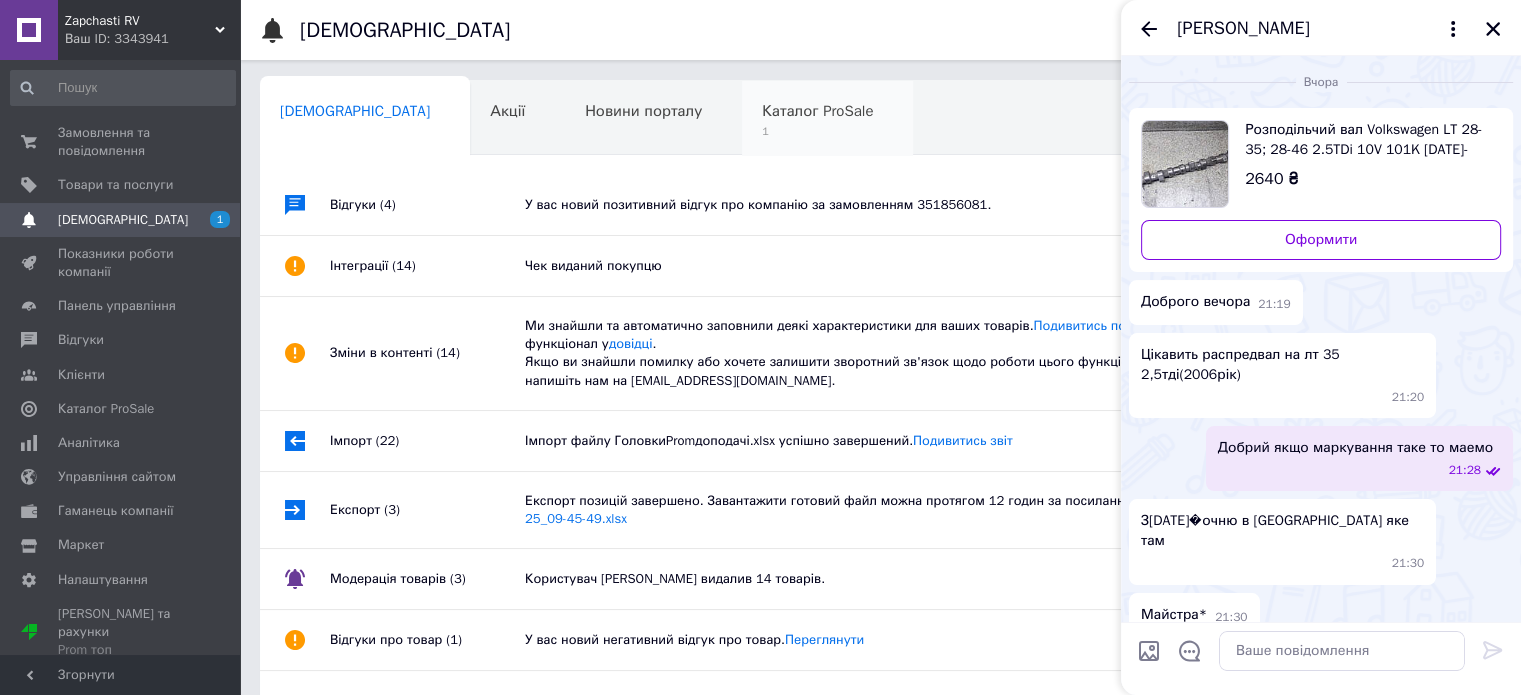 click on "1" at bounding box center [817, 131] 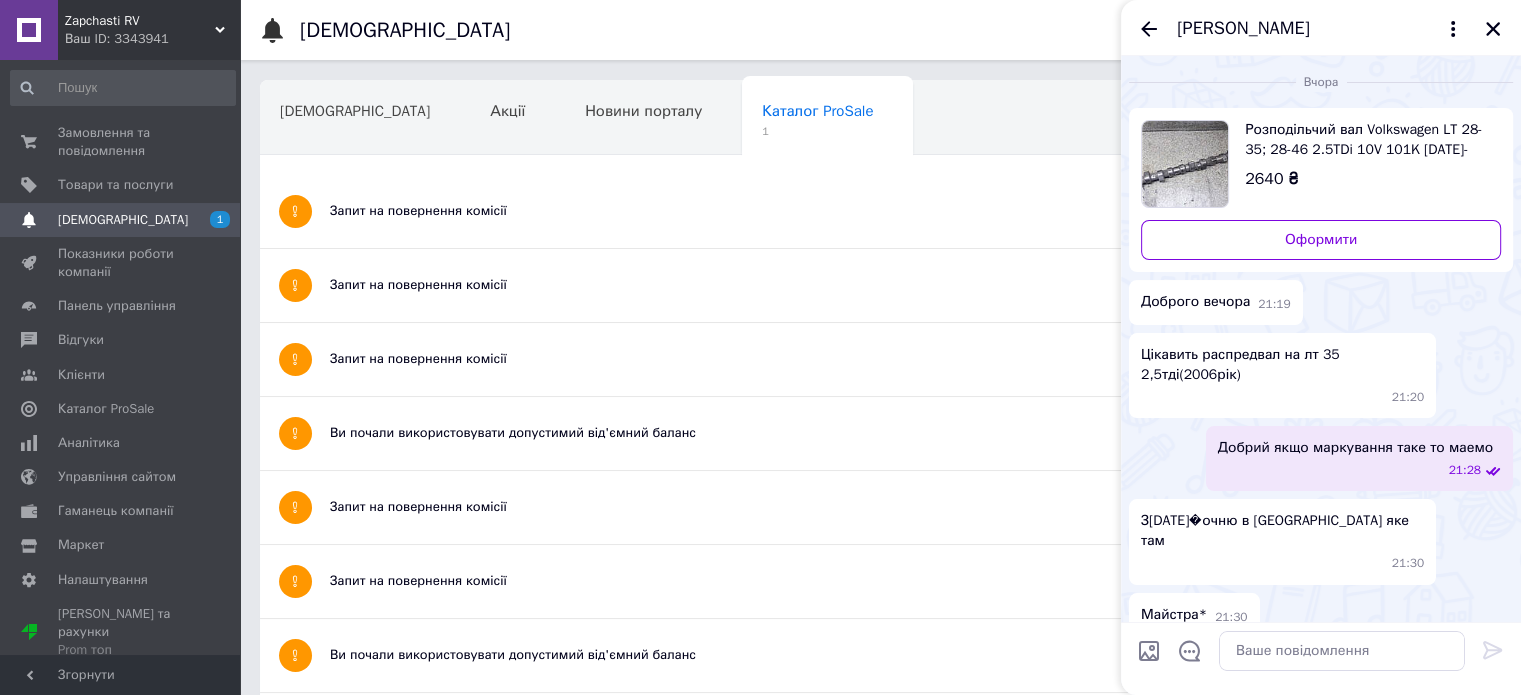 click on "Запит на повернення комісії" at bounding box center (805, 211) 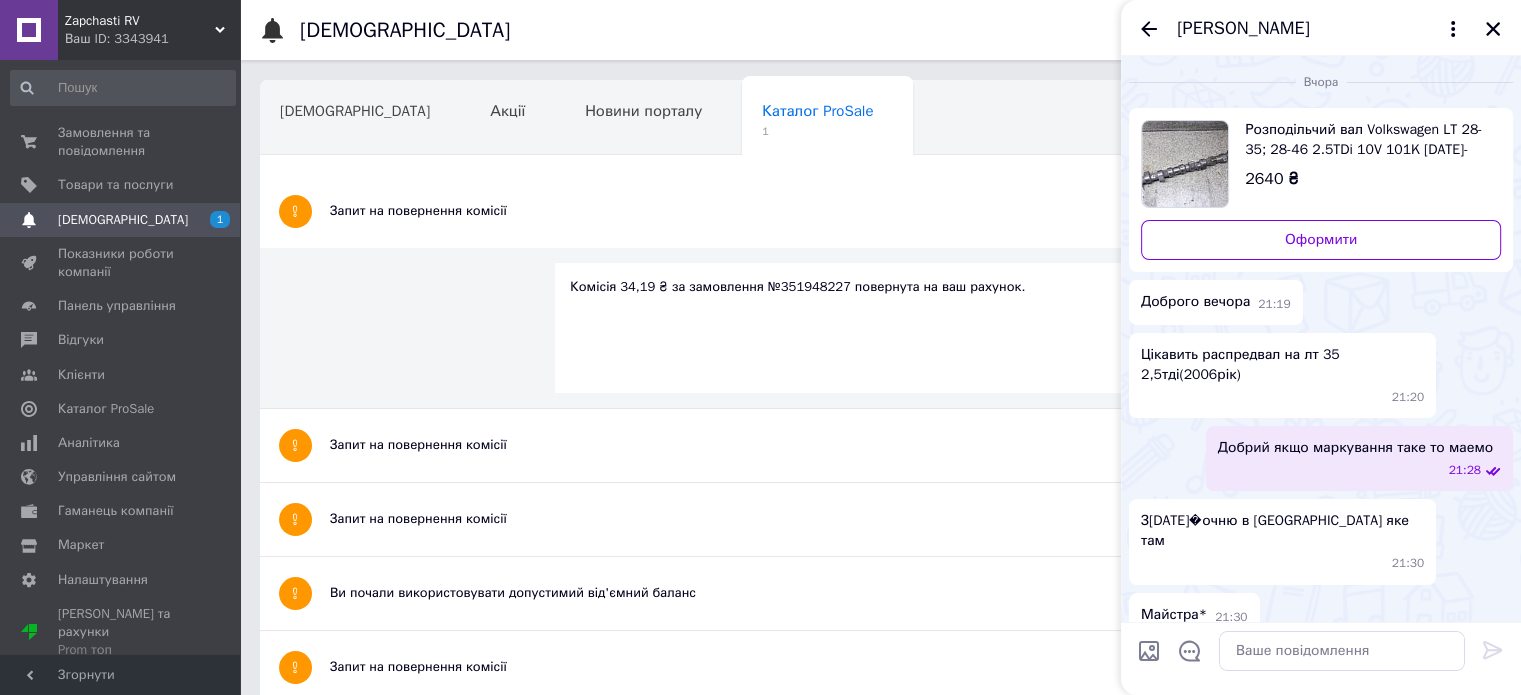 click on "Запит на повернення комісії" at bounding box center (805, 211) 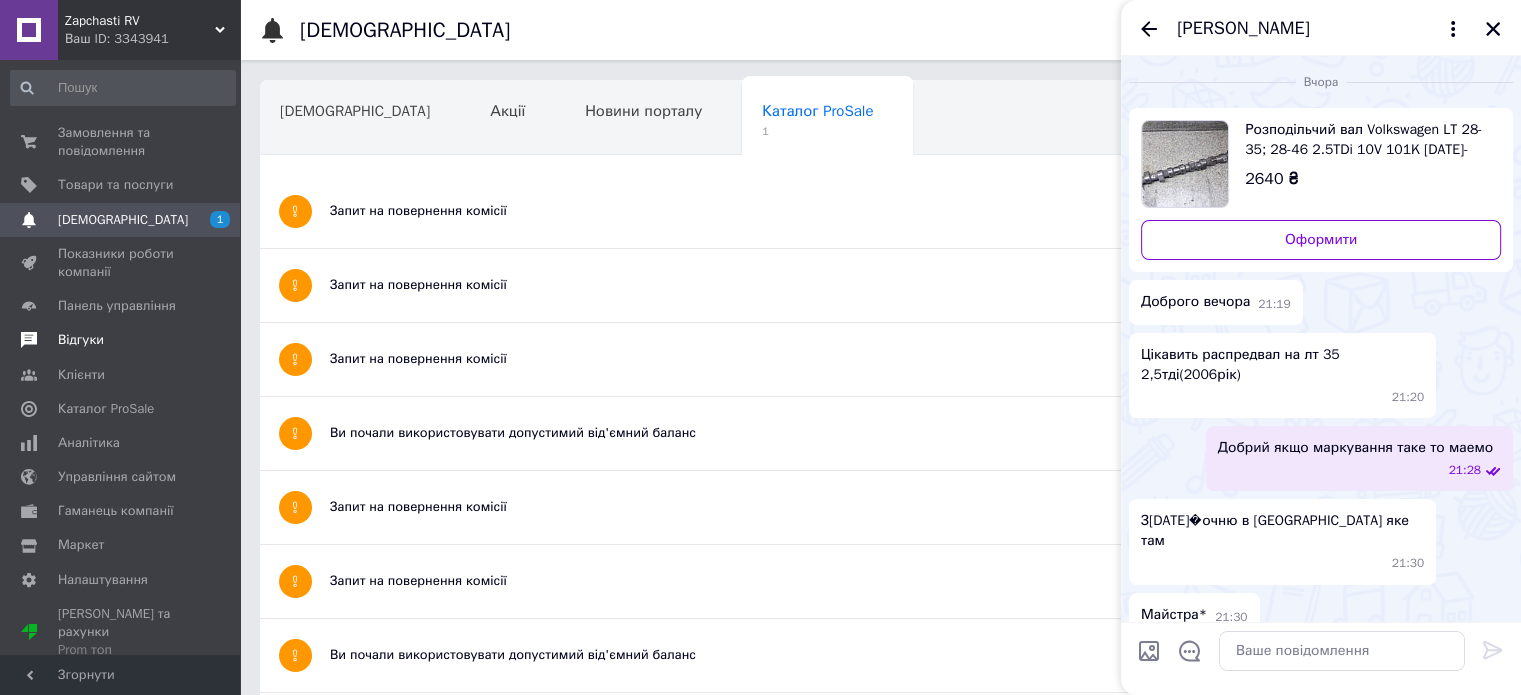 click on "Відгуки" at bounding box center [121, 340] 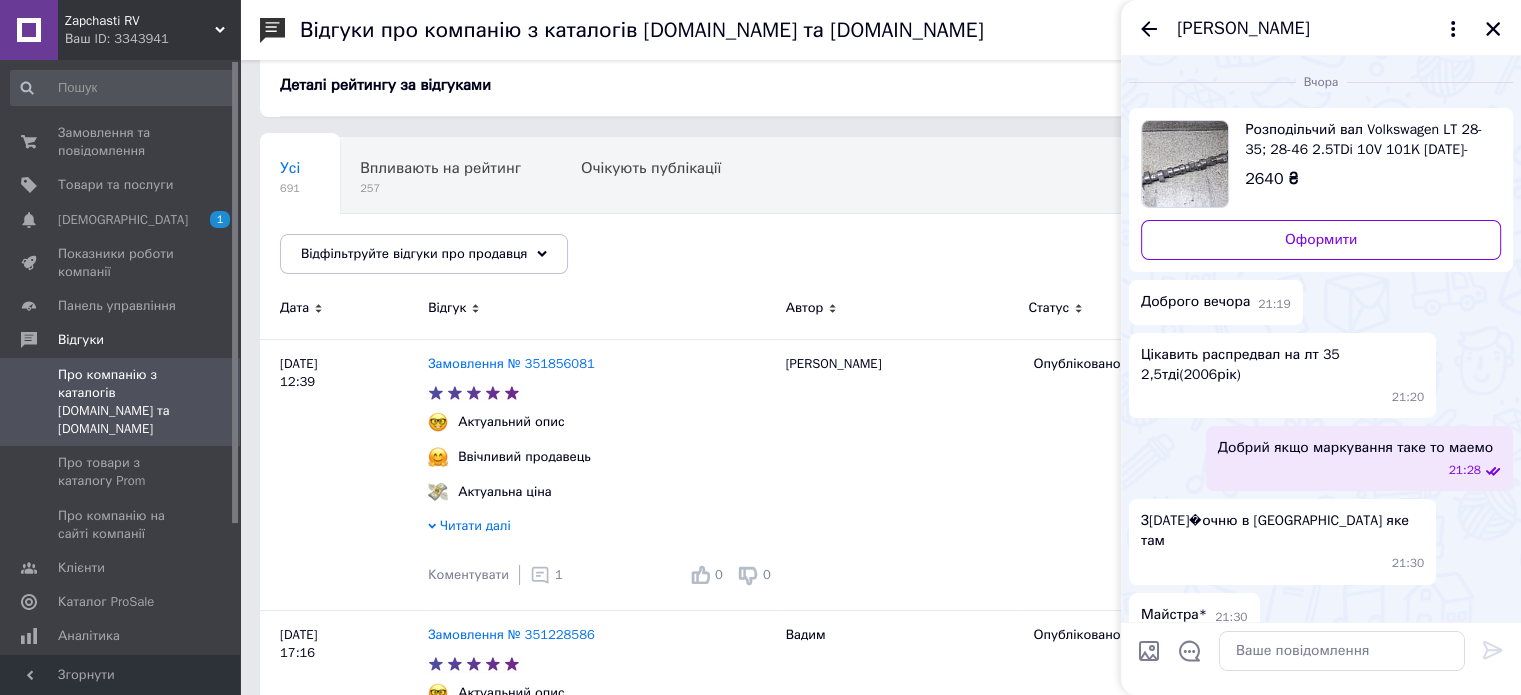 scroll, scrollTop: 100, scrollLeft: 0, axis: vertical 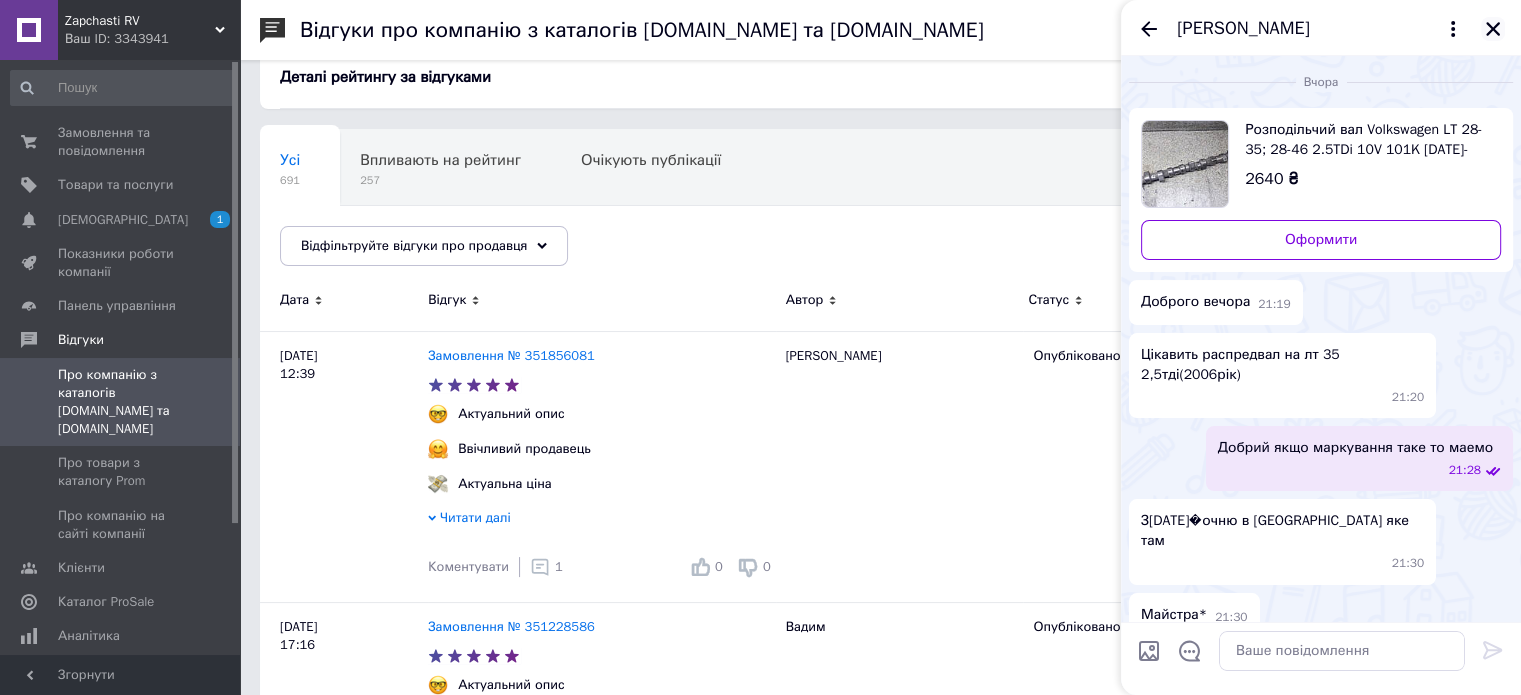 click 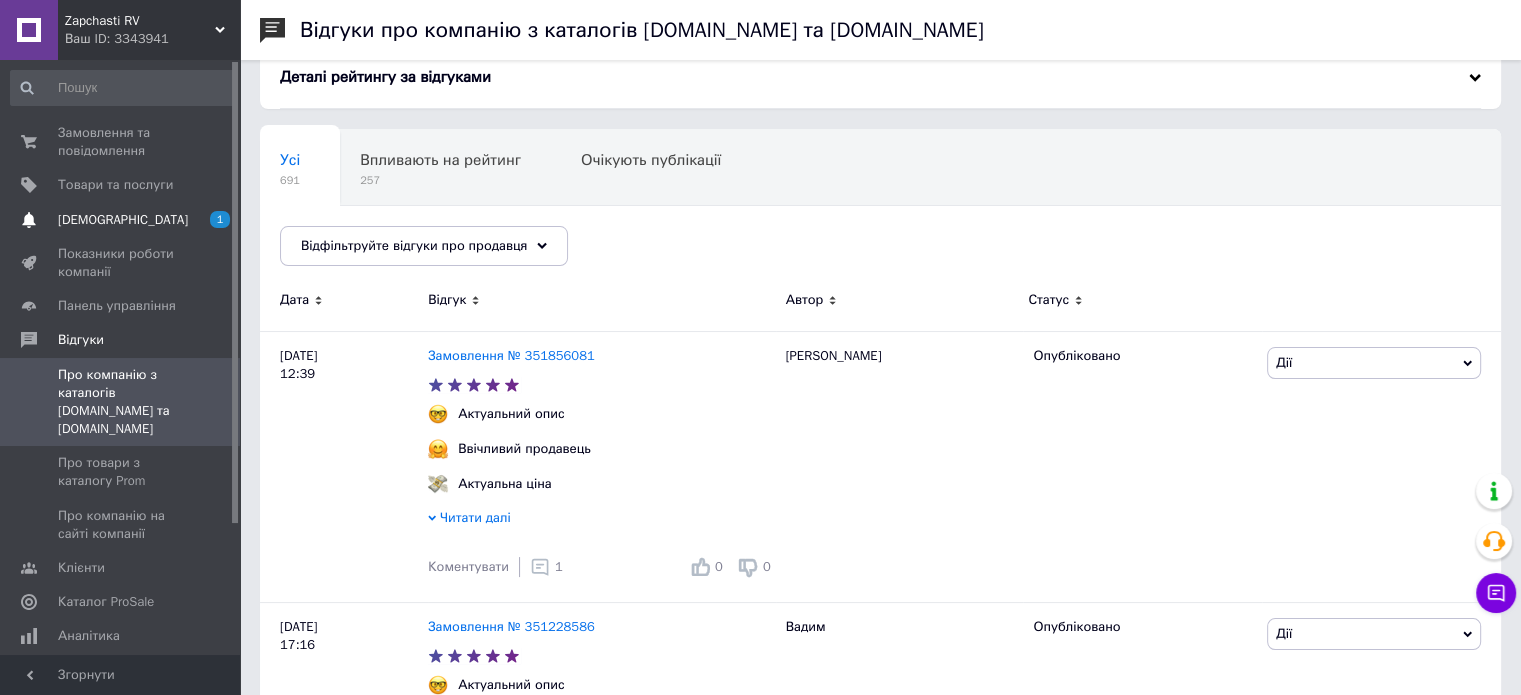 click on "[DEMOGRAPHIC_DATA]" at bounding box center [121, 220] 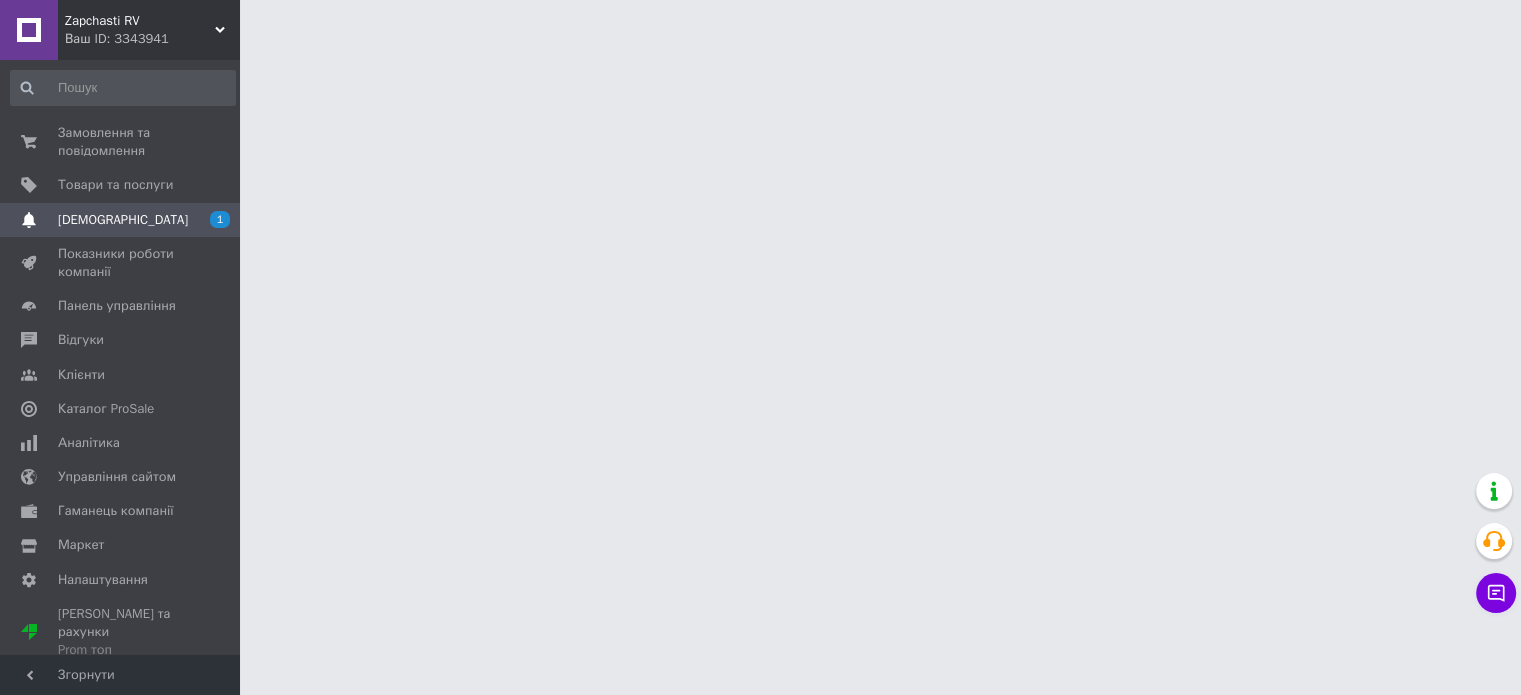 scroll, scrollTop: 0, scrollLeft: 0, axis: both 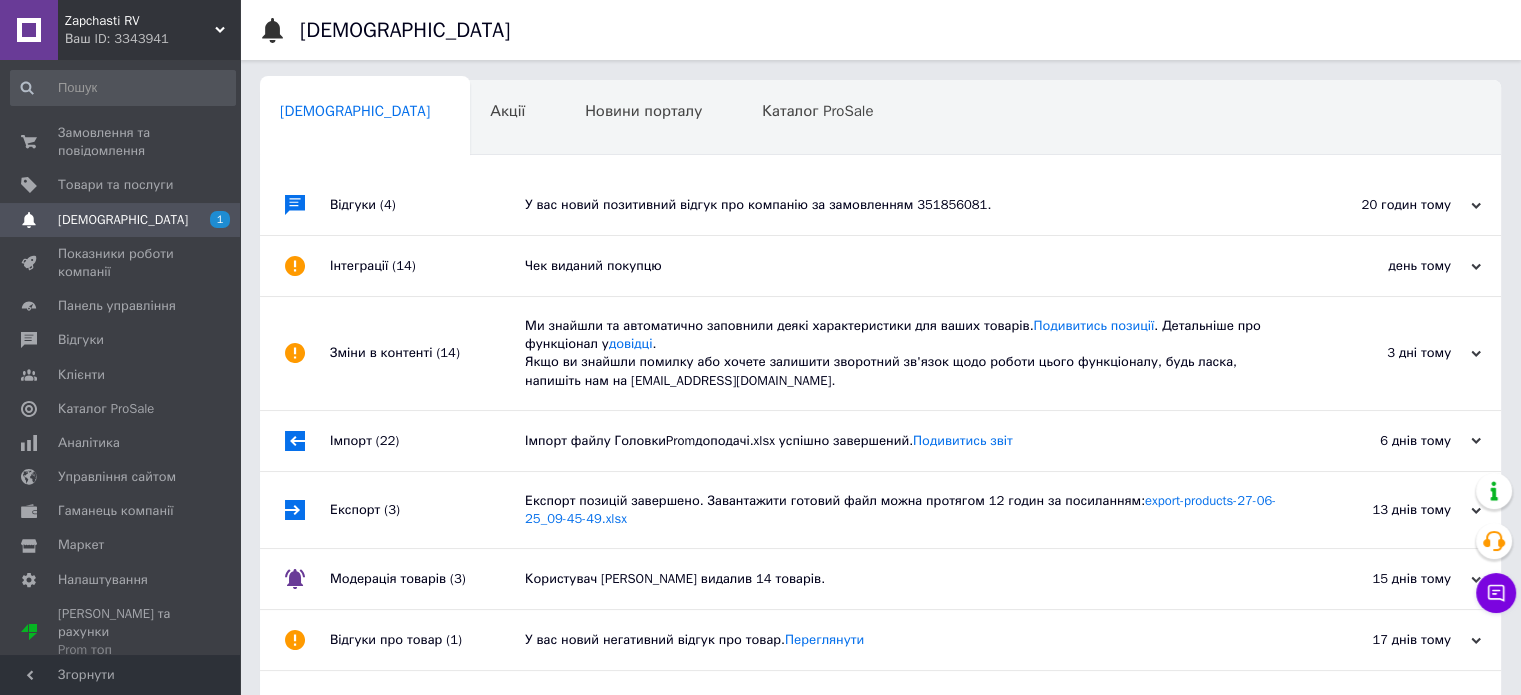click on "У вас новий позитивний відгук про компанію за замовленням 351856081." at bounding box center (903, 205) 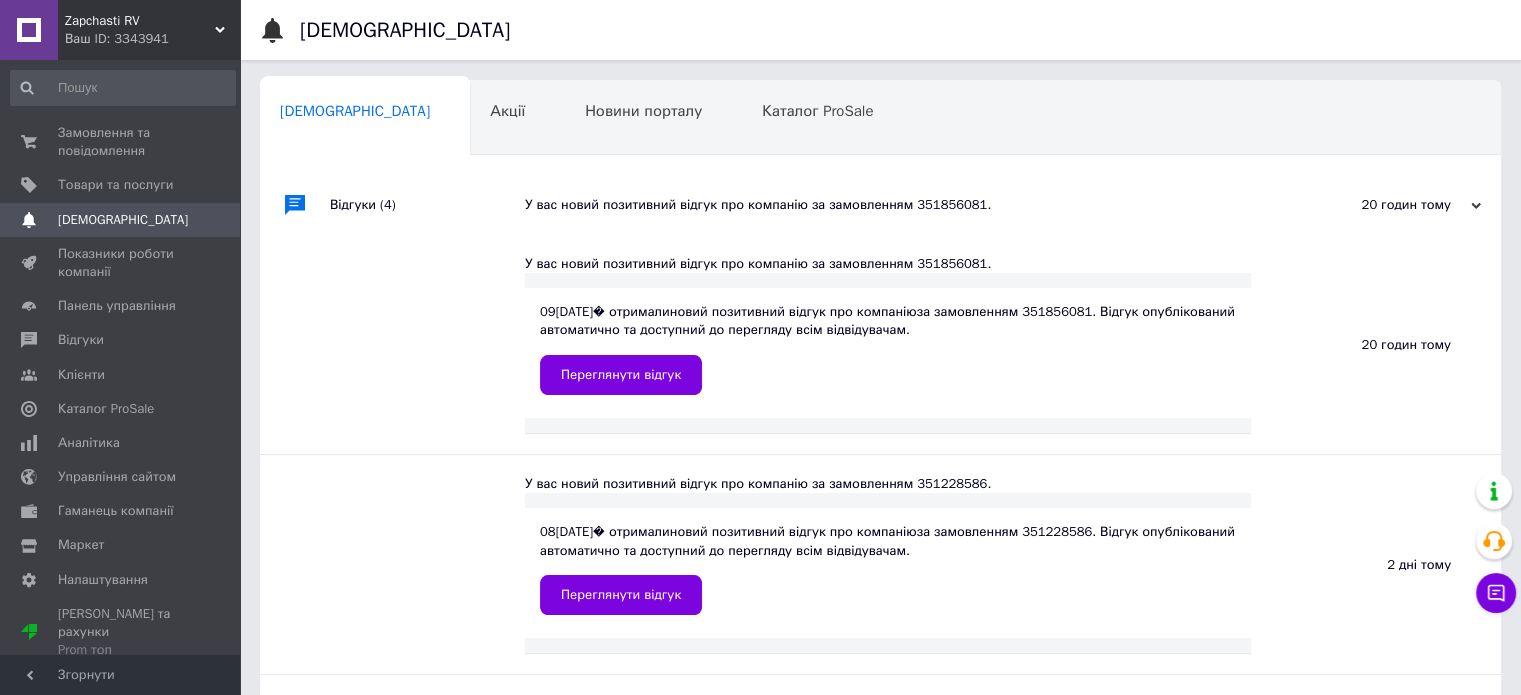 click on "У вас новий позитивний відгук про компанію за замовленням 351856081." at bounding box center (903, 205) 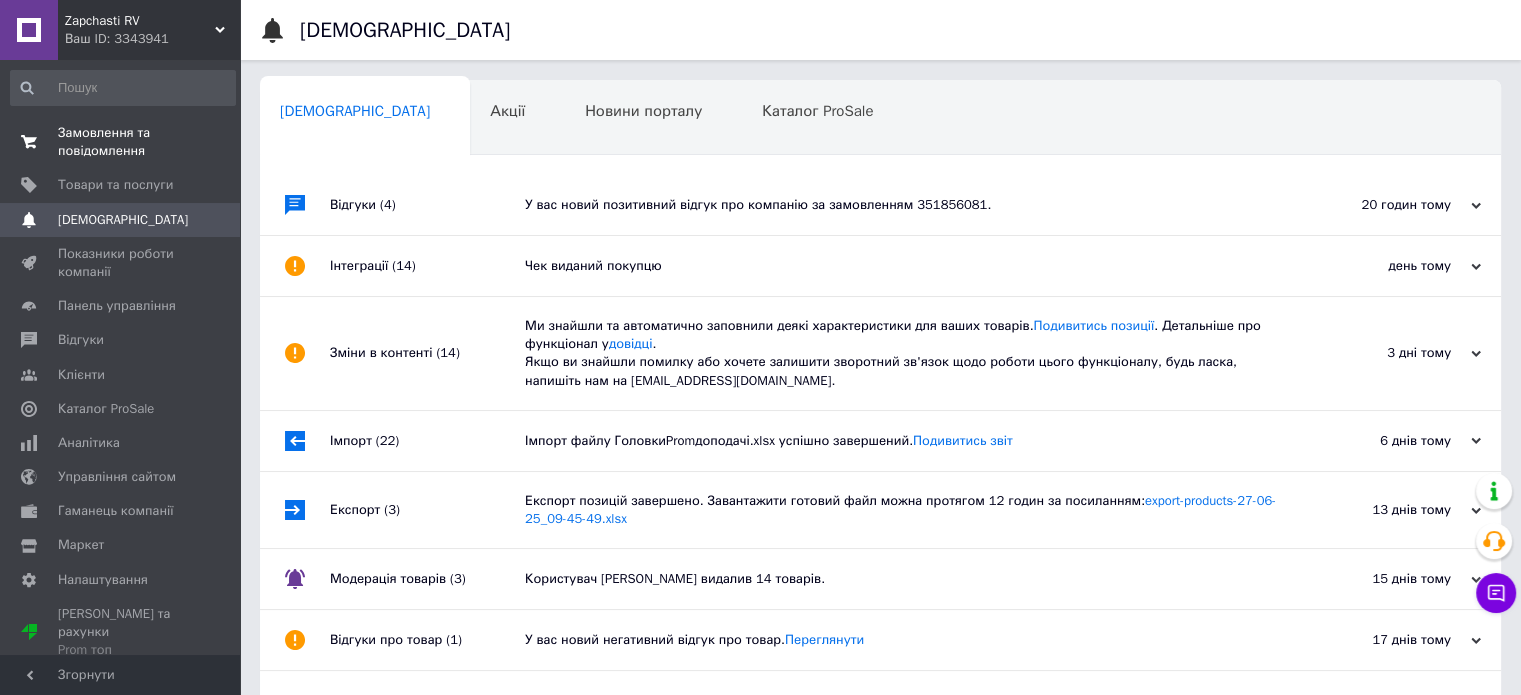 click on "0 0" at bounding box center (212, 142) 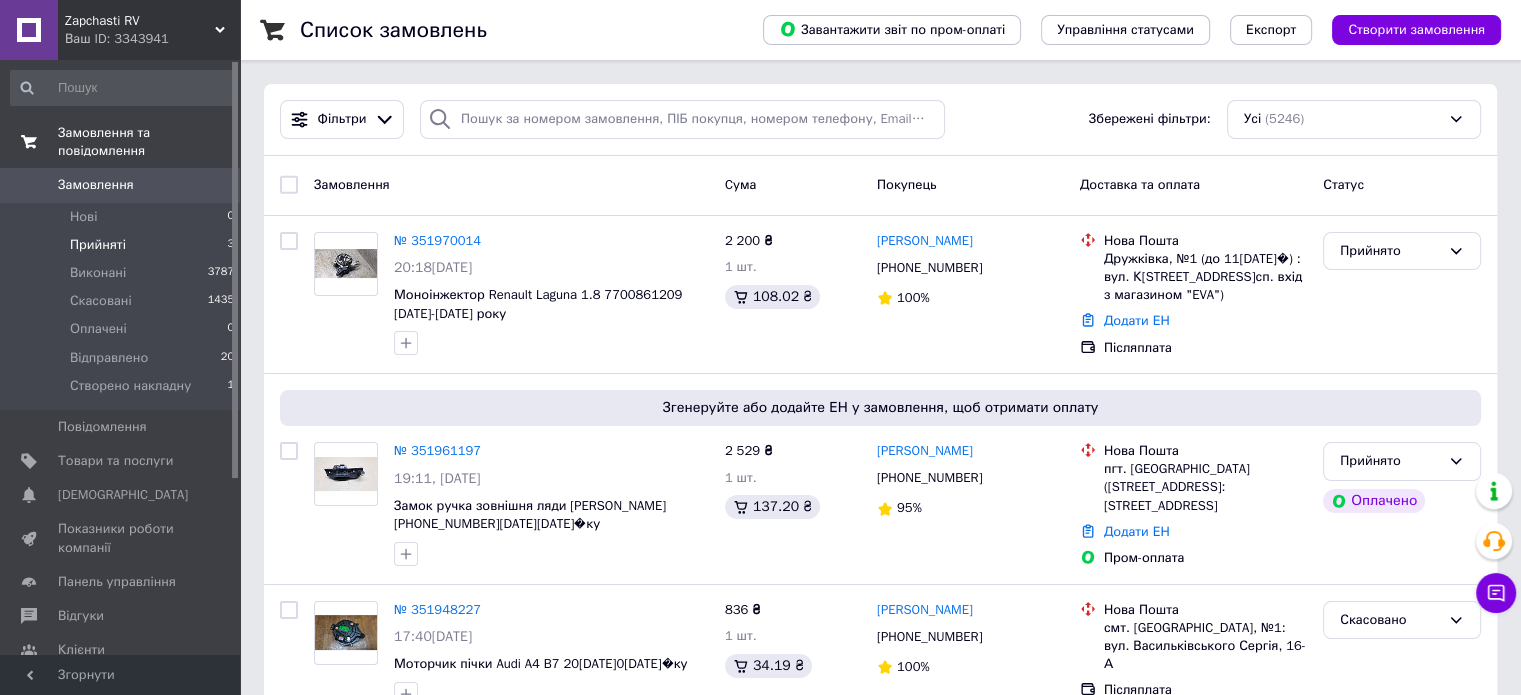 click on "Прийняті 3" at bounding box center (123, 245) 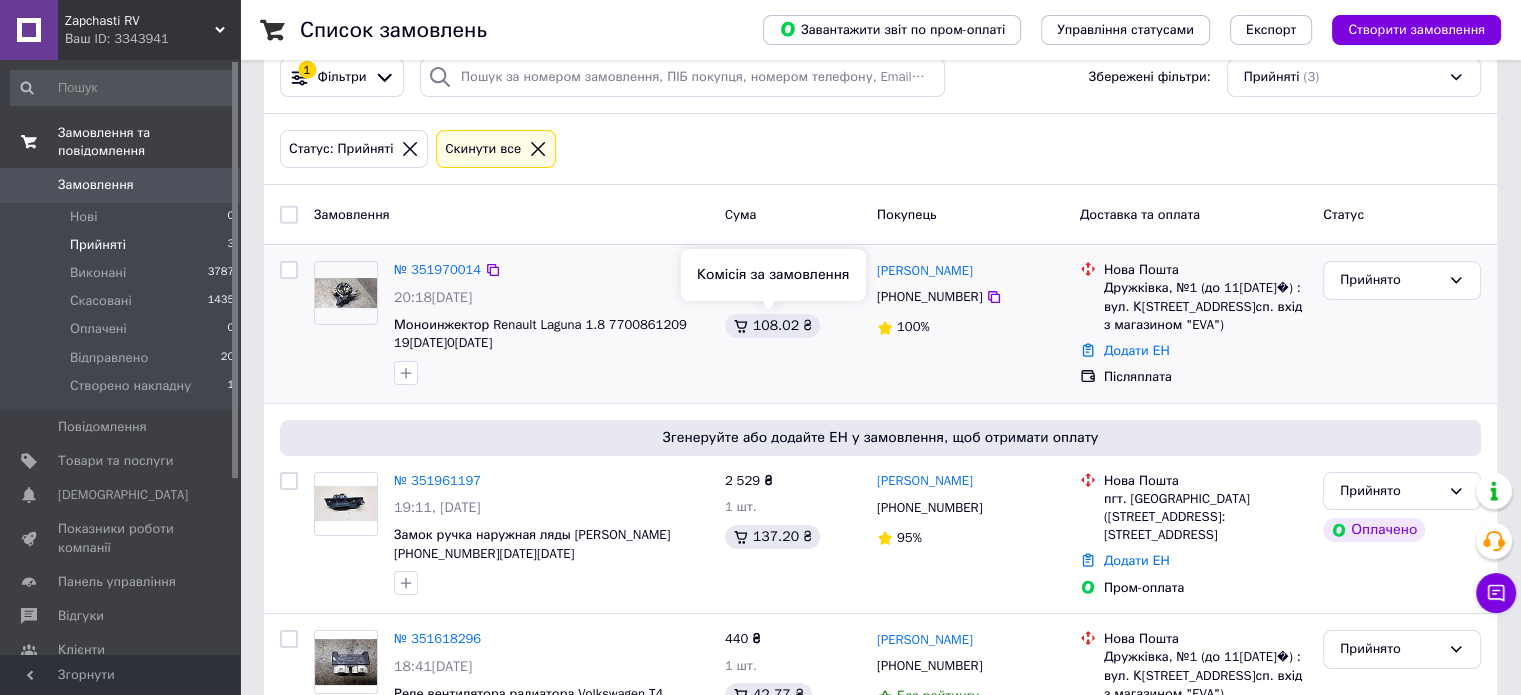 scroll, scrollTop: 159, scrollLeft: 0, axis: vertical 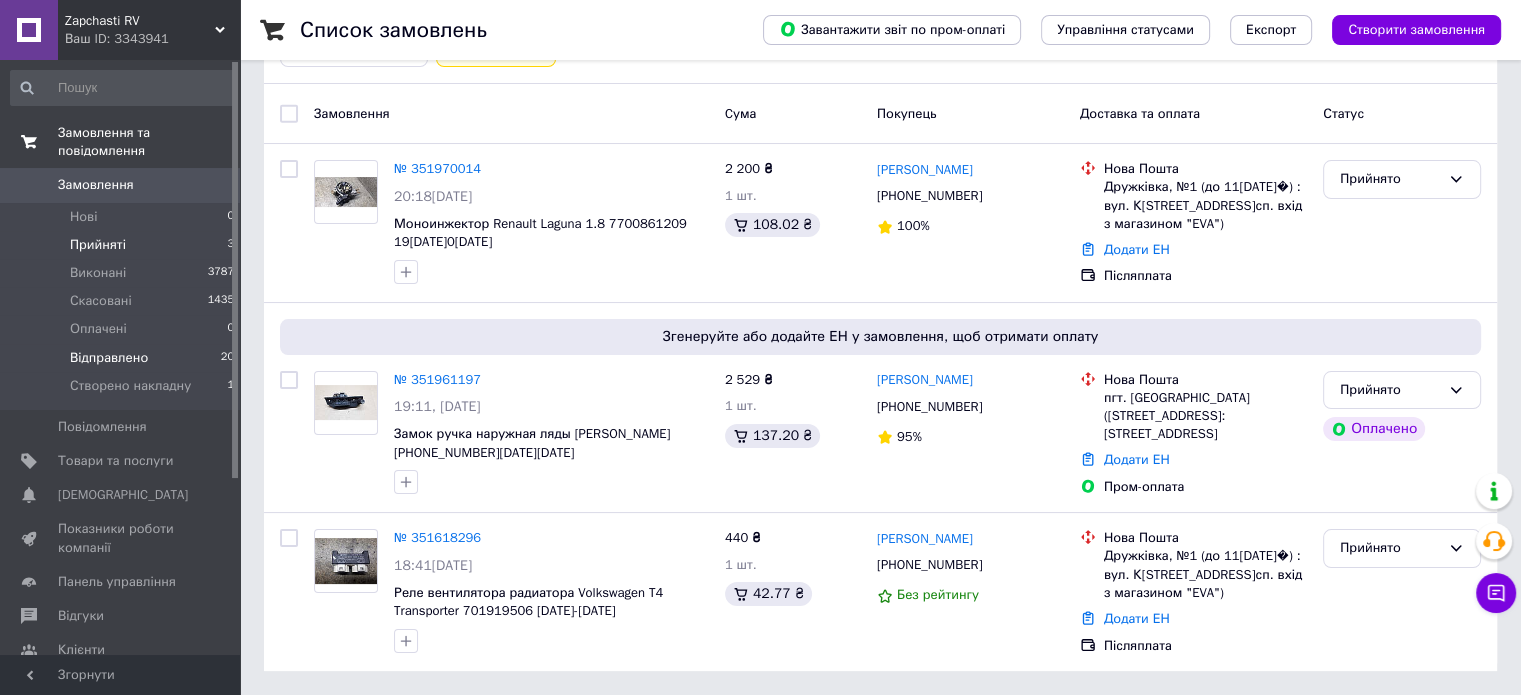click on "Відправлено 20" at bounding box center (123, 358) 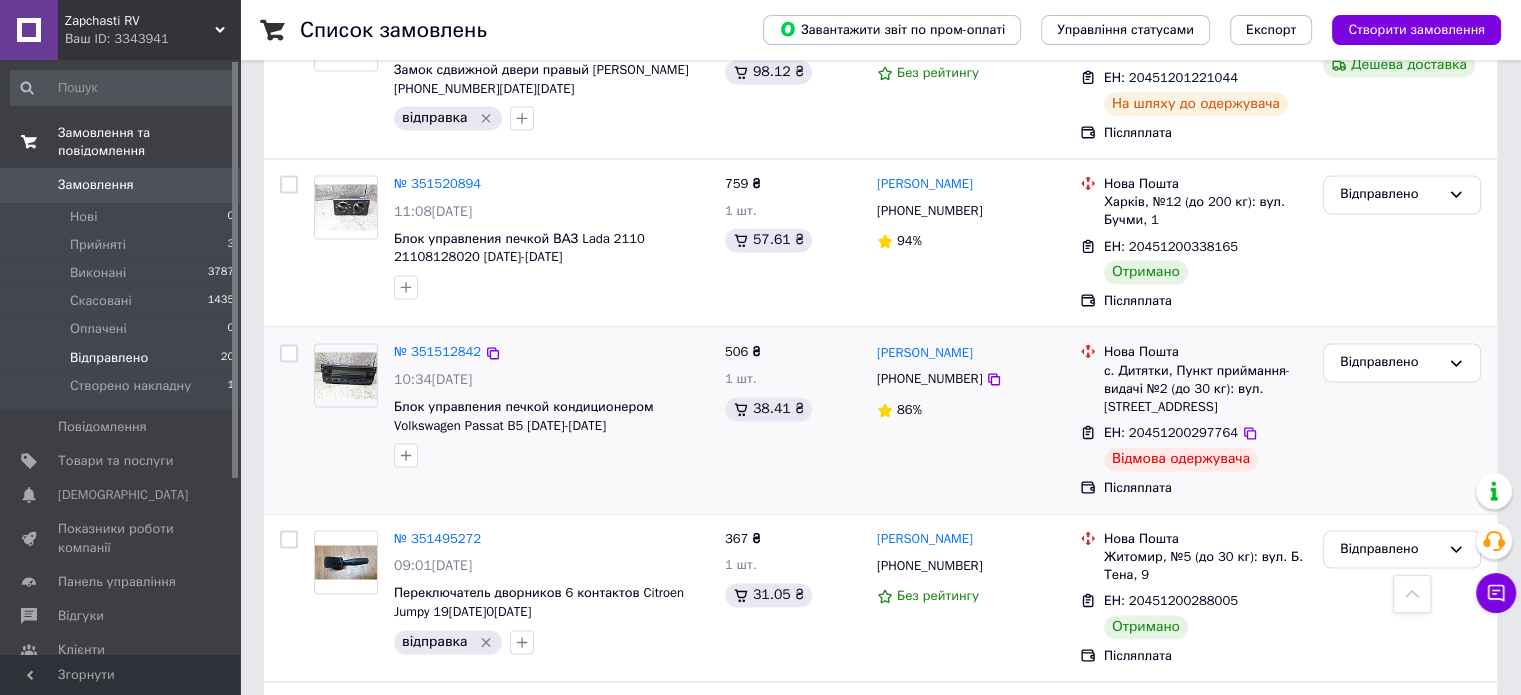 scroll, scrollTop: 3136, scrollLeft: 0, axis: vertical 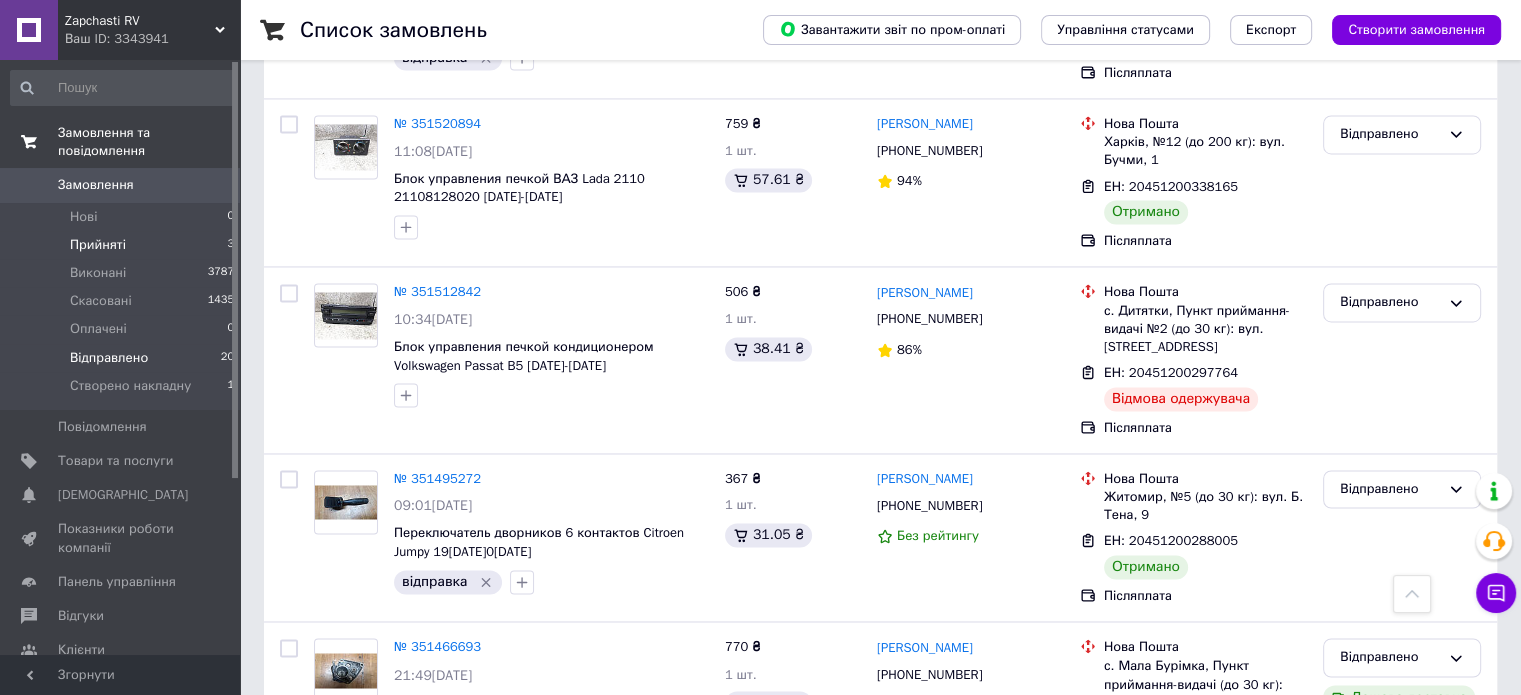 click on "Прийняті 3" at bounding box center [123, 245] 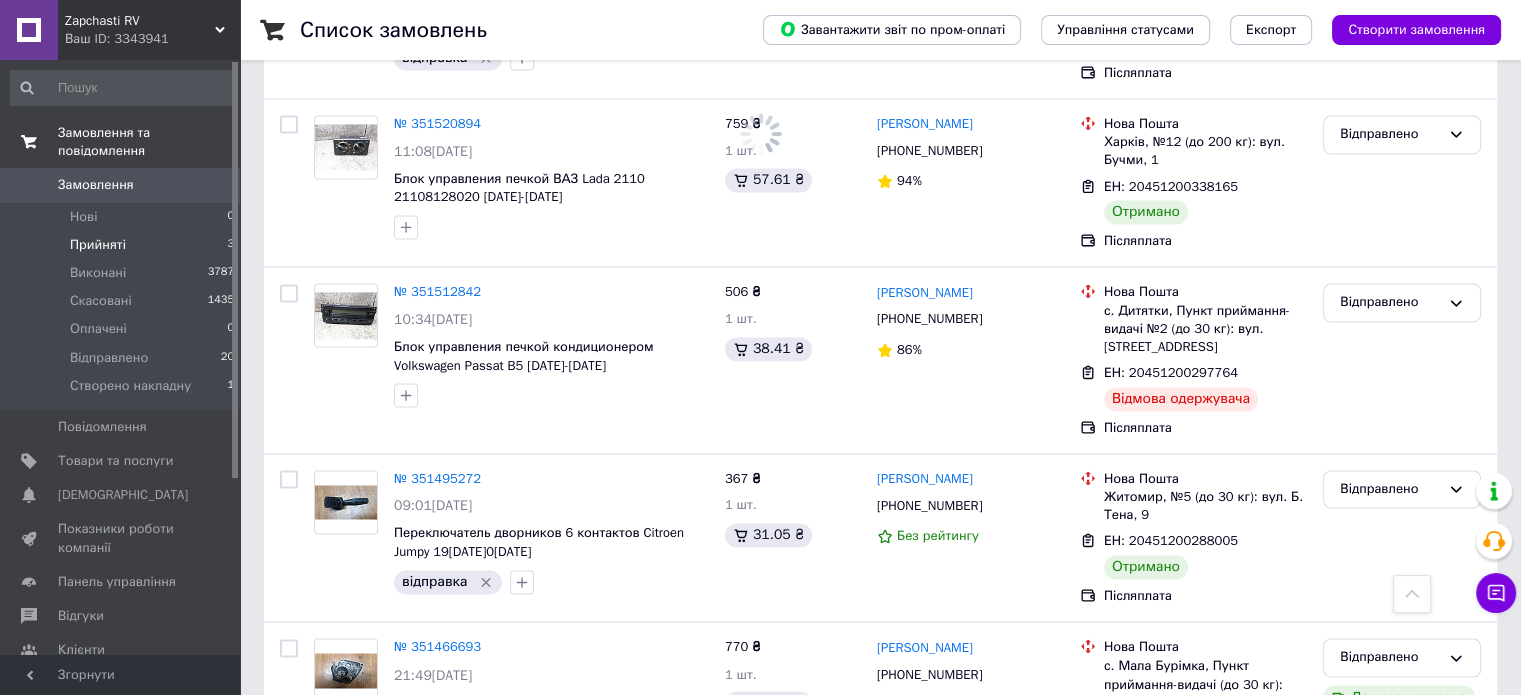 scroll, scrollTop: 0, scrollLeft: 0, axis: both 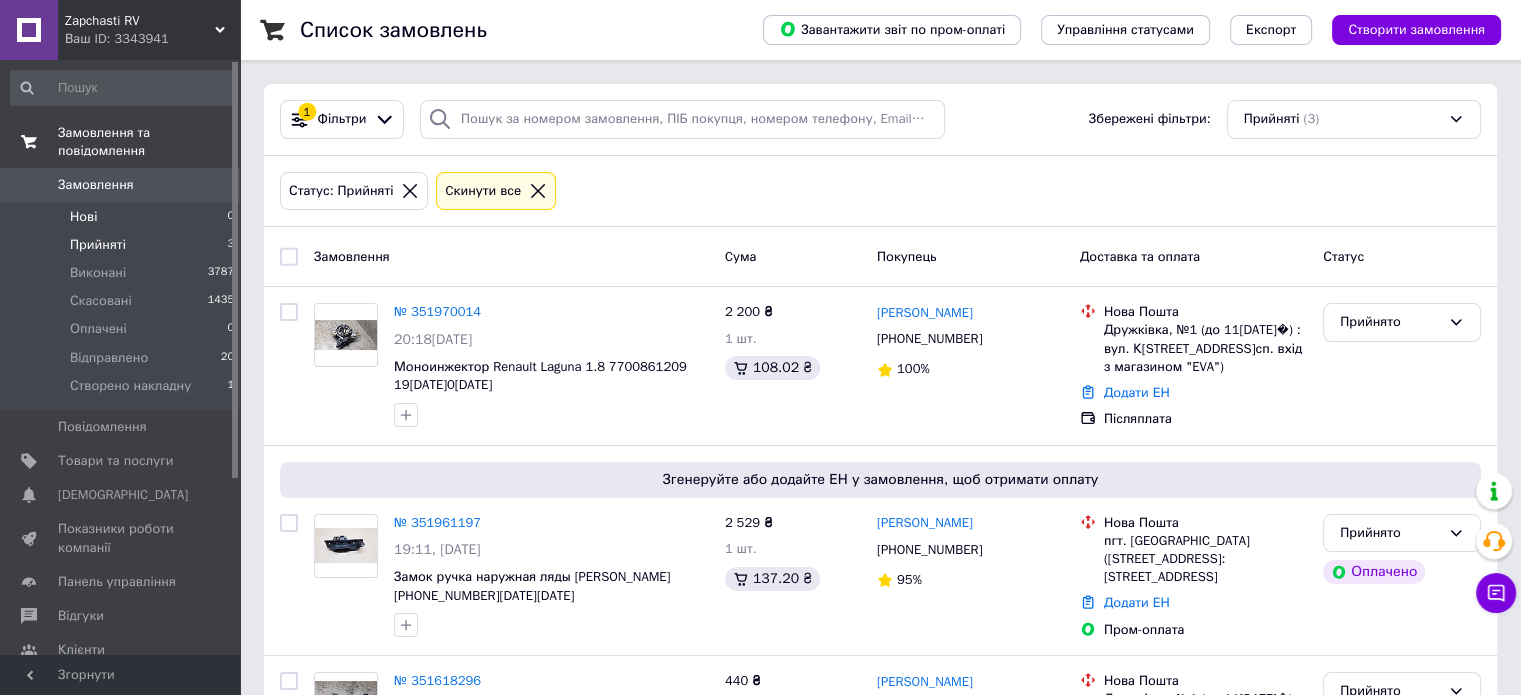 click on "Нові 0" at bounding box center (123, 217) 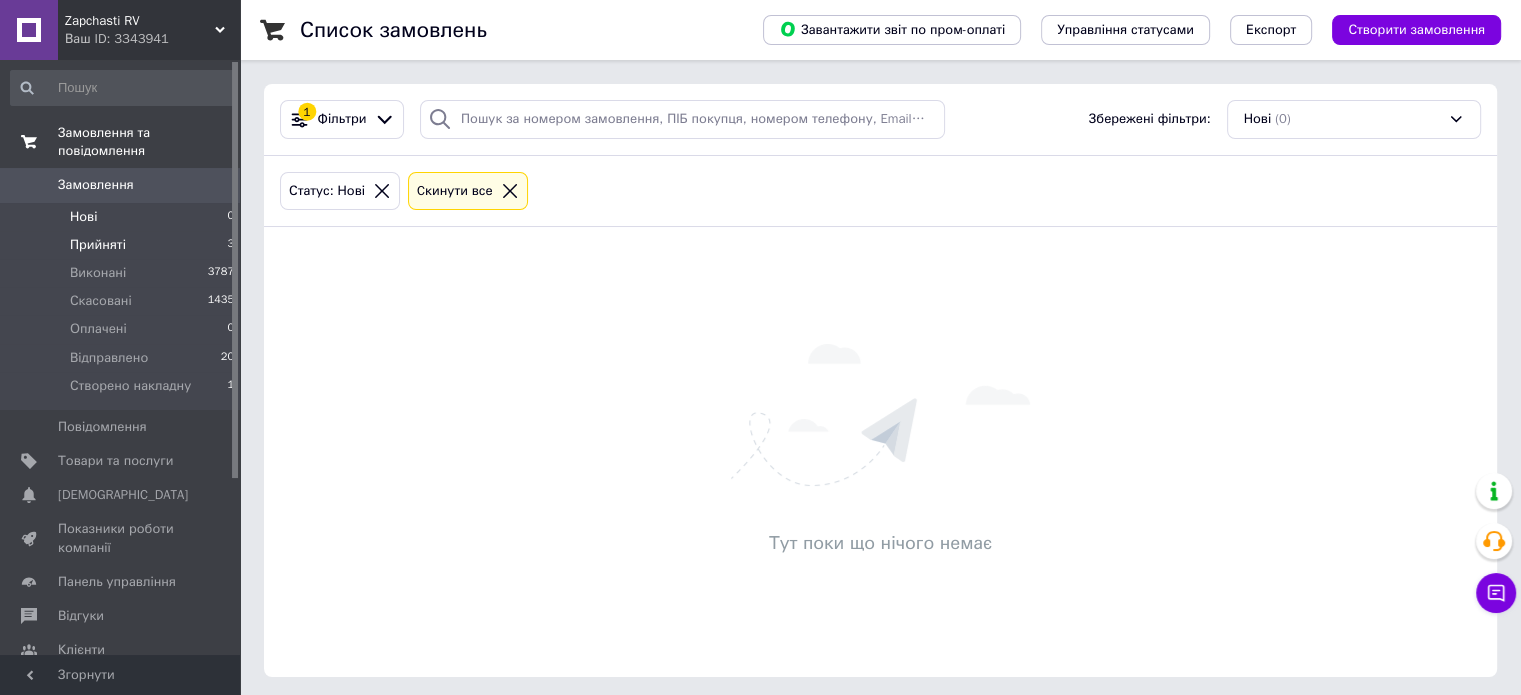 click on "Прийняті 3" at bounding box center (123, 245) 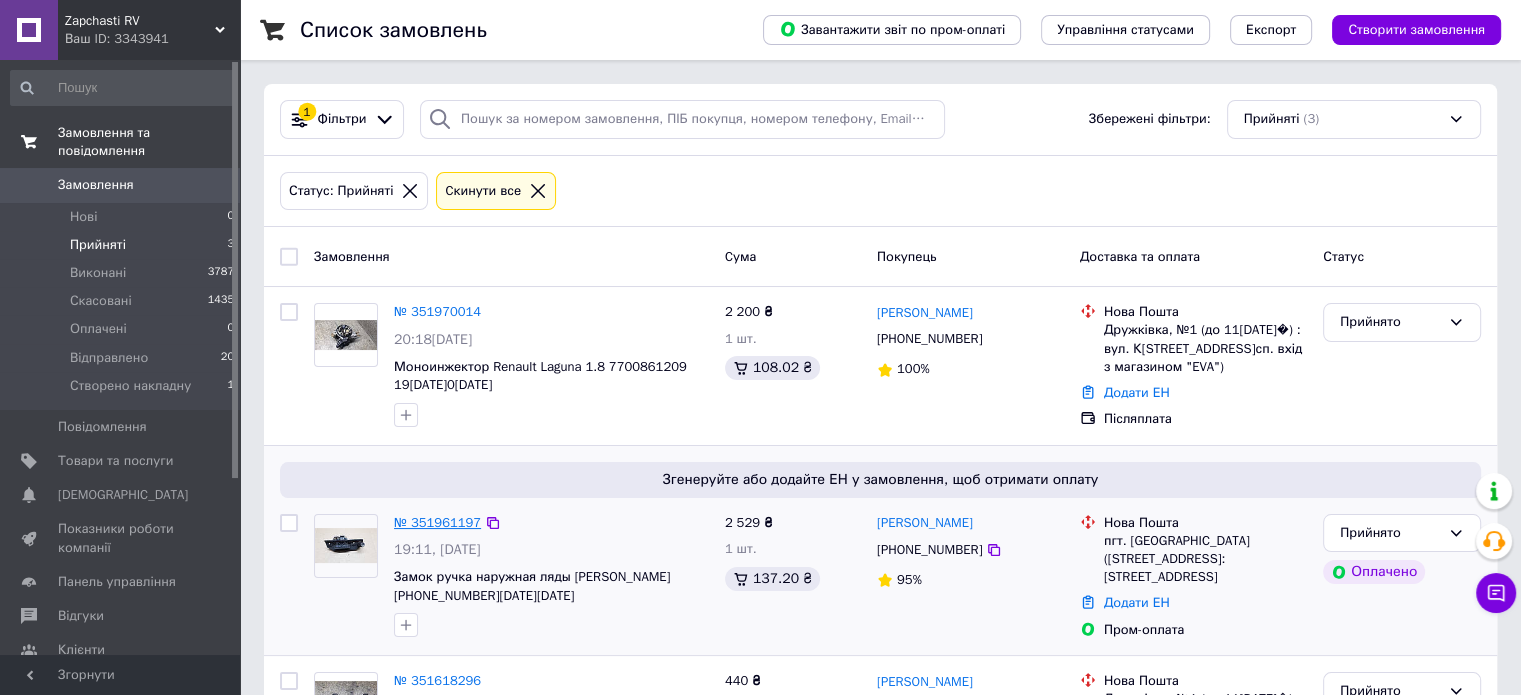 click on "№ 351961197" at bounding box center [437, 522] 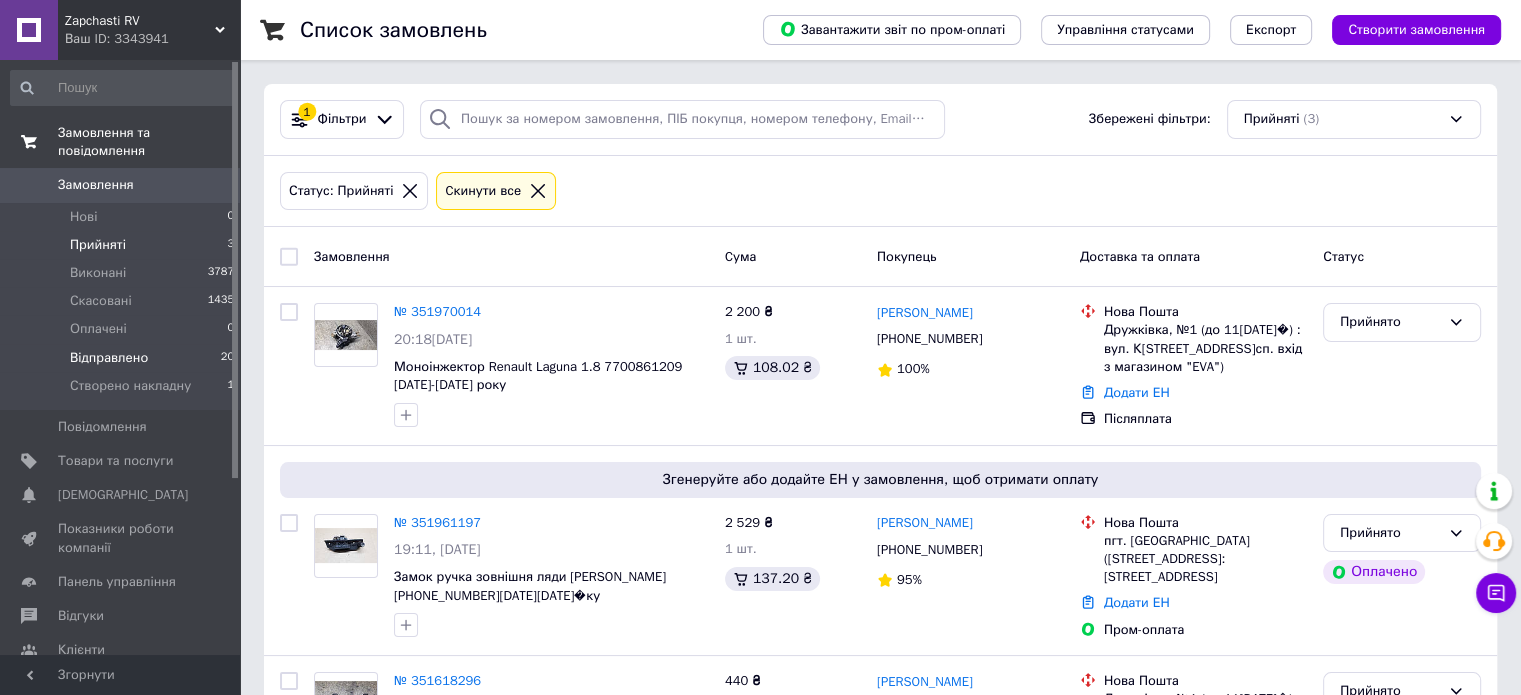click on "Відправлено 20" at bounding box center (123, 358) 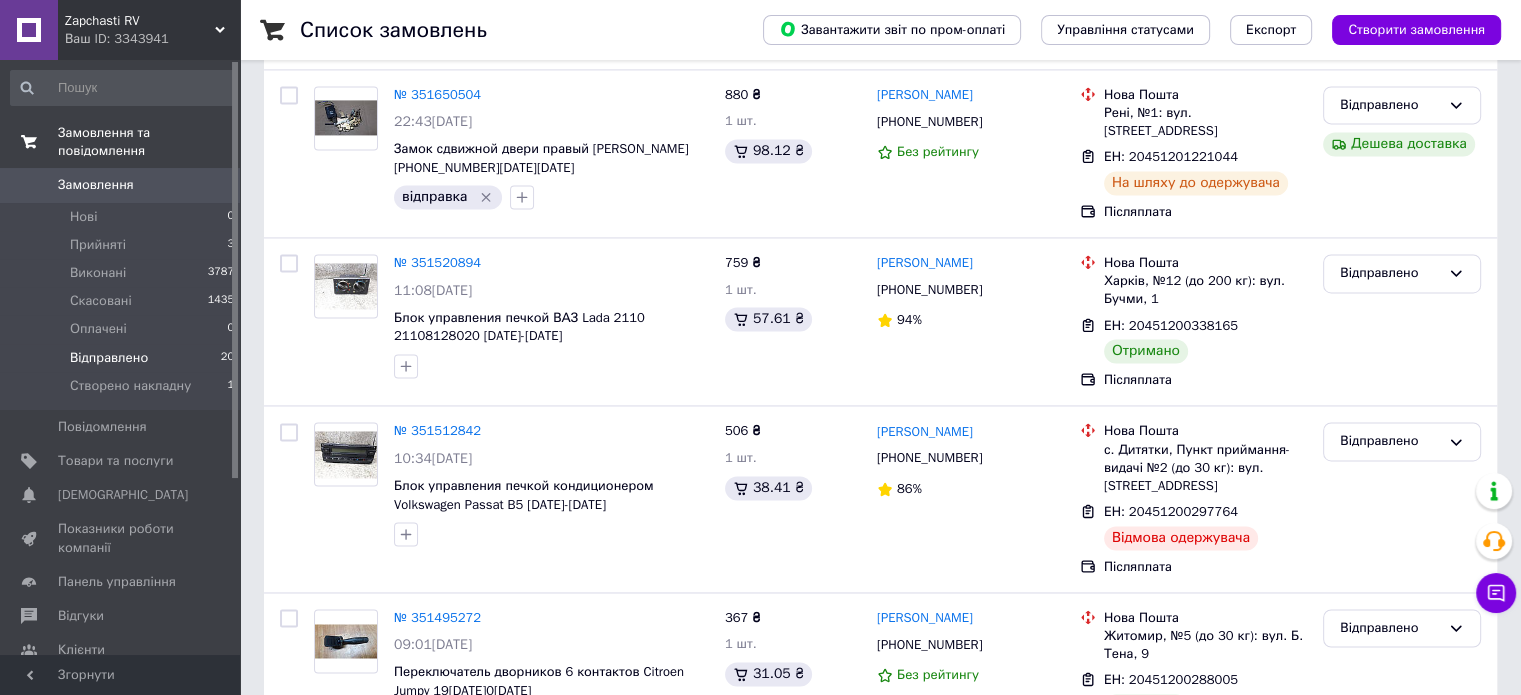 scroll, scrollTop: 3136, scrollLeft: 0, axis: vertical 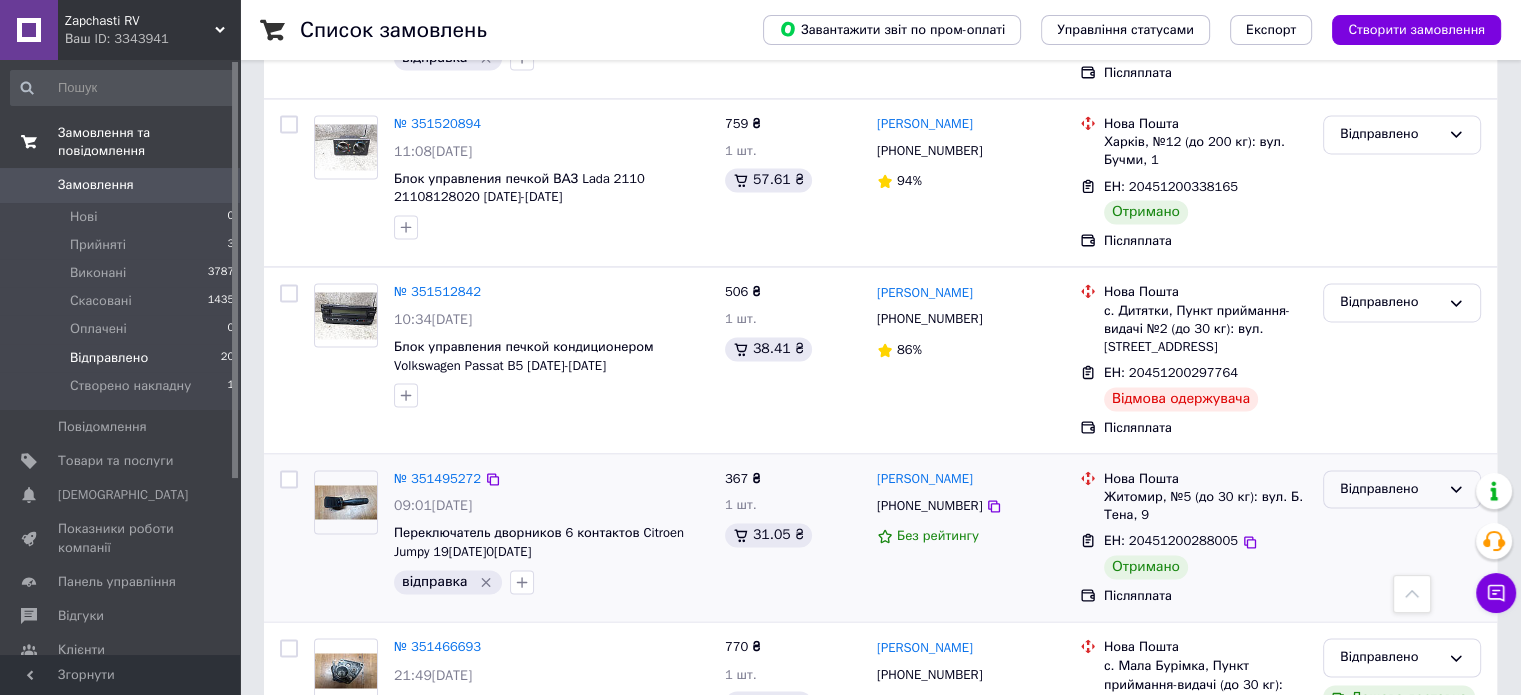 click on "Відправлено" at bounding box center (1402, 489) 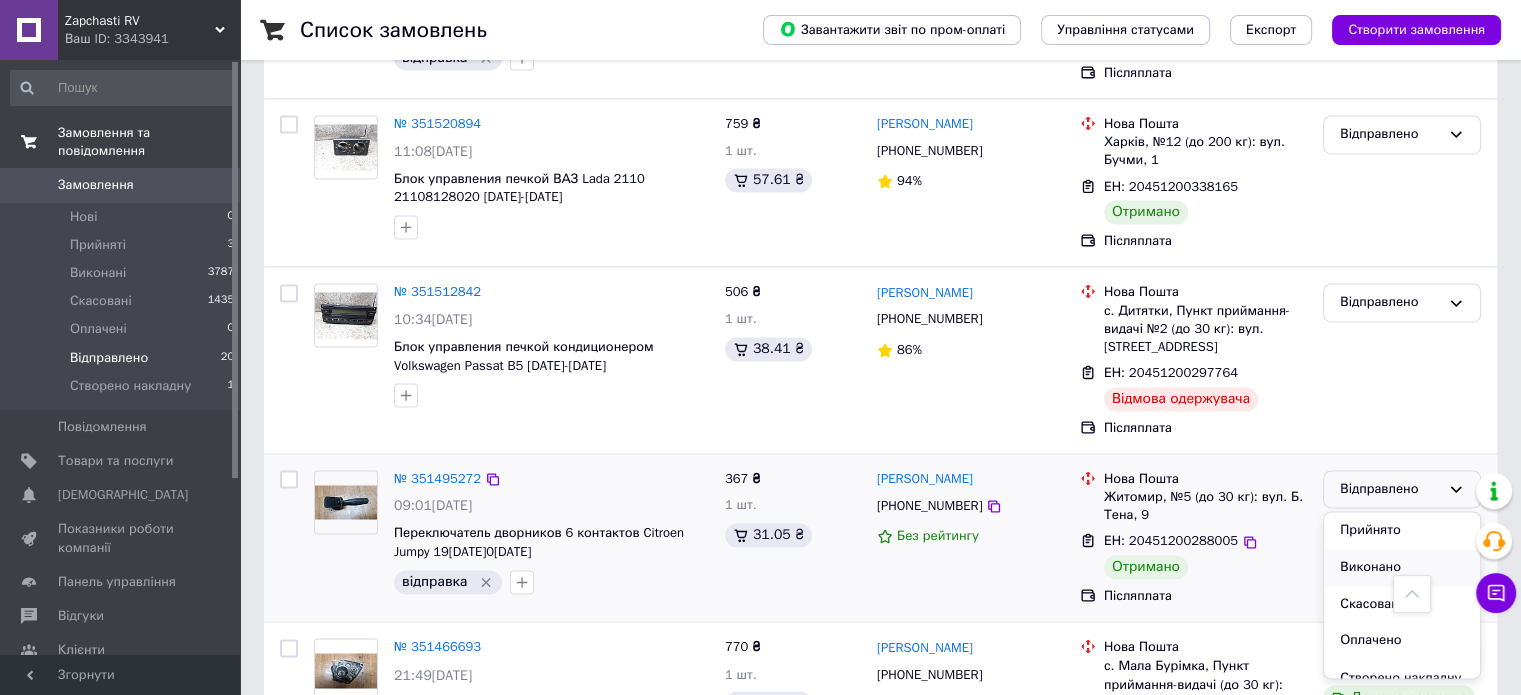 click on "Виконано" at bounding box center (1402, 567) 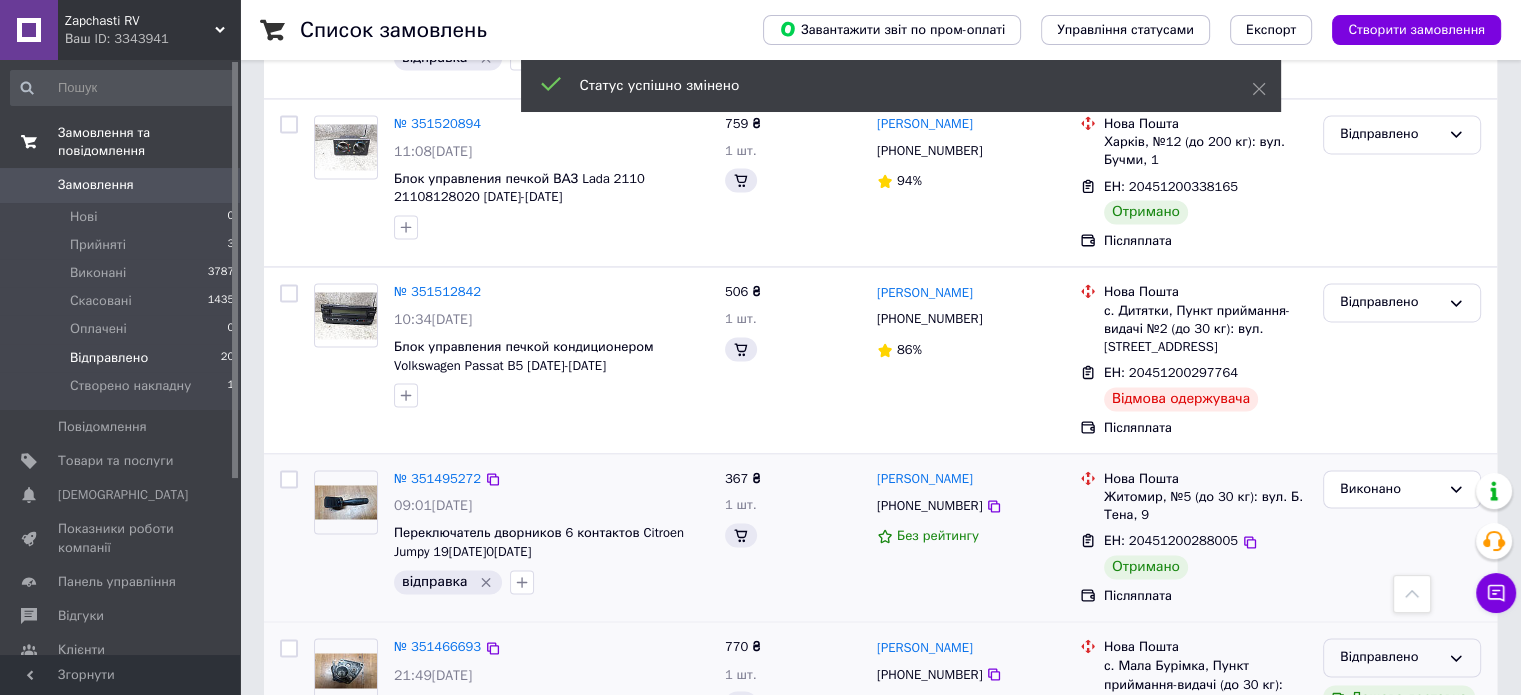 click on "Відправлено" at bounding box center (1390, 657) 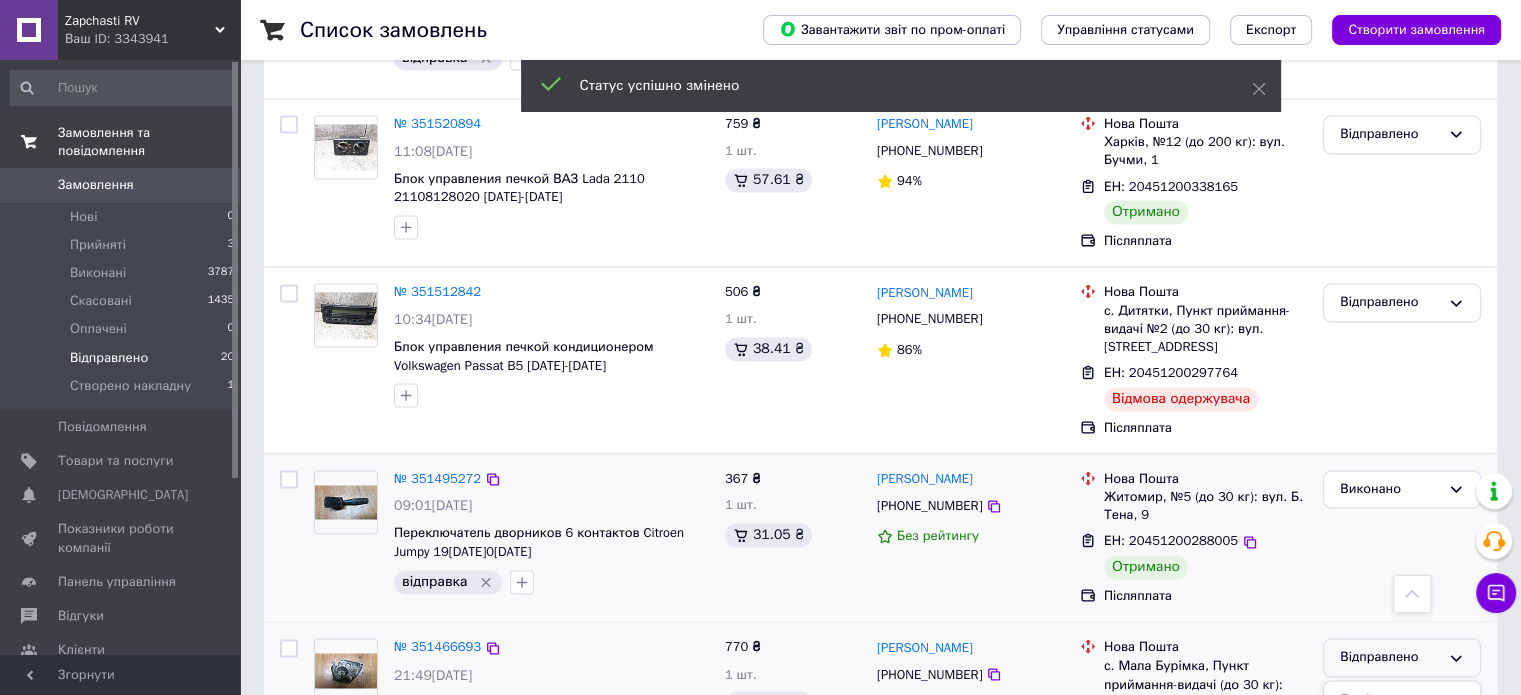 click on "Виконано" at bounding box center [1402, 735] 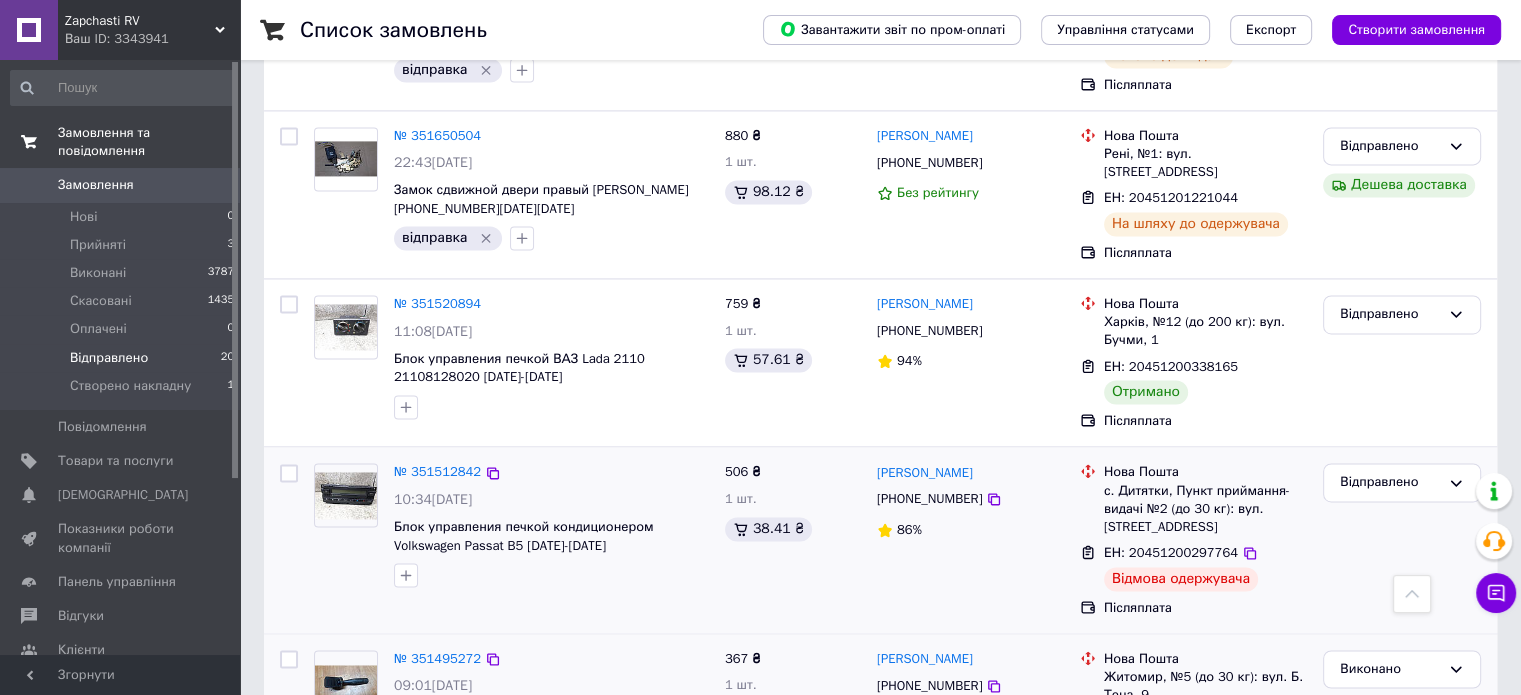 scroll, scrollTop: 2936, scrollLeft: 0, axis: vertical 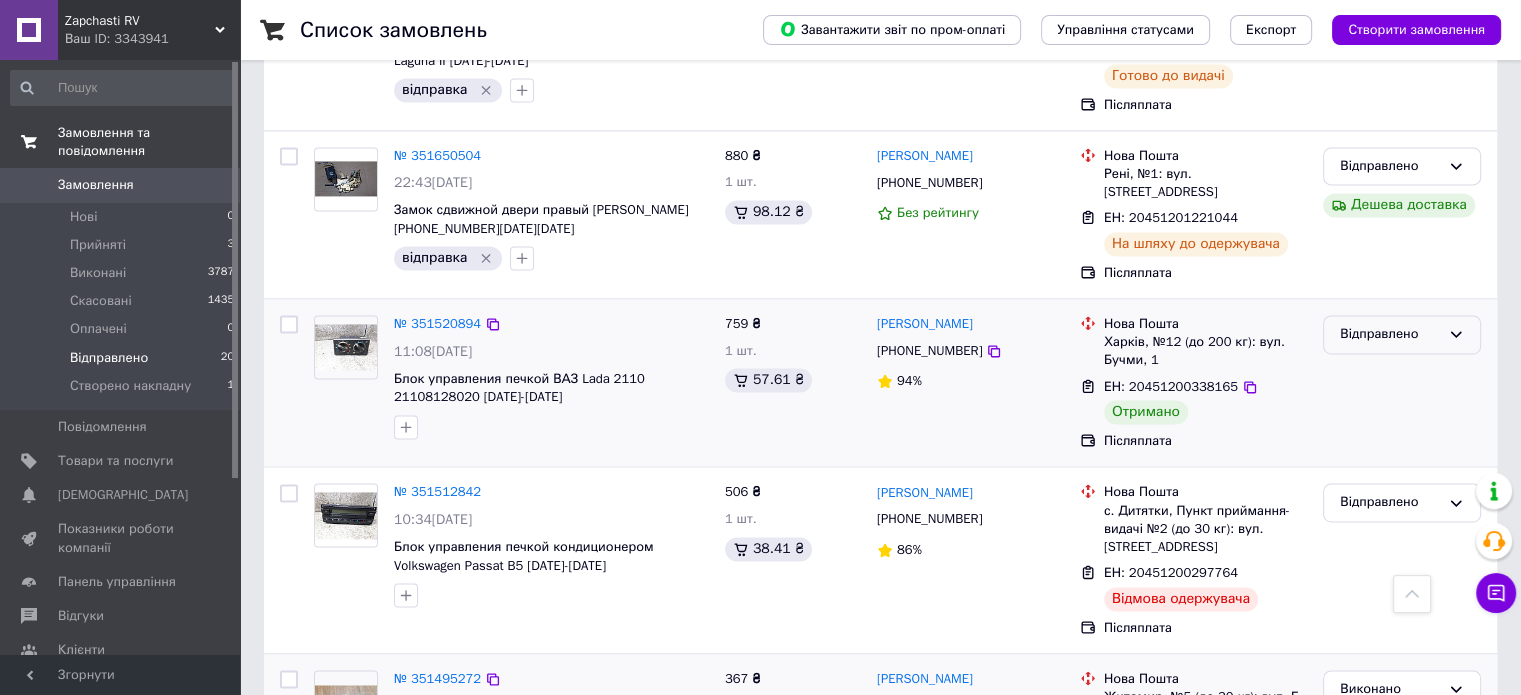 click on "Відправлено" at bounding box center [1390, 334] 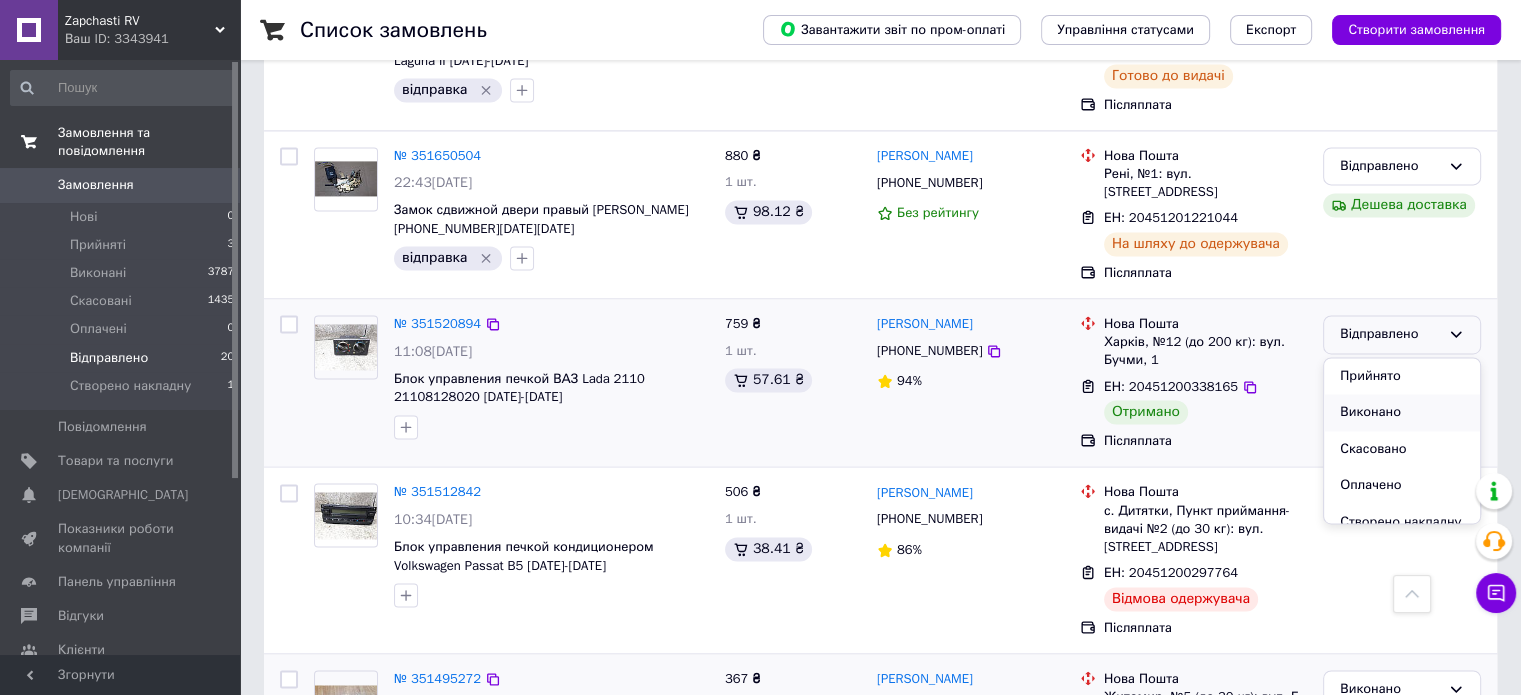 click on "Виконано" at bounding box center (1402, 412) 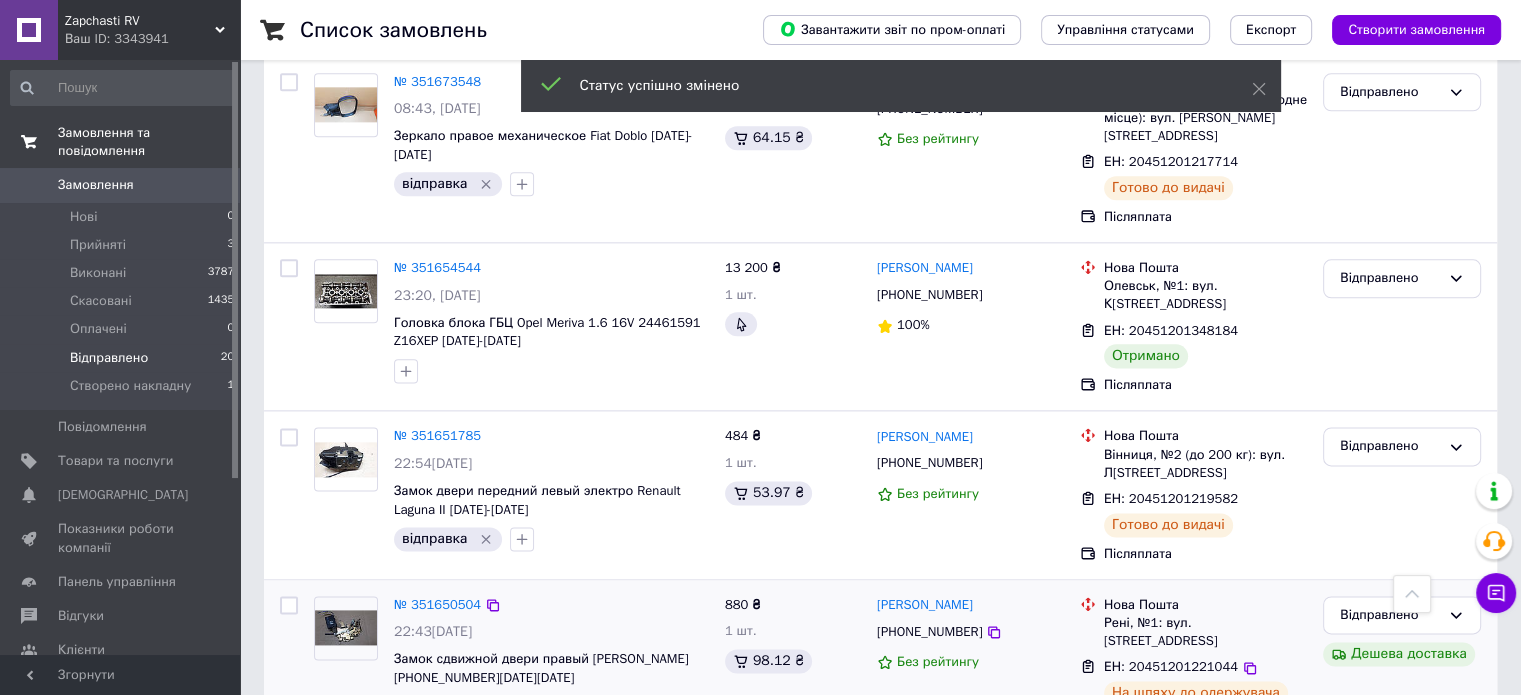 scroll, scrollTop: 2436, scrollLeft: 0, axis: vertical 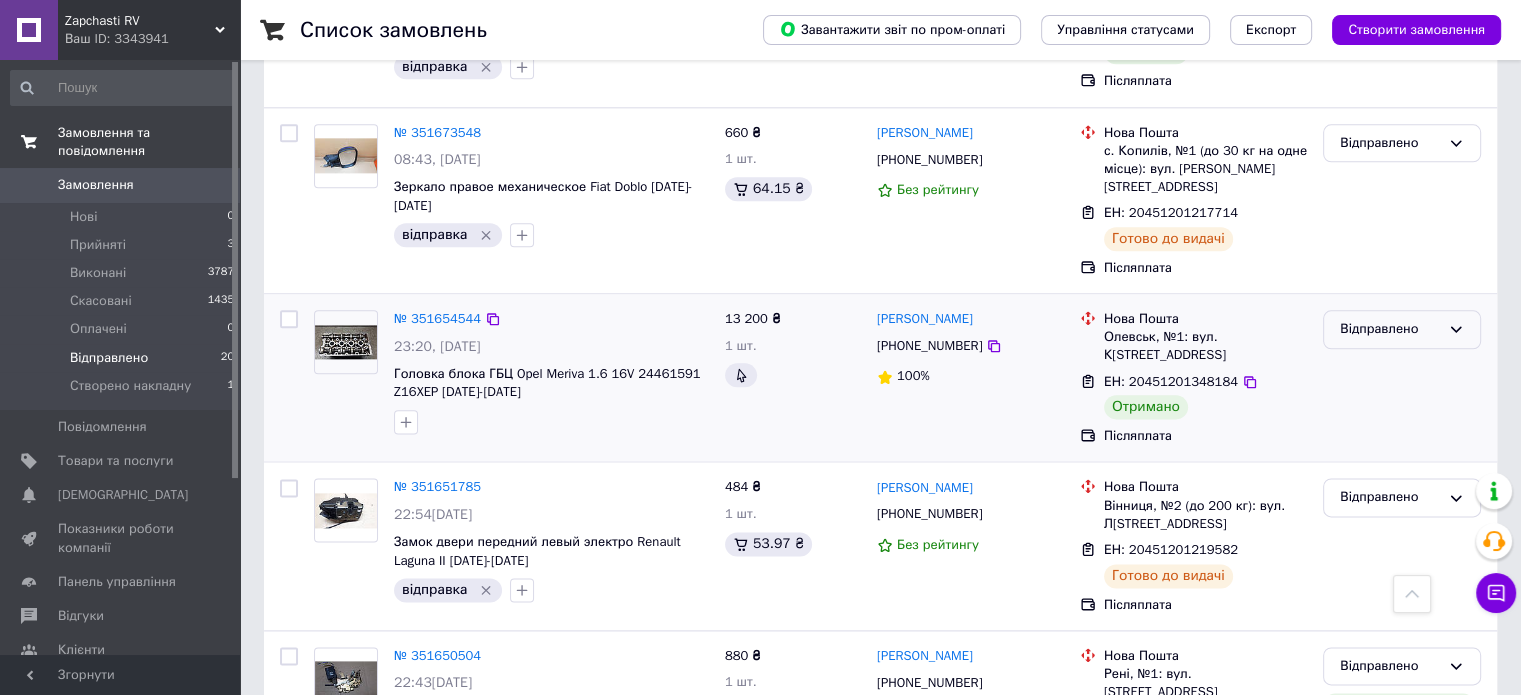 click on "Відправлено" at bounding box center (1390, 329) 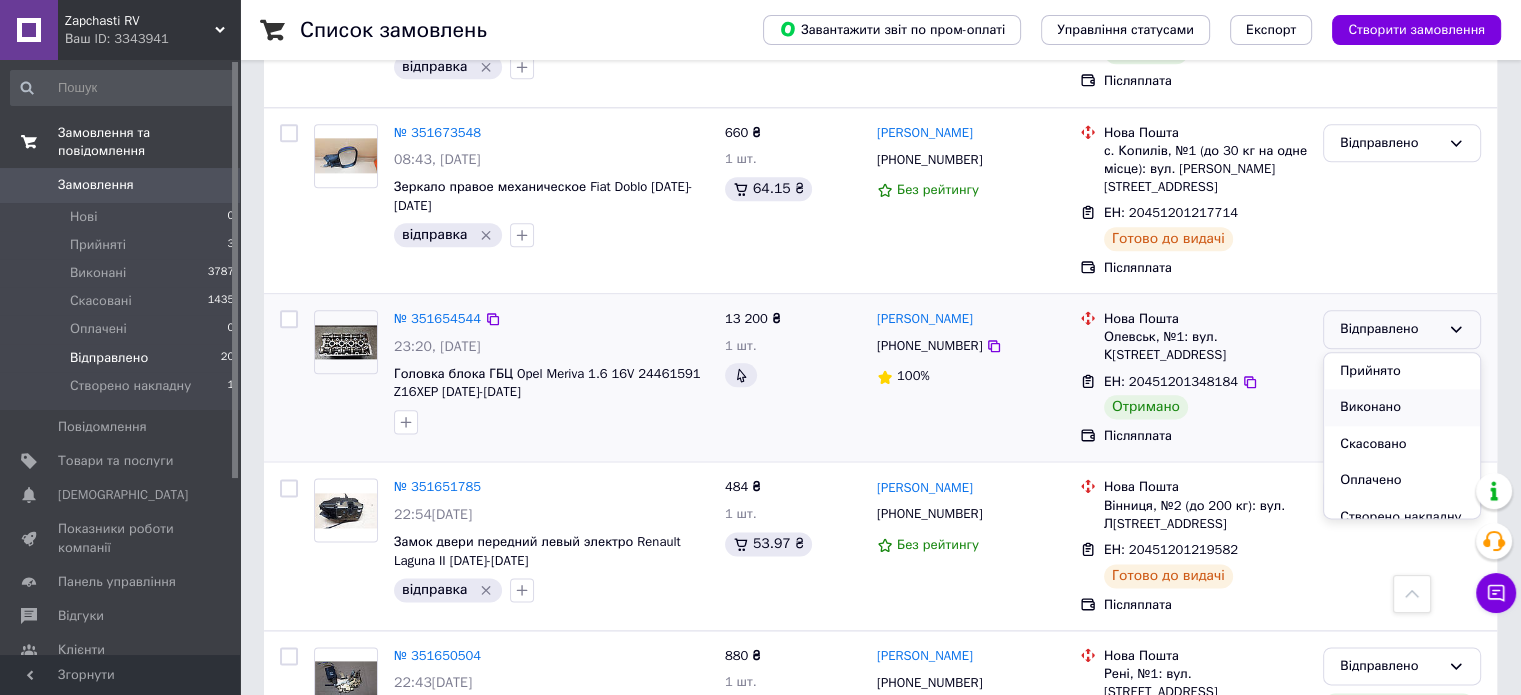 click on "Виконано" at bounding box center (1402, 407) 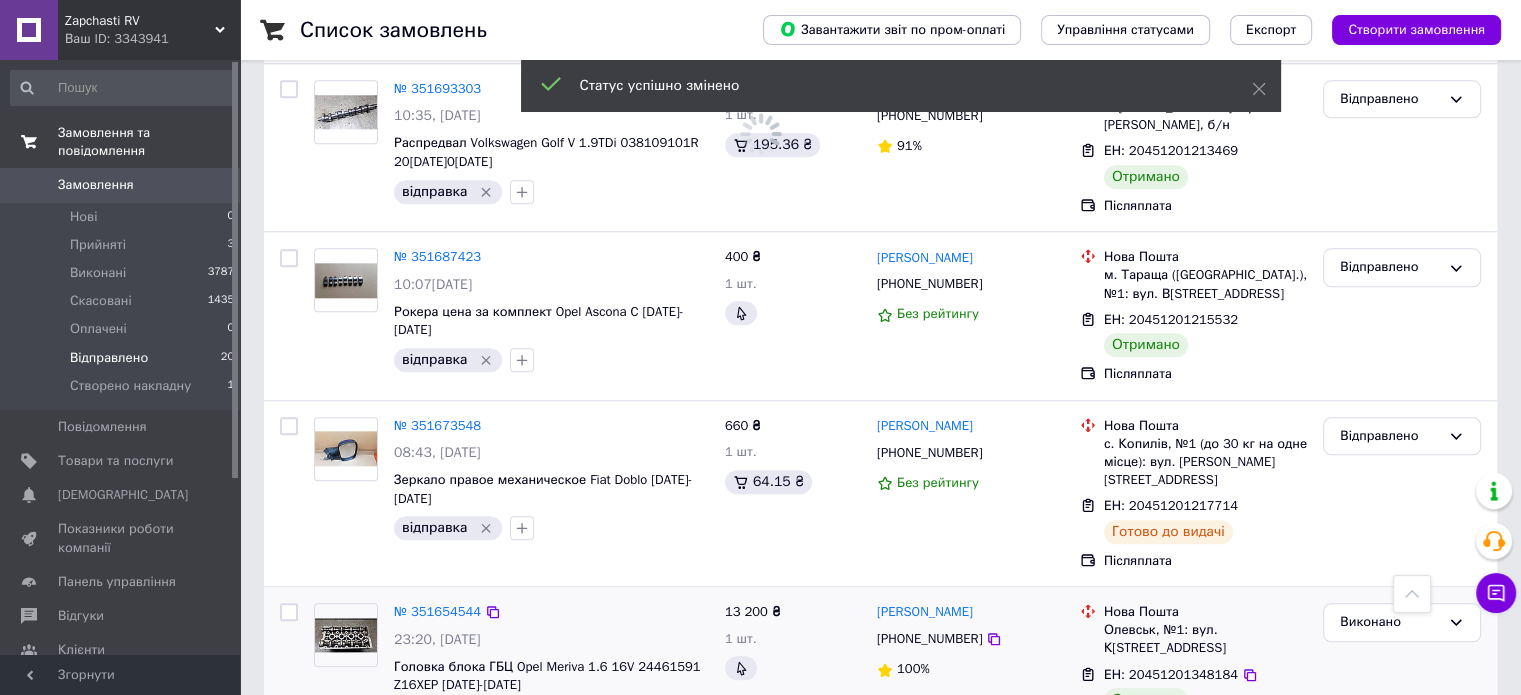 scroll, scrollTop: 2136, scrollLeft: 0, axis: vertical 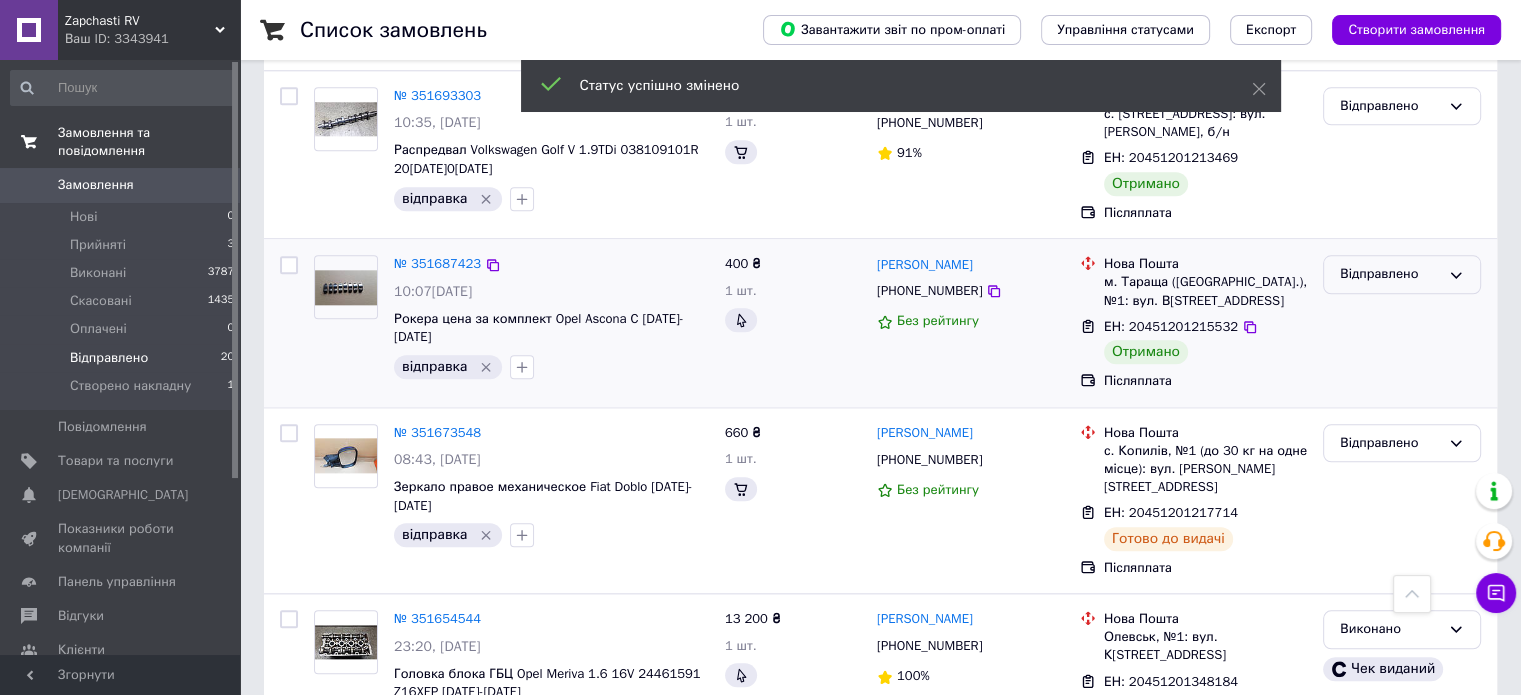 click on "Відправлено" at bounding box center (1390, 274) 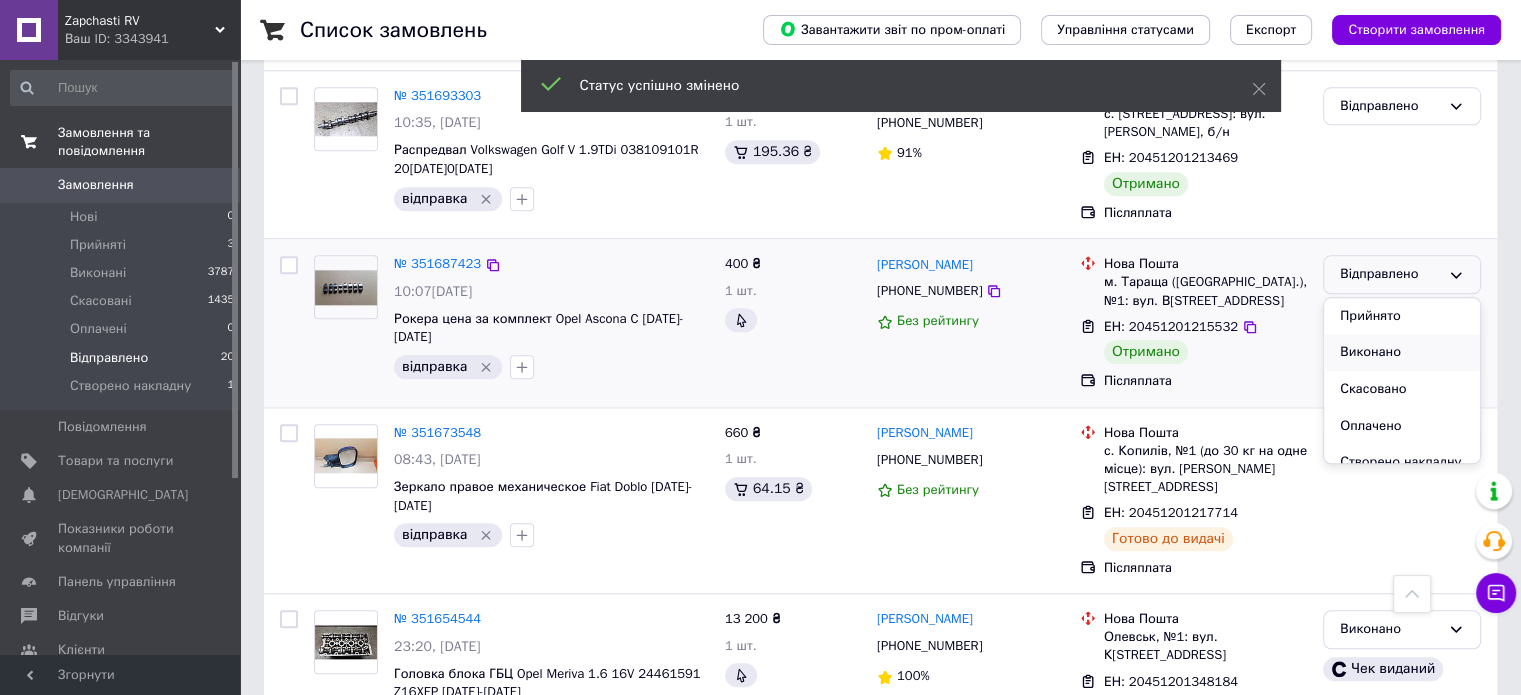 click on "Виконано" at bounding box center (1402, 352) 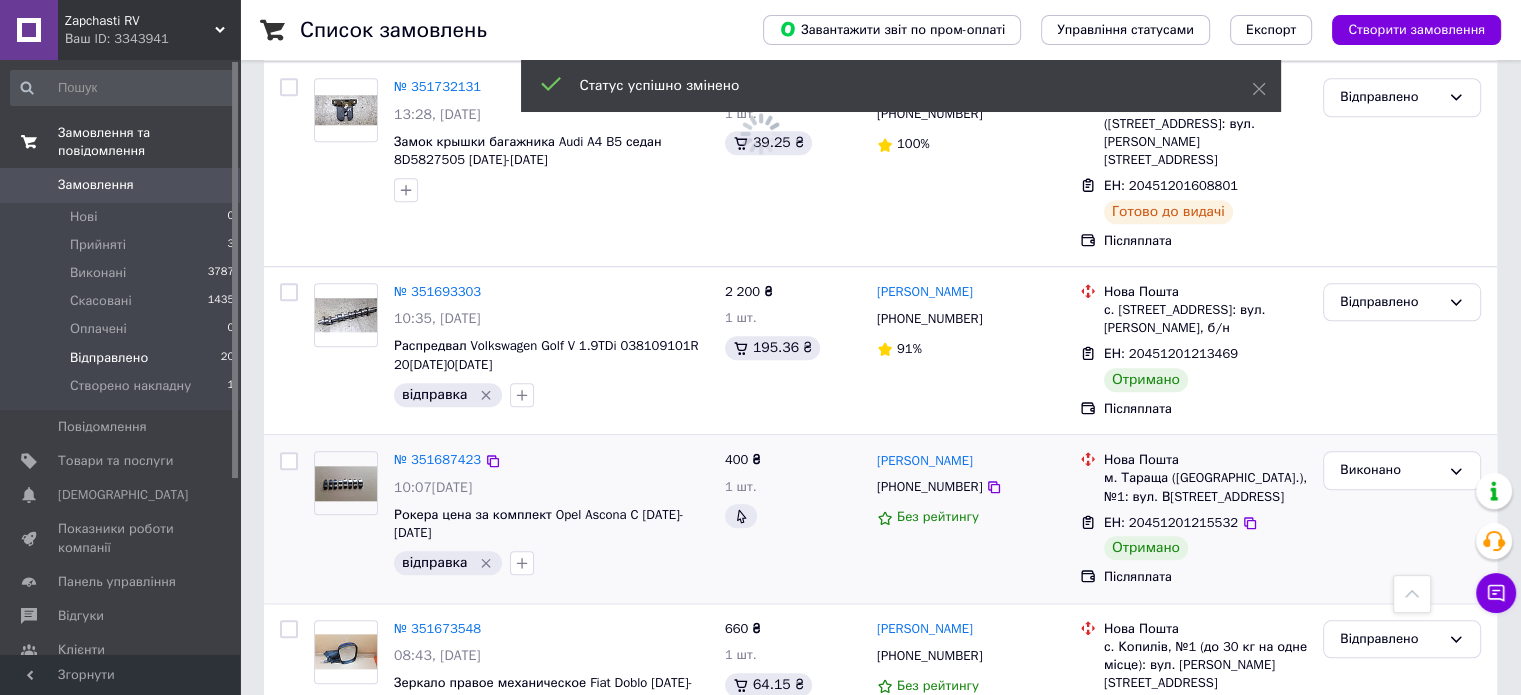 scroll, scrollTop: 1936, scrollLeft: 0, axis: vertical 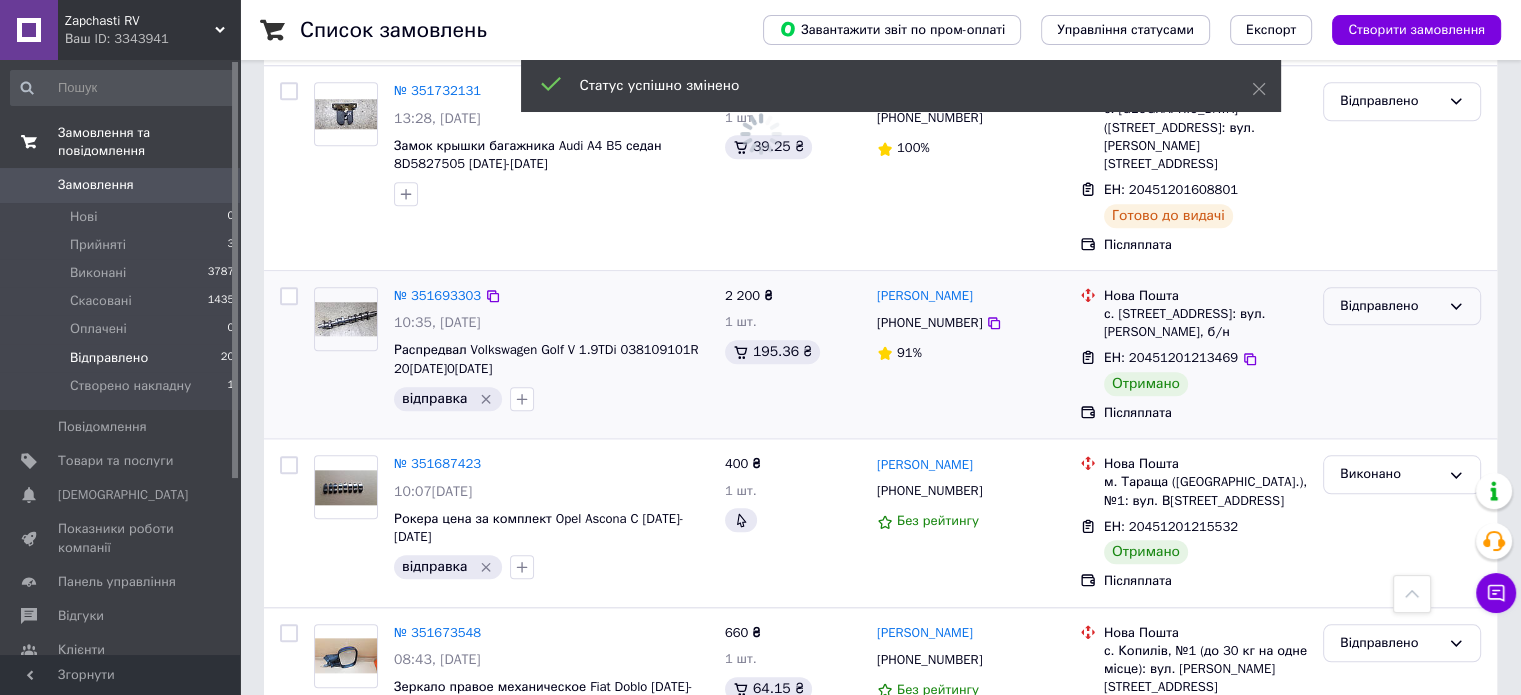 click on "Відправлено" at bounding box center (1390, 306) 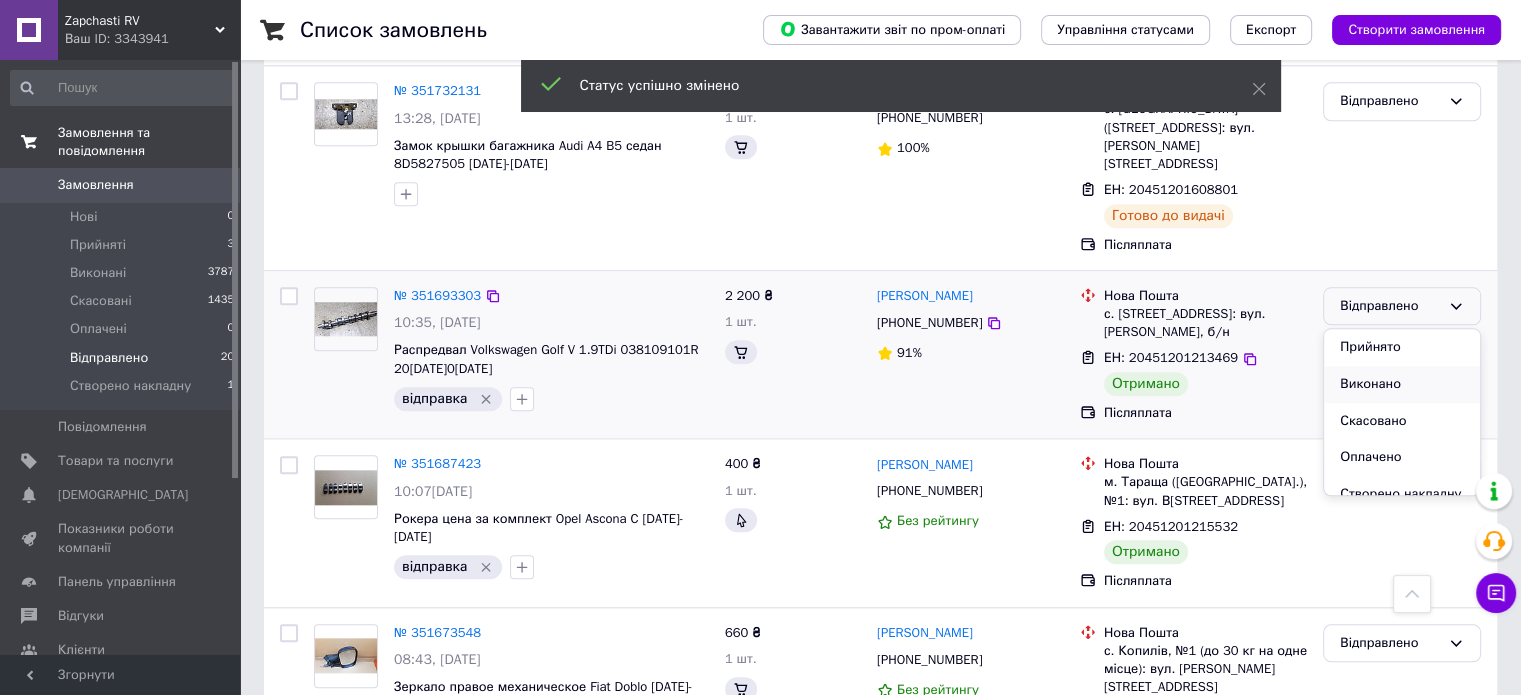 click on "Виконано" at bounding box center (1402, 384) 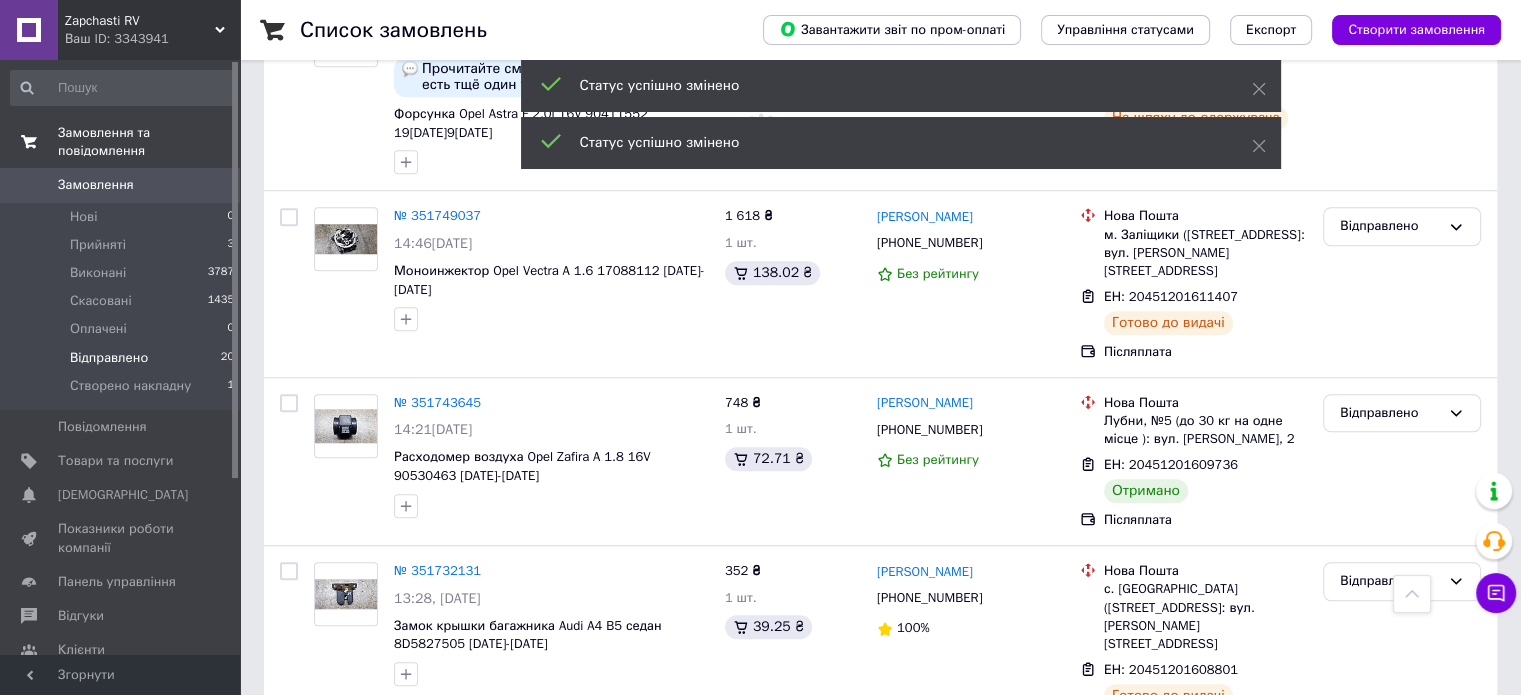 scroll, scrollTop: 1436, scrollLeft: 0, axis: vertical 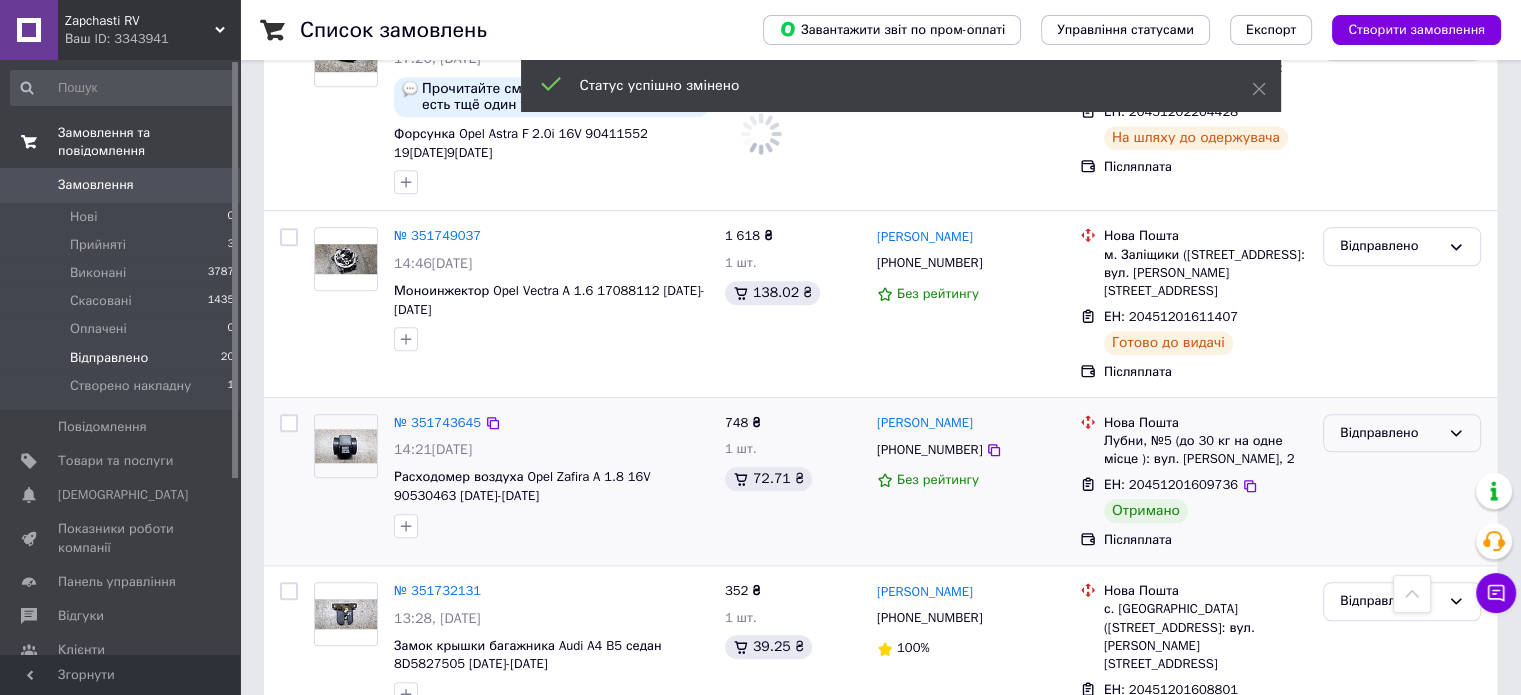 click on "Відправлено" at bounding box center (1390, 433) 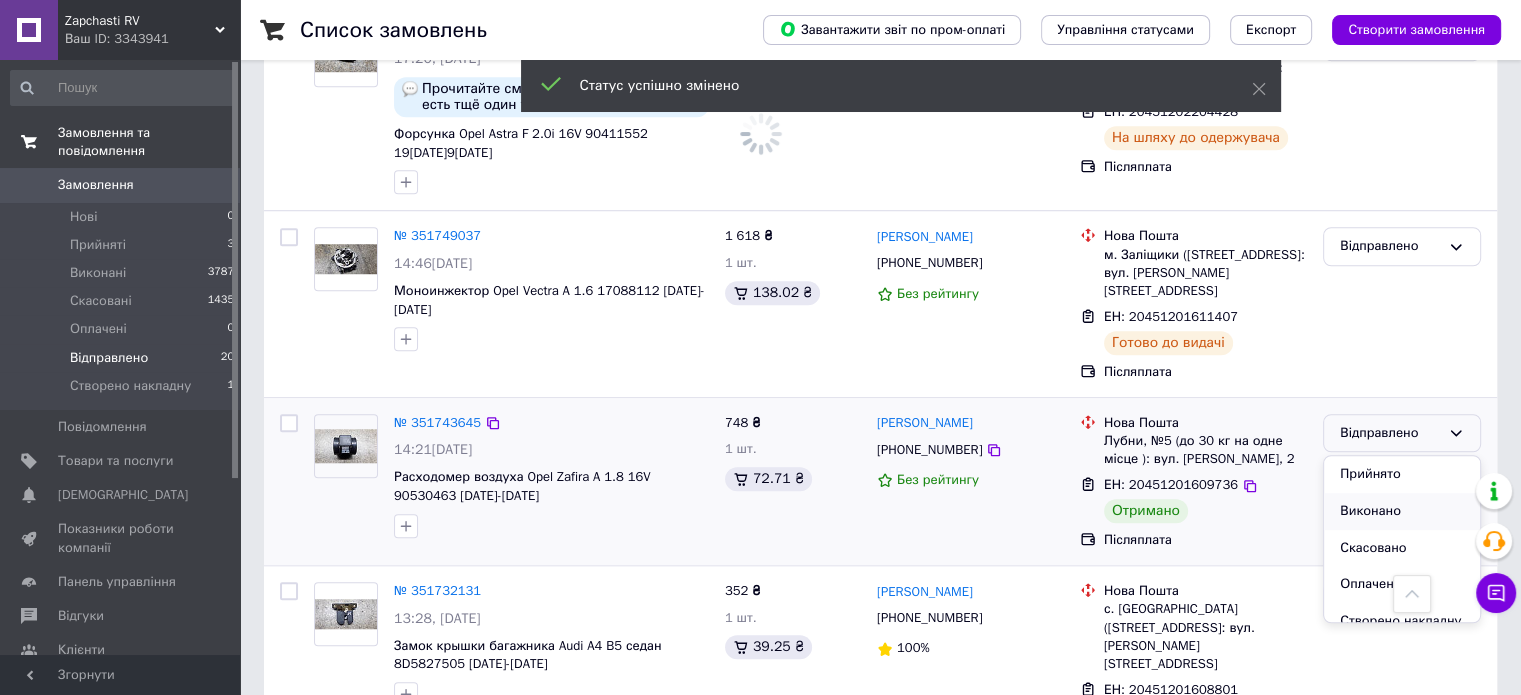 click on "Виконано" at bounding box center [1402, 511] 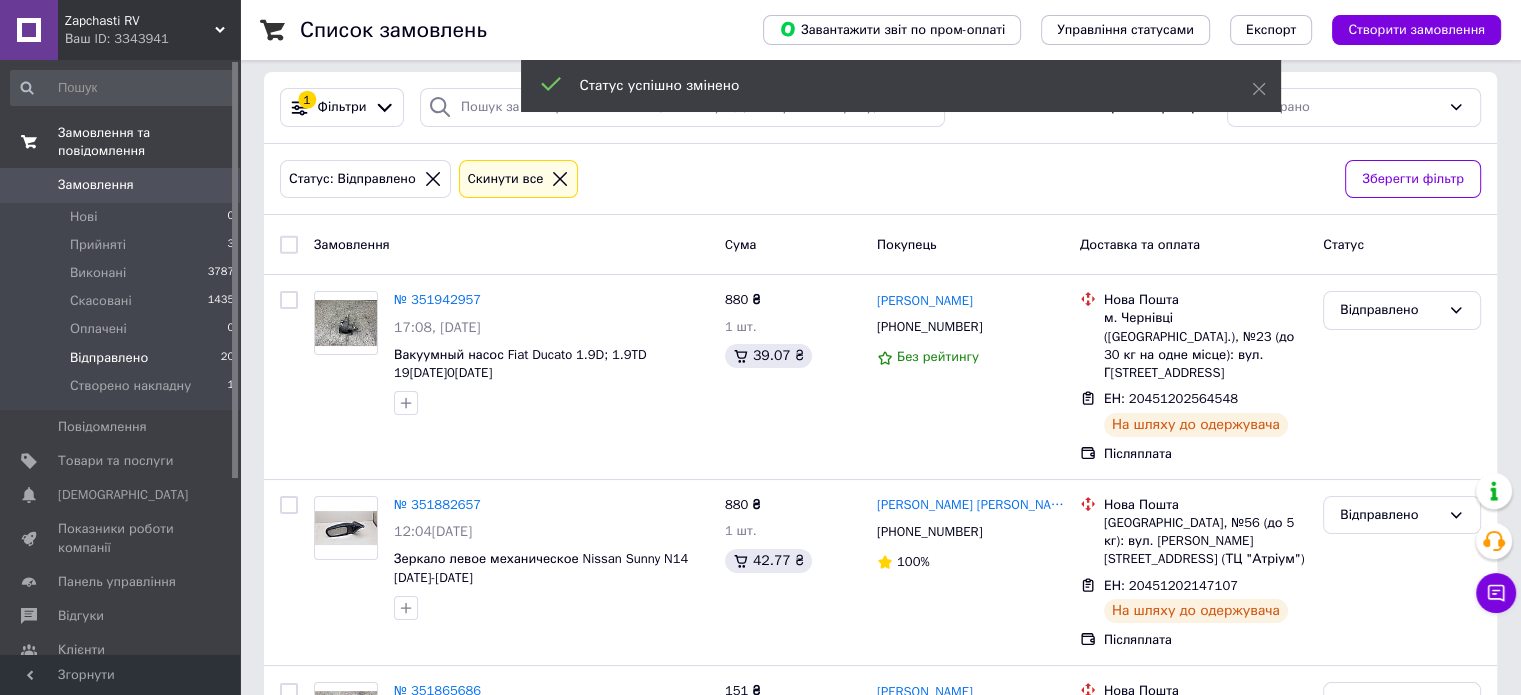 scroll, scrollTop: 0, scrollLeft: 0, axis: both 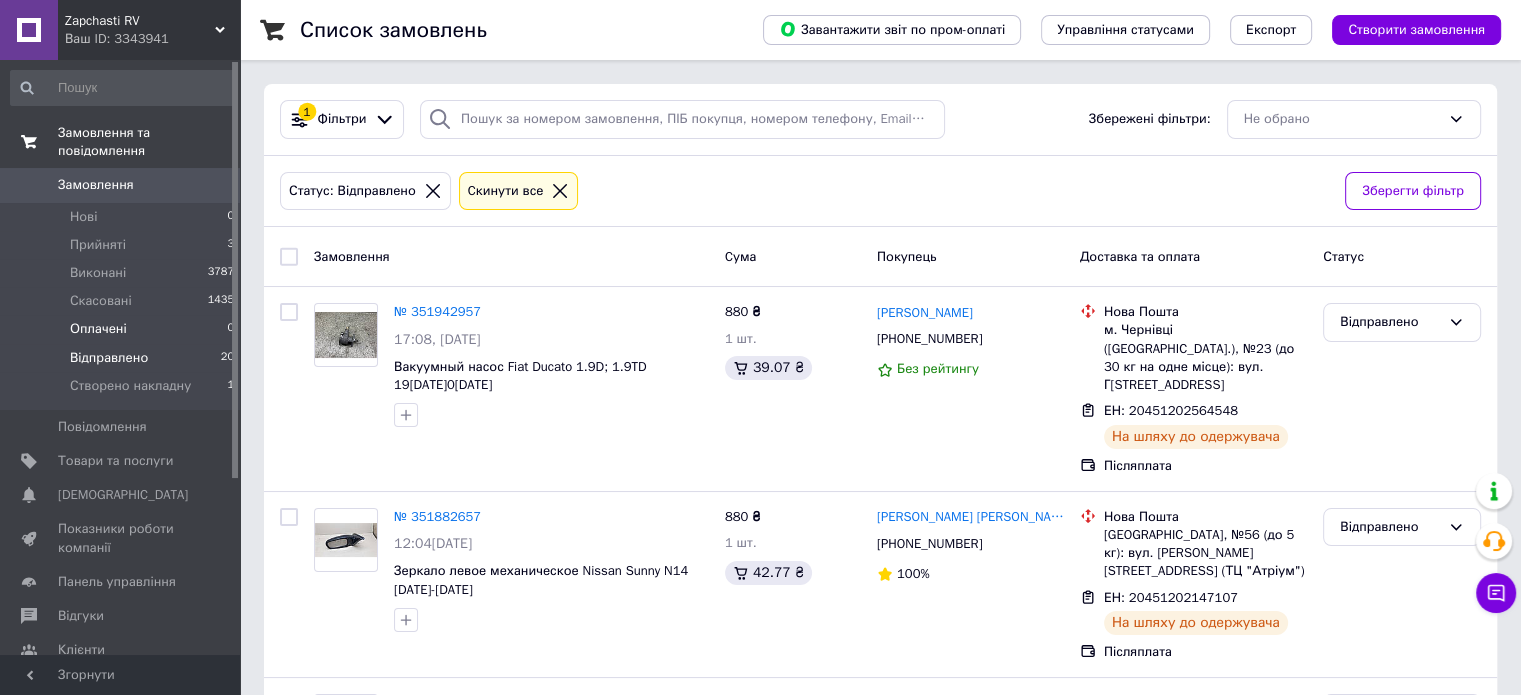click on "Оплачені" at bounding box center (98, 329) 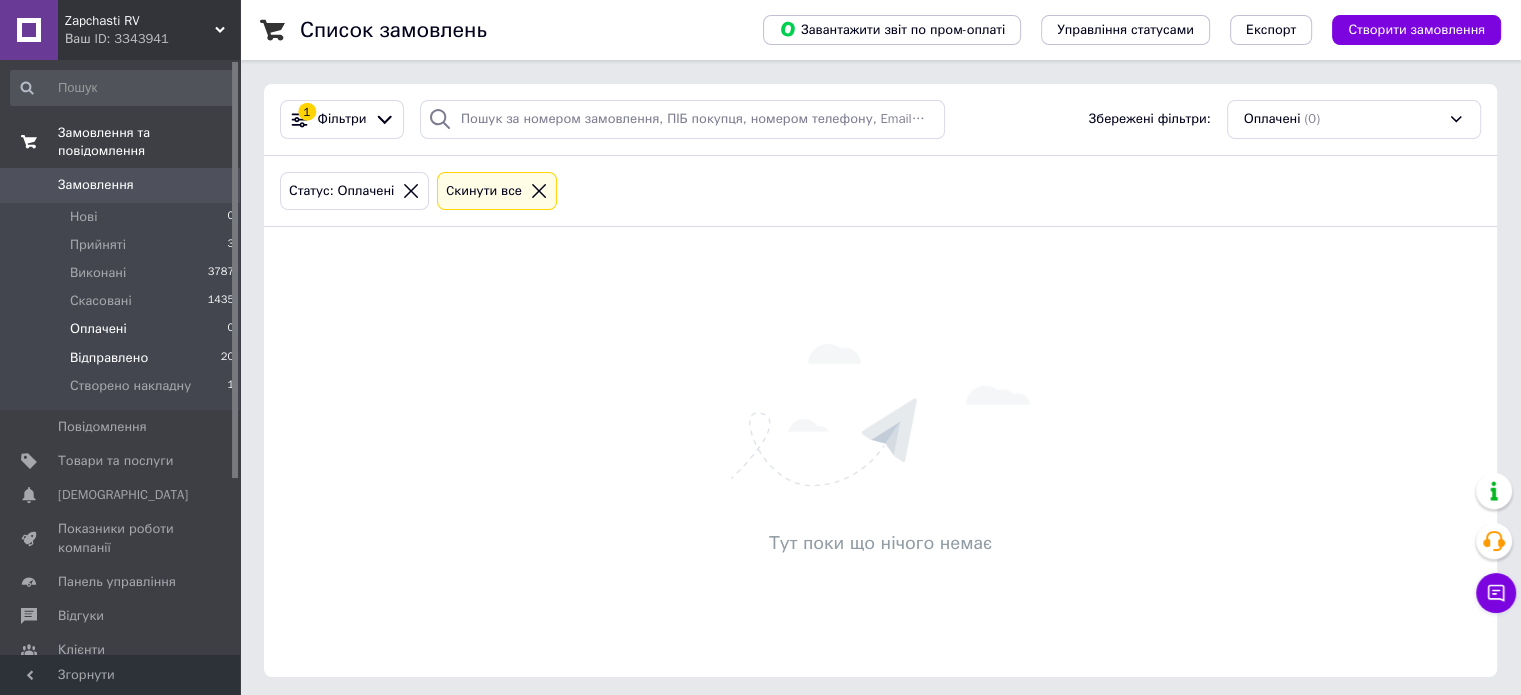 click on "Відправлено" at bounding box center [109, 358] 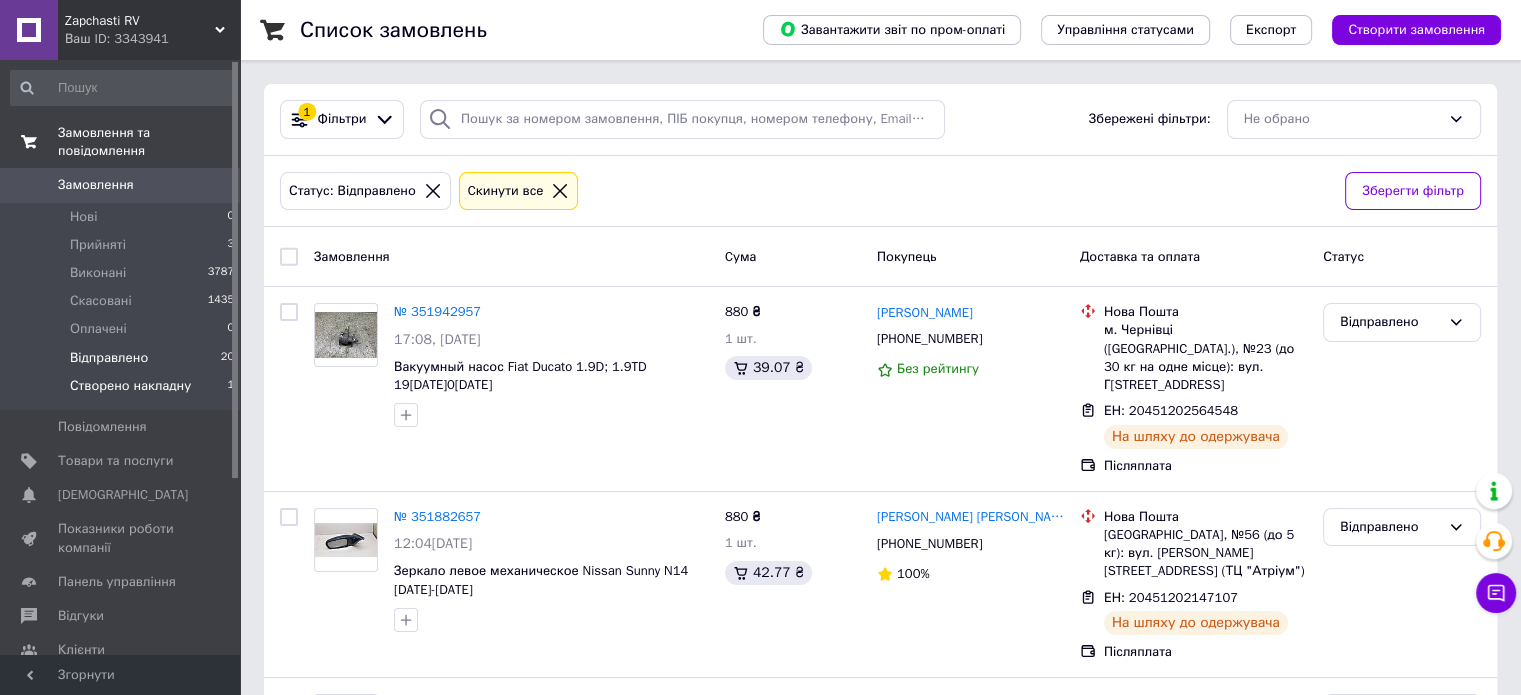 click on "Створено накладну" at bounding box center [130, 386] 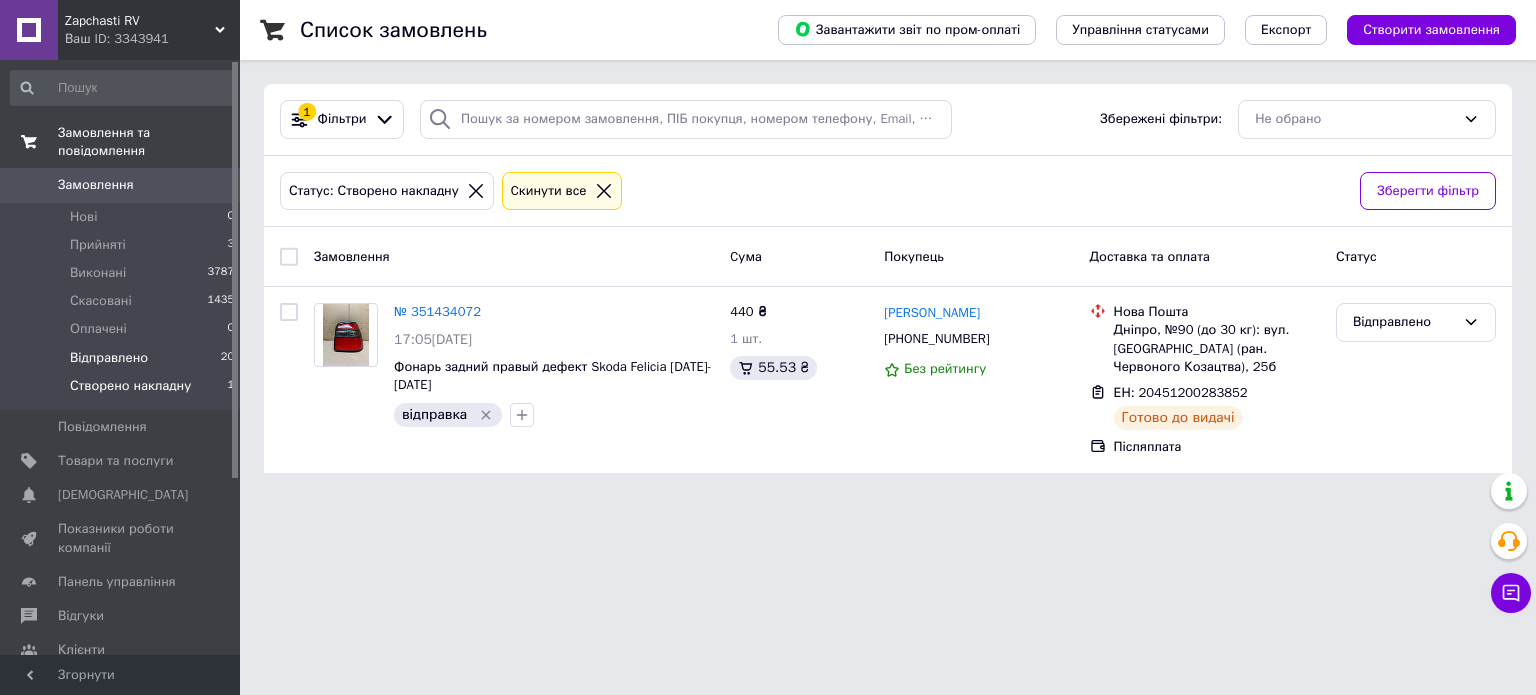 click on "Відправлено" at bounding box center (109, 358) 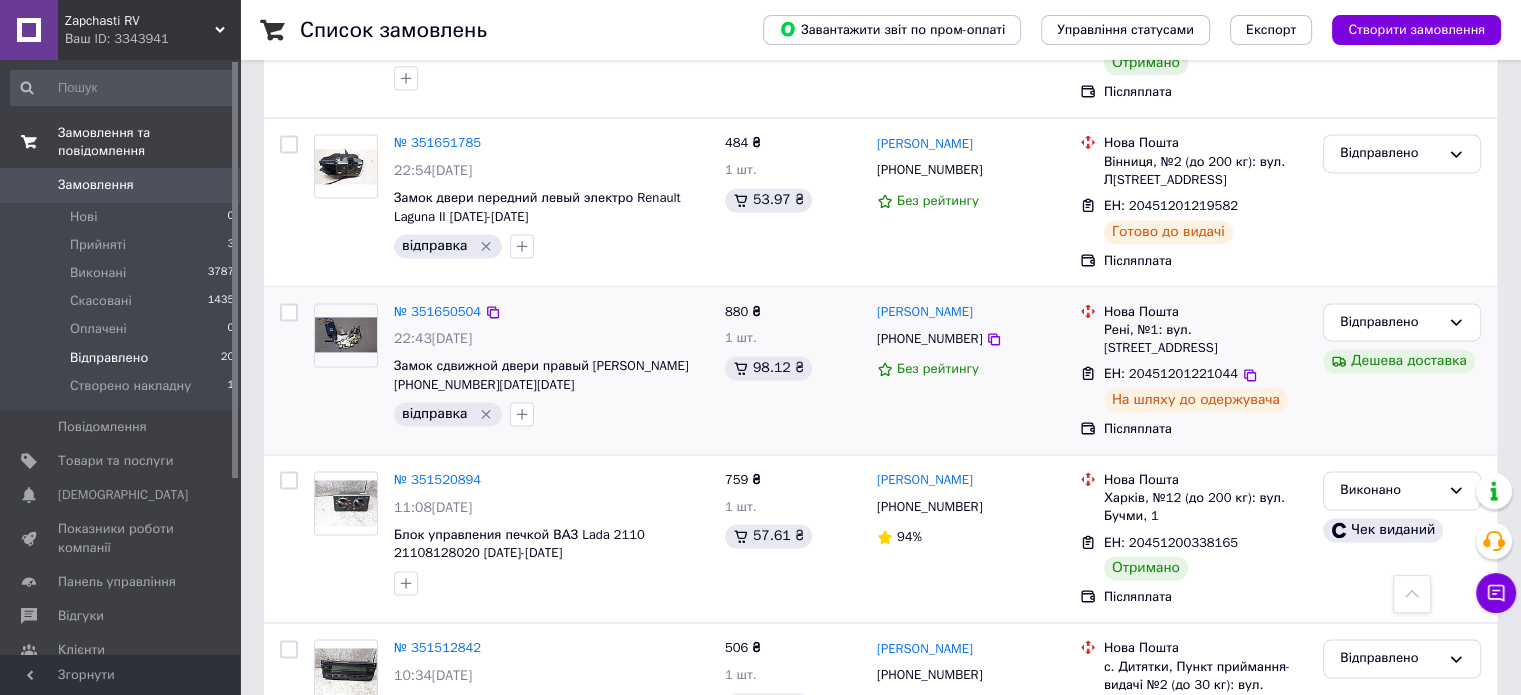 scroll, scrollTop: 2781, scrollLeft: 0, axis: vertical 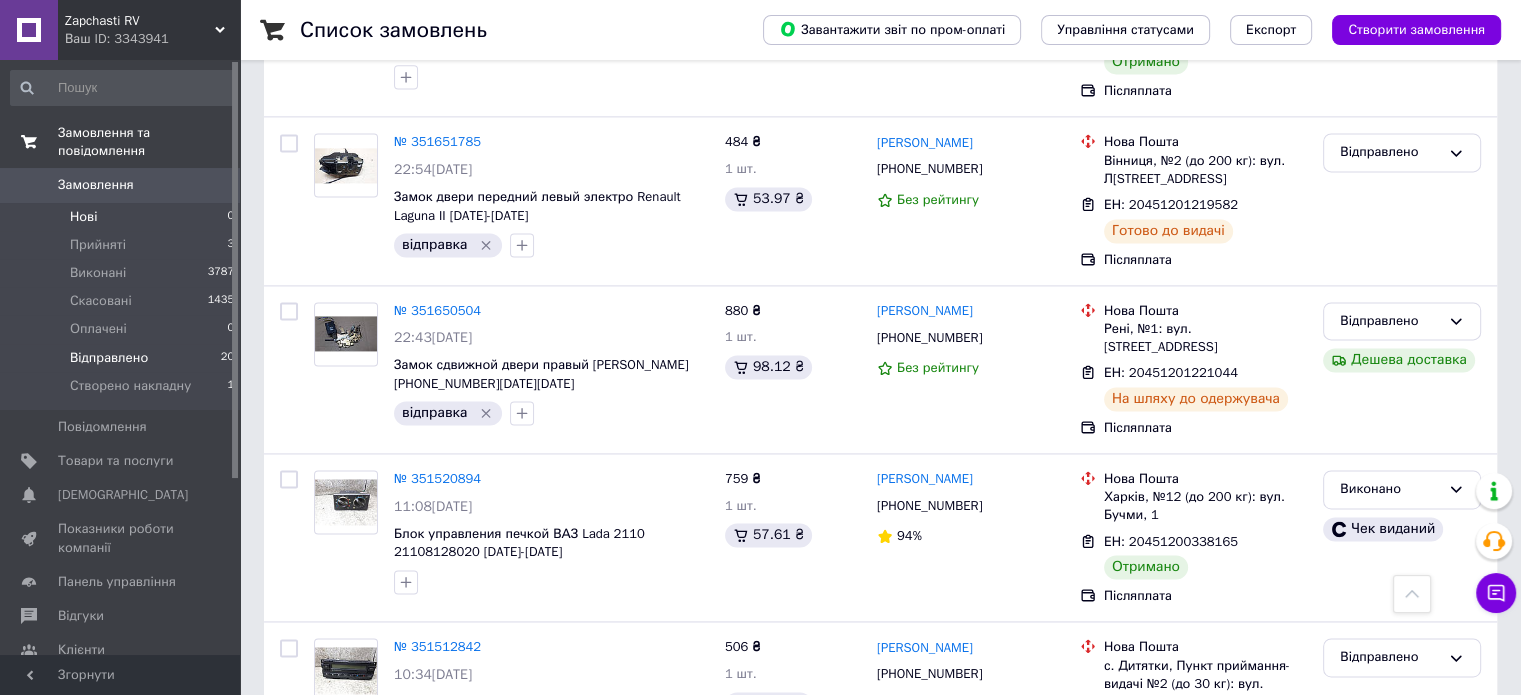 click on "Нові 0" at bounding box center [123, 217] 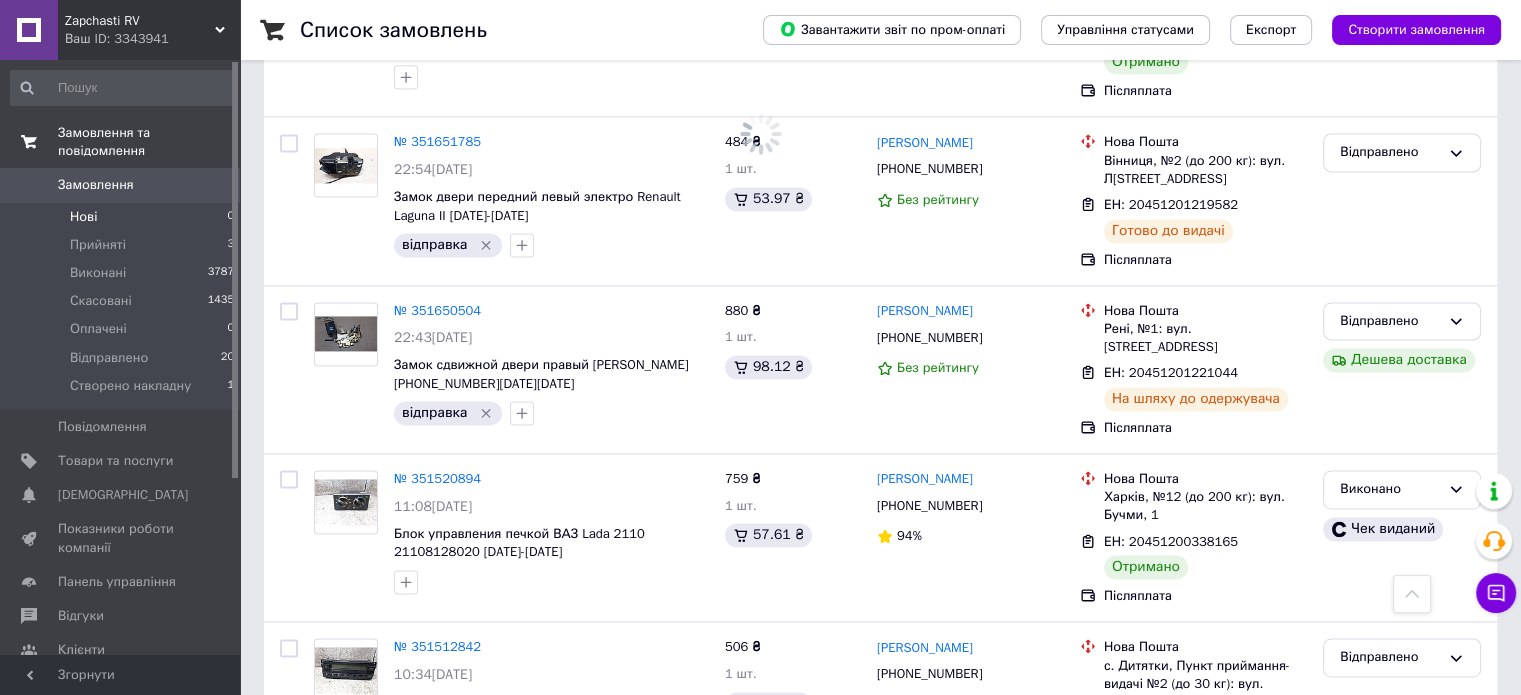 scroll, scrollTop: 0, scrollLeft: 0, axis: both 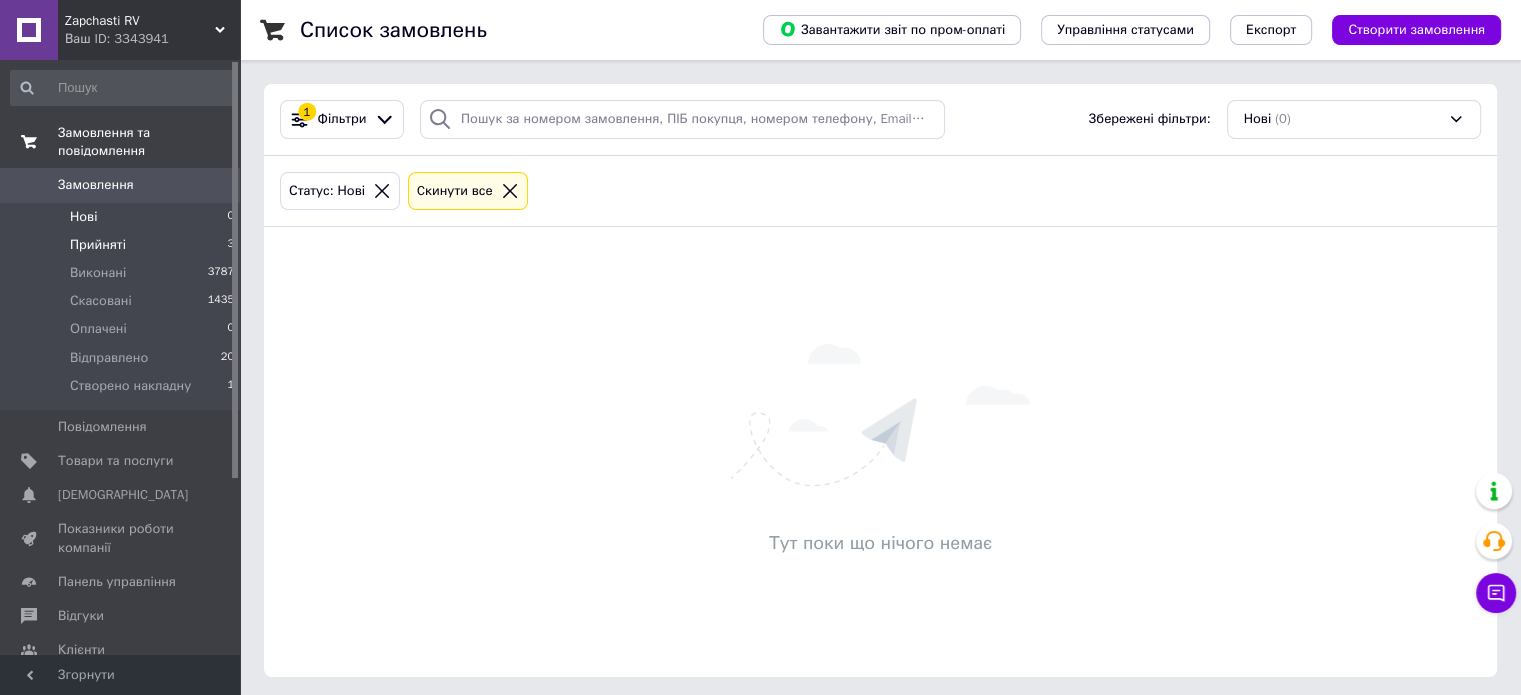 click on "Прийняті 3" at bounding box center (123, 245) 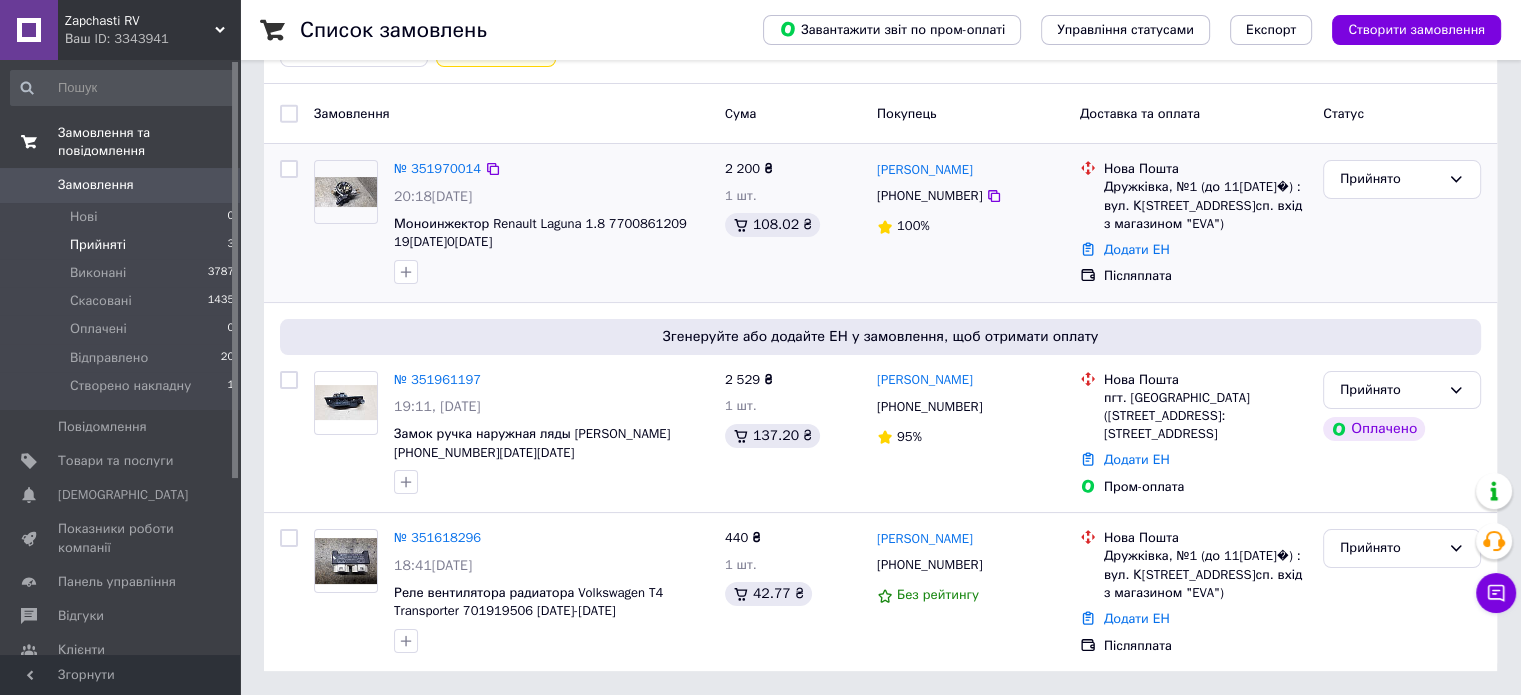 scroll, scrollTop: 159, scrollLeft: 0, axis: vertical 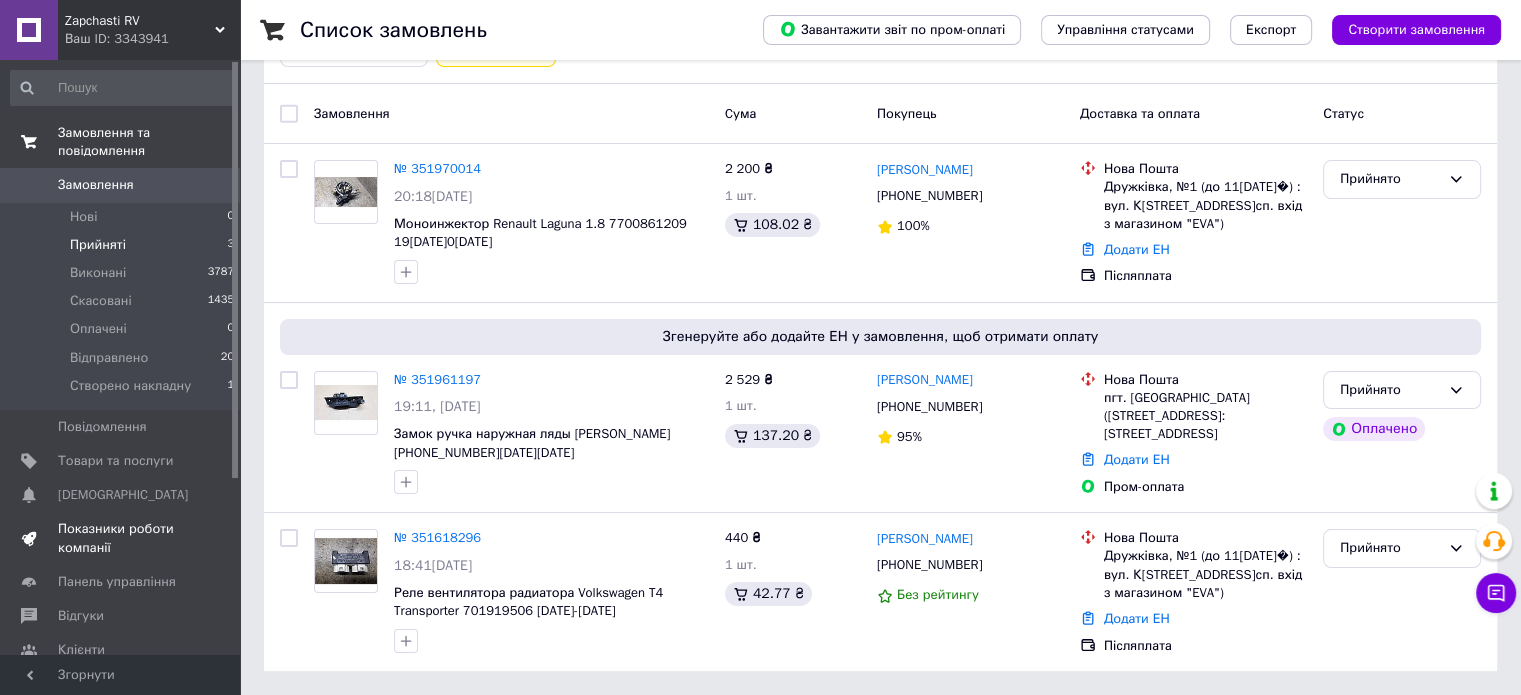 click on "Показники роботи компанії" at bounding box center (121, 538) 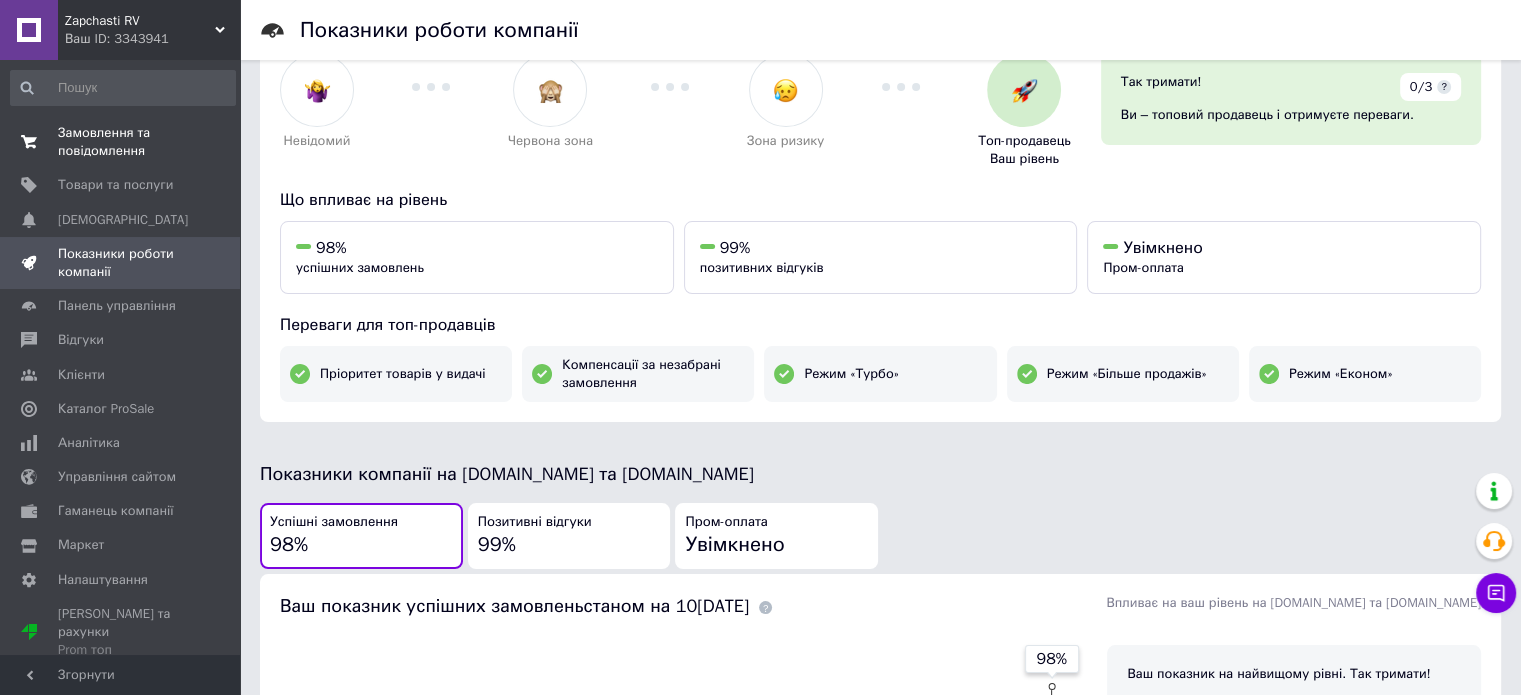 scroll, scrollTop: 100, scrollLeft: 0, axis: vertical 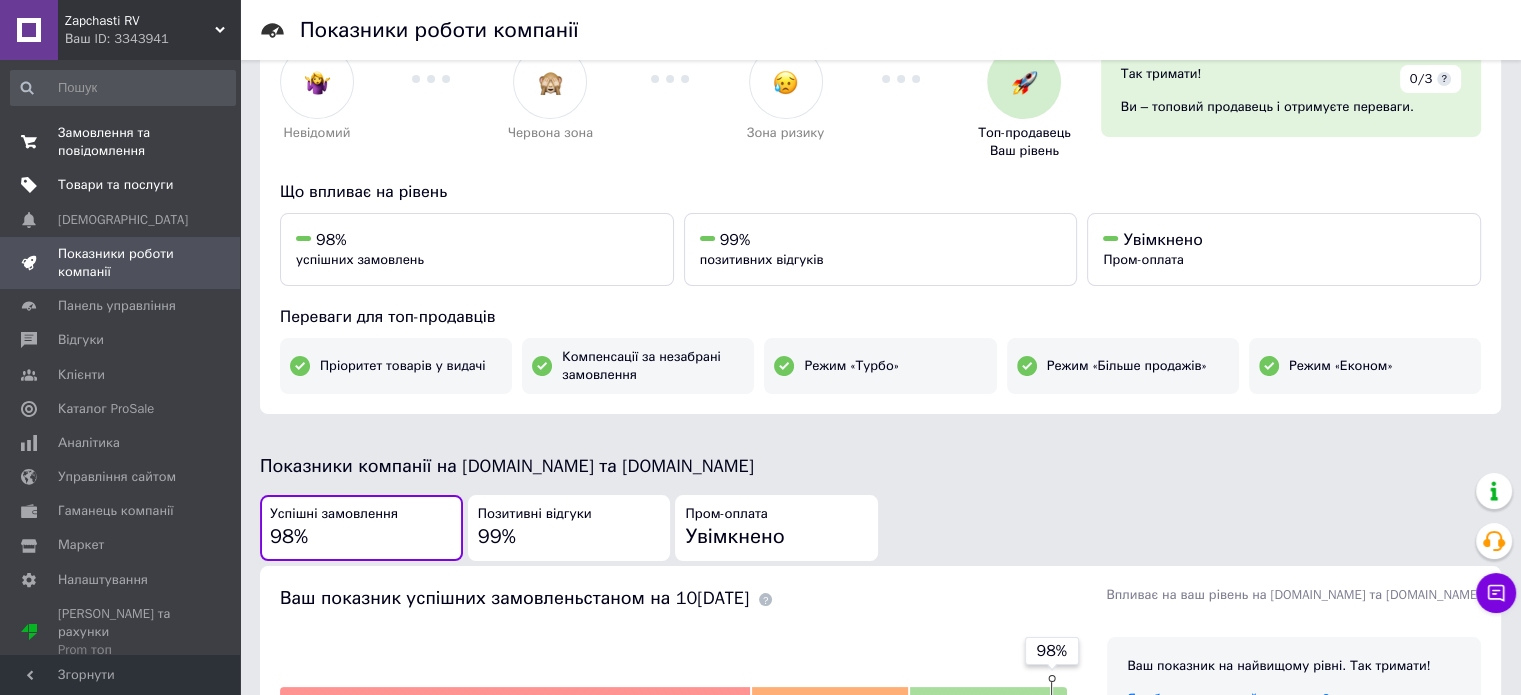 click on "Товари та послуги" at bounding box center (115, 185) 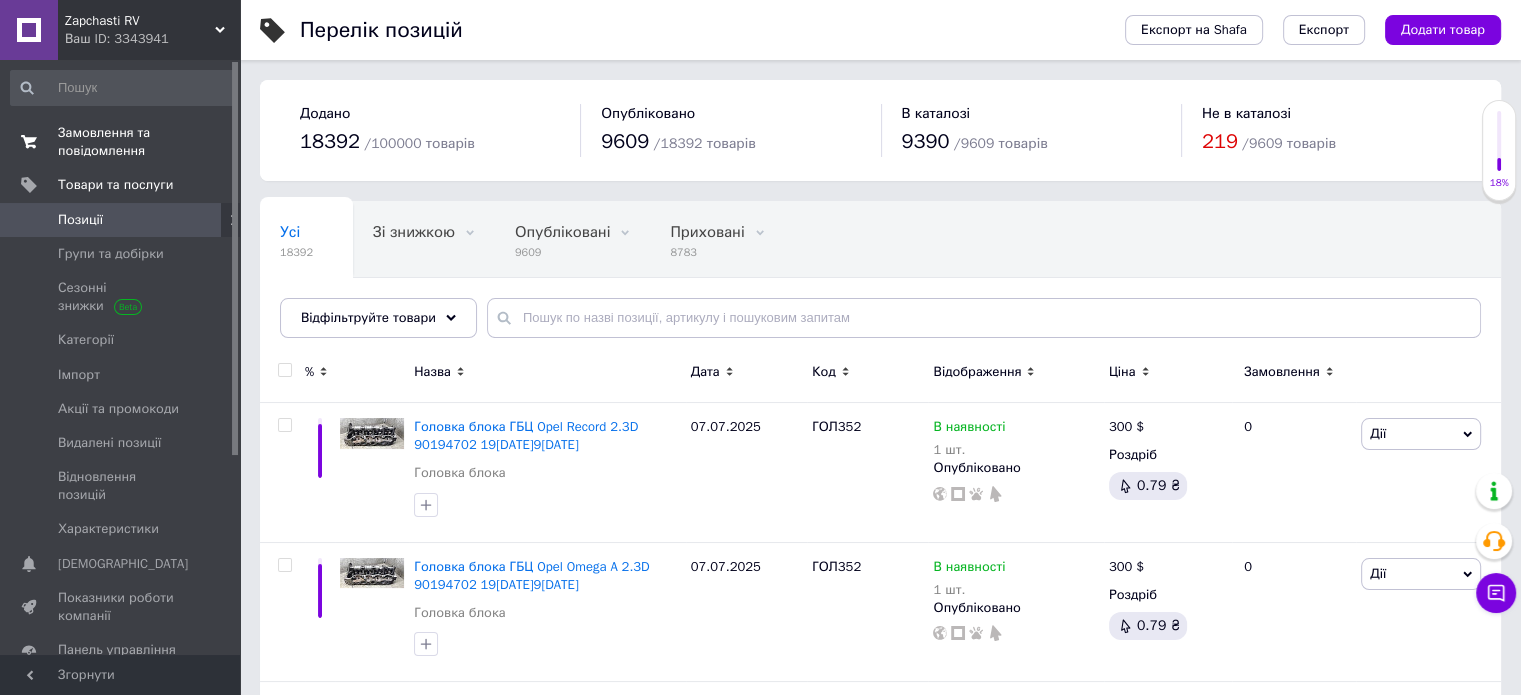 click on "Замовлення та повідомлення 0 0" at bounding box center [123, 142] 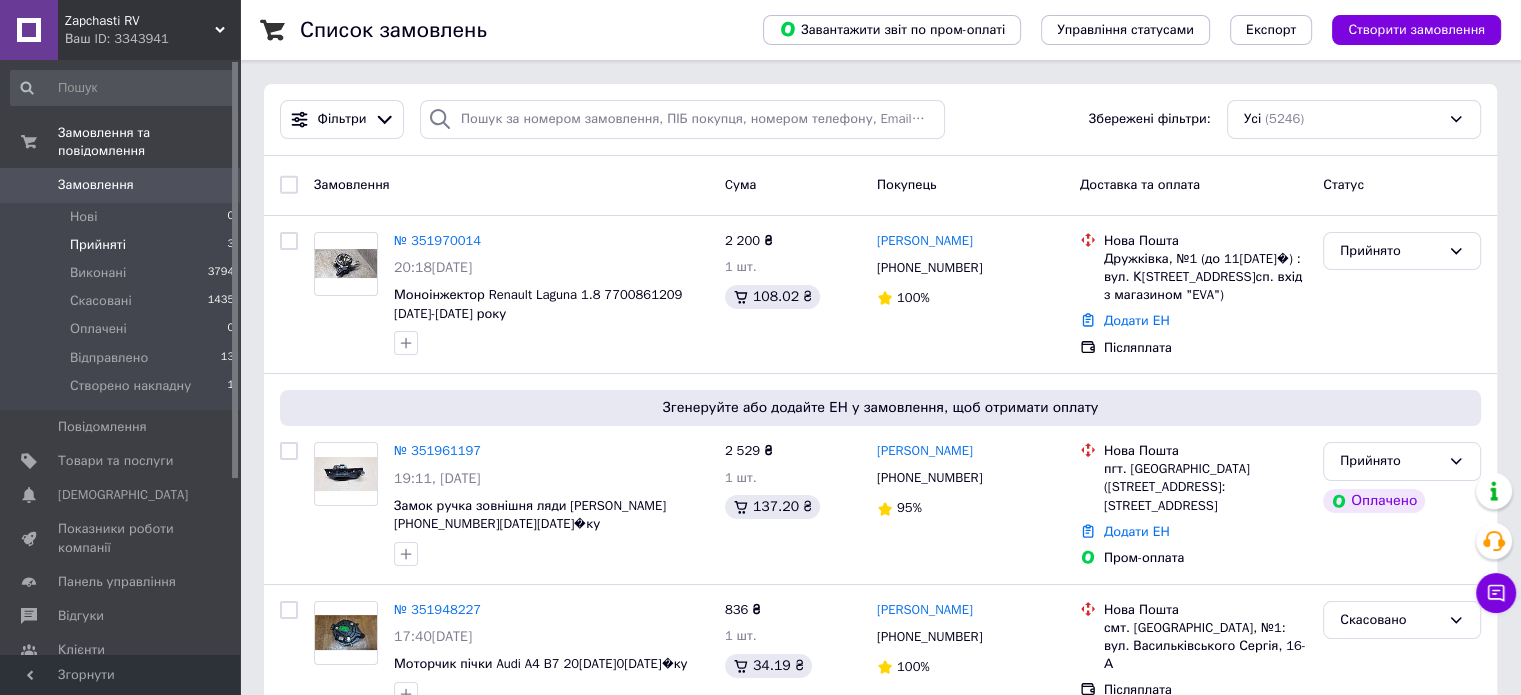 click on "Прийняті 3" at bounding box center [123, 245] 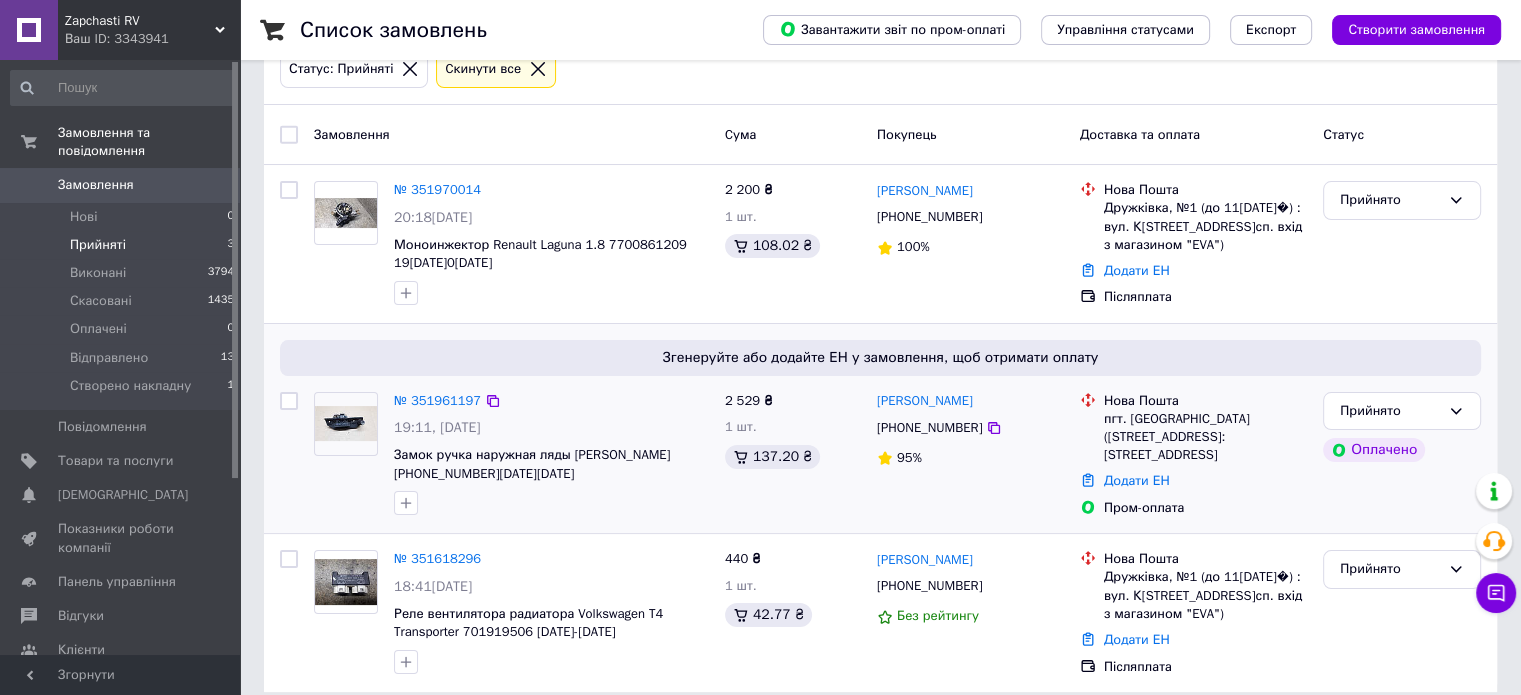 scroll, scrollTop: 159, scrollLeft: 0, axis: vertical 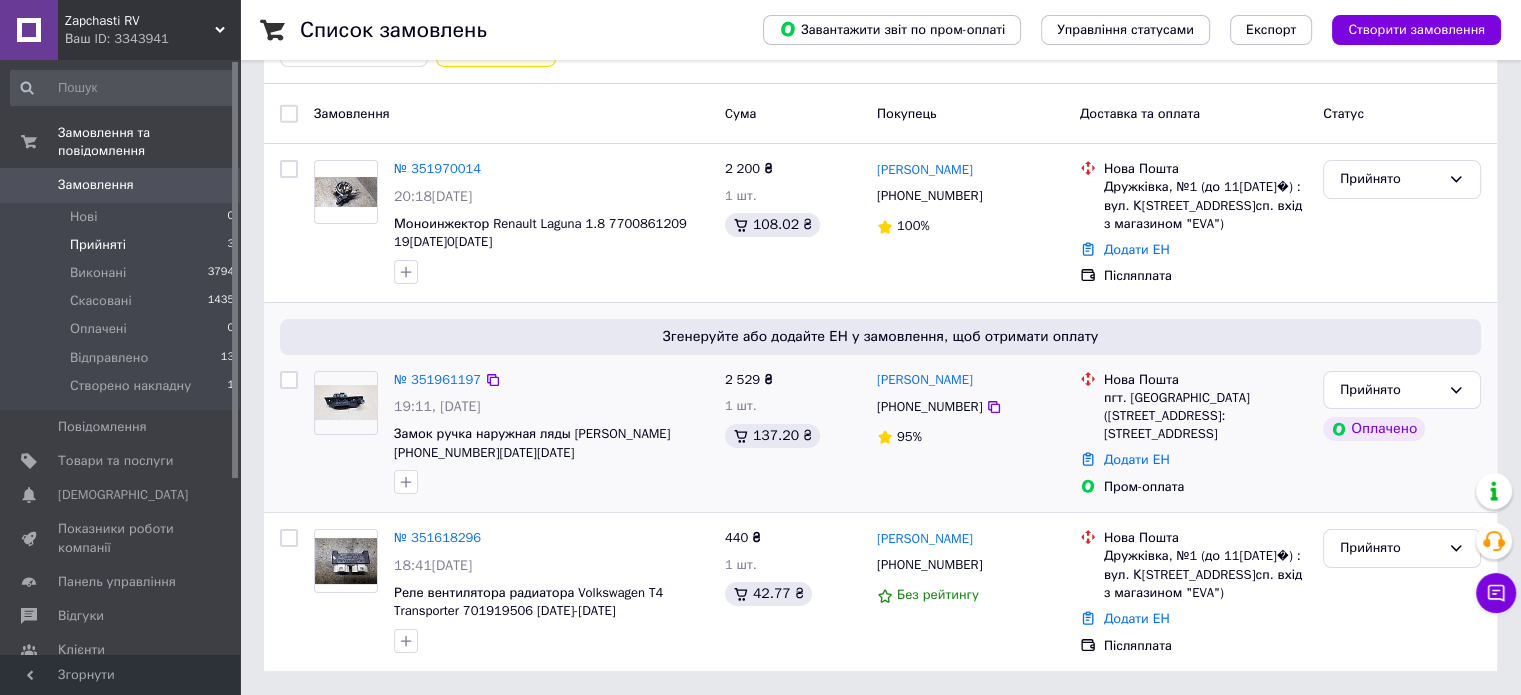 click on "№ 351961197 19:11, 09.07.2025 Замок ручка наружная ляды Mercedes Vito 638 1998-2003 года" at bounding box center (551, 433) 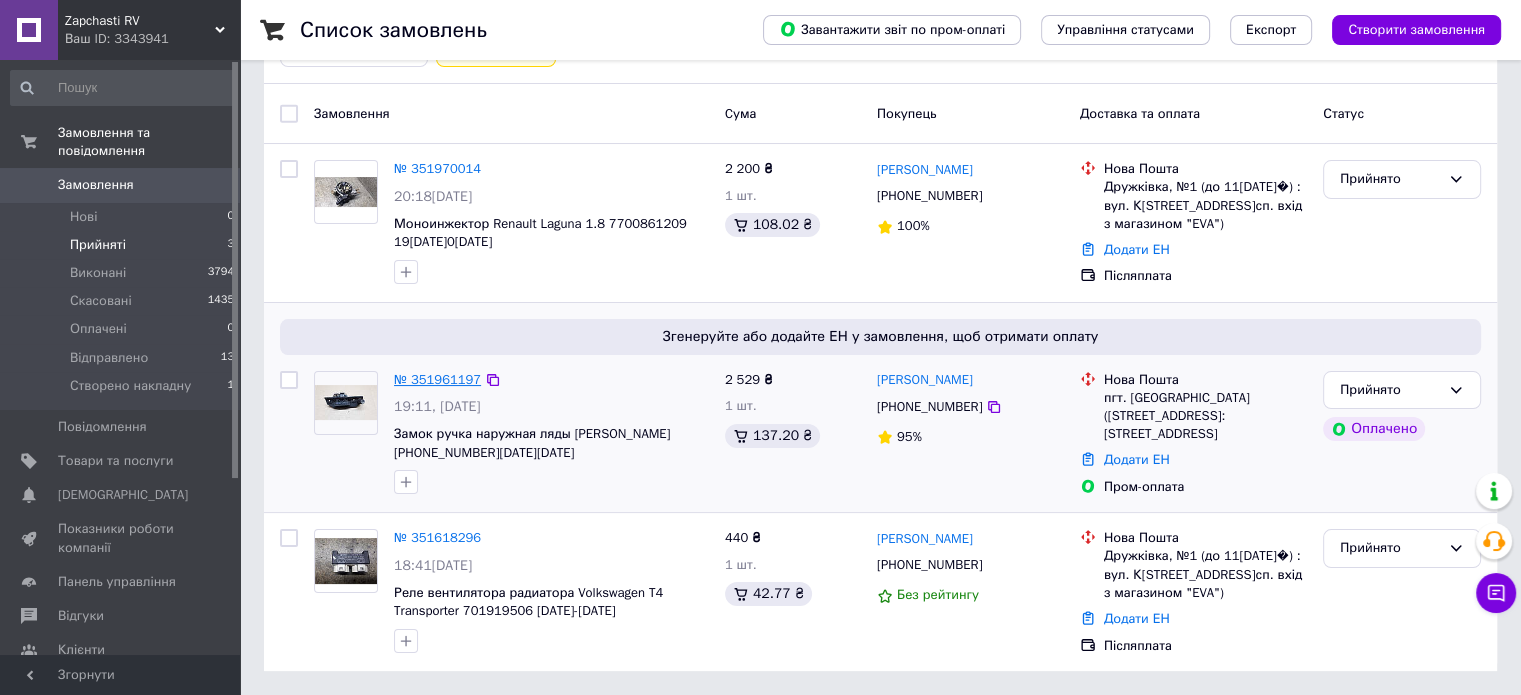 click on "№ 351961197" at bounding box center (437, 379) 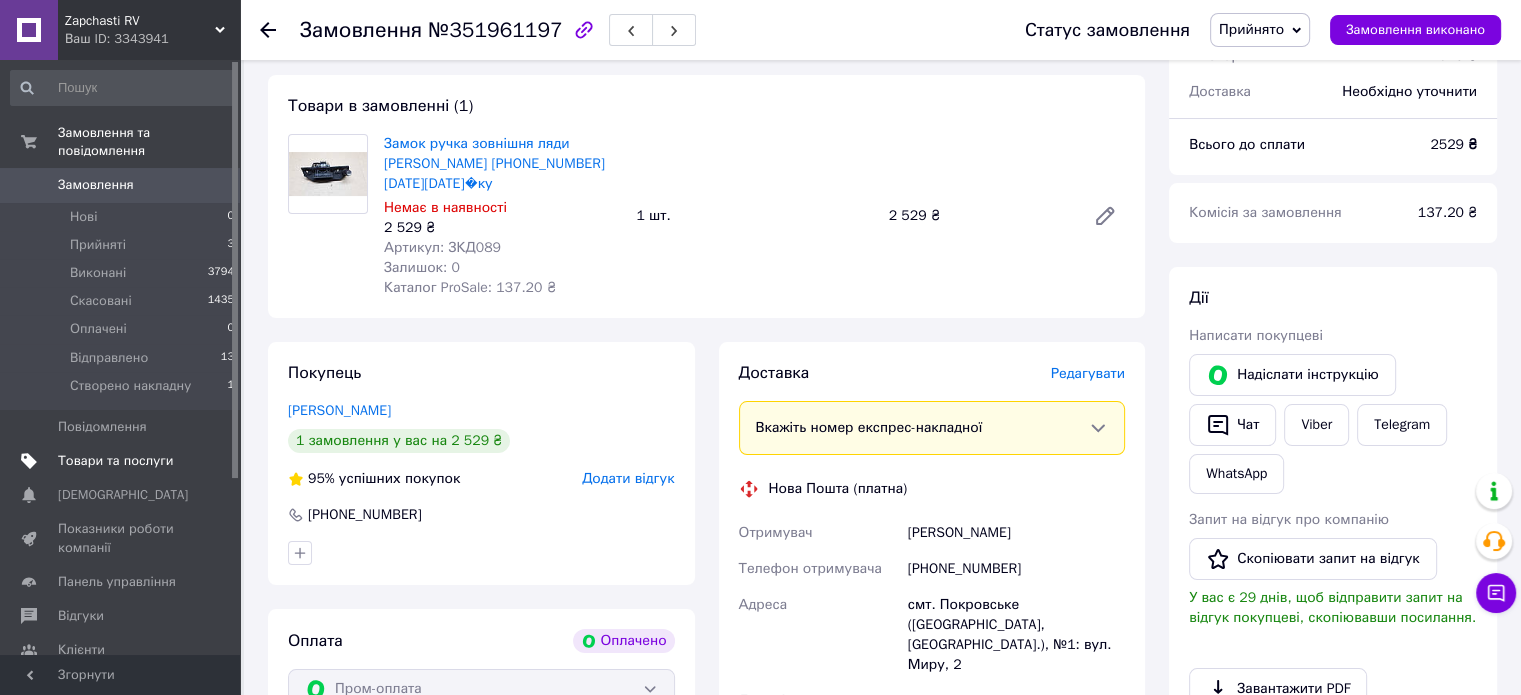 click on "Товари та послуги" at bounding box center (115, 461) 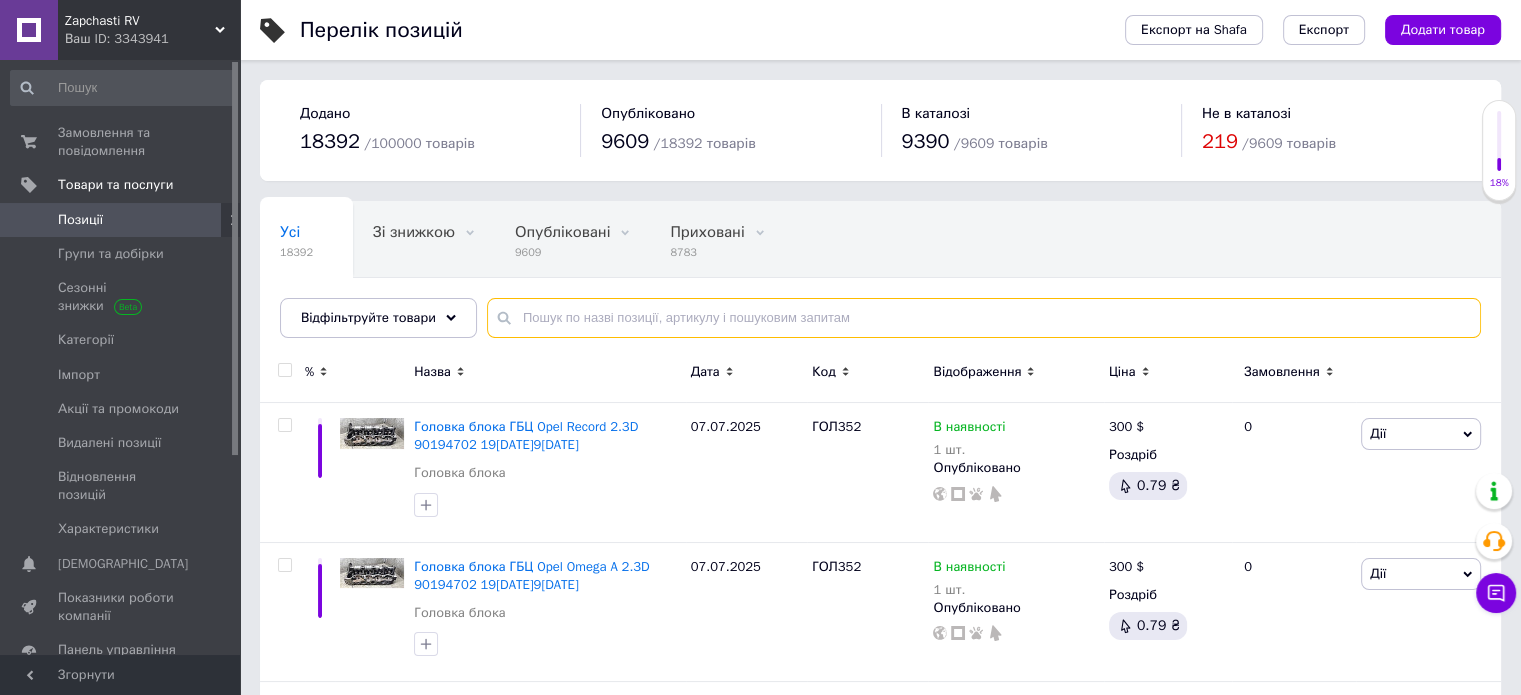 click at bounding box center [984, 318] 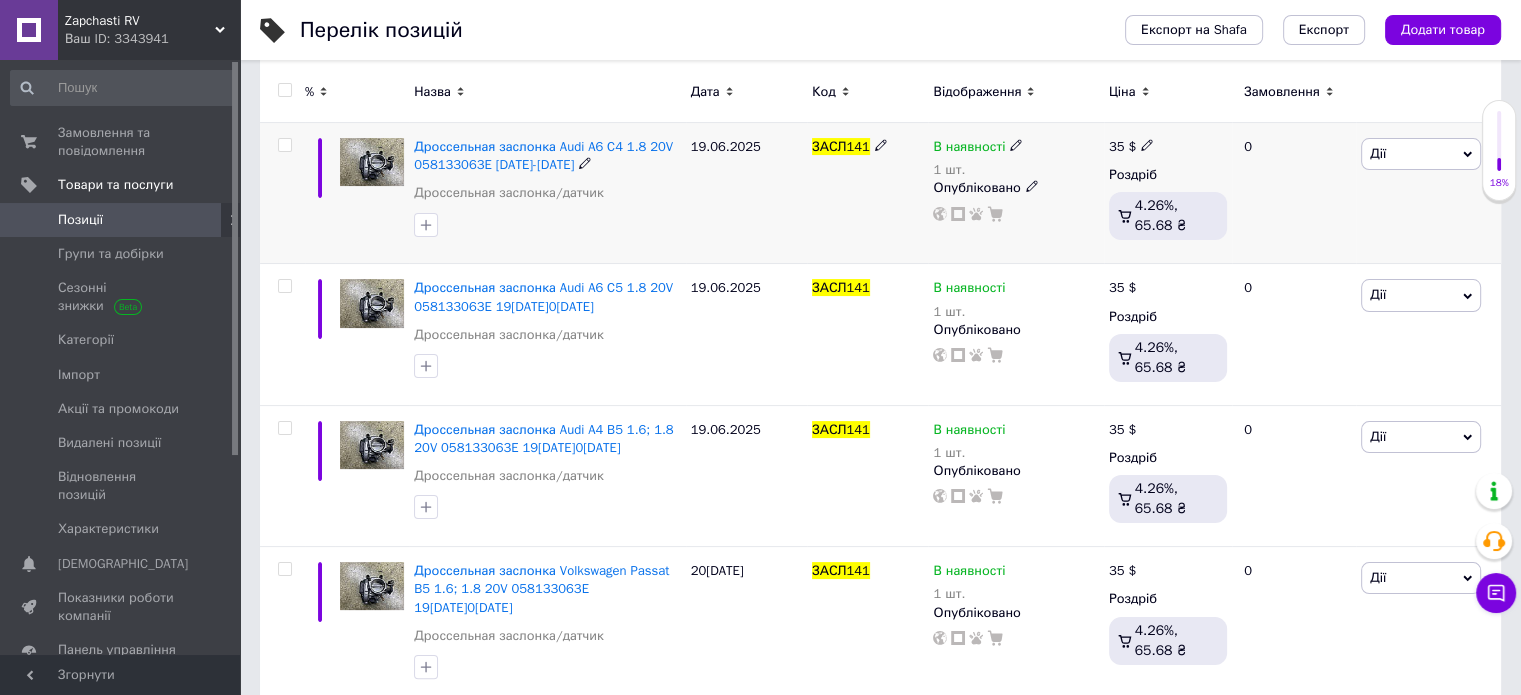 scroll, scrollTop: 291, scrollLeft: 0, axis: vertical 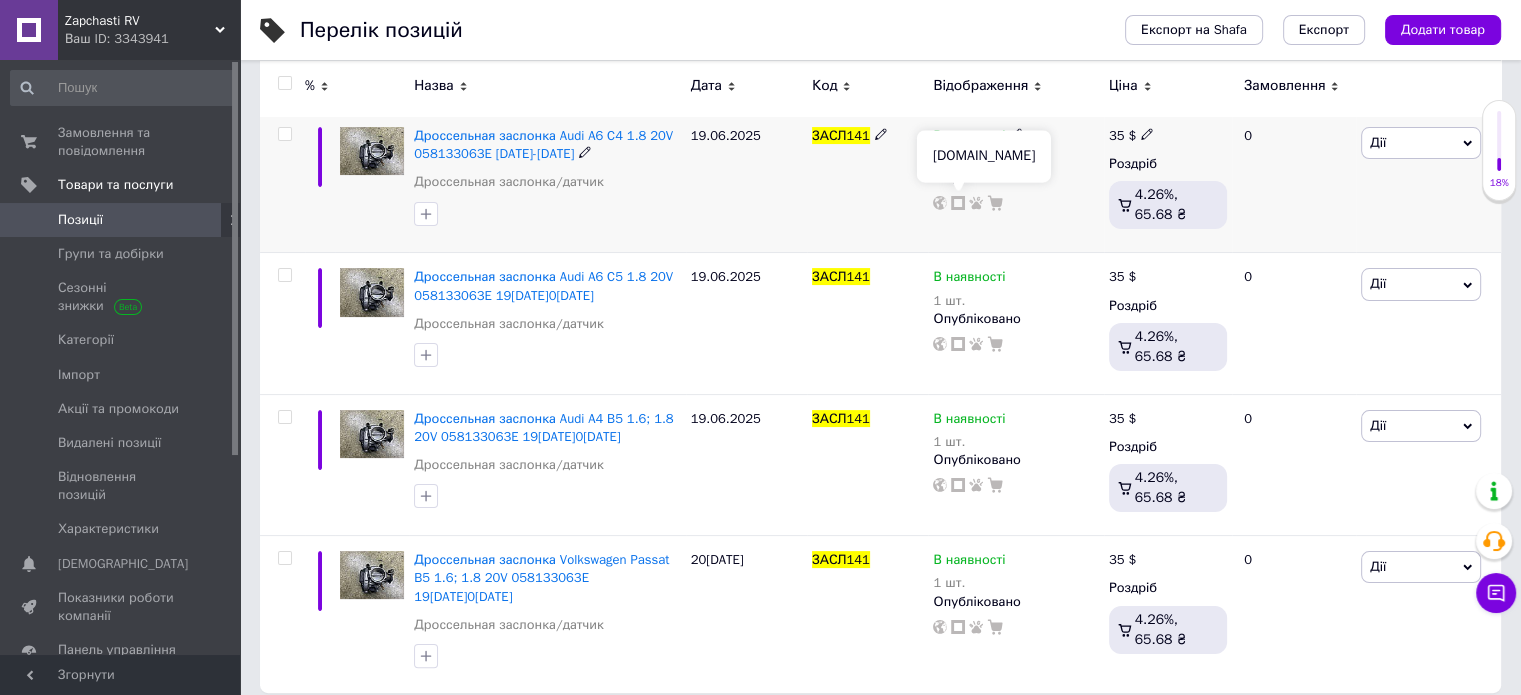 click 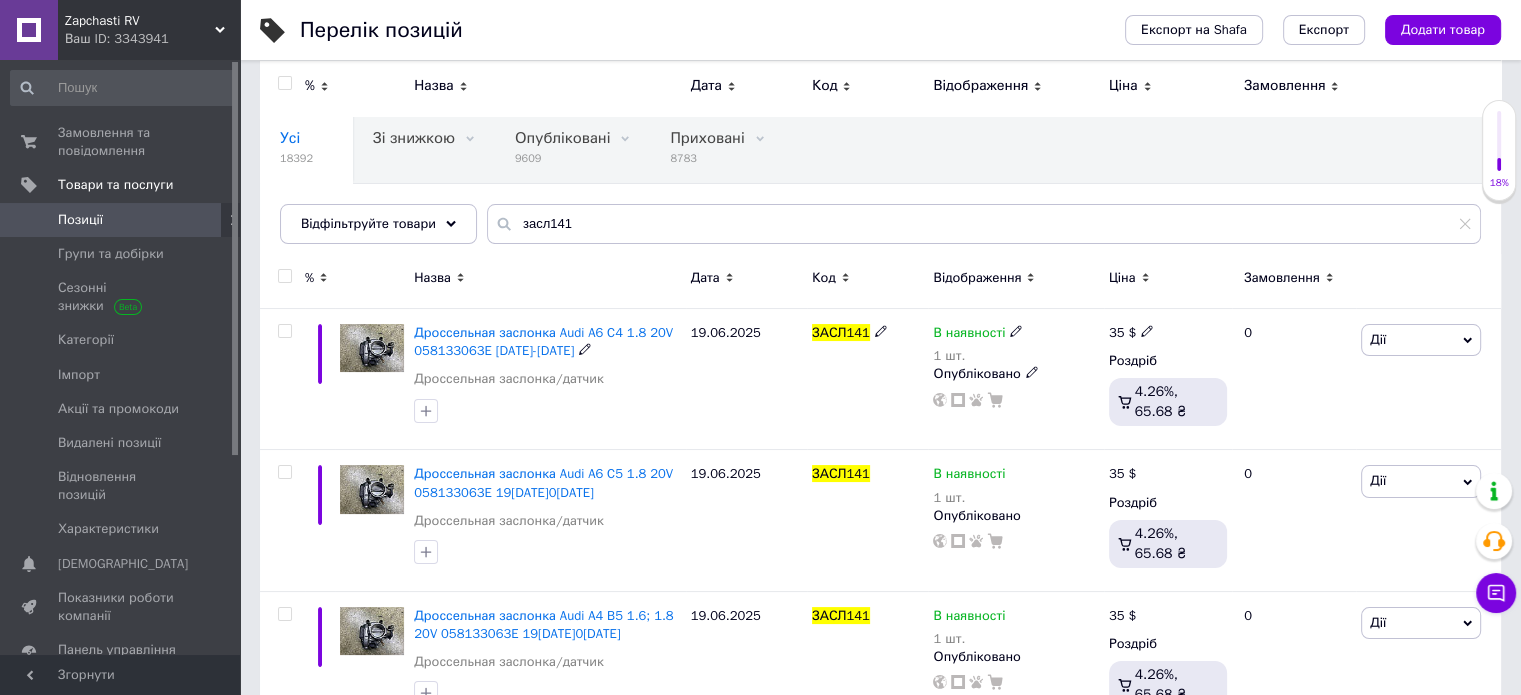 scroll, scrollTop: 91, scrollLeft: 0, axis: vertical 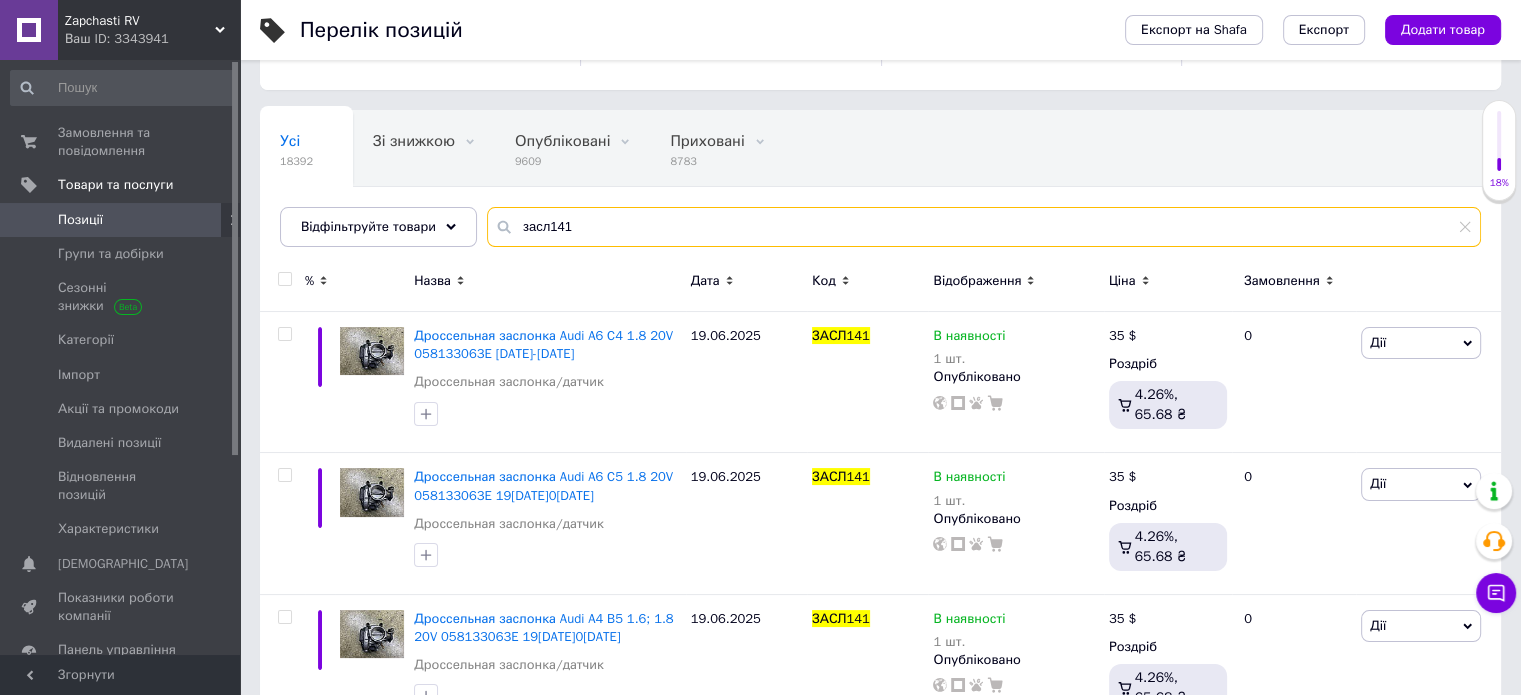 click on "засл141" at bounding box center [984, 227] 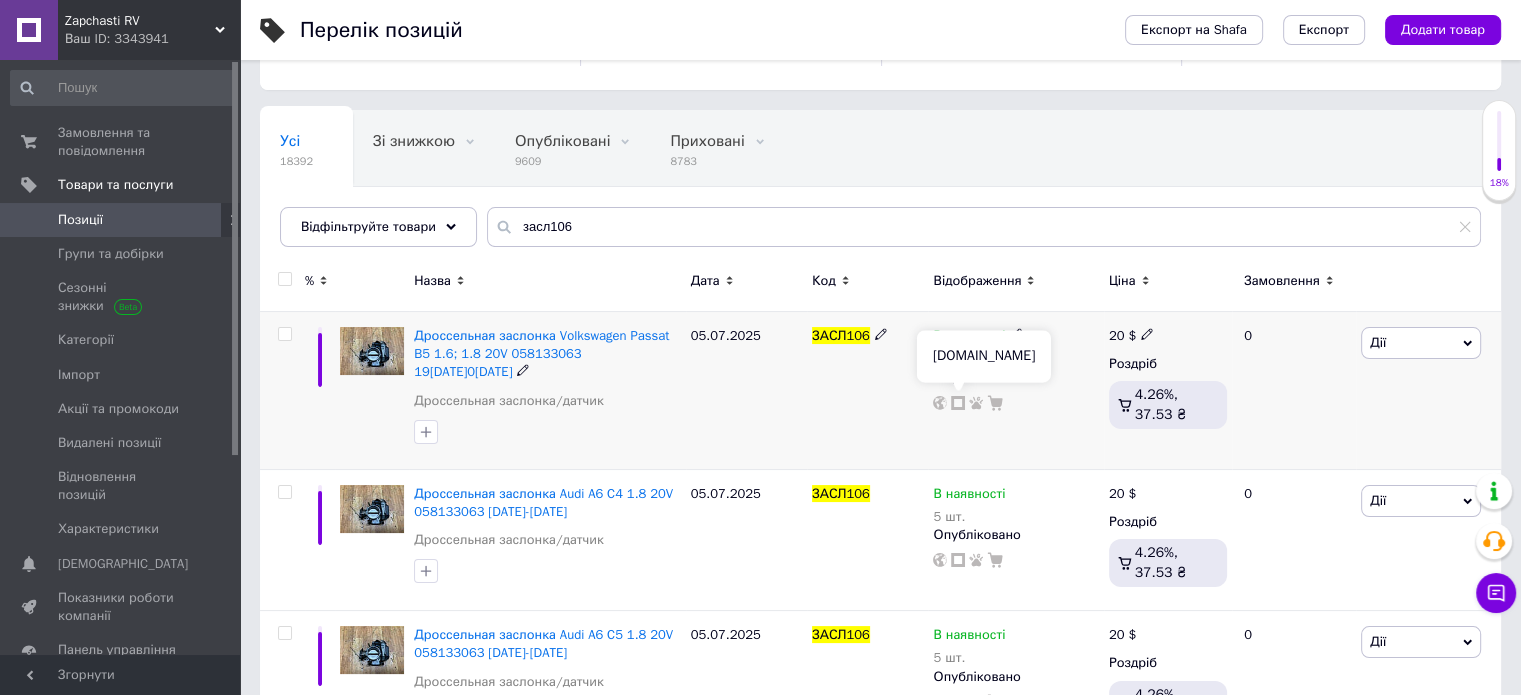 click 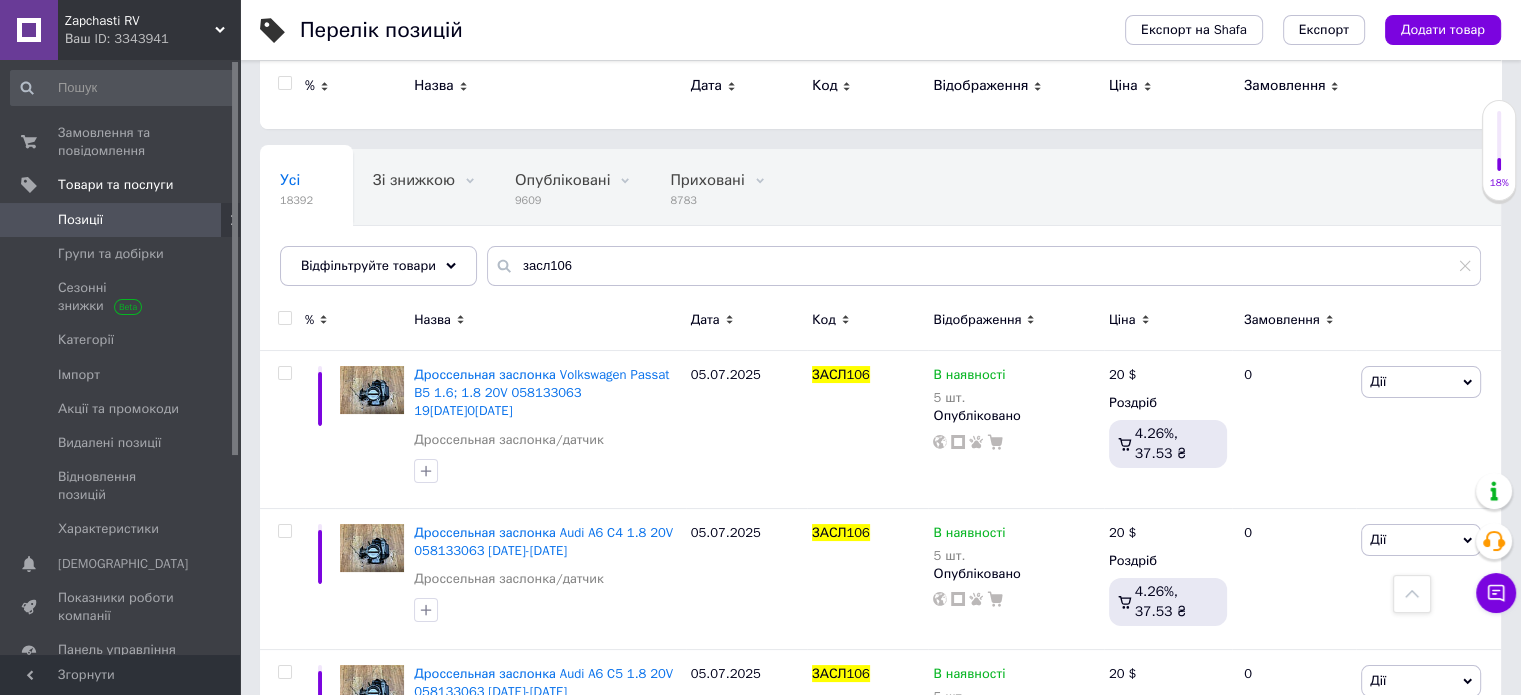 scroll, scrollTop: 0, scrollLeft: 0, axis: both 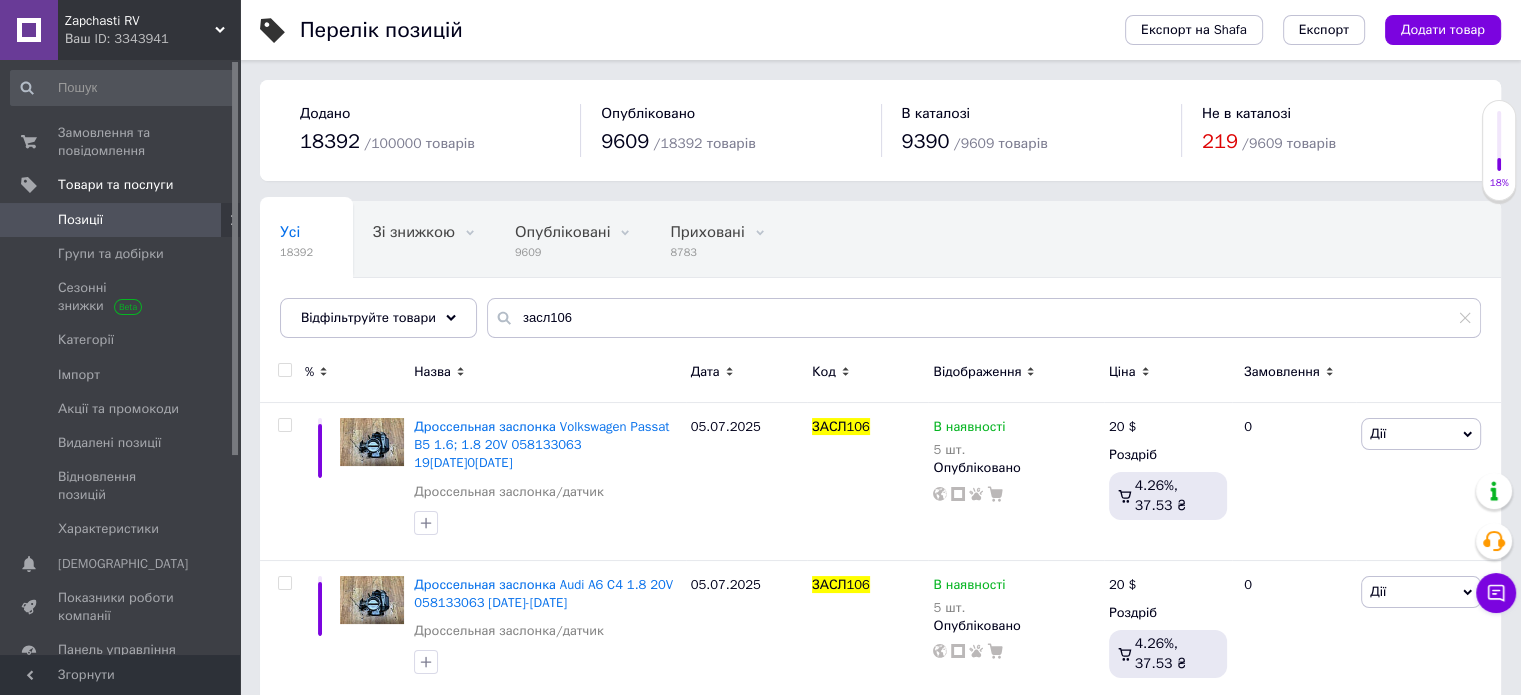 click on "Усі 18392 Зі знижкою 0 Видалити Редагувати Опубліковані 9609 Видалити Редагувати Приховані 8783 Видалити Редагувати Вітрина 1 Видалити Редагувати Ok Відфільтровано...  Зберегти" at bounding box center [880, 279] 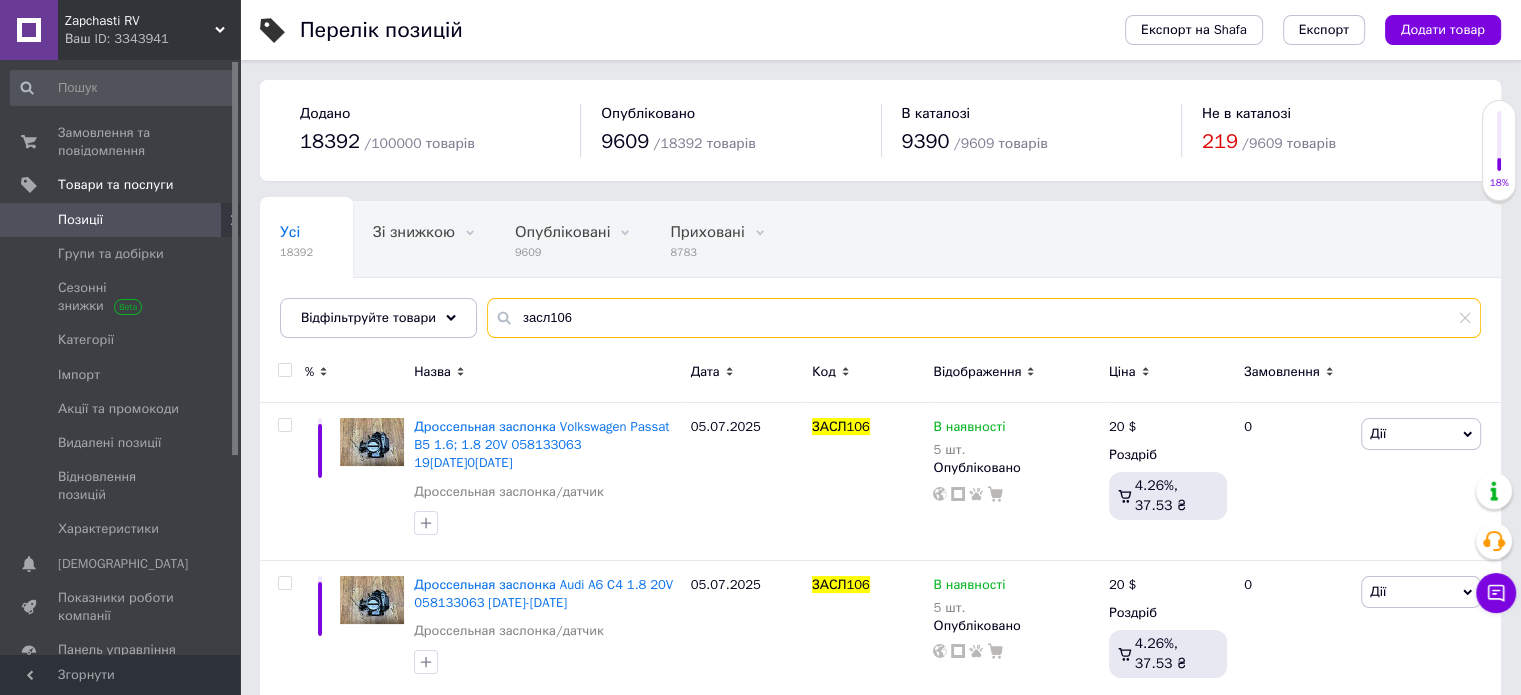click on "засл106" at bounding box center [984, 318] 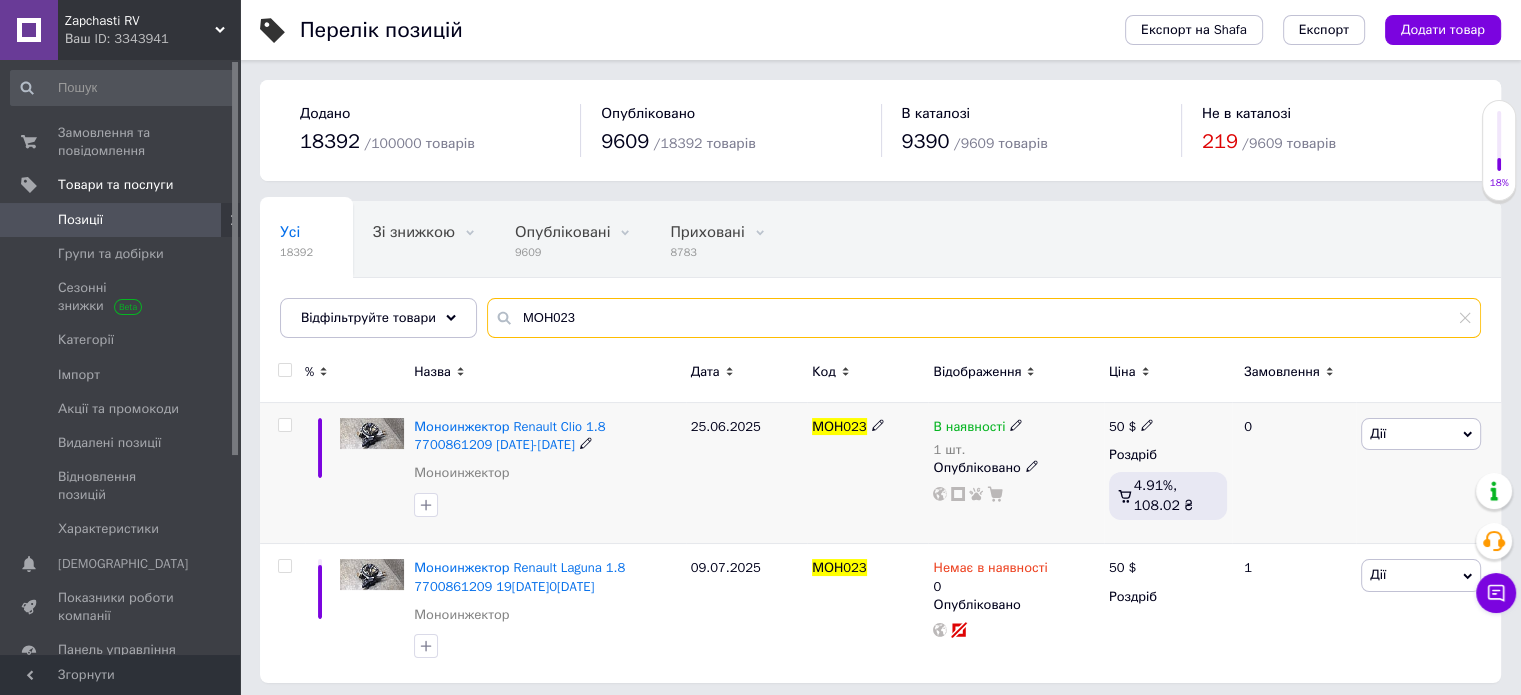 type on "МОН023" 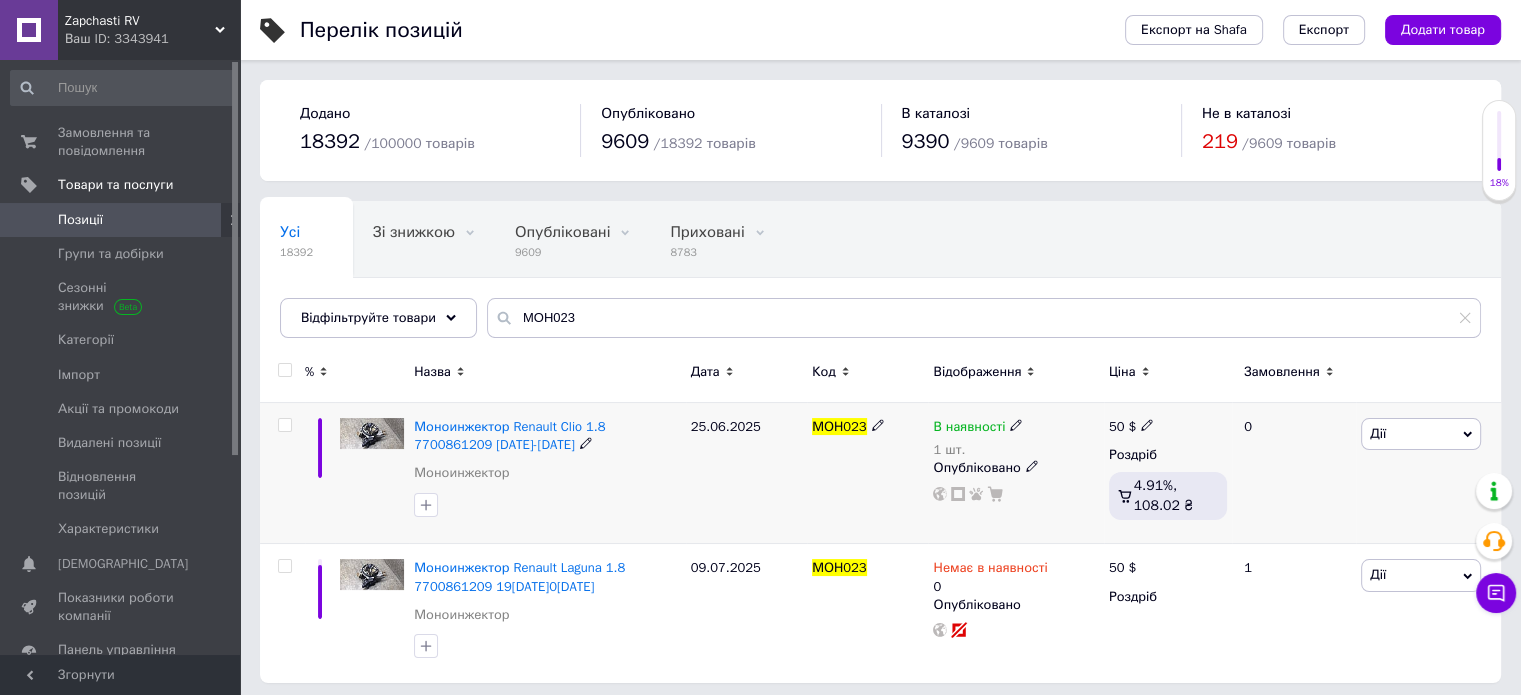 click on "В наявності" at bounding box center [969, 429] 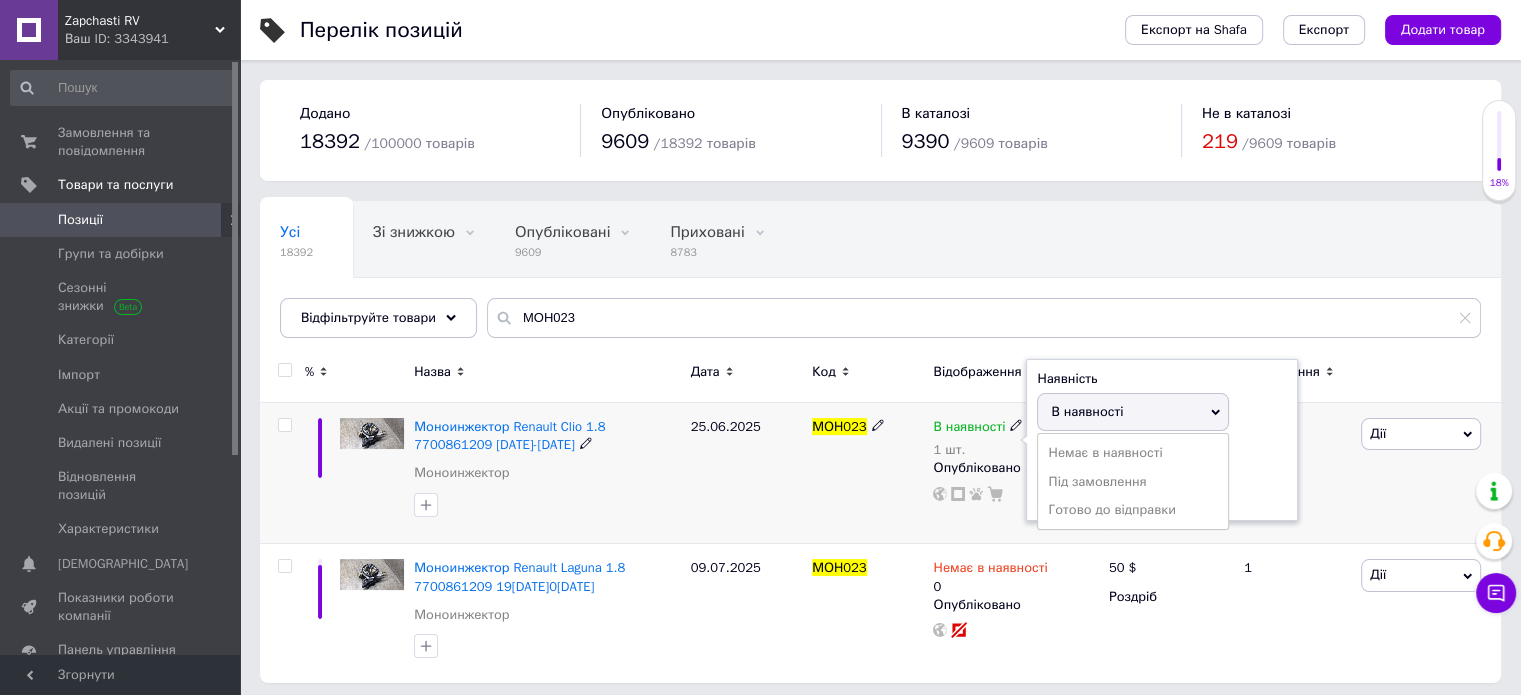 click on "Немає в наявності" at bounding box center [1133, 453] 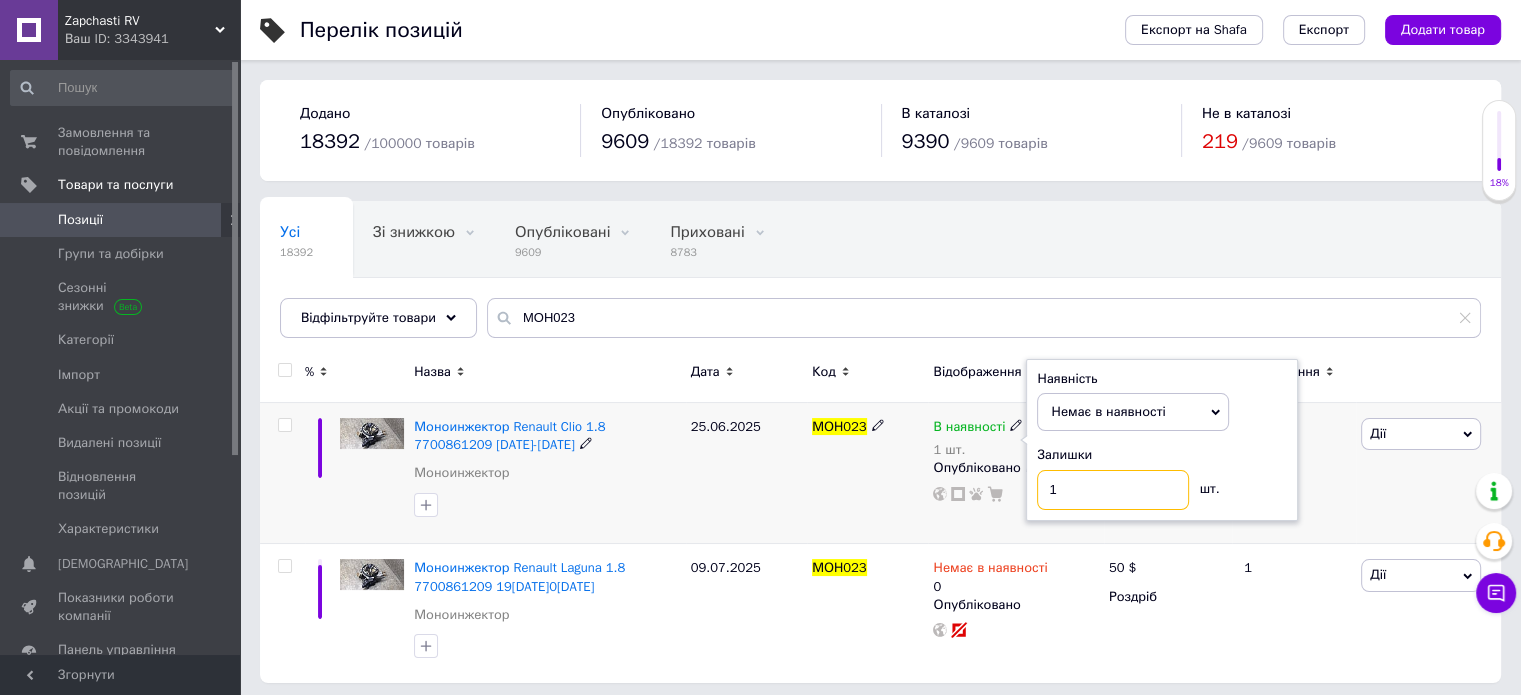 click on "1" at bounding box center [1113, 490] 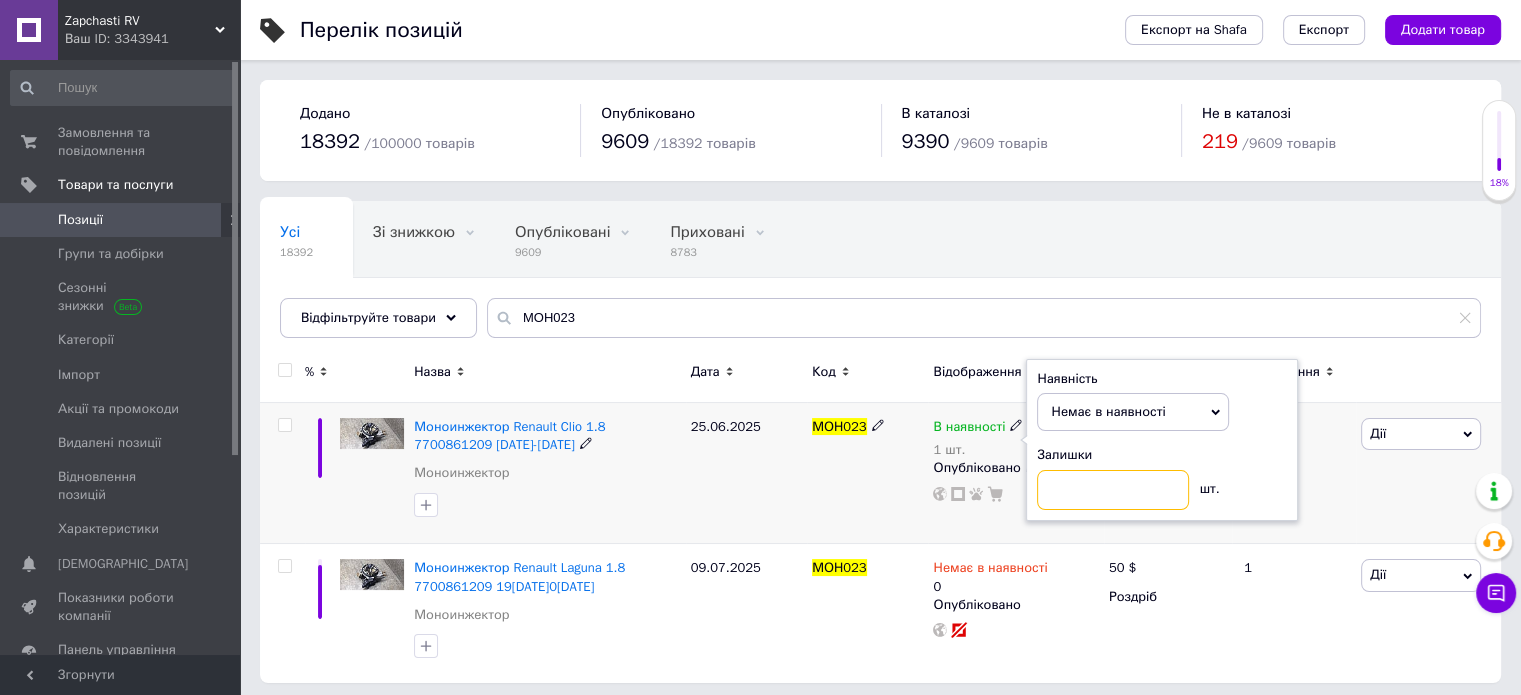 type 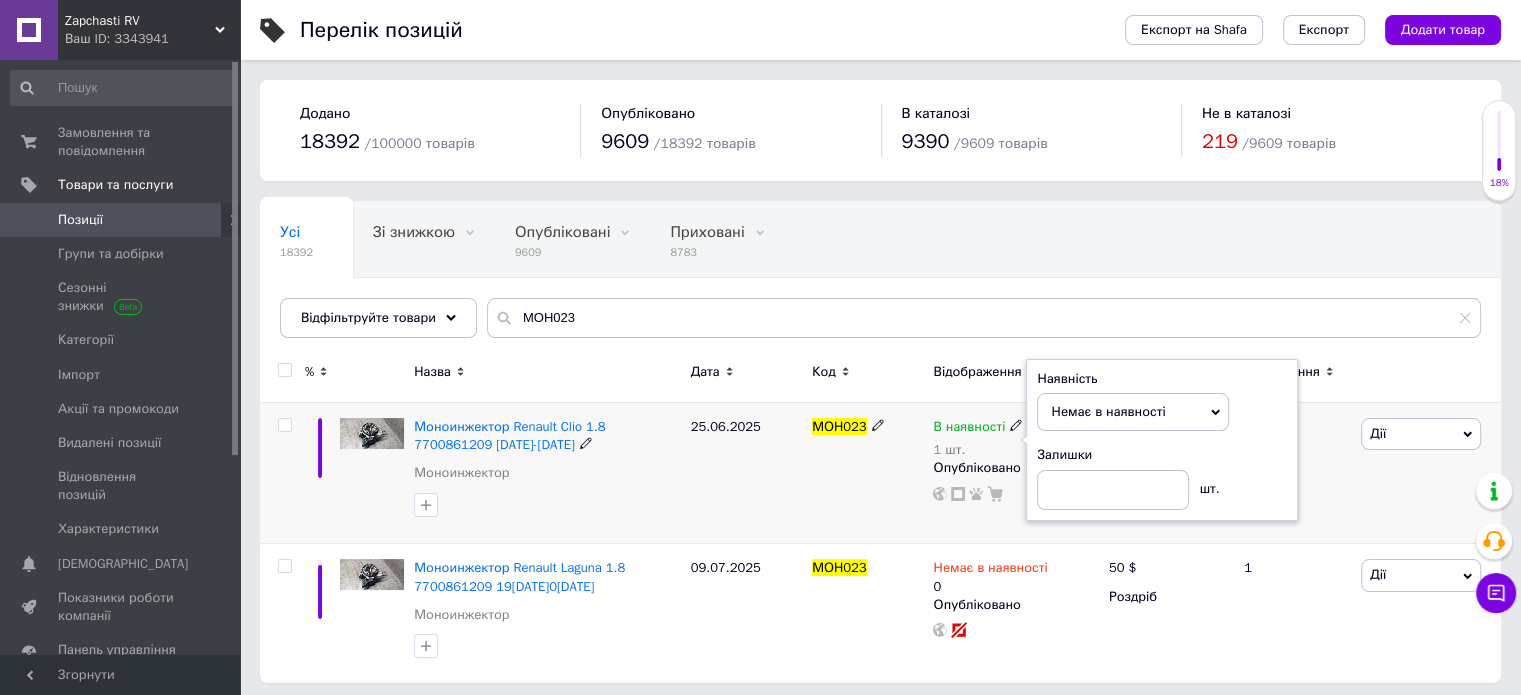 click on "25.06.2025" at bounding box center (746, 473) 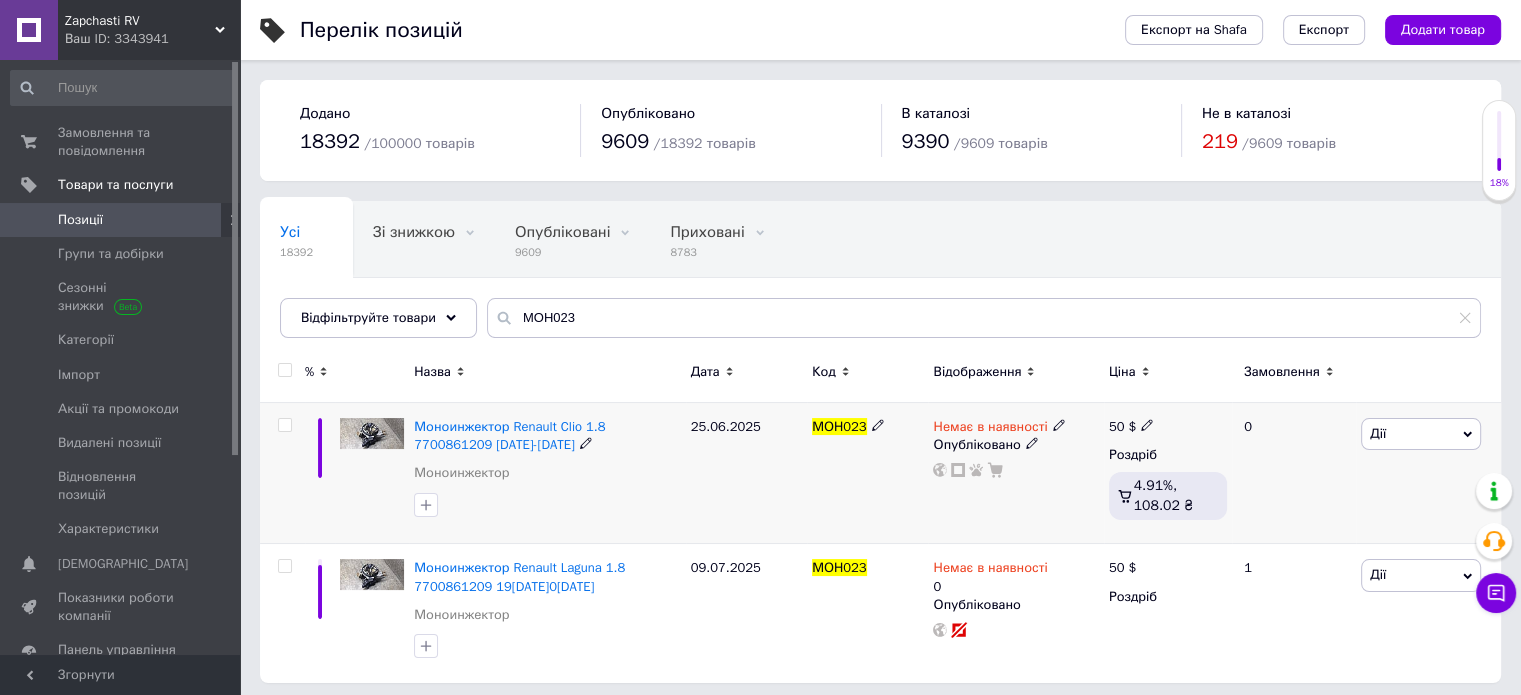scroll, scrollTop: 6, scrollLeft: 0, axis: vertical 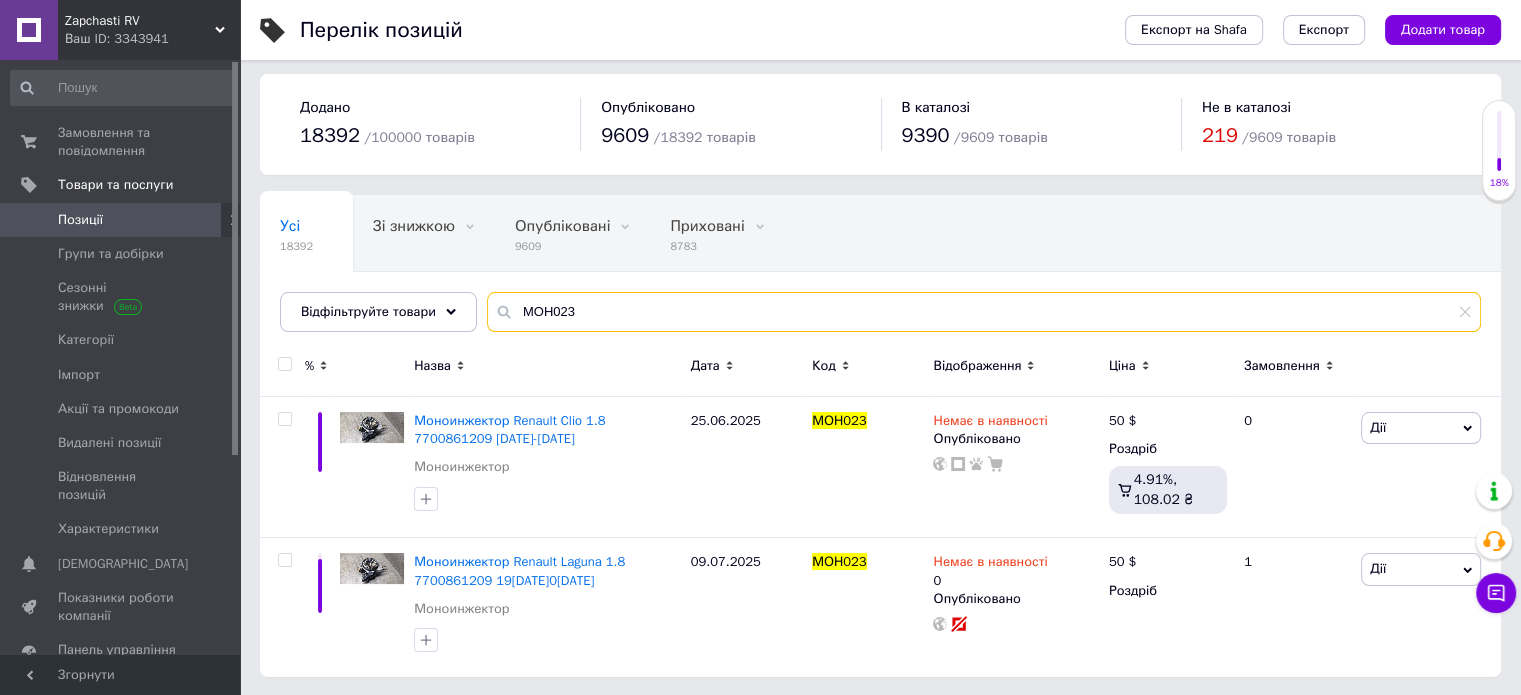 click on "МОН023" at bounding box center (984, 312) 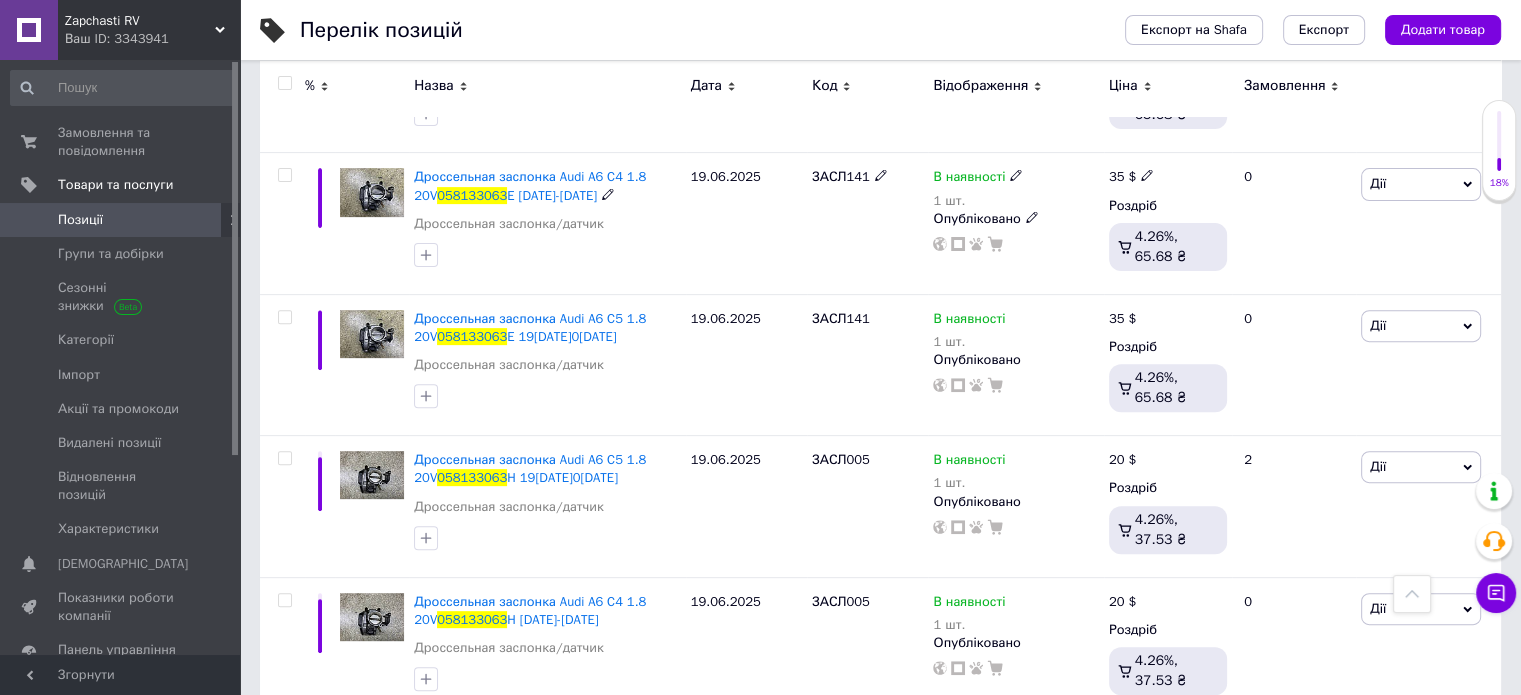 scroll, scrollTop: 706, scrollLeft: 0, axis: vertical 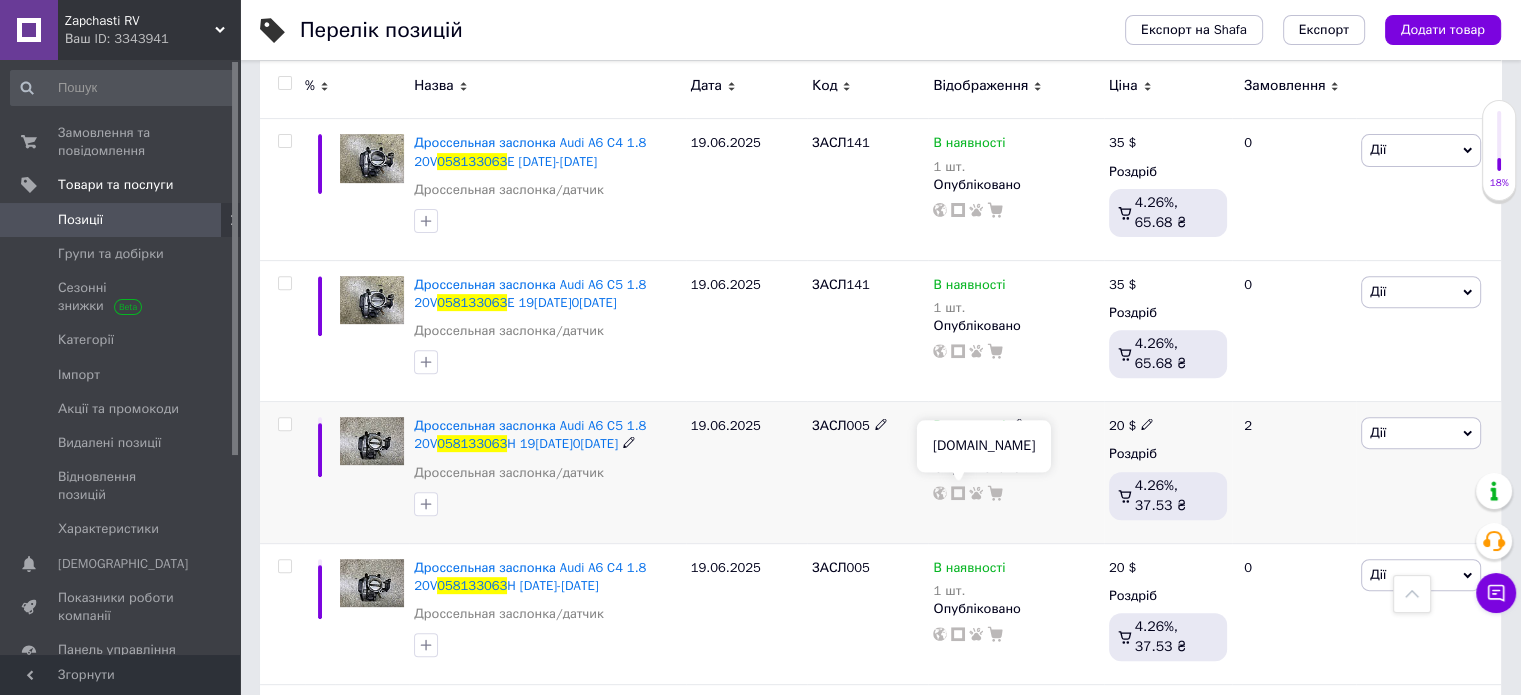 type on "058133063" 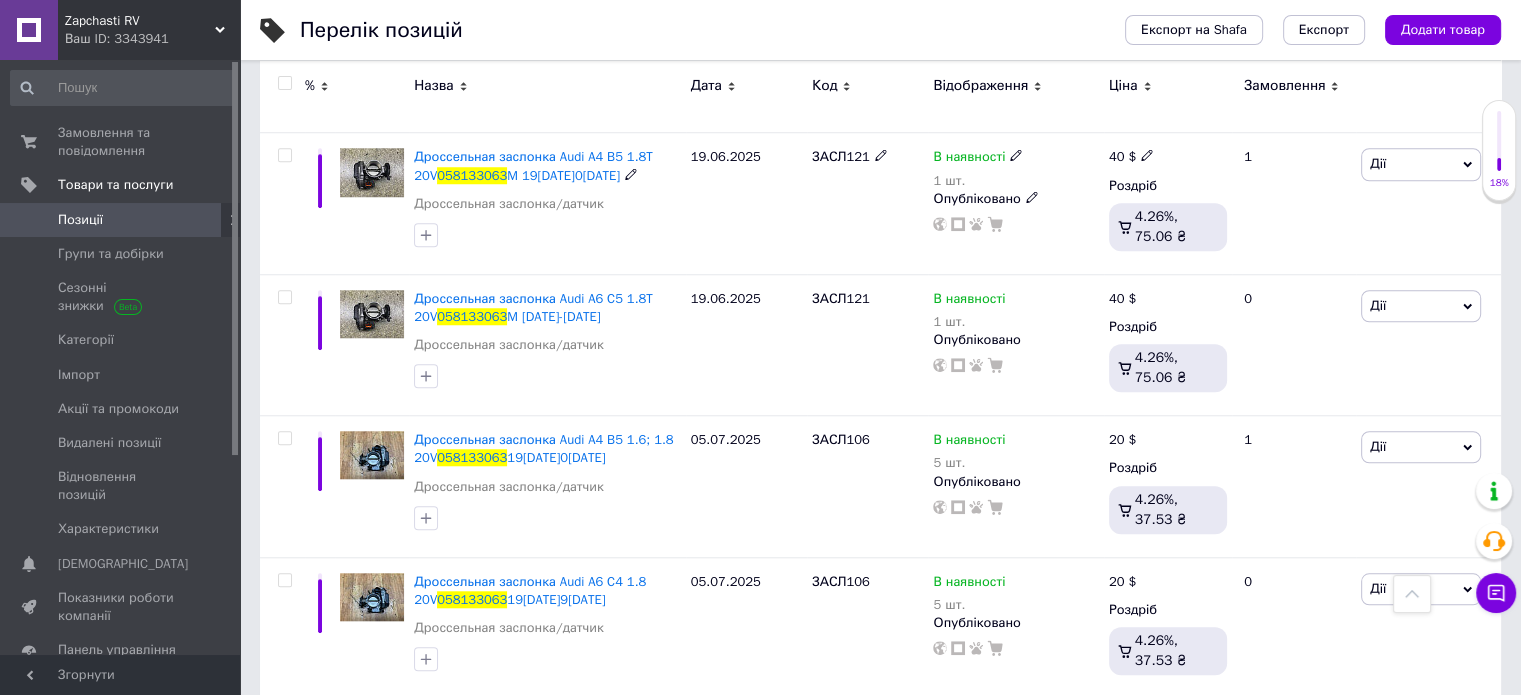 scroll, scrollTop: 1706, scrollLeft: 0, axis: vertical 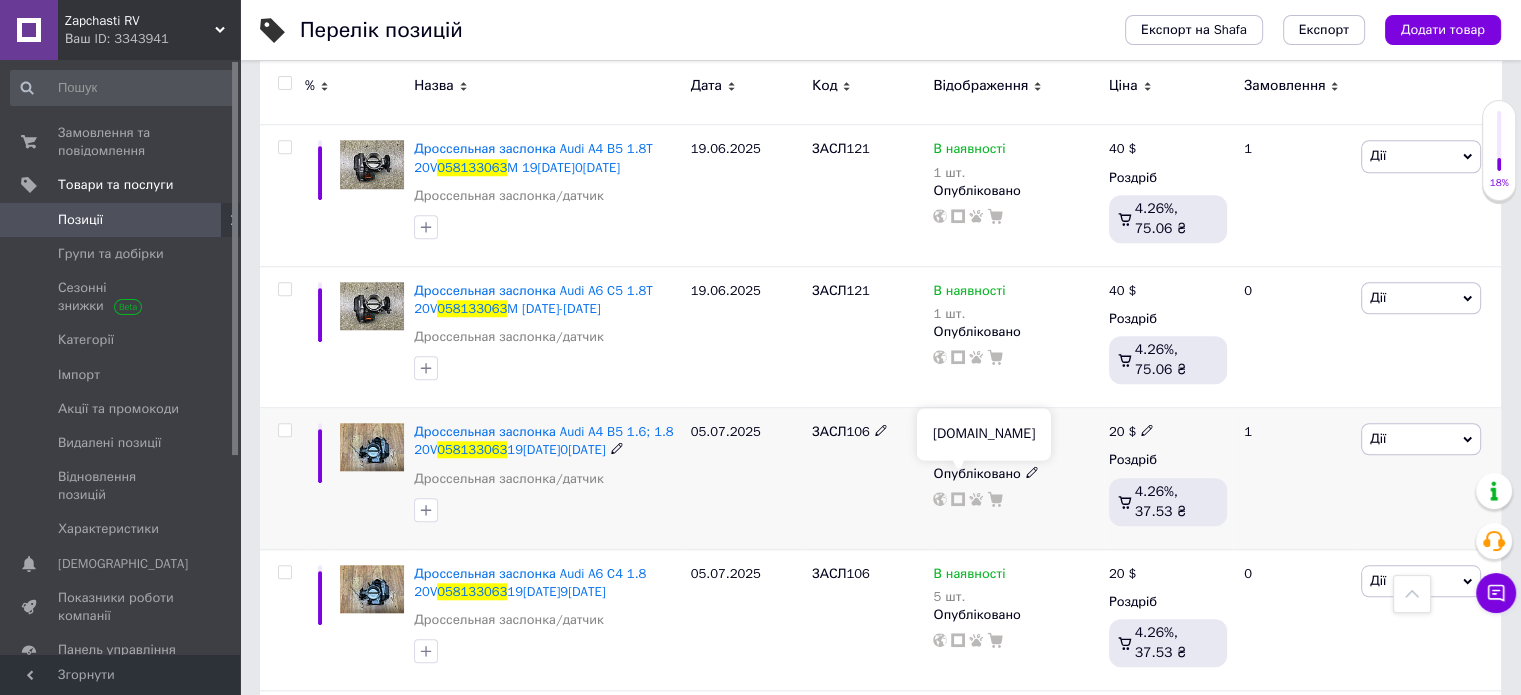 click 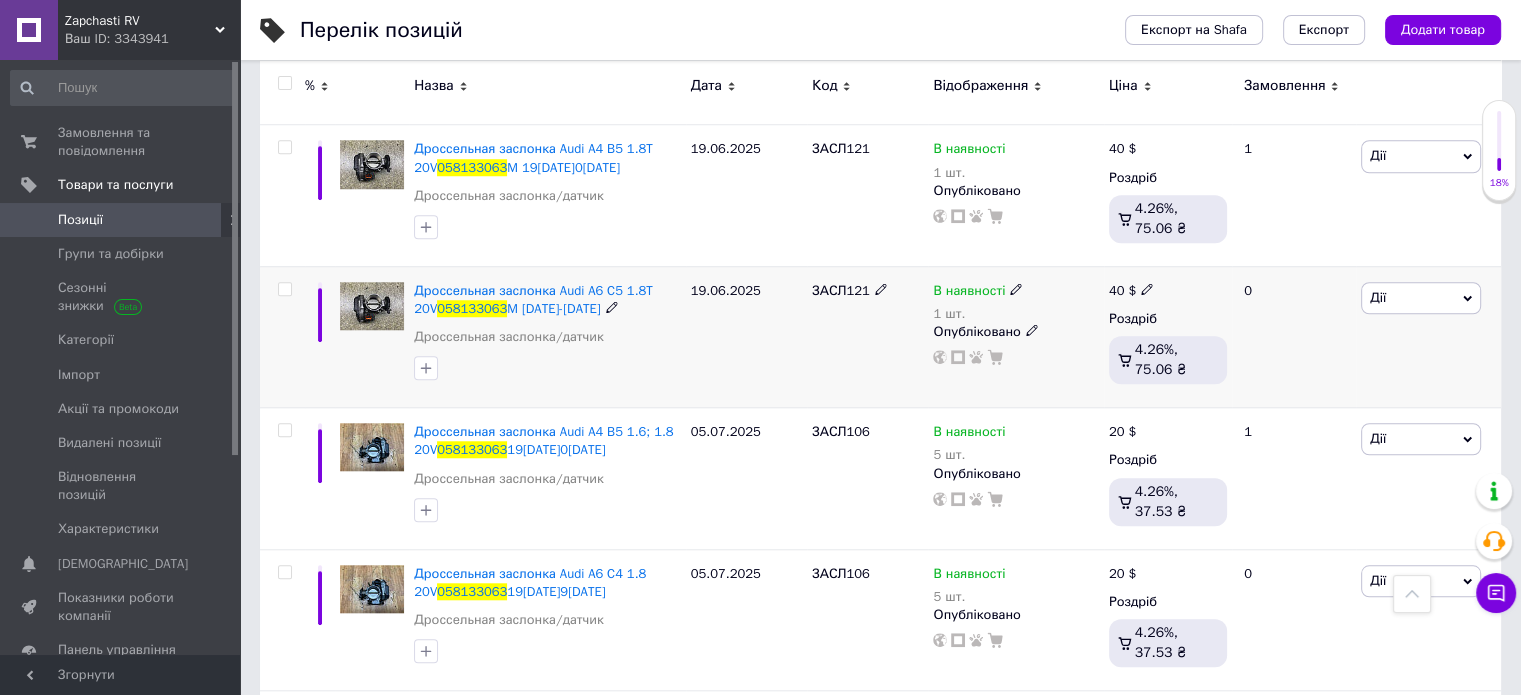 click on "19.06.2025" at bounding box center (746, 336) 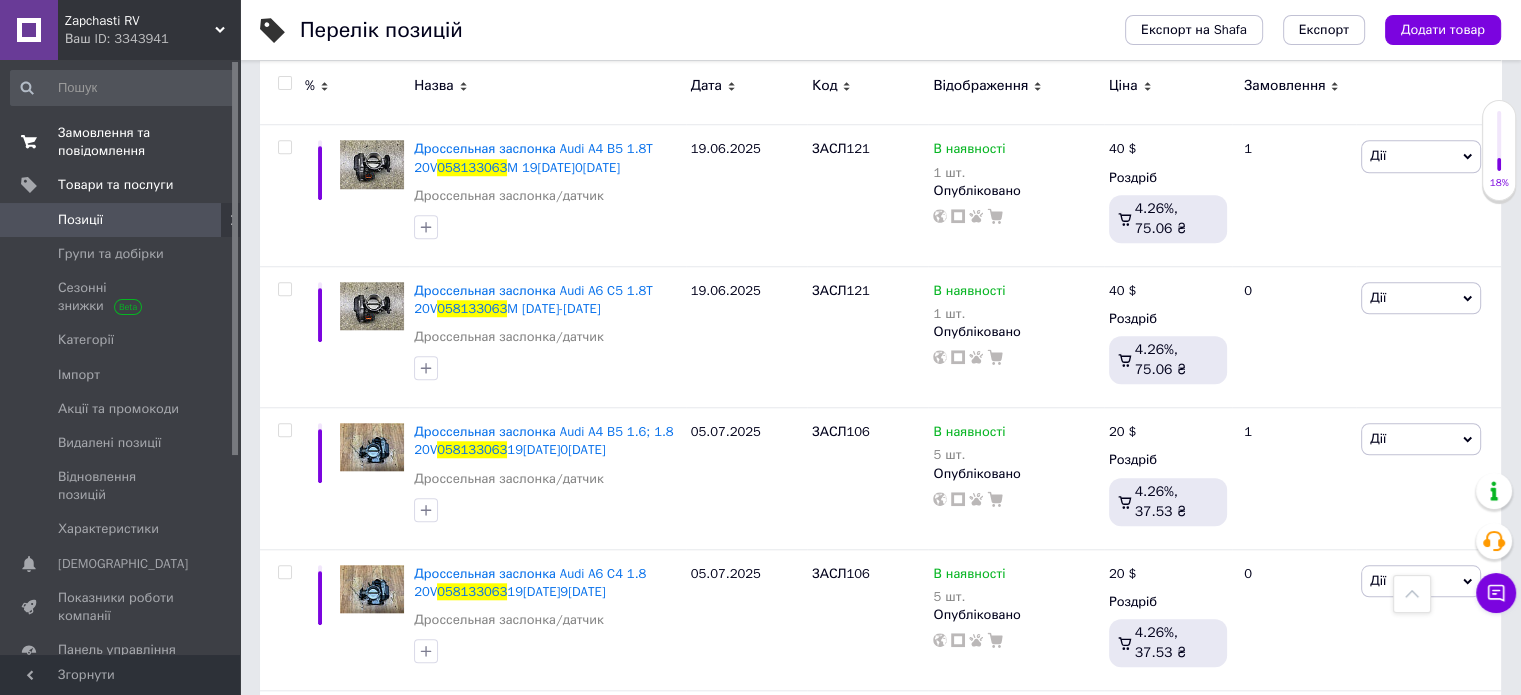 click on "Замовлення та повідомлення" at bounding box center [121, 142] 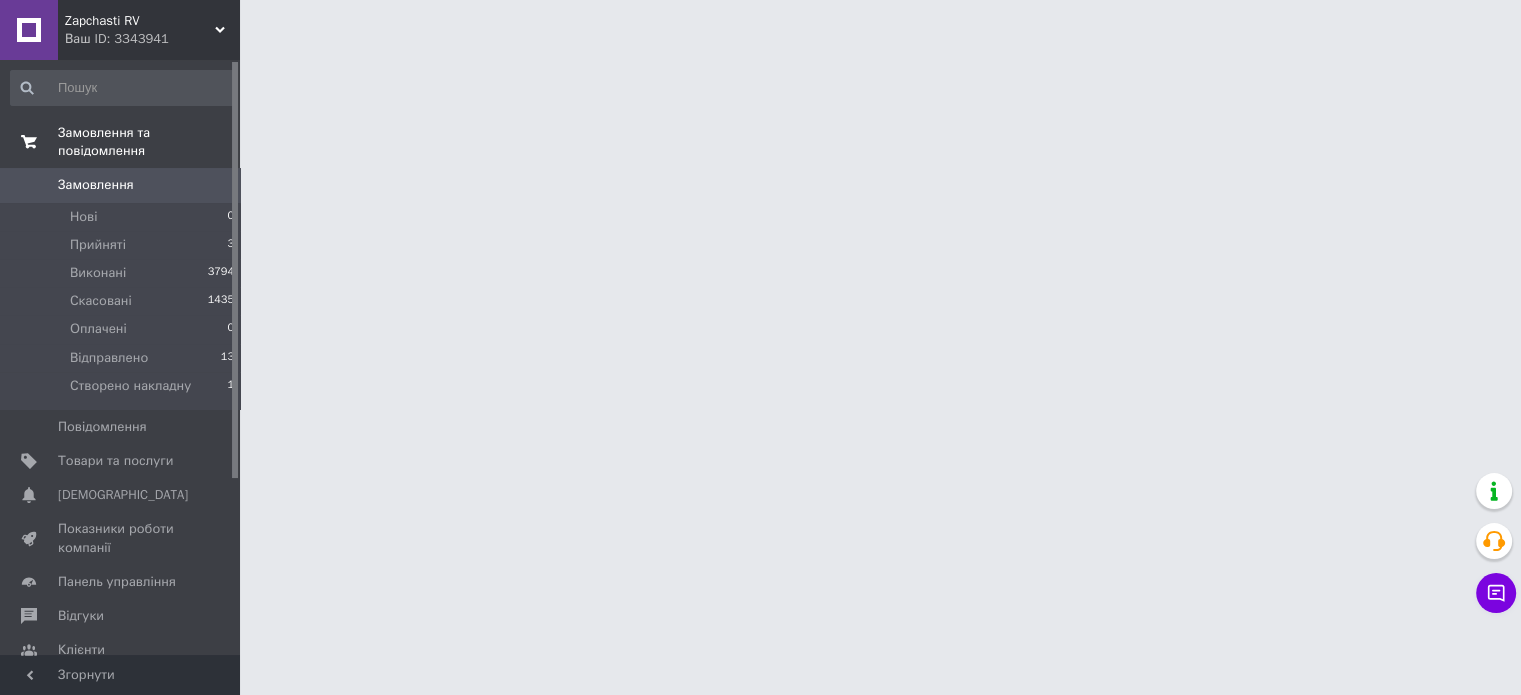 scroll, scrollTop: 0, scrollLeft: 0, axis: both 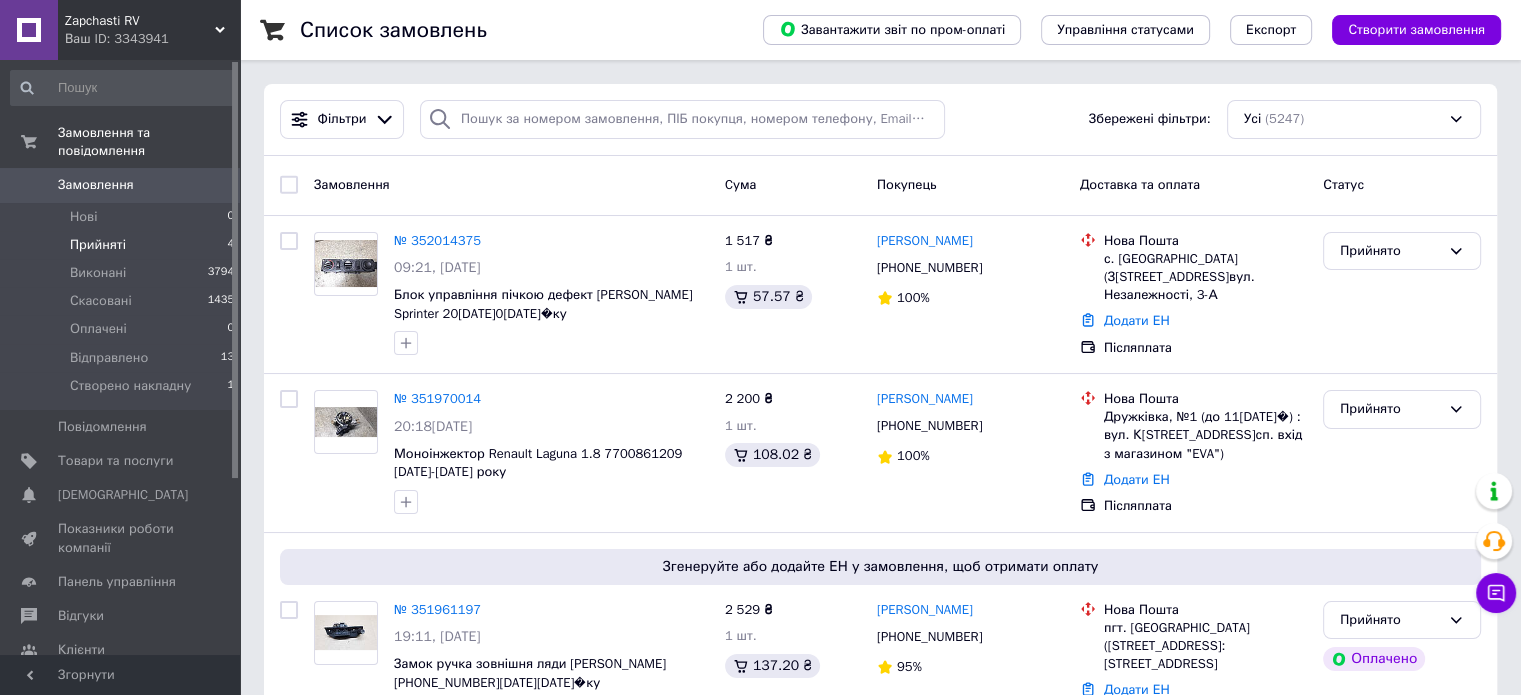 click on "Прийняті 4" at bounding box center (123, 245) 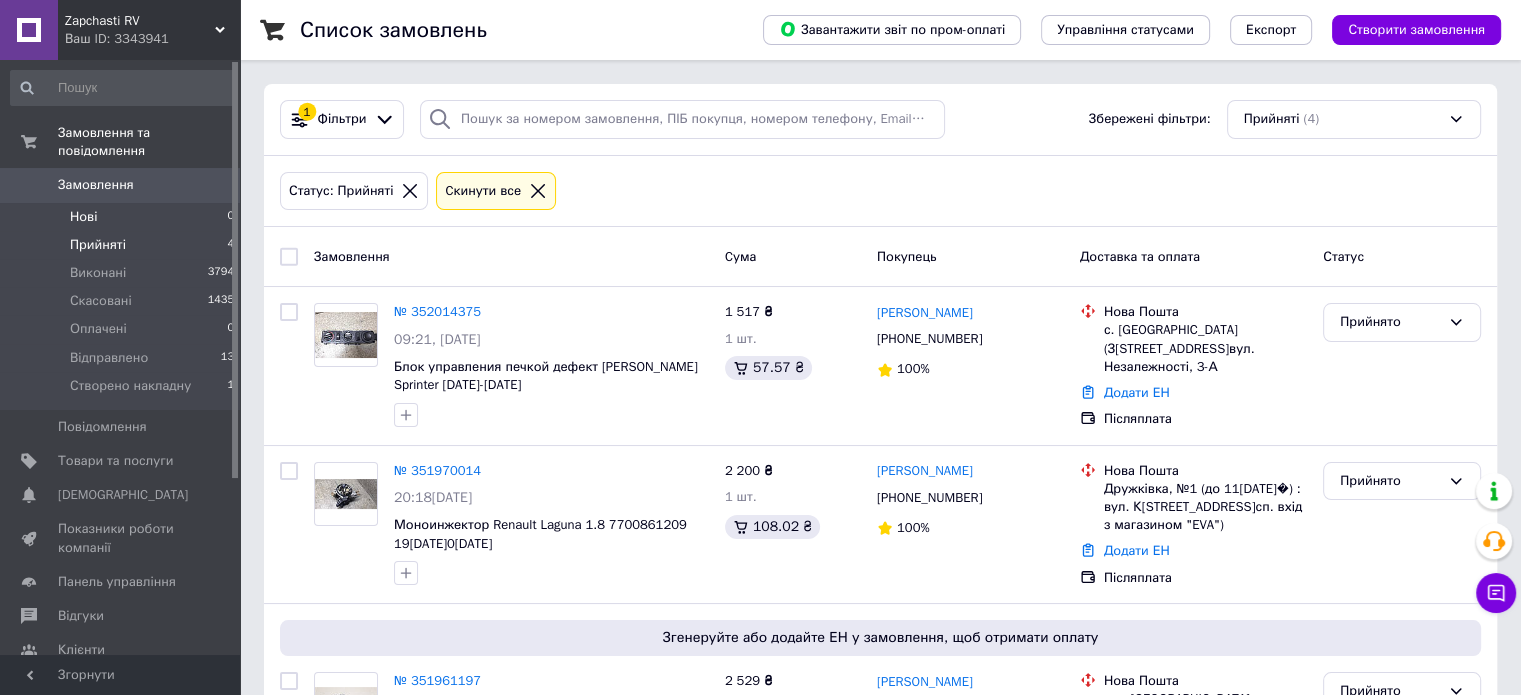 click on "Нові 0" at bounding box center [123, 217] 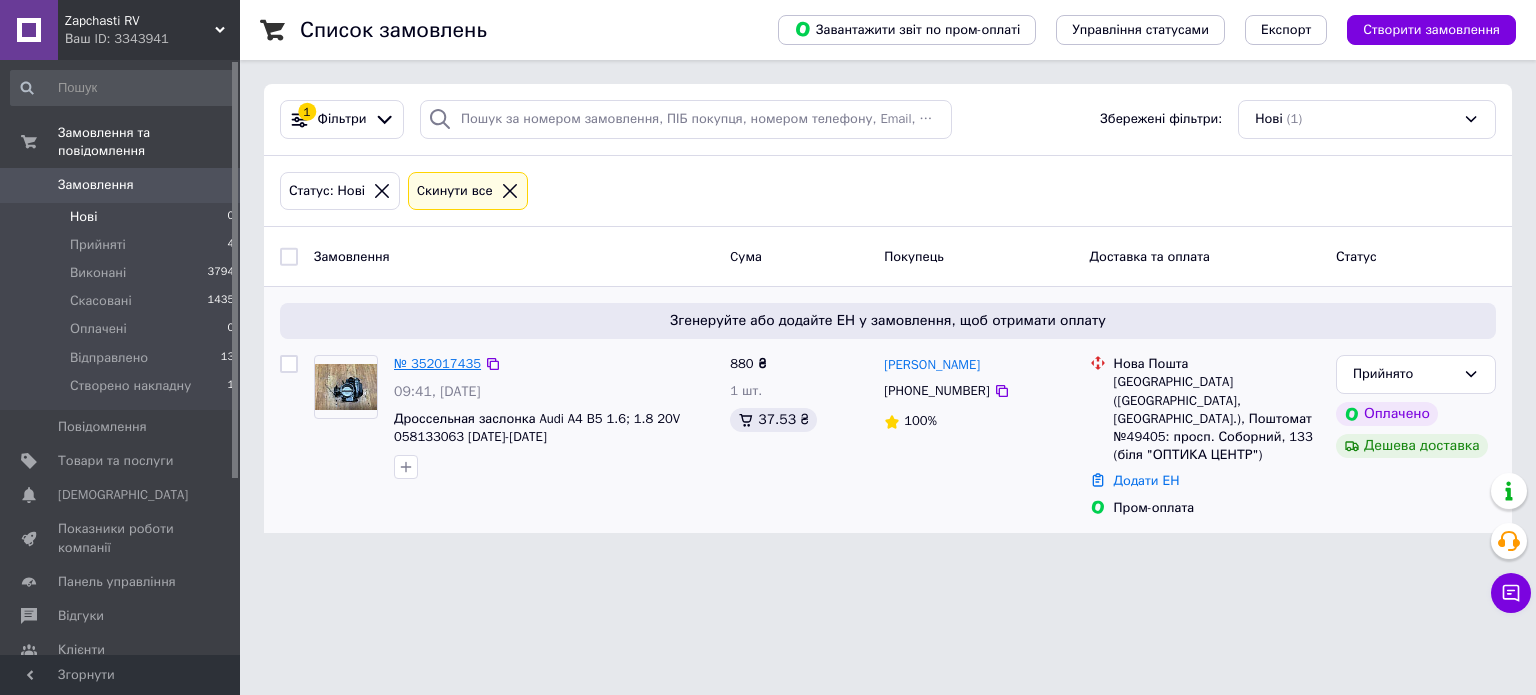 click on "№ 352017435" at bounding box center (437, 363) 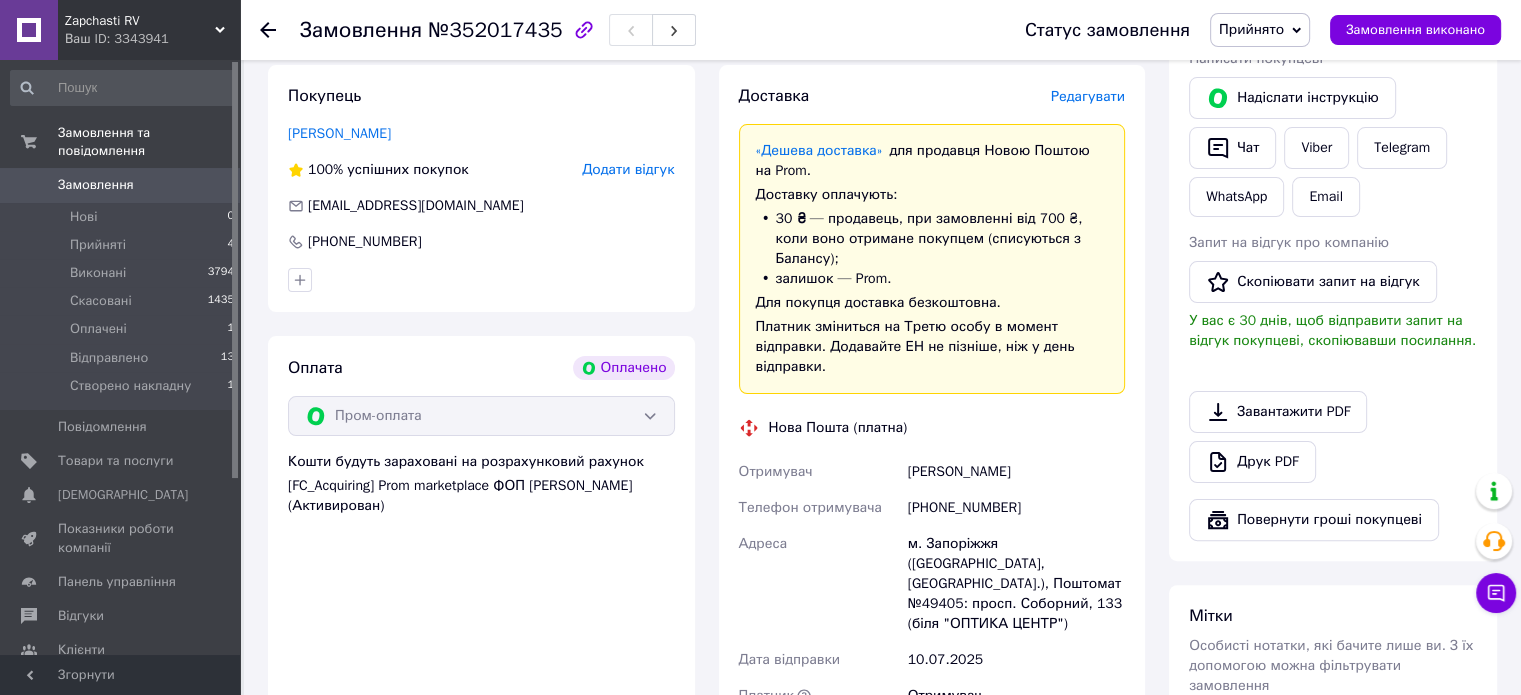 scroll, scrollTop: 472, scrollLeft: 0, axis: vertical 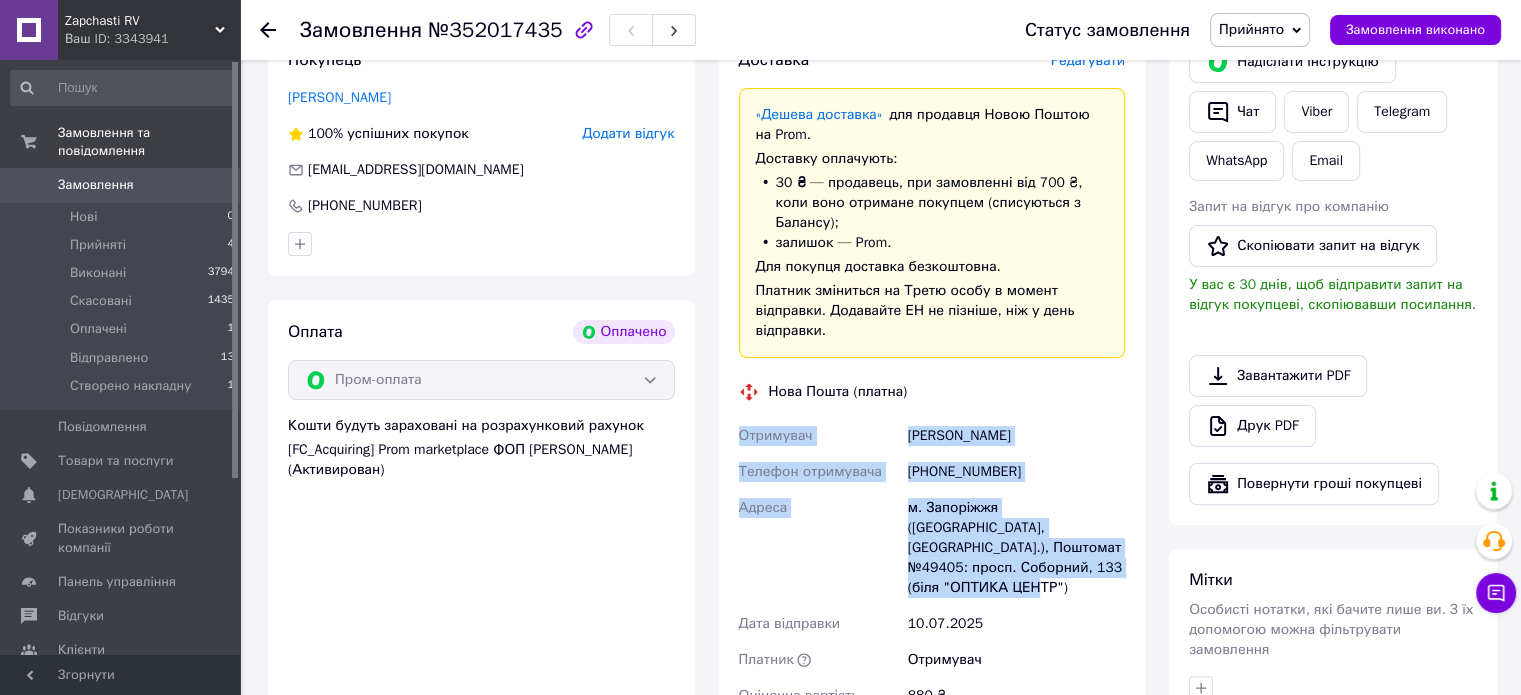 drag, startPoint x: 1071, startPoint y: 534, endPoint x: 740, endPoint y: 399, distance: 357.47168 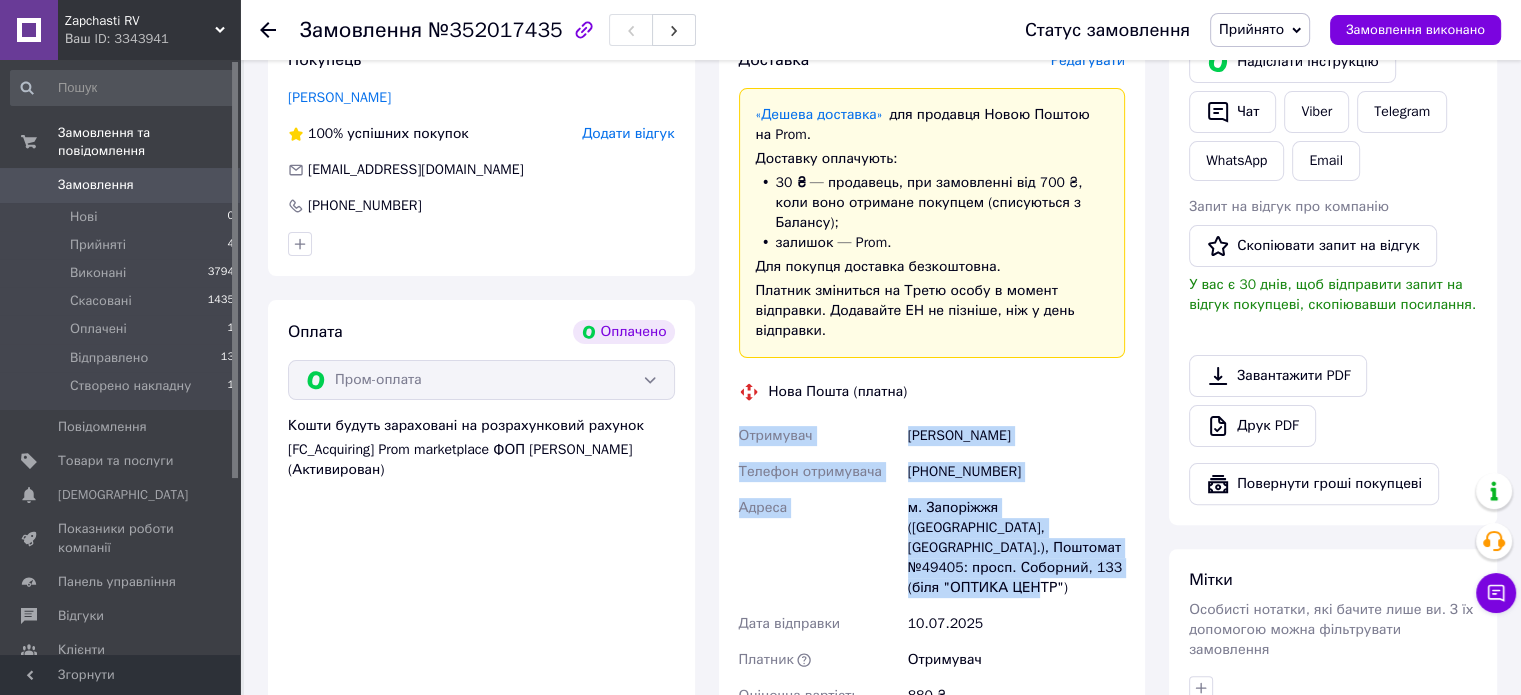 click on "м. [GEOGRAPHIC_DATA] ([GEOGRAPHIC_DATA], [GEOGRAPHIC_DATA].), Поштомат №49405: просп. Соборний, 133 (біля "ОПТИКА ЦЕНТР")" at bounding box center [1016, 548] 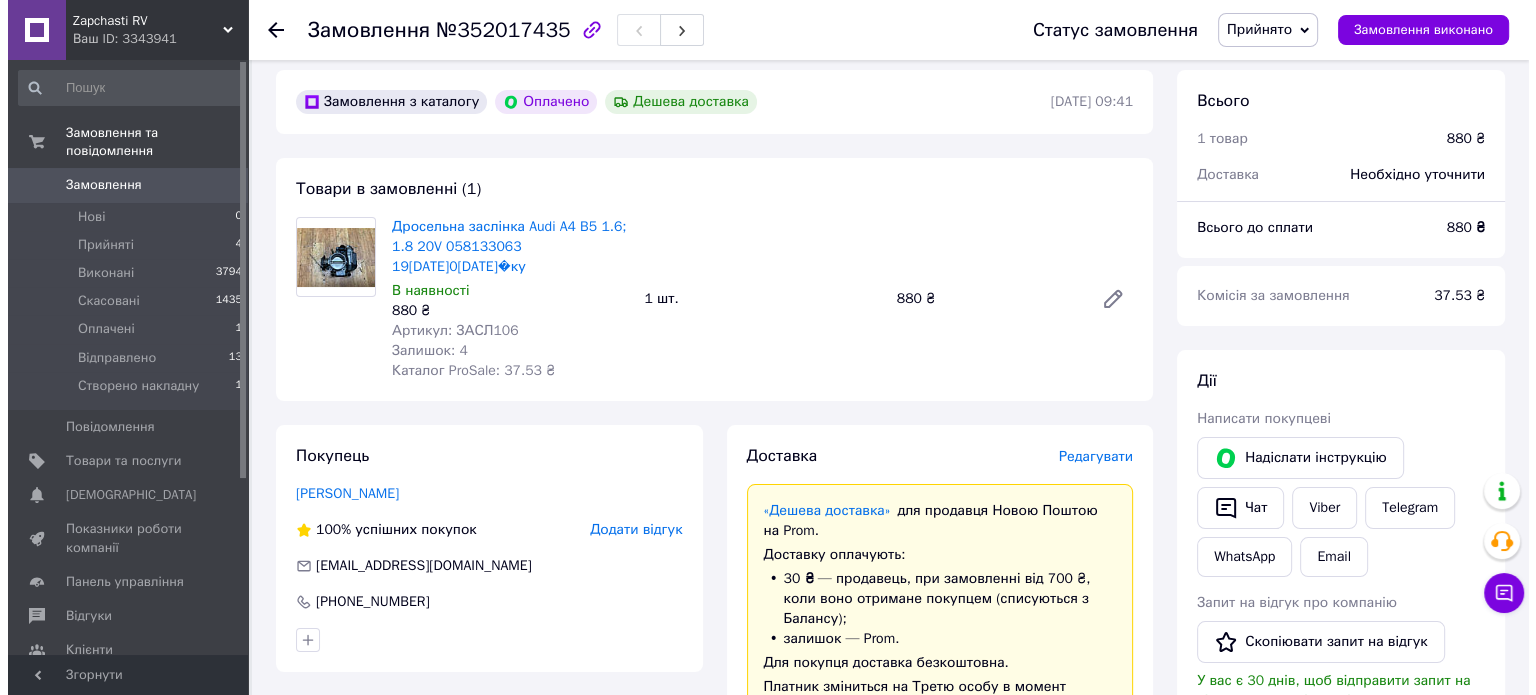 scroll, scrollTop: 72, scrollLeft: 0, axis: vertical 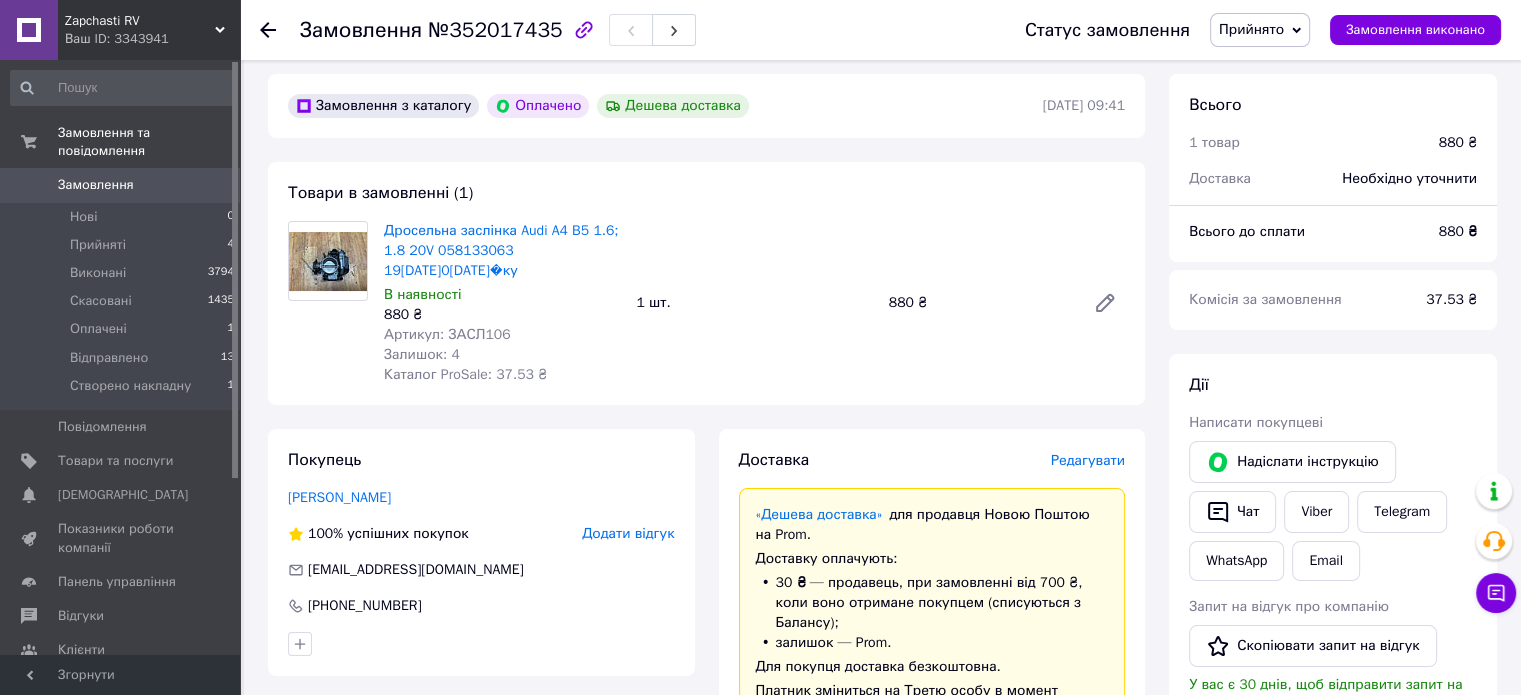 click on "Артикул: ЗАСЛ106" at bounding box center [447, 334] 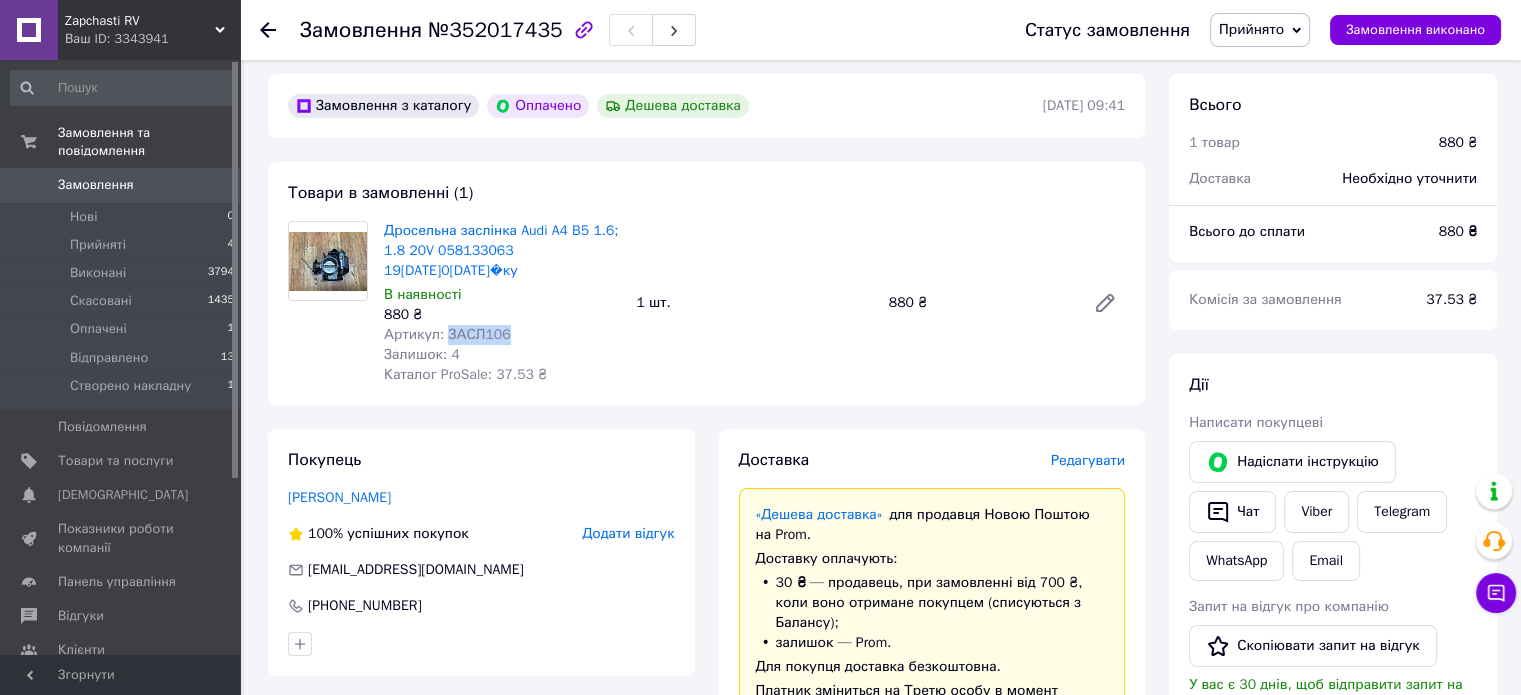 click on "Артикул: ЗАСЛ106" at bounding box center (447, 334) 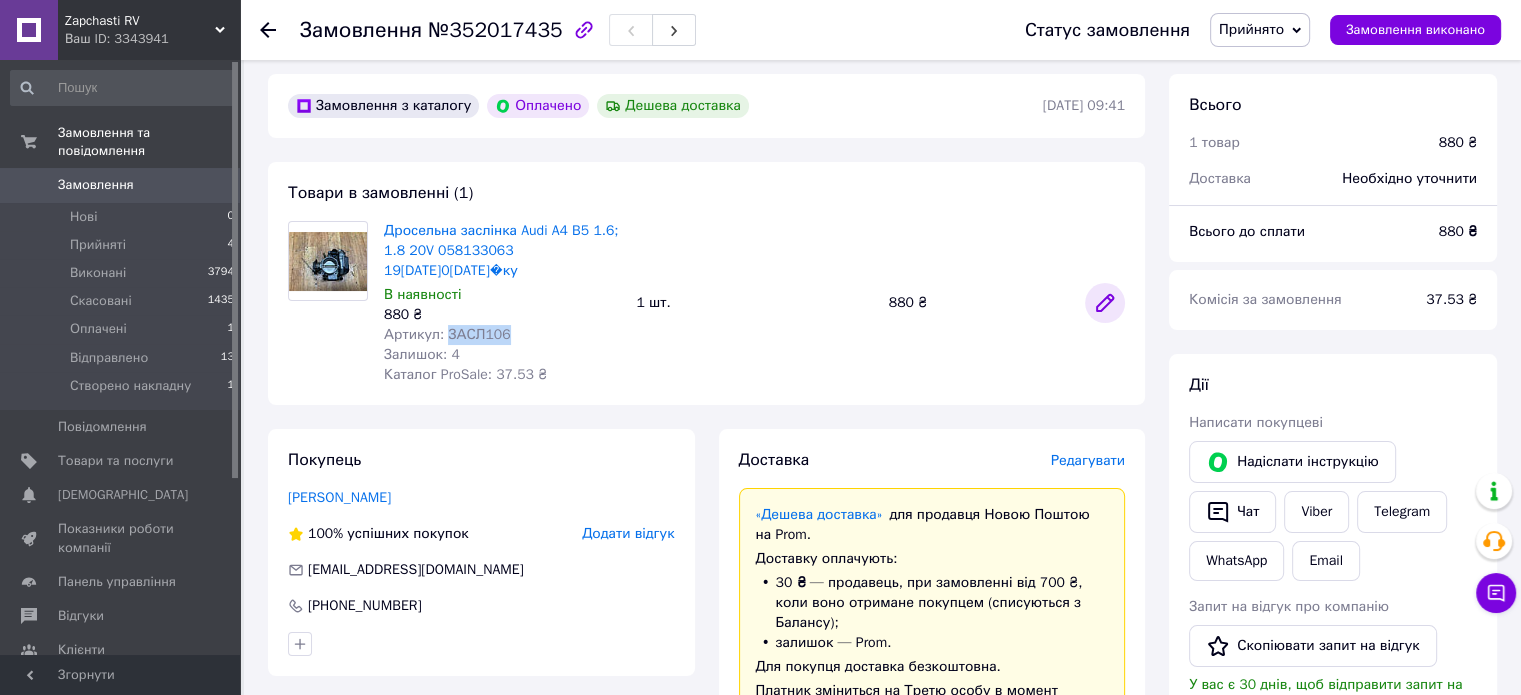 click 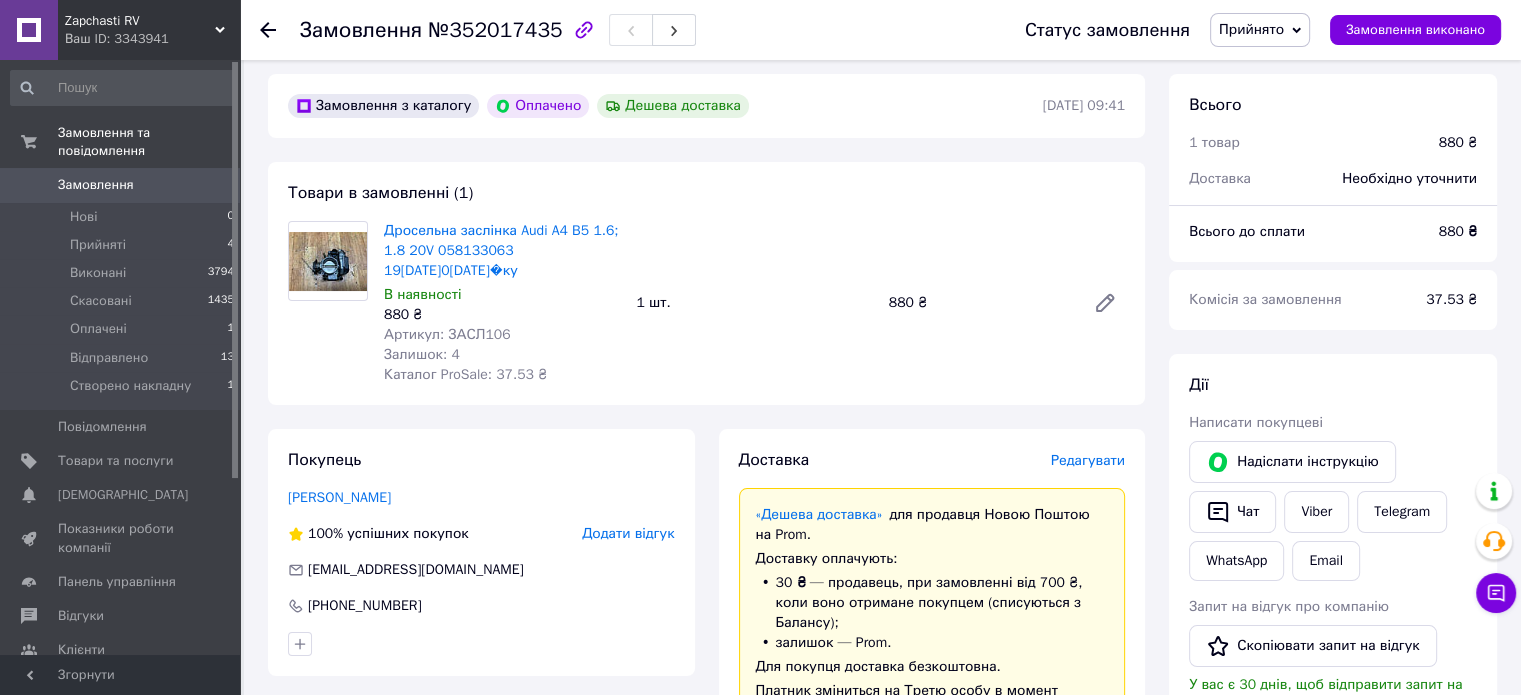 click on "Редагувати" at bounding box center (1088, 460) 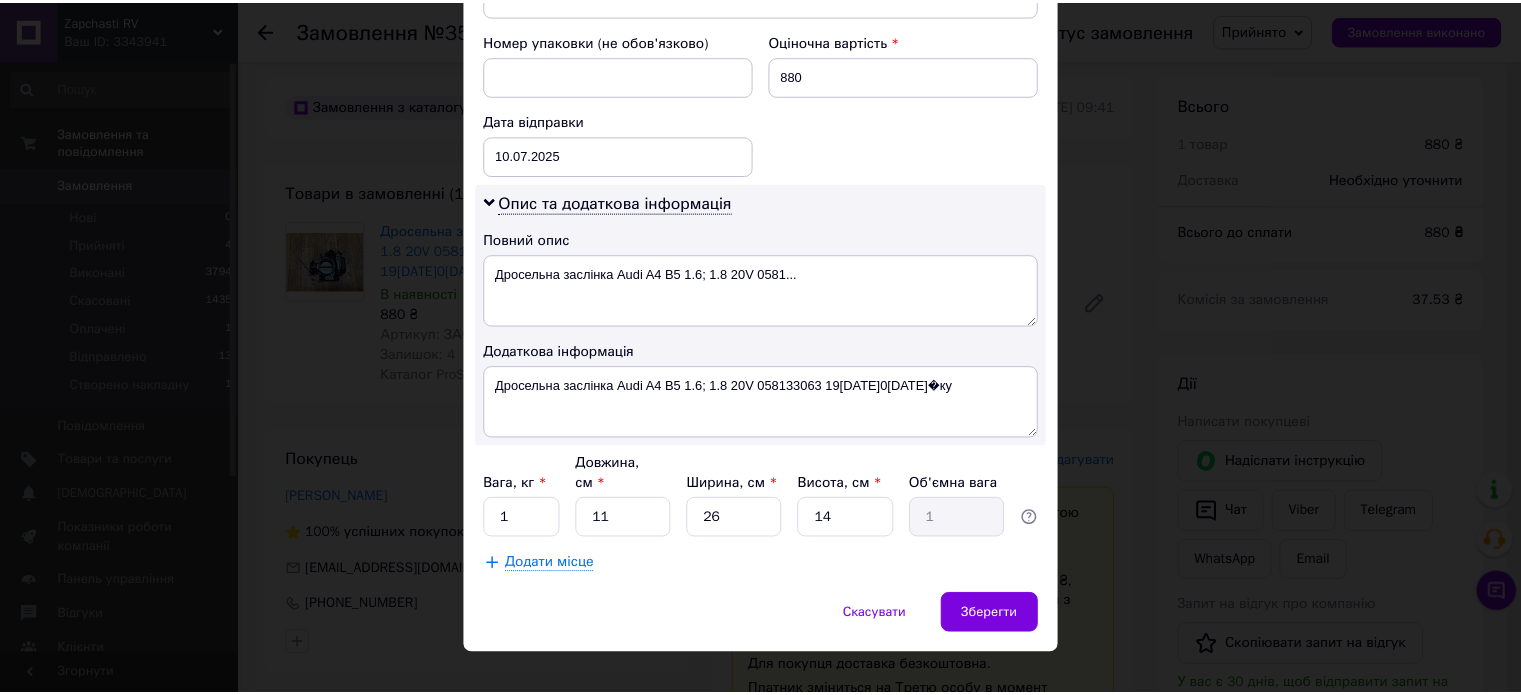 scroll, scrollTop: 850, scrollLeft: 0, axis: vertical 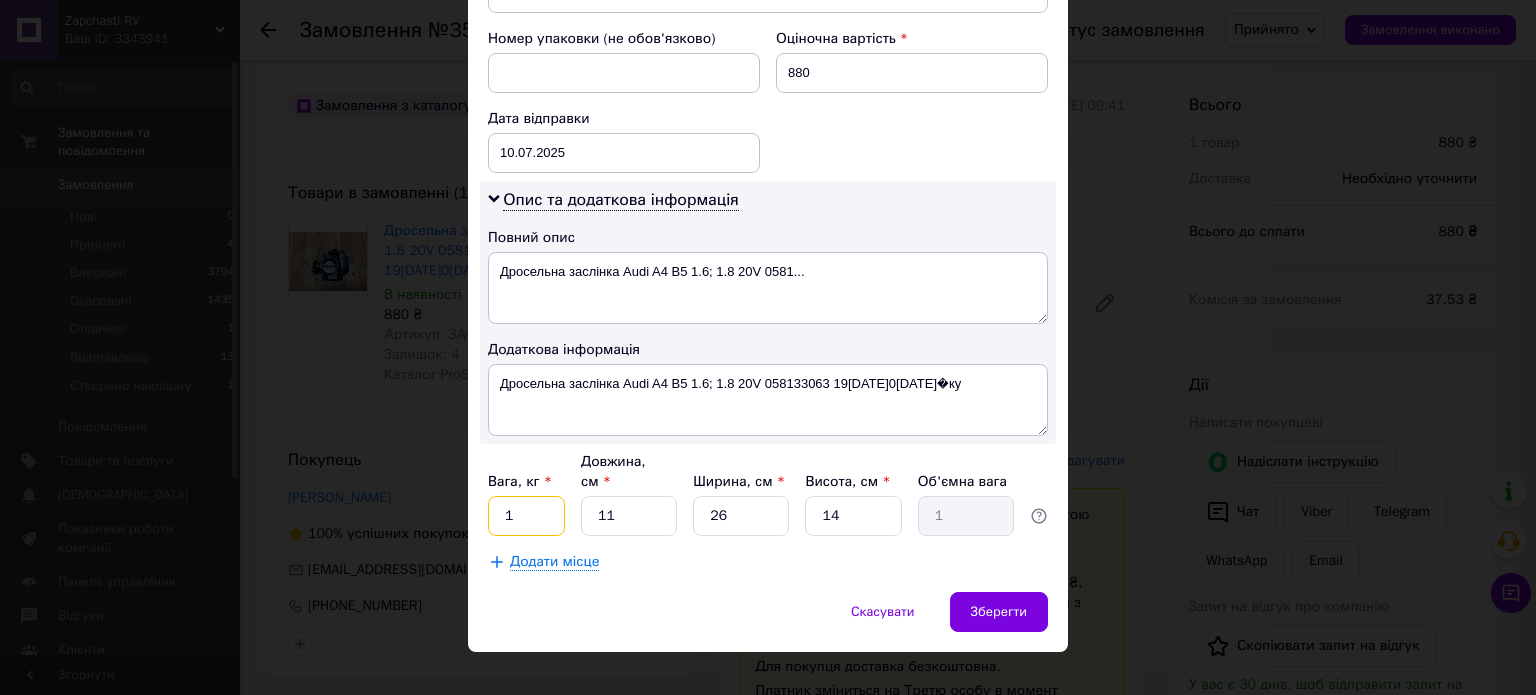 click on "1" at bounding box center (526, 516) 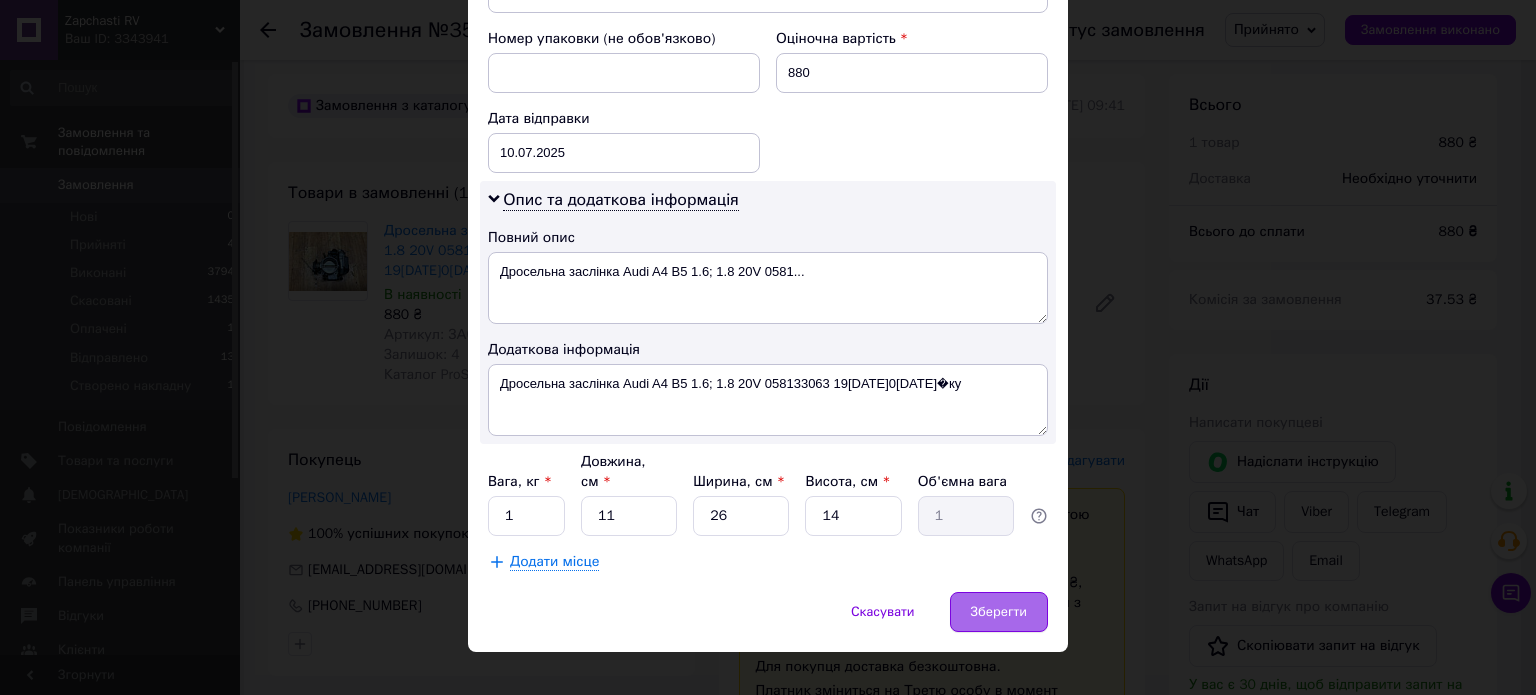 click on "Зберегти" at bounding box center [999, 612] 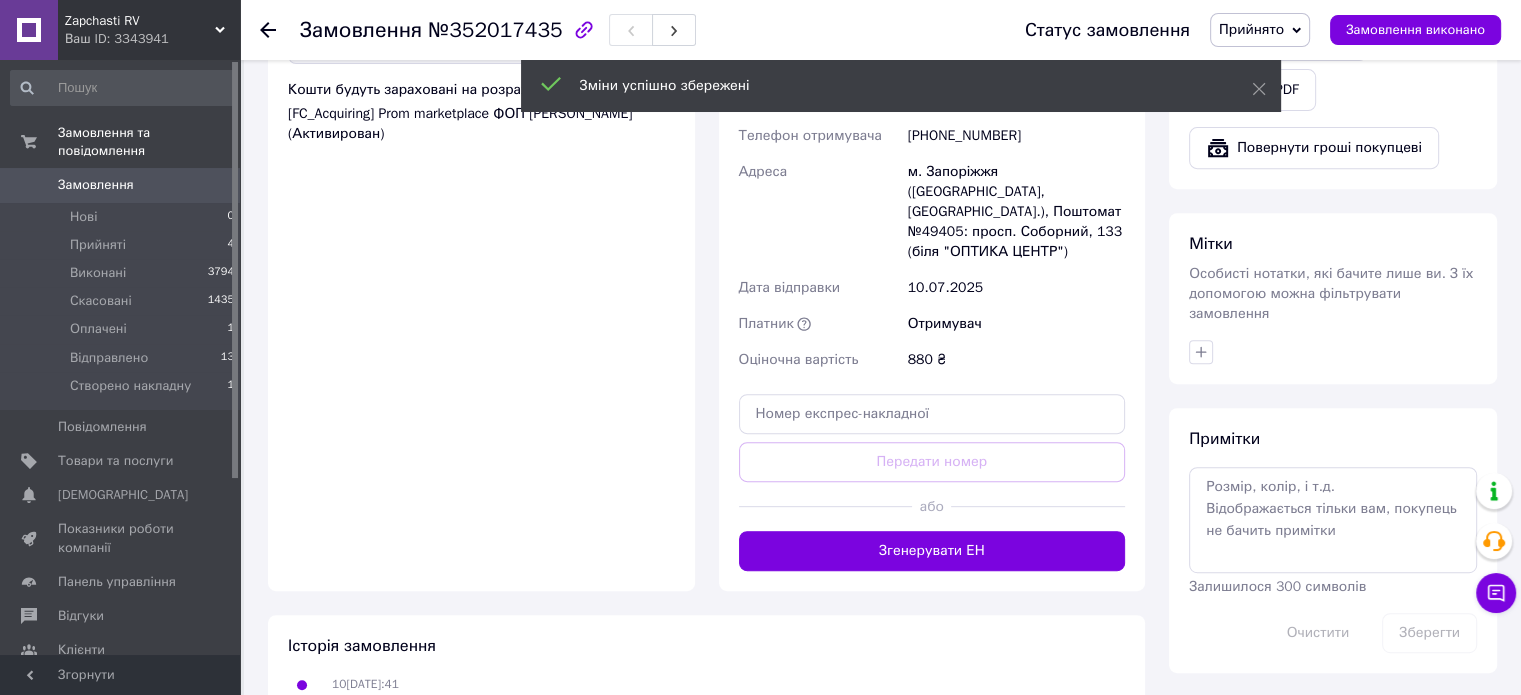 scroll, scrollTop: 972, scrollLeft: 0, axis: vertical 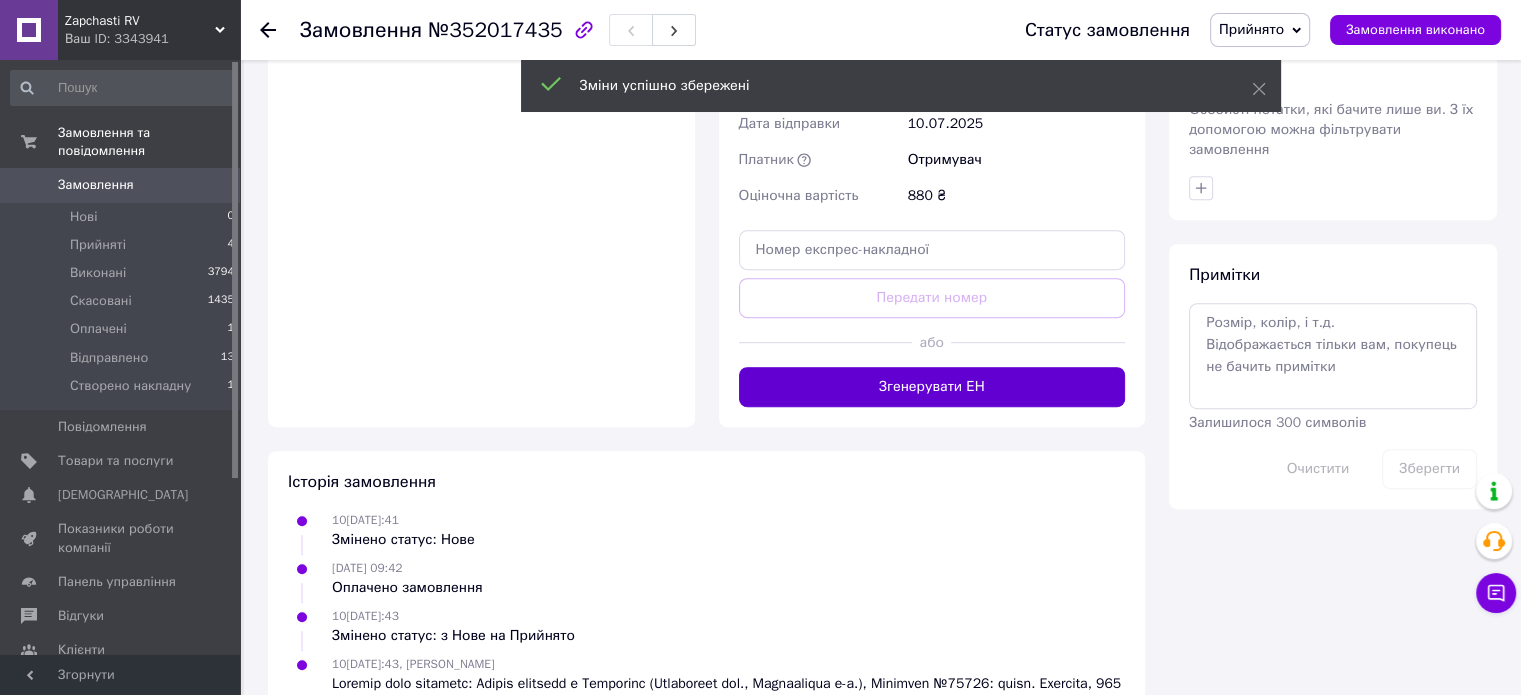 click on "Згенерувати ЕН" at bounding box center [932, 387] 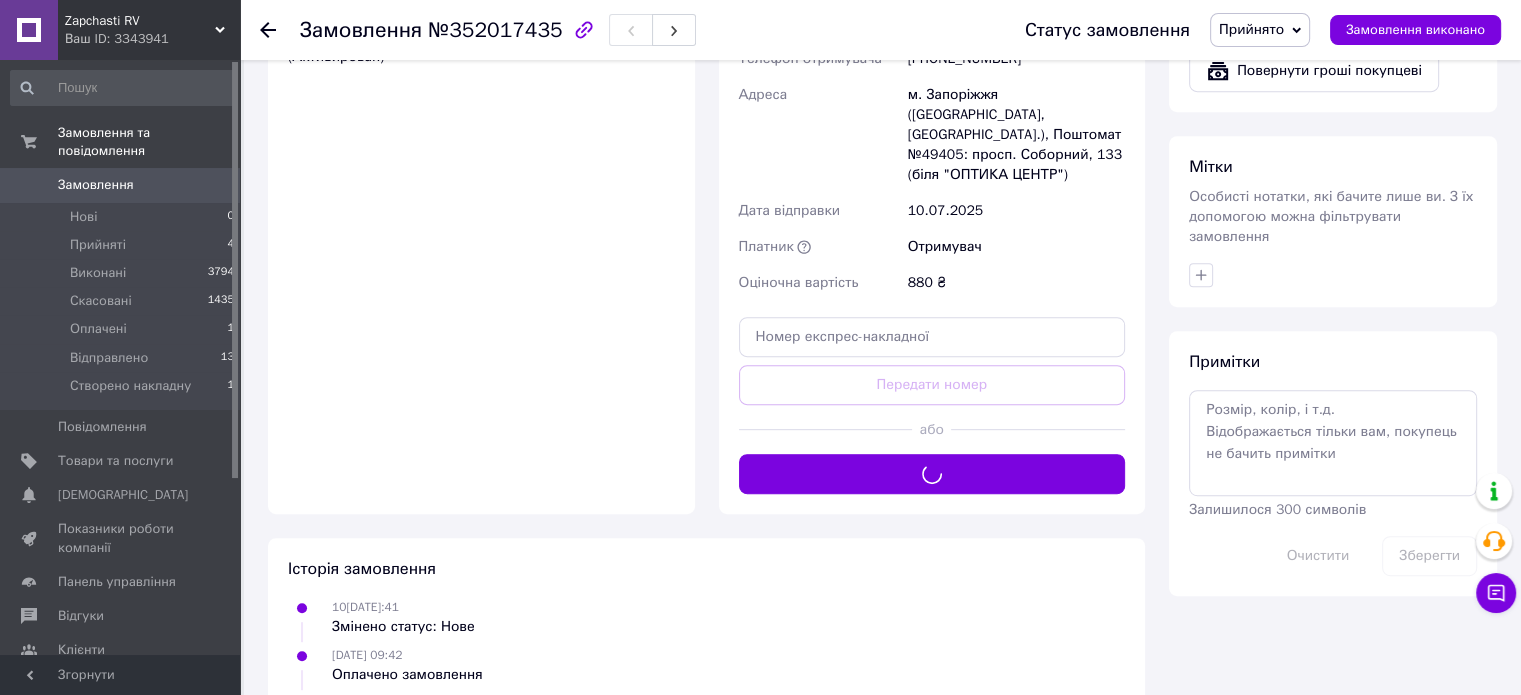 scroll, scrollTop: 572, scrollLeft: 0, axis: vertical 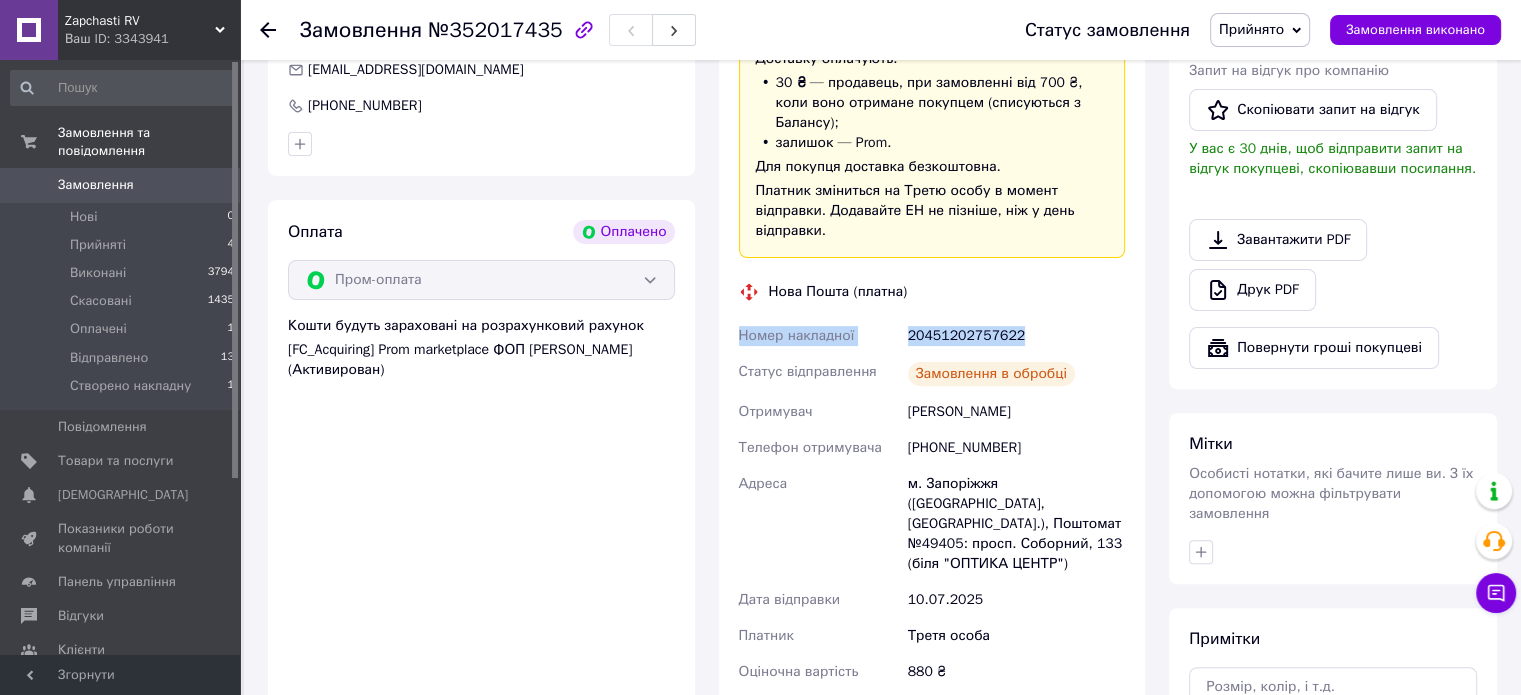 drag, startPoint x: 740, startPoint y: 298, endPoint x: 1024, endPoint y: 299, distance: 284.00177 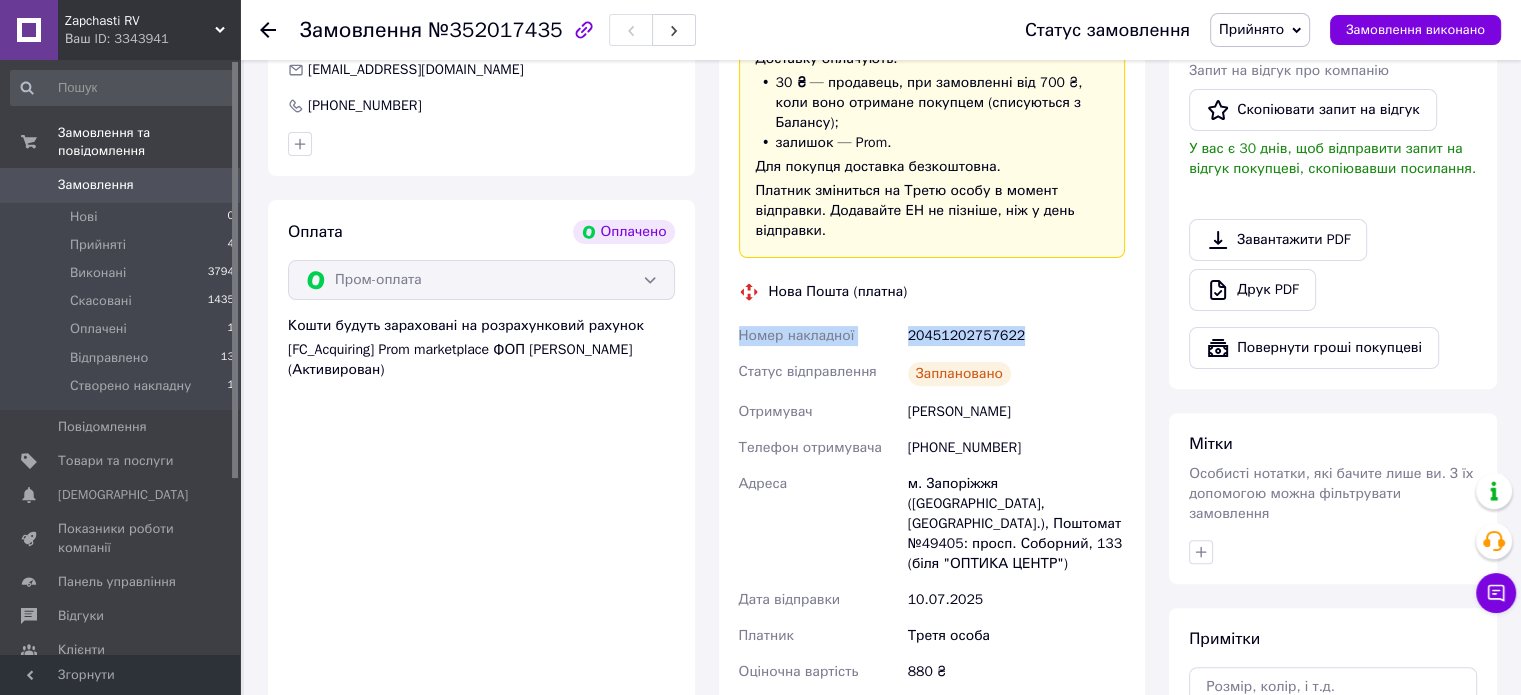 copy on "Номер накладної 20451202757622" 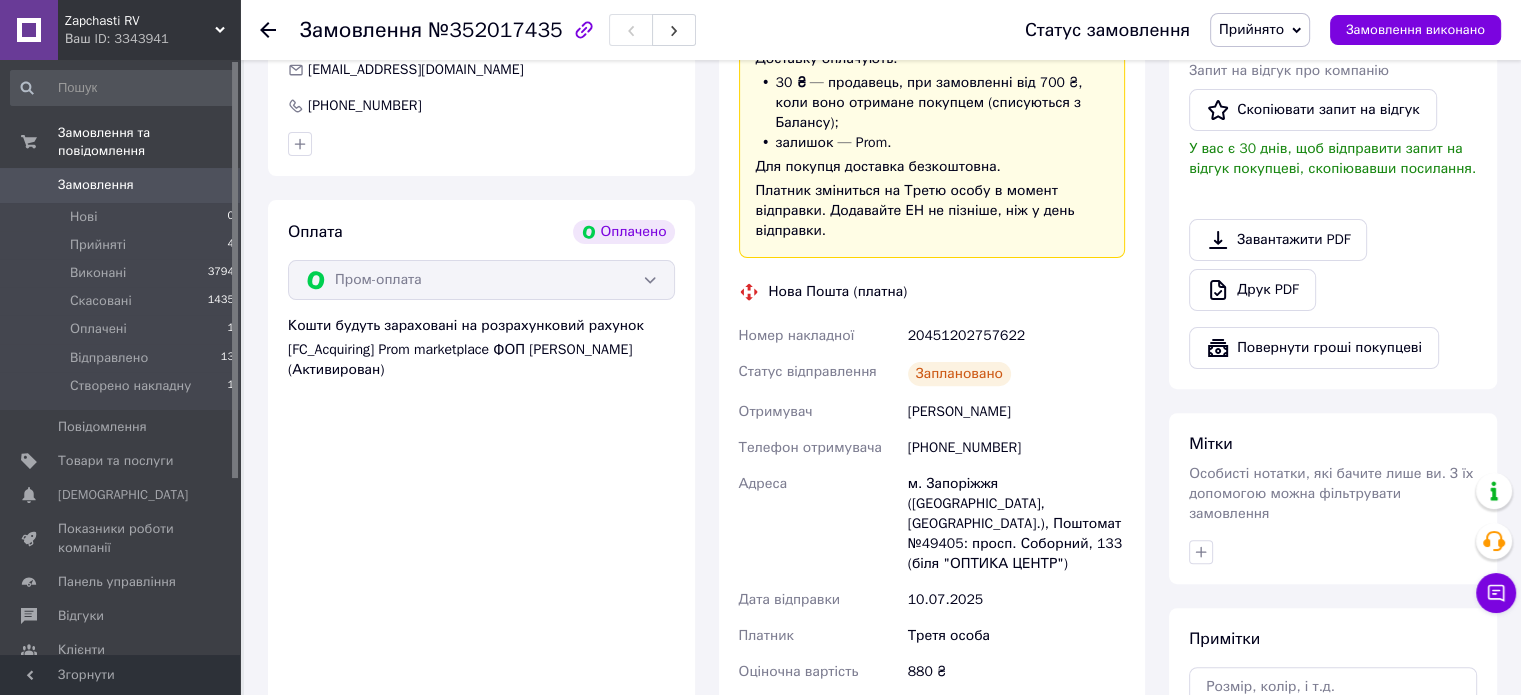 click on "Отримувач" at bounding box center [819, 412] 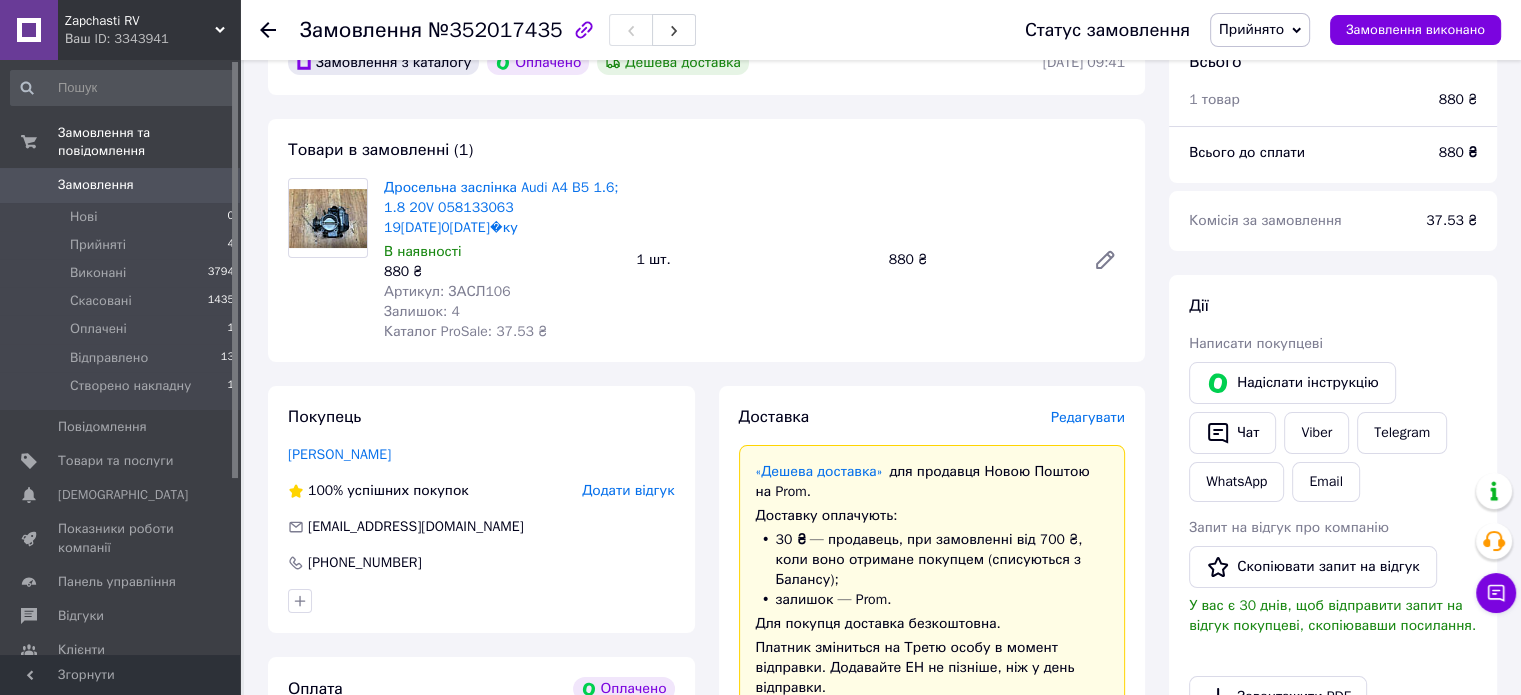scroll, scrollTop: 72, scrollLeft: 0, axis: vertical 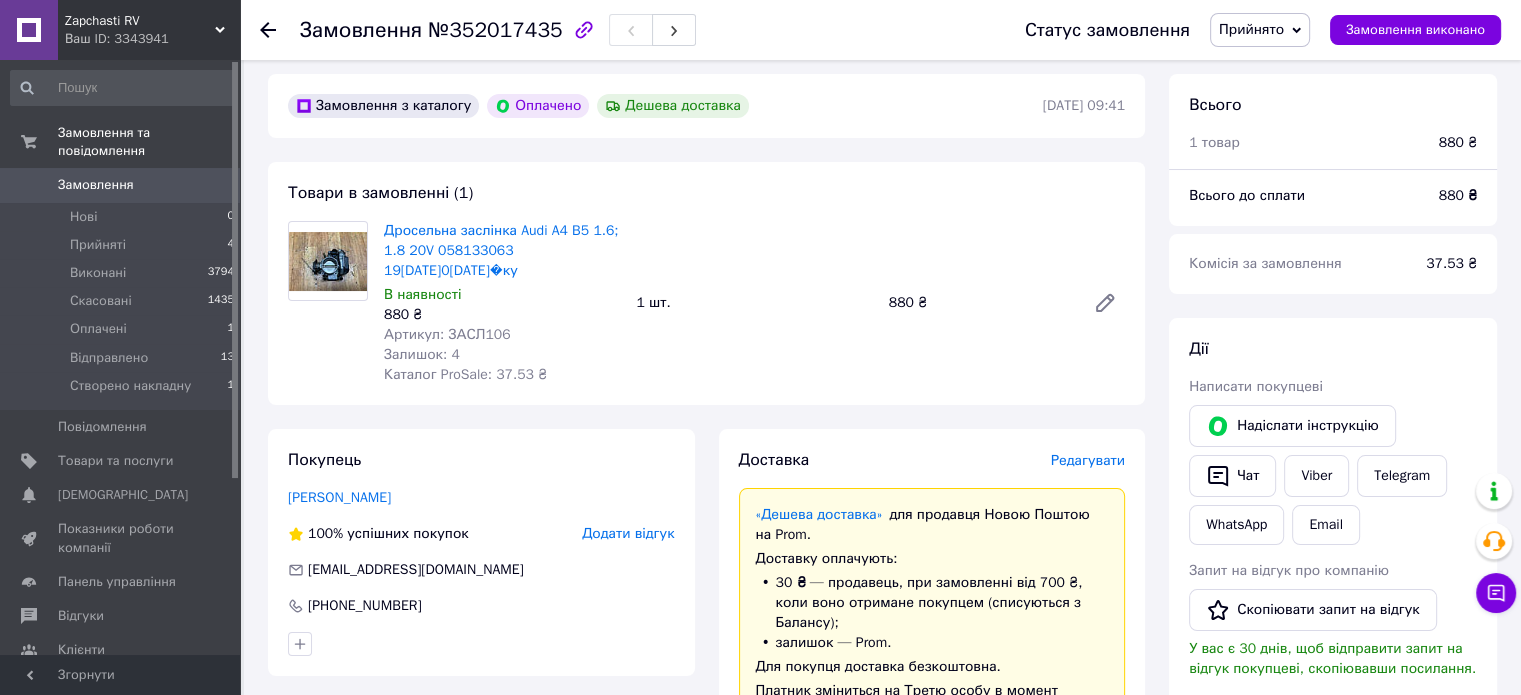 click on "Артикул: ЗАСЛ106" at bounding box center (447, 334) 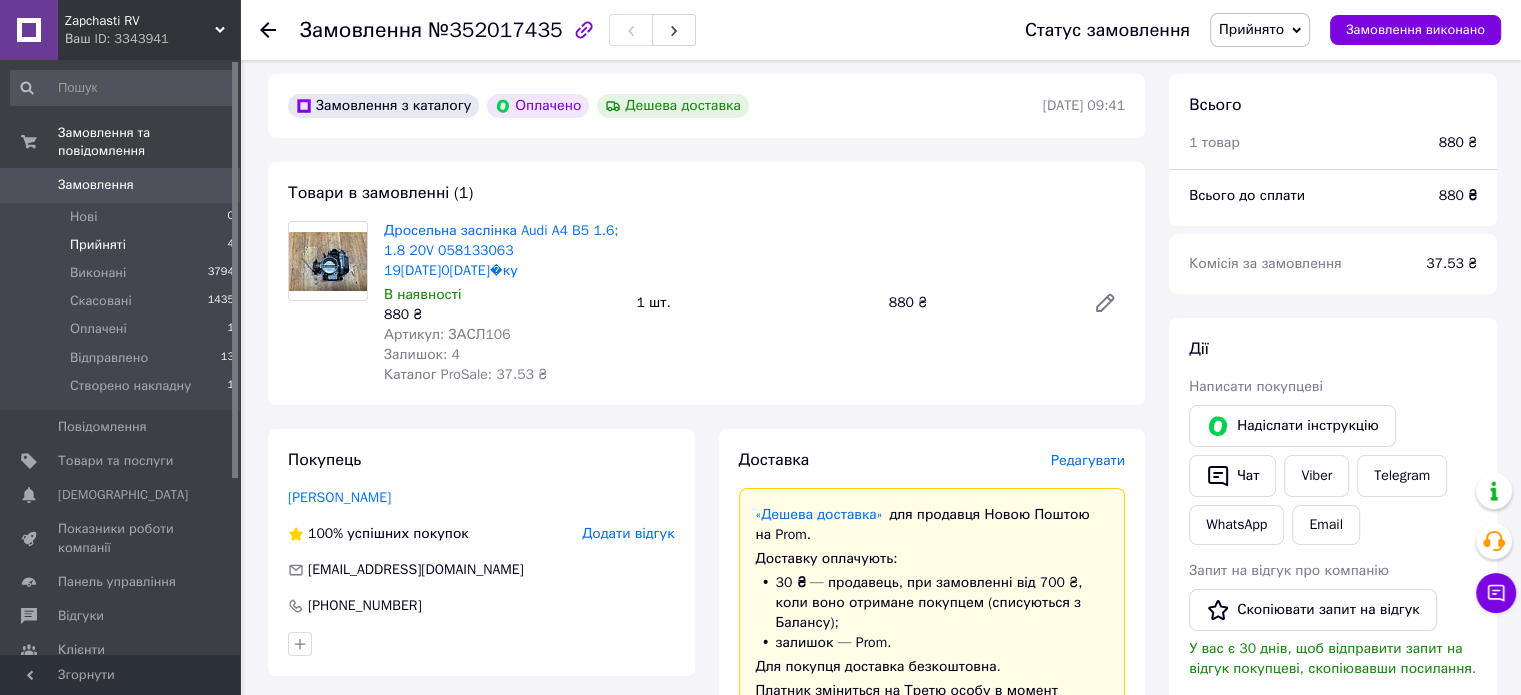 click on "Прийняті 4" at bounding box center (123, 245) 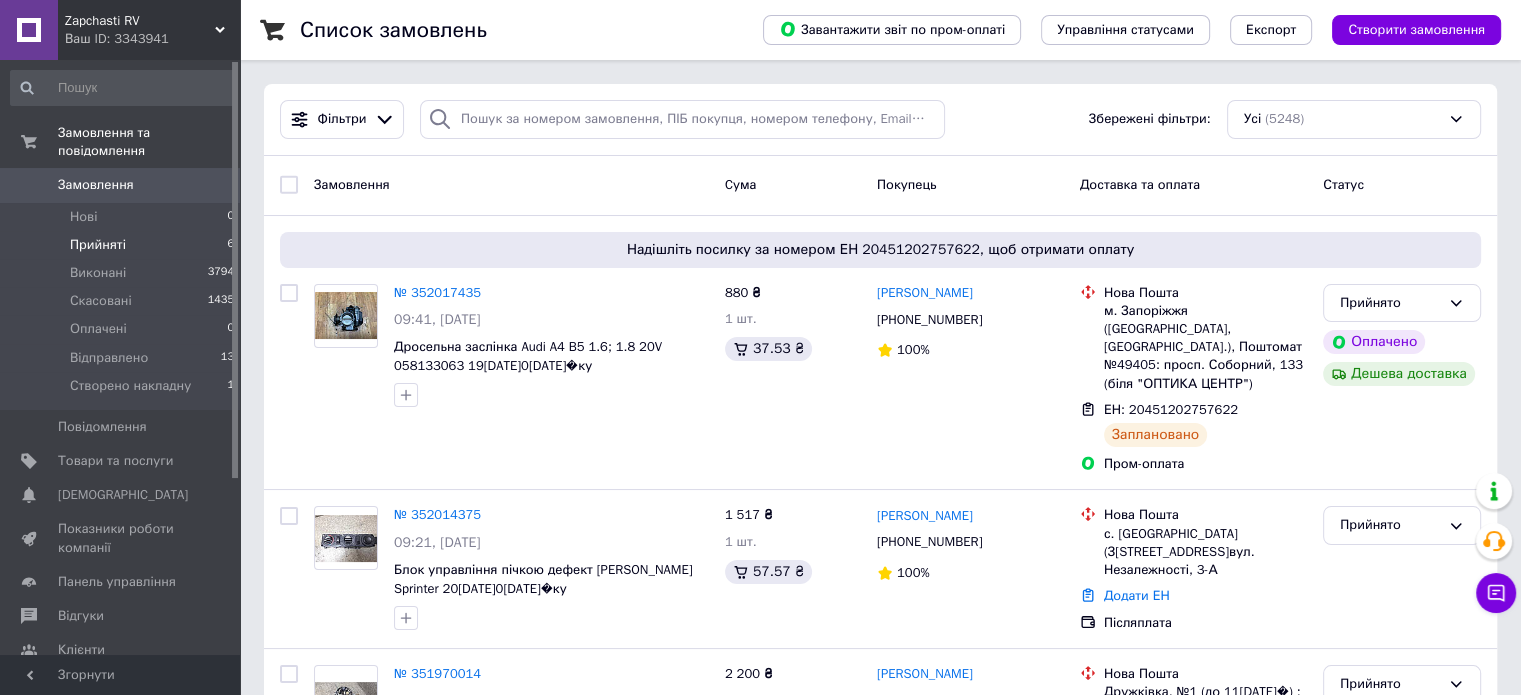 click on "Прийняті 6" at bounding box center [123, 245] 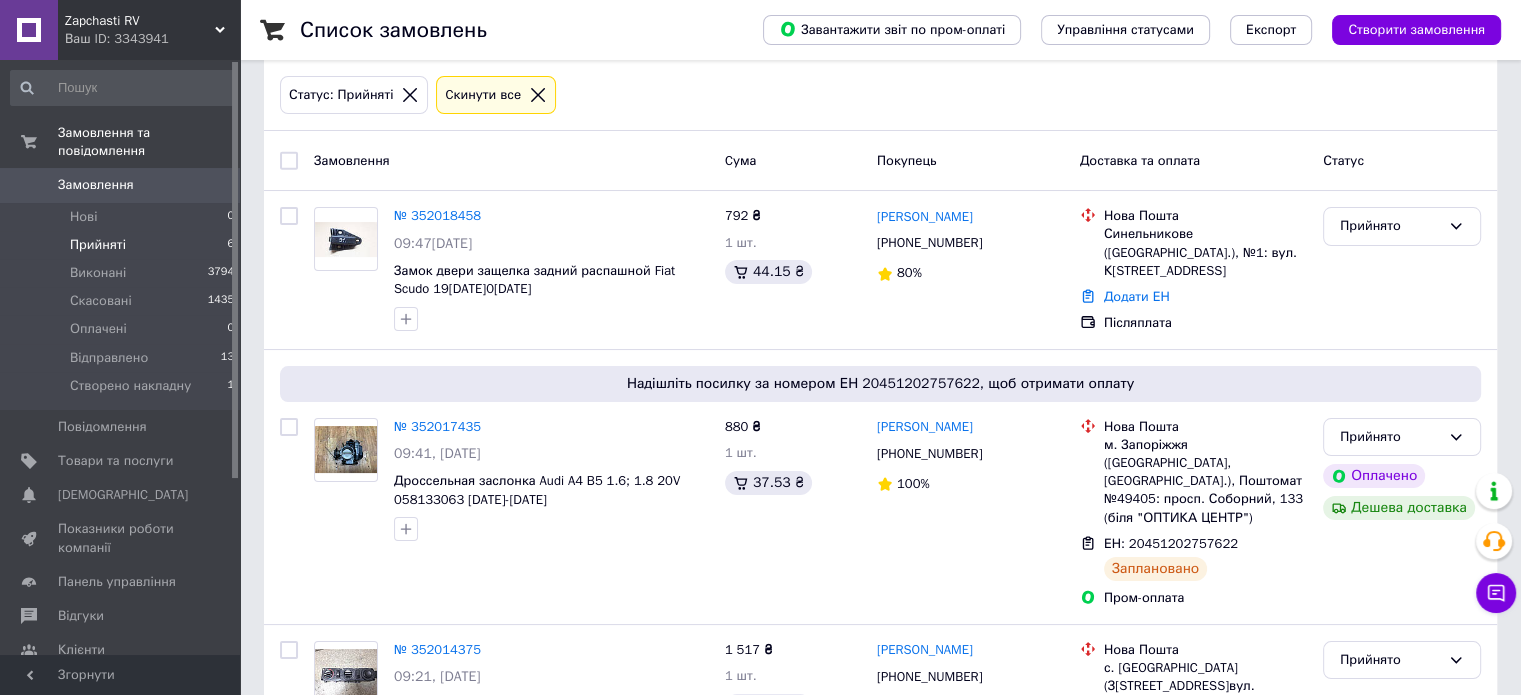 scroll, scrollTop: 100, scrollLeft: 0, axis: vertical 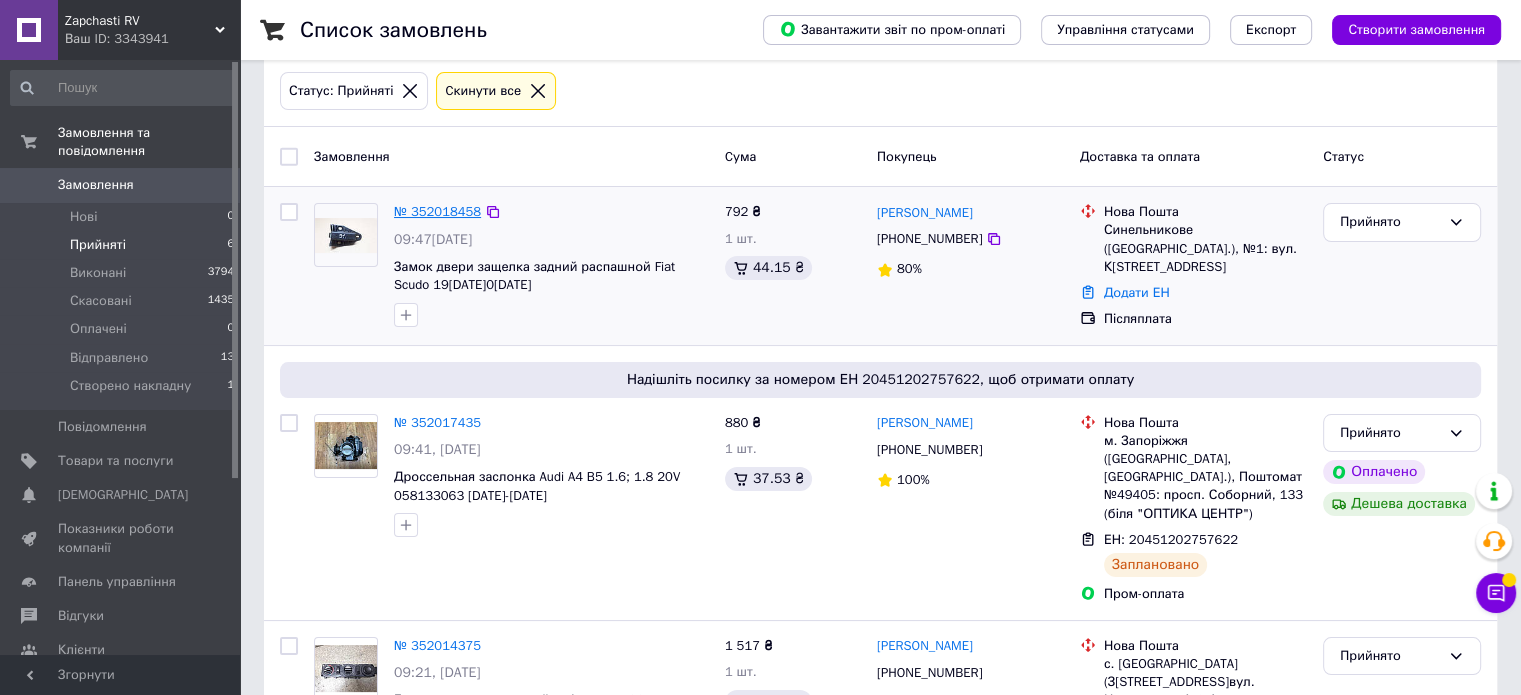 click on "№ 352018458" at bounding box center [437, 211] 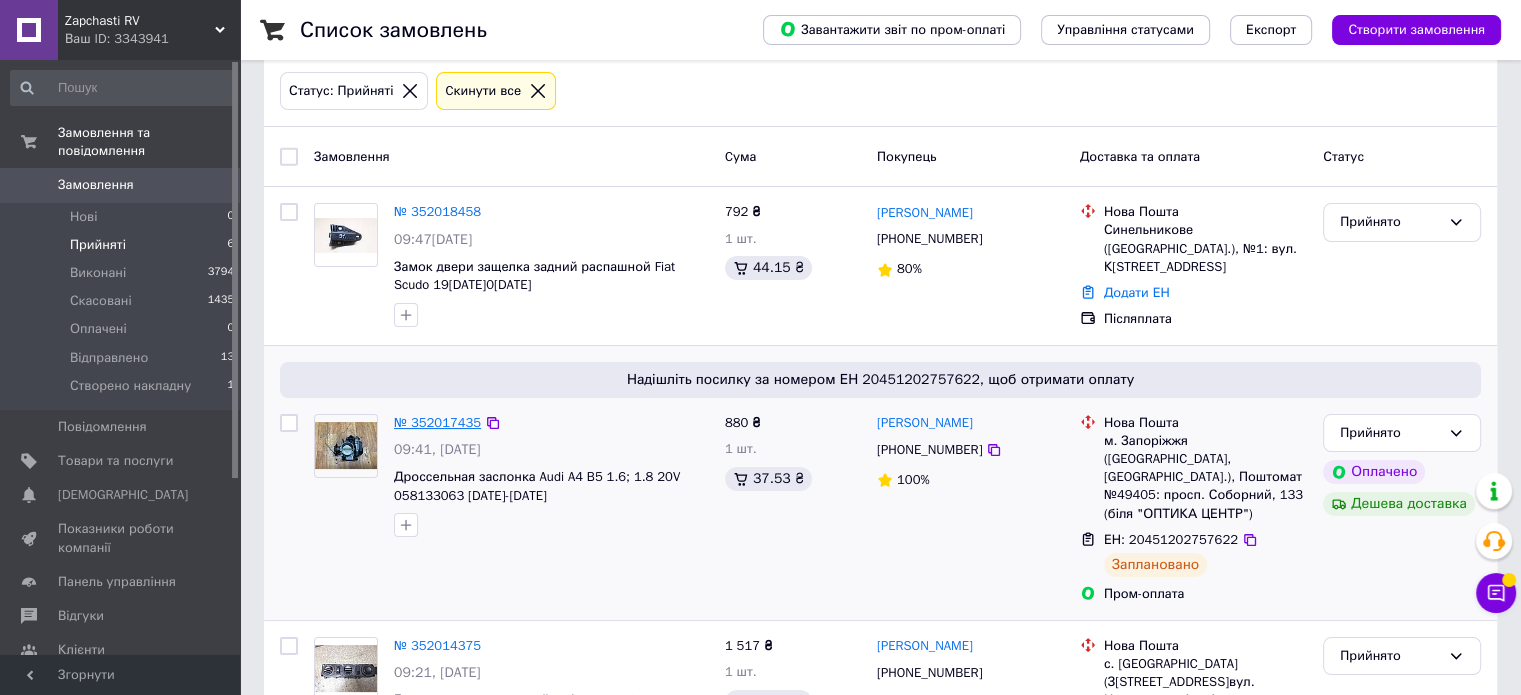 click on "№ 352017435" at bounding box center (437, 422) 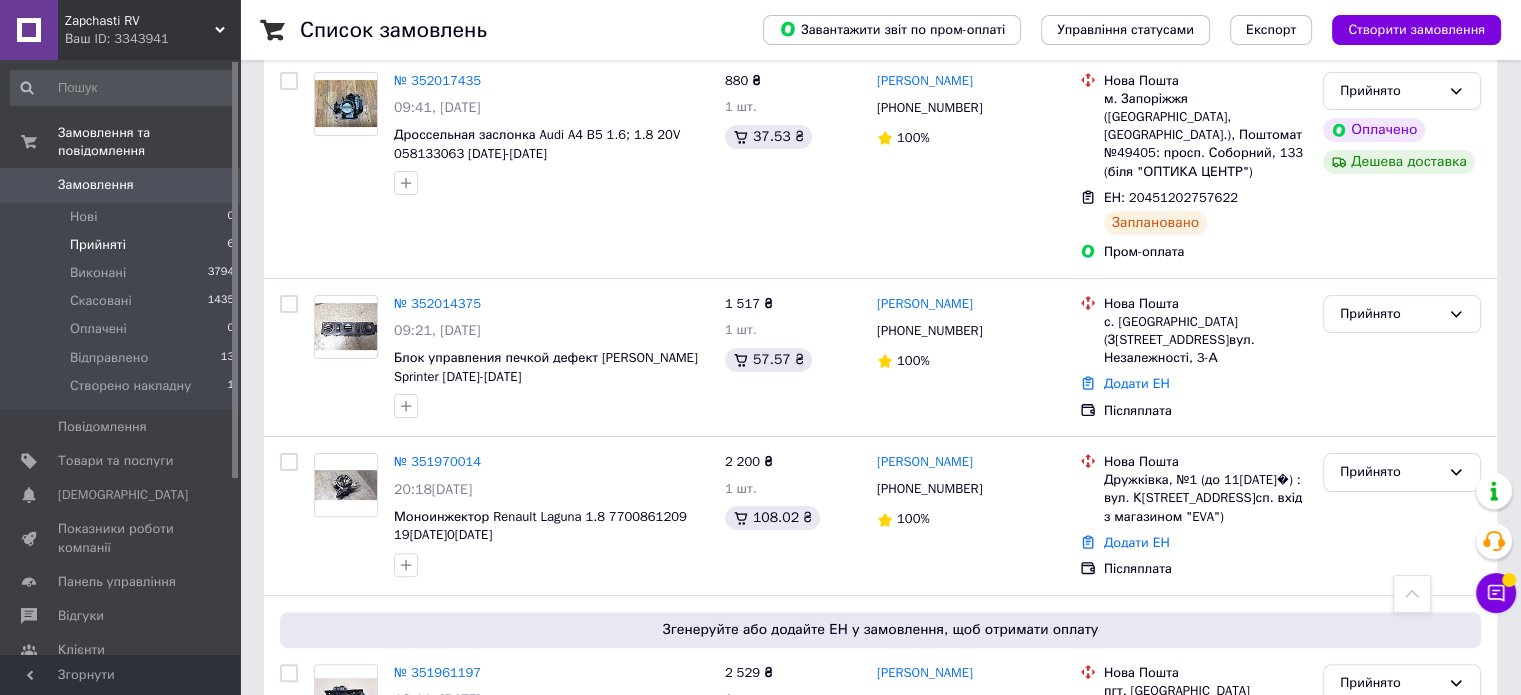 scroll, scrollTop: 500, scrollLeft: 0, axis: vertical 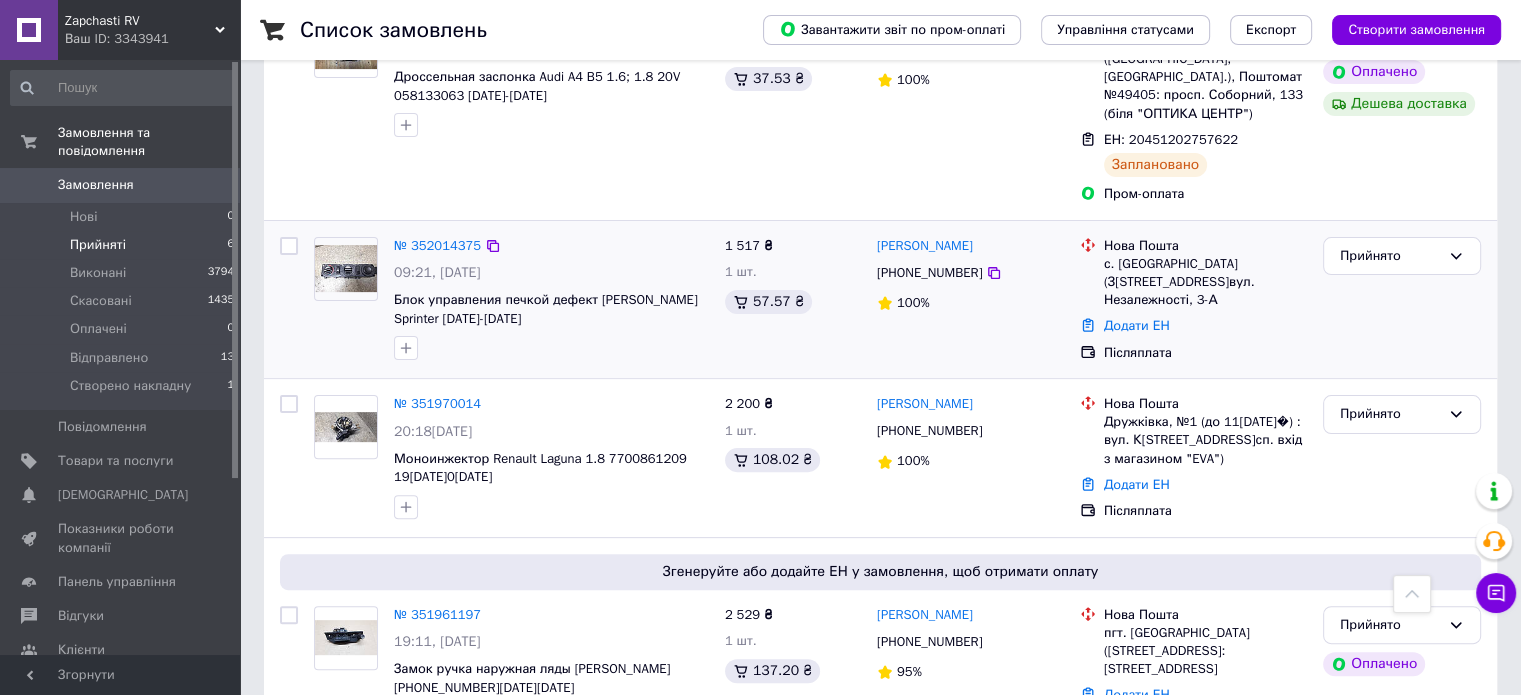 click on "№ 352014375 09:21, 10.07.2025 Блок управления печкой дефект Mercedes Sprinter 2000-2006 года" at bounding box center (551, 299) 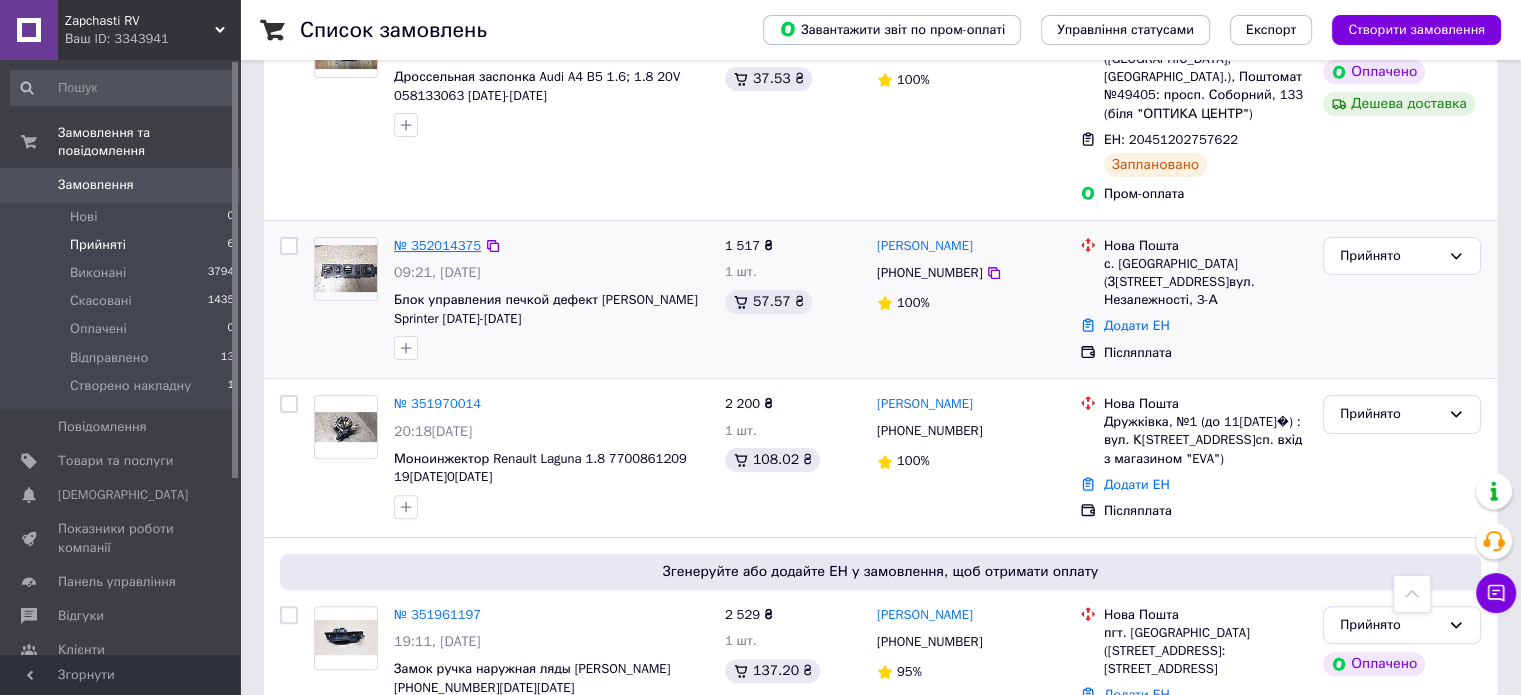 click on "№ 352014375" at bounding box center (437, 245) 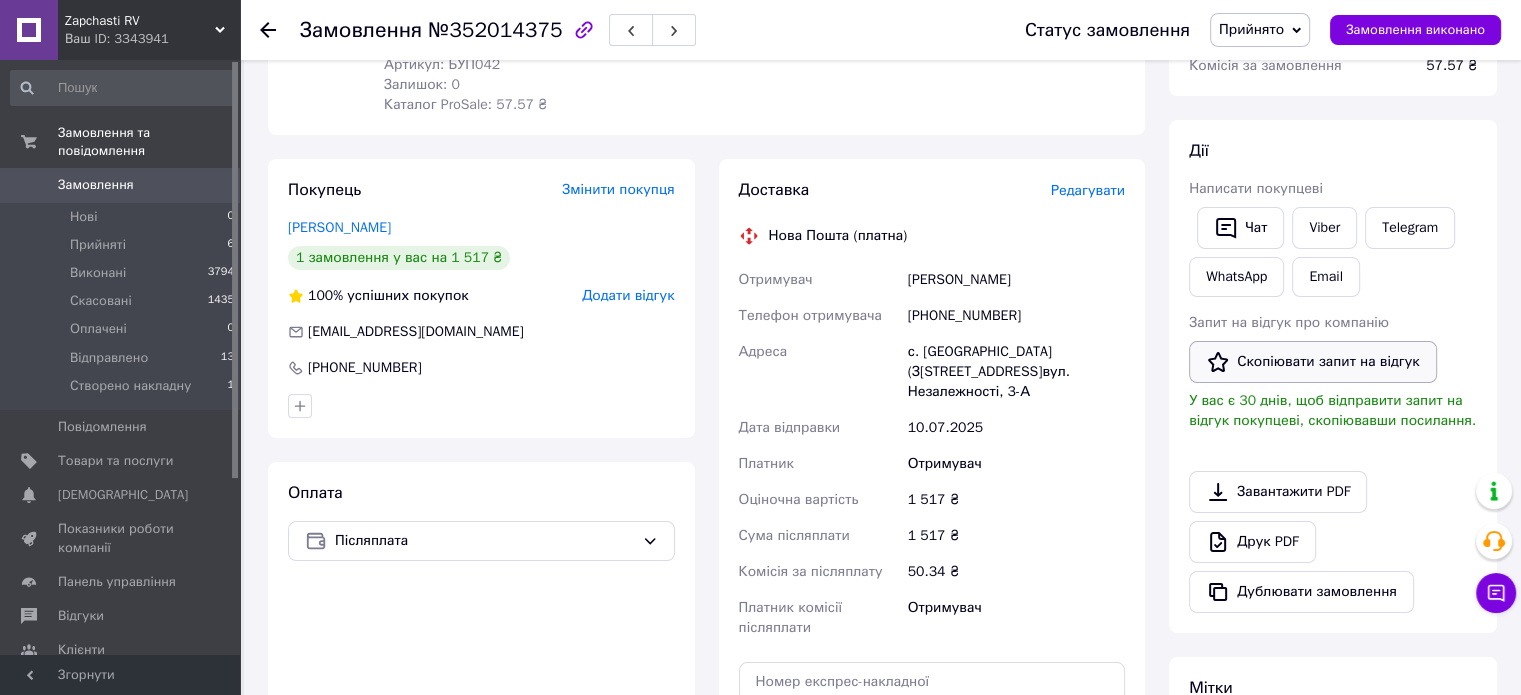 scroll, scrollTop: 200, scrollLeft: 0, axis: vertical 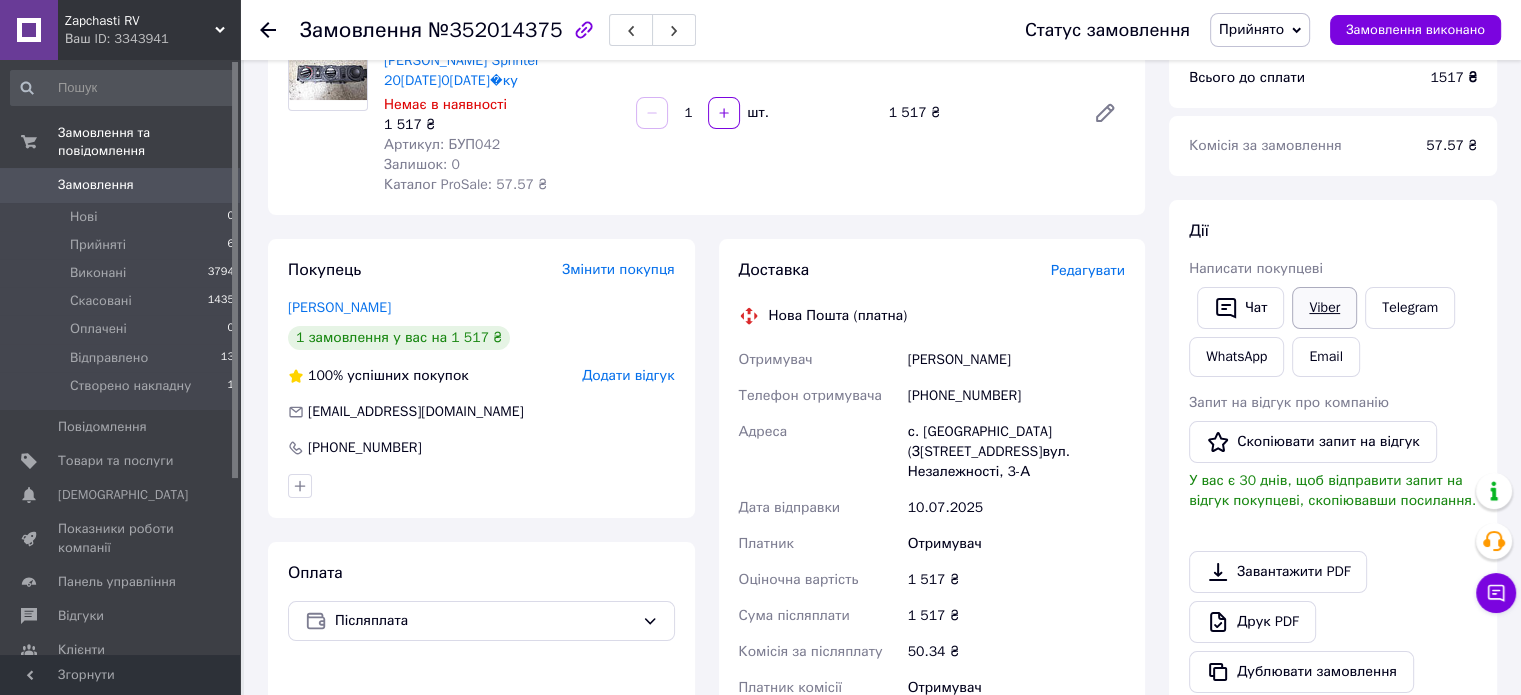 click on "Viber" at bounding box center [1324, 308] 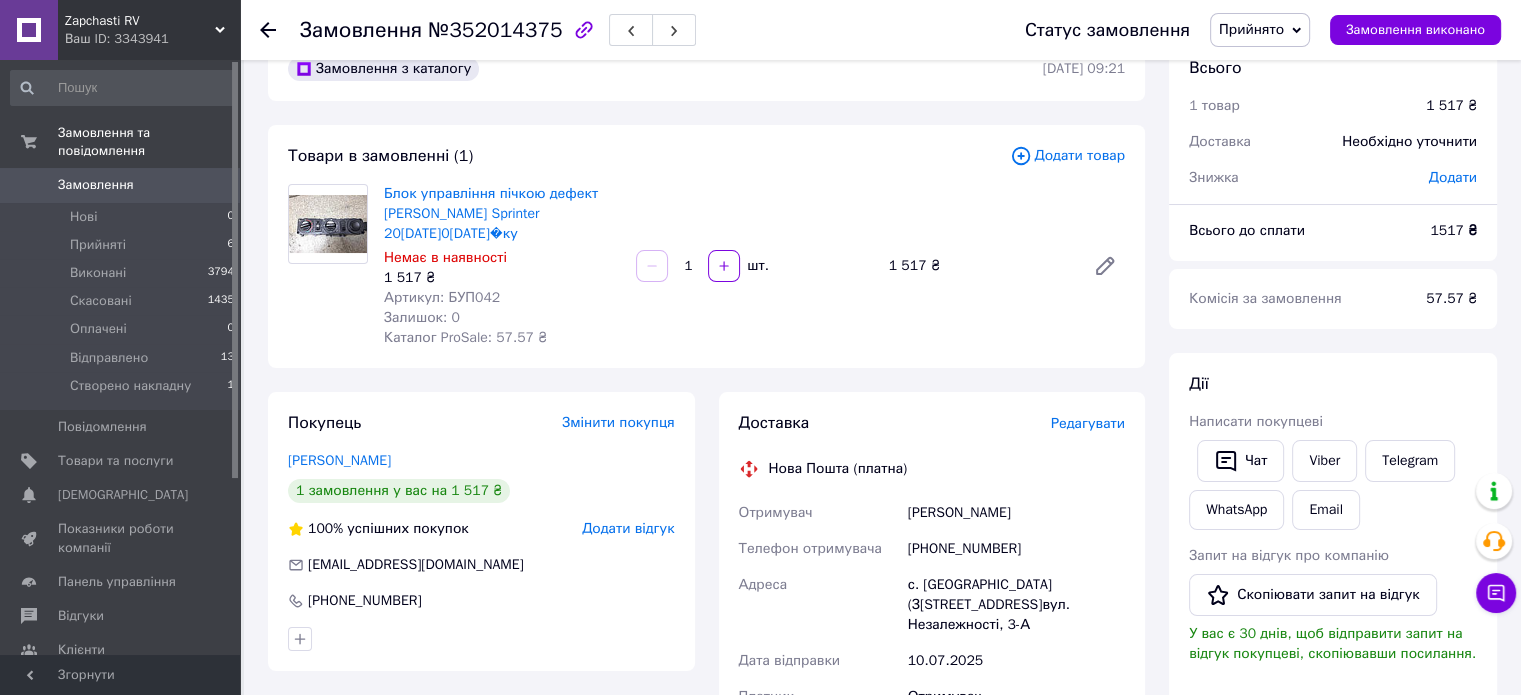 scroll, scrollTop: 0, scrollLeft: 0, axis: both 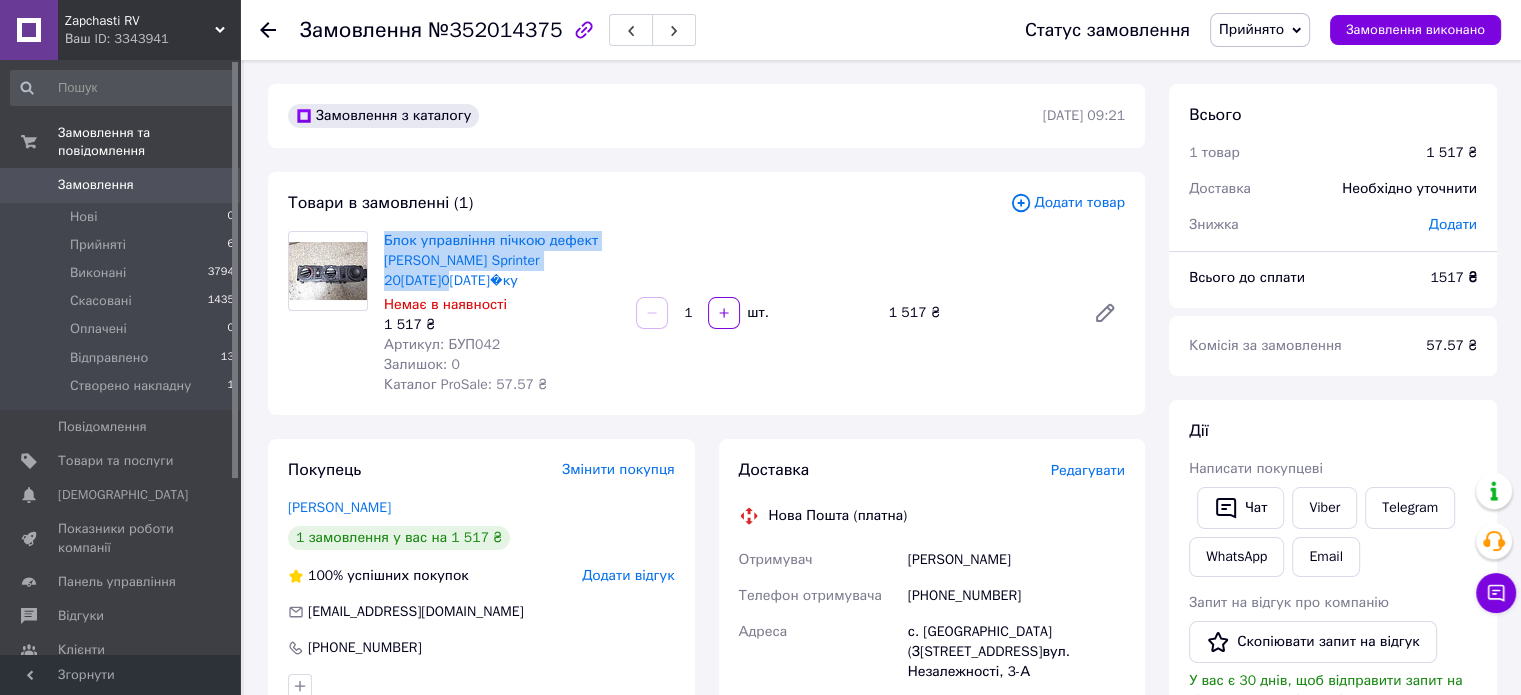 drag, startPoint x: 608, startPoint y: 259, endPoint x: 380, endPoint y: 223, distance: 230.82462 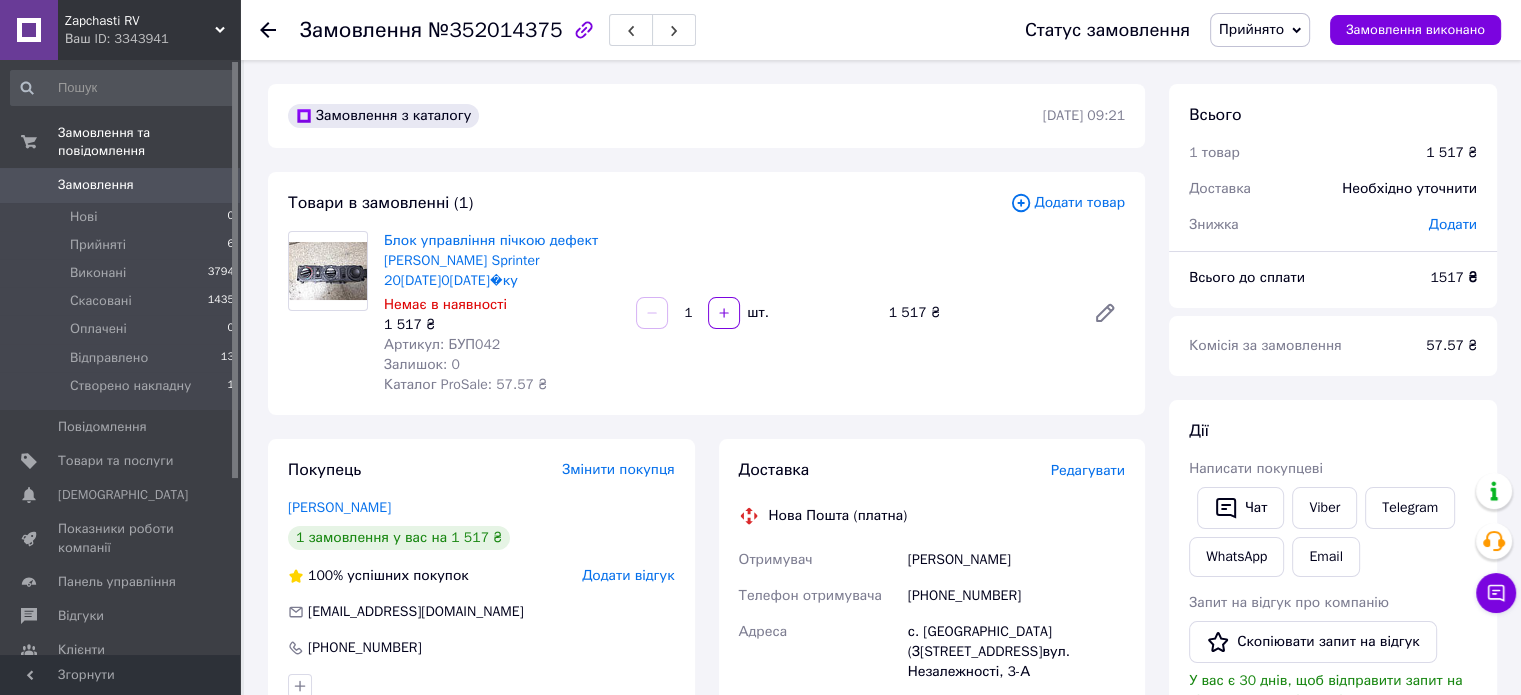click on "Блок управління пічкою дефект Mercedes Sprinter 2000-2006 року Немає в наявності 1 517 ₴ Артикул: БУП042 Залишок: 0 Каталог ProSale: 57.57 ₴  1   шт. 1 517 ₴" at bounding box center (754, 313) 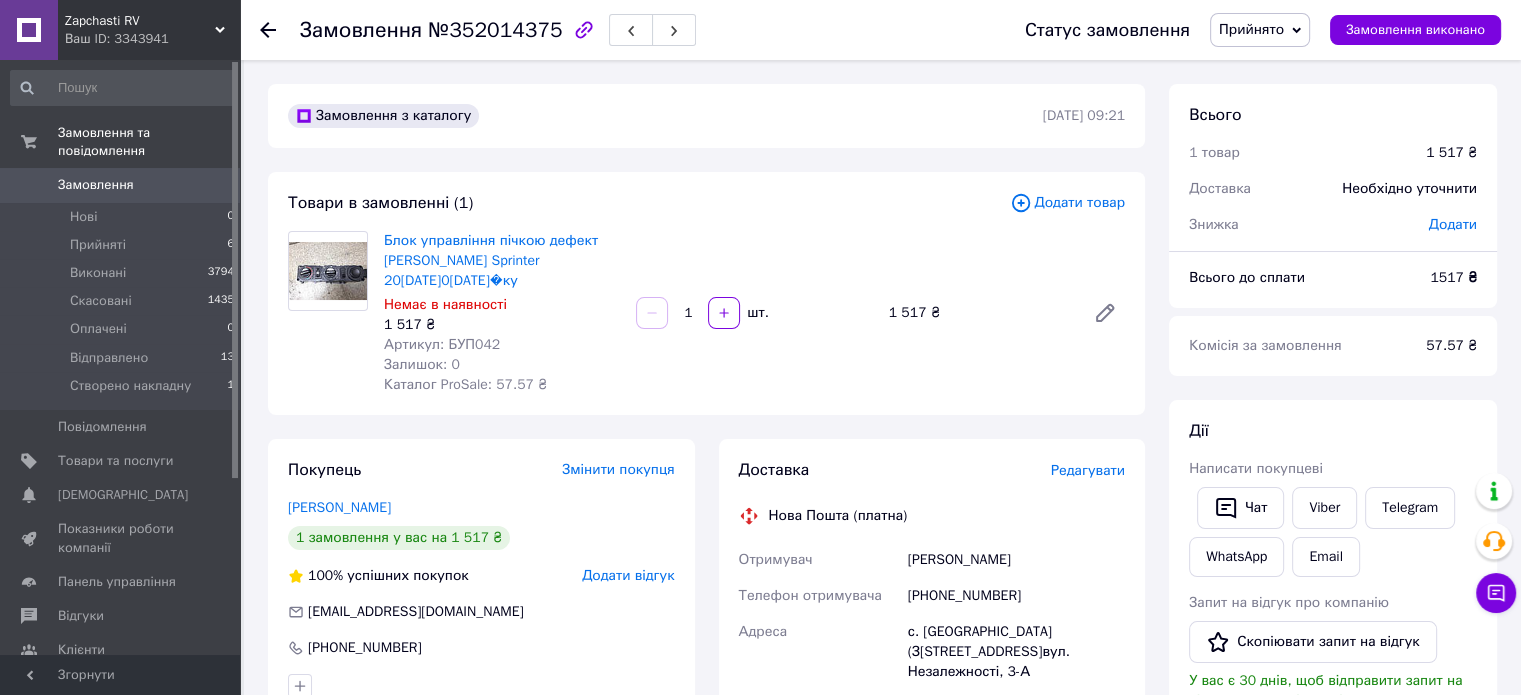 click on "Артикул: БУП042" at bounding box center (502, 345) 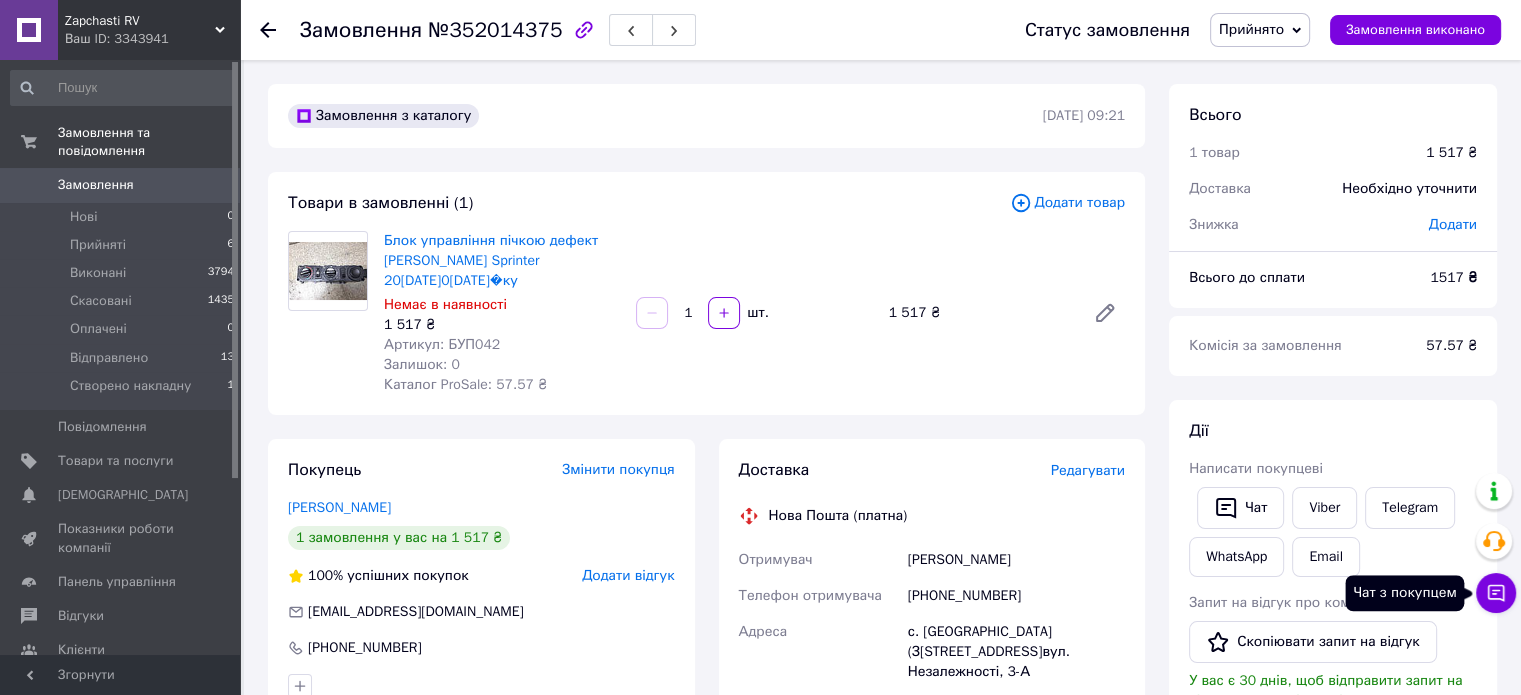 click on "Чат з покупцем" at bounding box center [1496, 593] 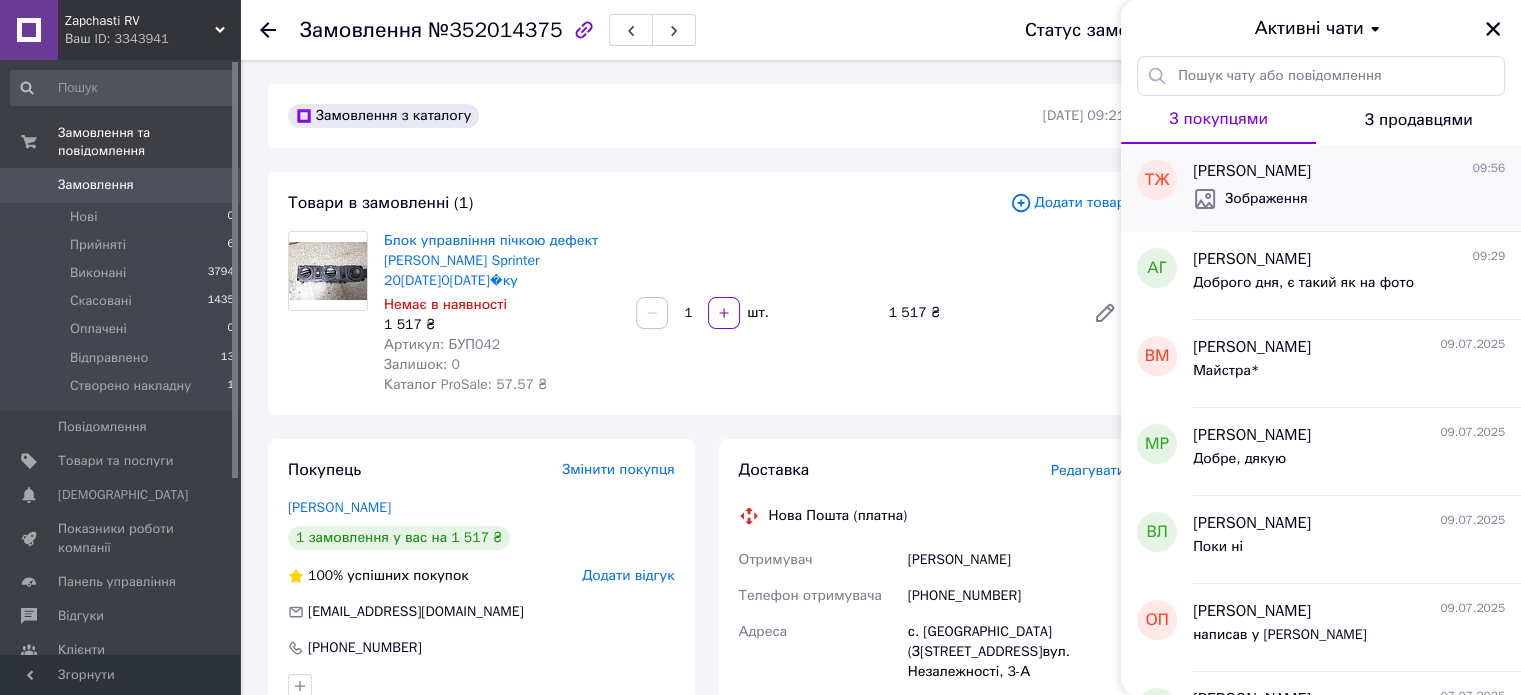 click on "Зображення" at bounding box center [1349, 199] 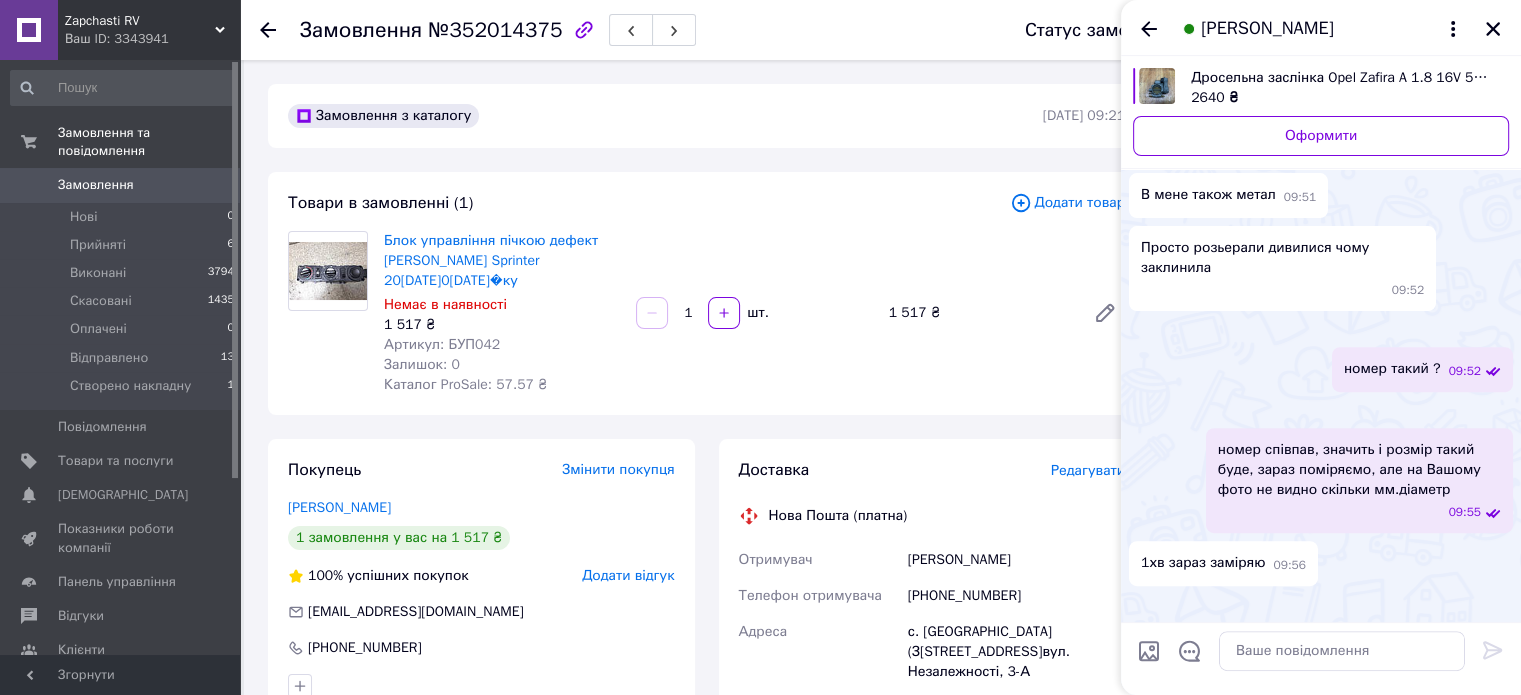 scroll, scrollTop: 1528, scrollLeft: 0, axis: vertical 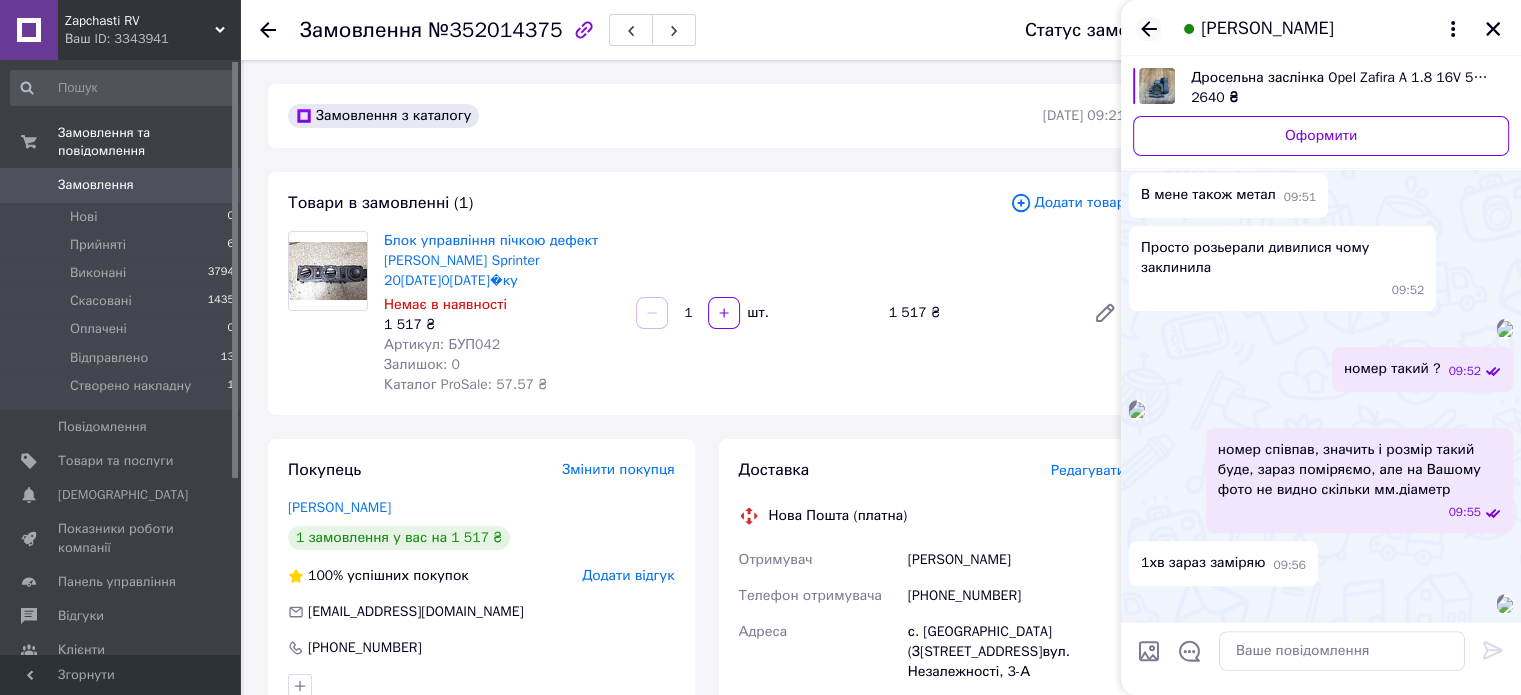 click 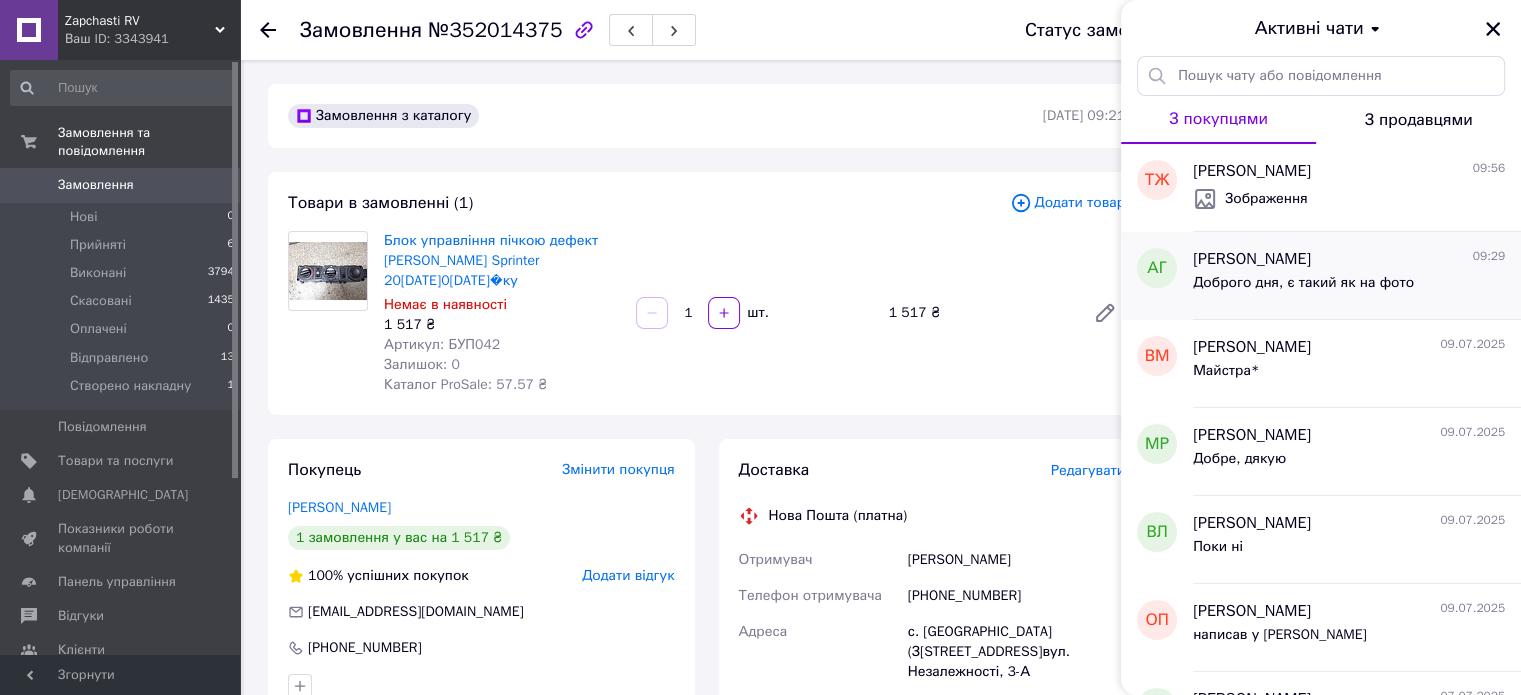 click on "Доброго дня, є такий як на фото" at bounding box center (1303, 283) 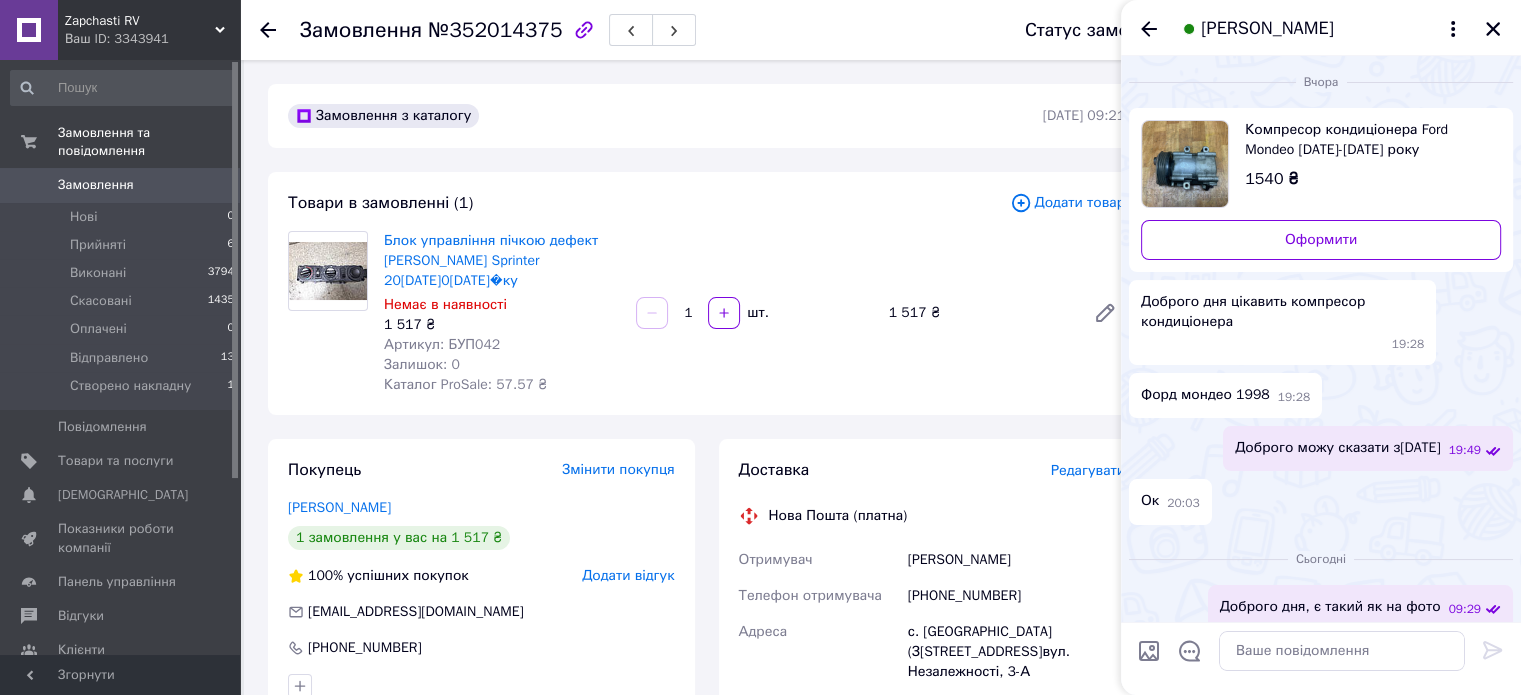 scroll, scrollTop: 16, scrollLeft: 0, axis: vertical 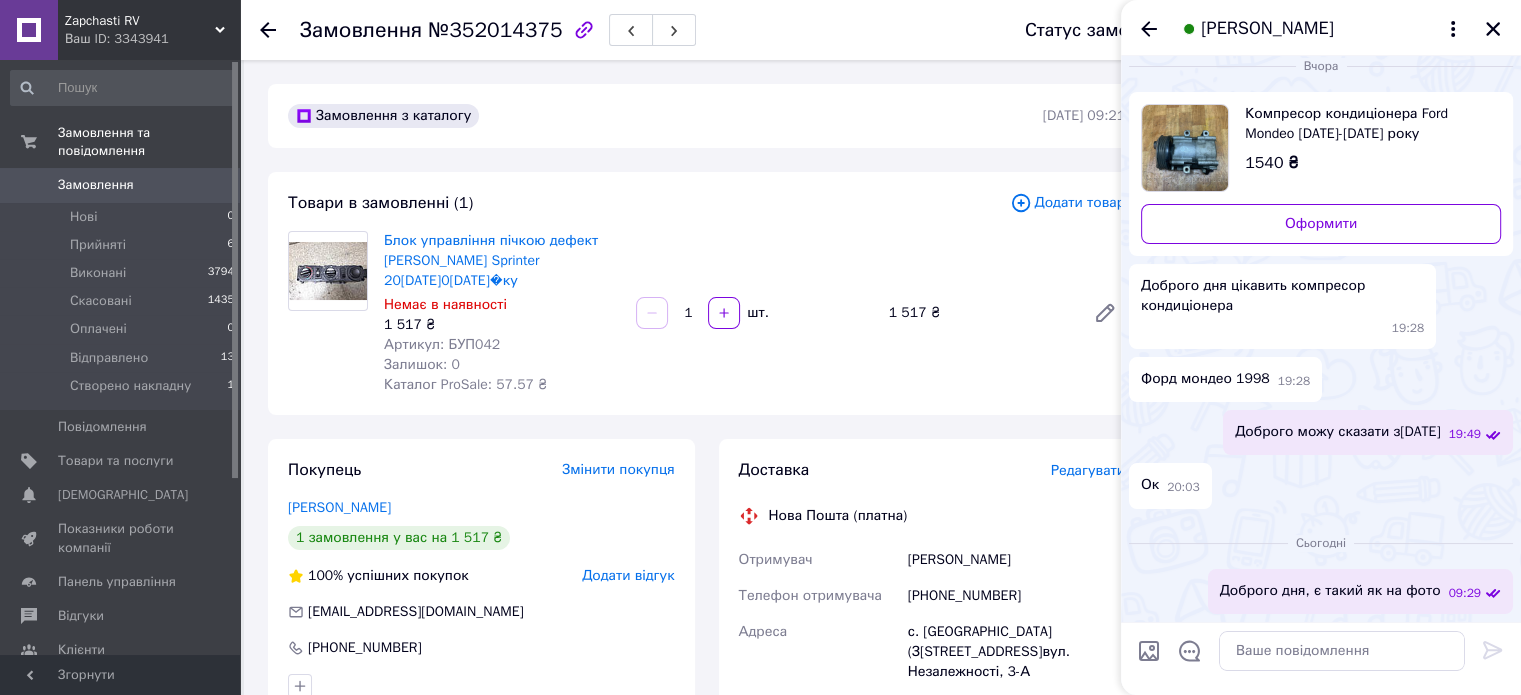 click on "Компресор кондиціонера Ford Mondeo 1994-2007 року" at bounding box center [1365, 124] 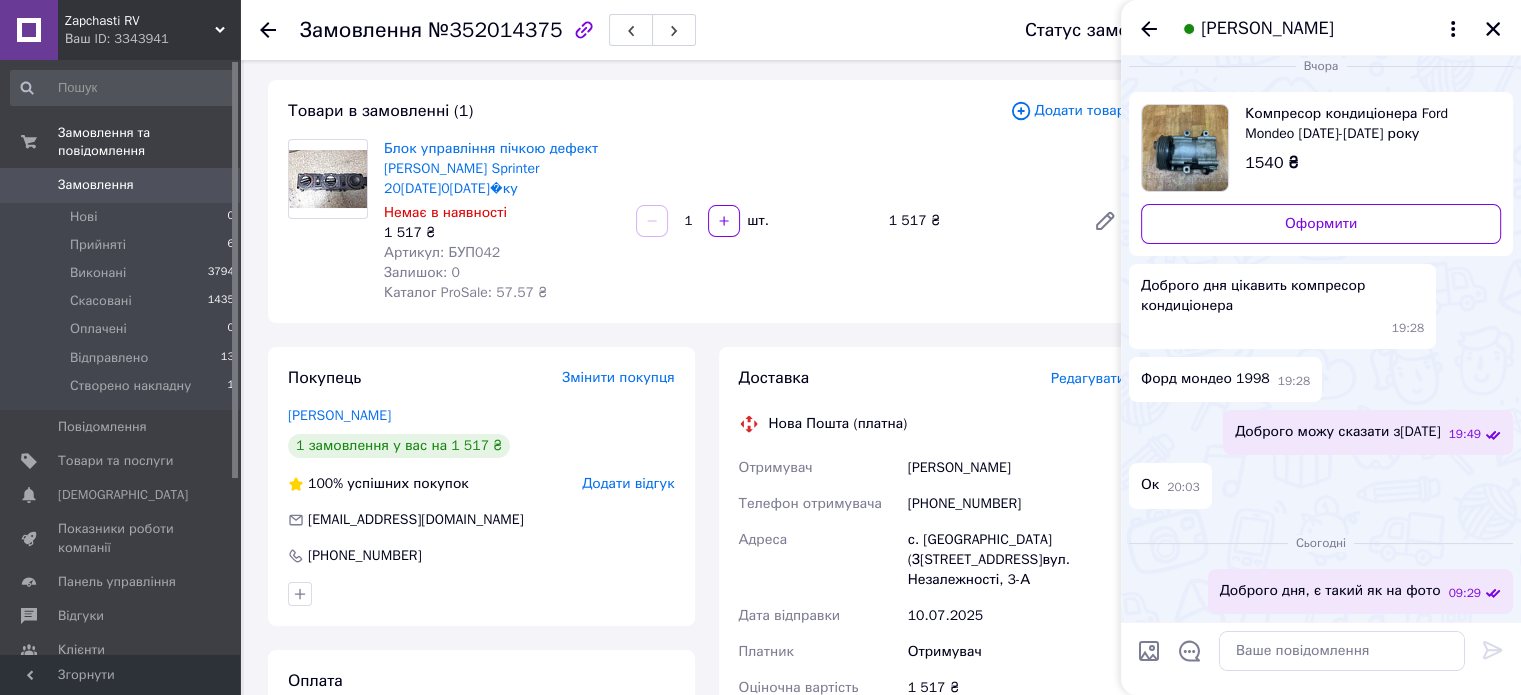 scroll, scrollTop: 100, scrollLeft: 0, axis: vertical 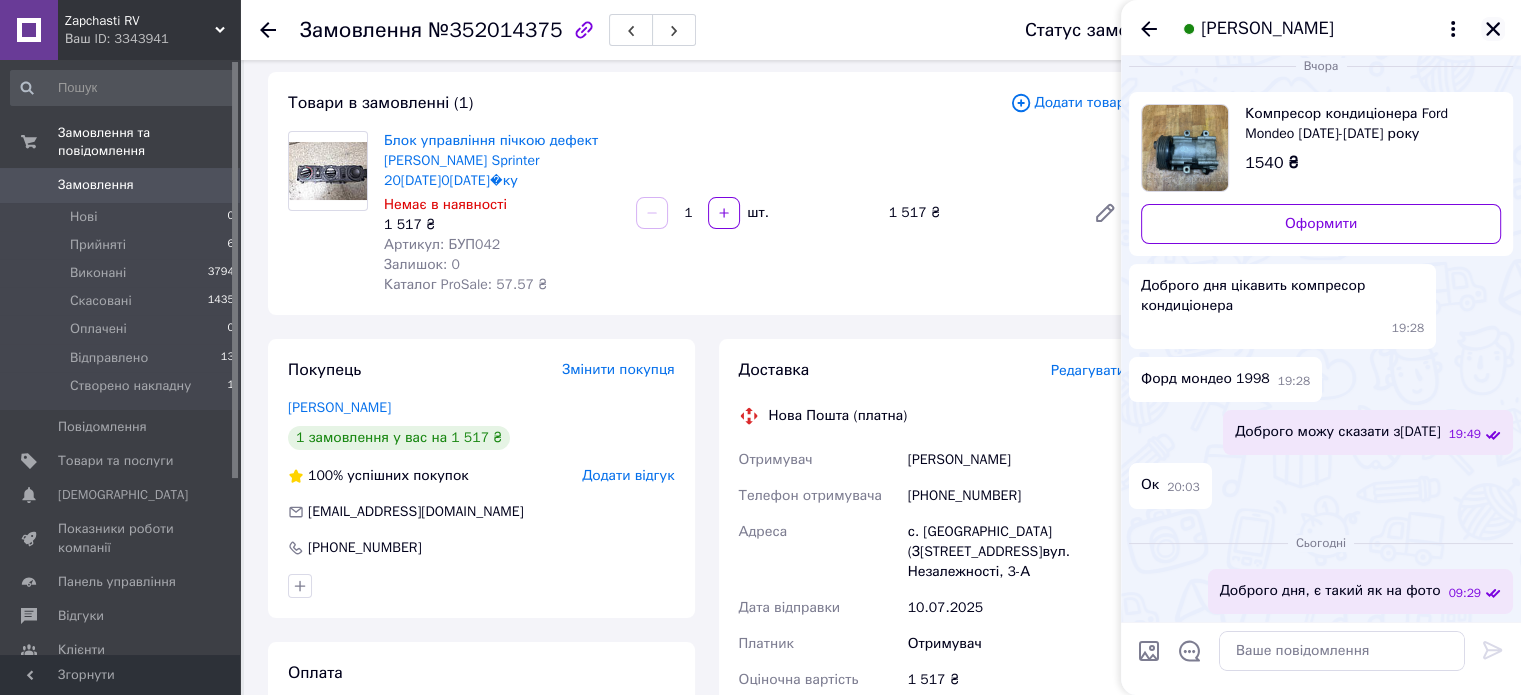 click 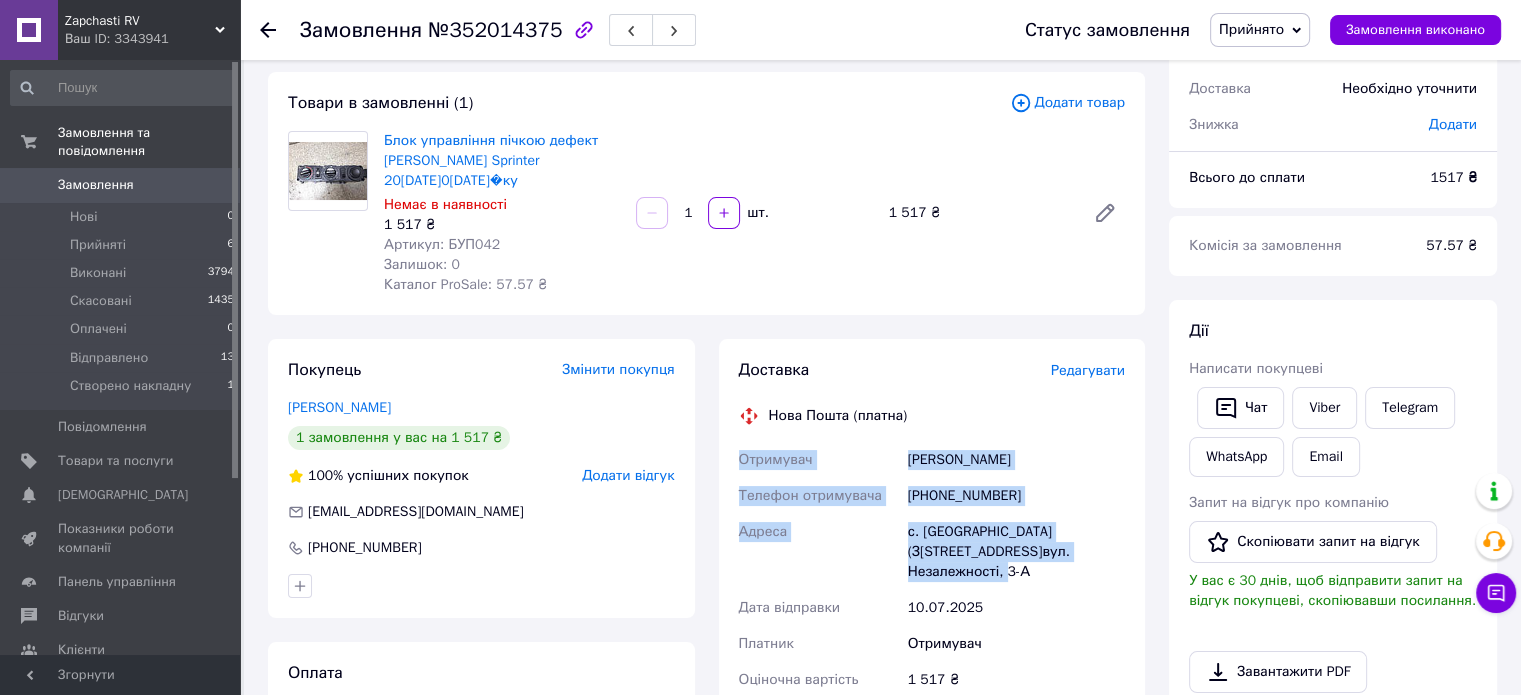 drag, startPoint x: 1102, startPoint y: 533, endPoint x: 727, endPoint y: 436, distance: 387.34222 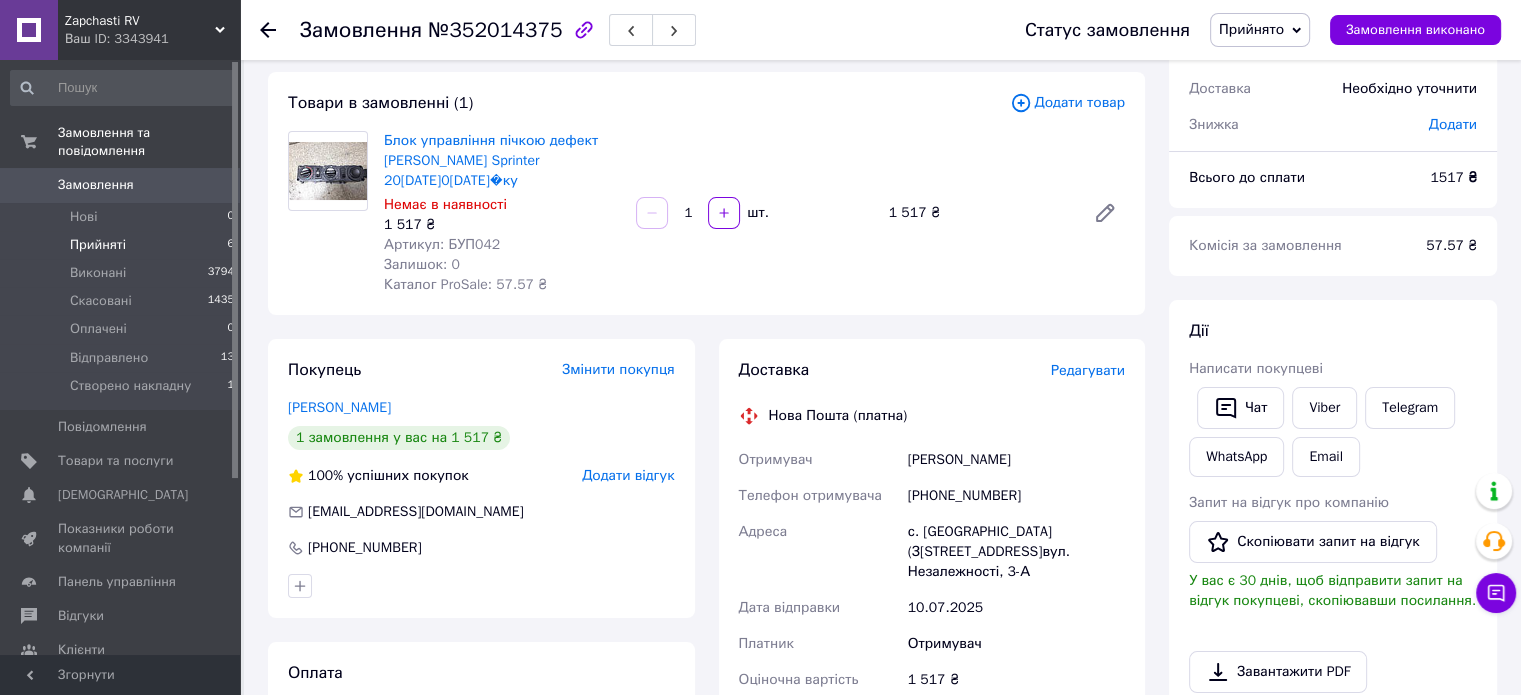 click on "Прийняті 6" at bounding box center (123, 245) 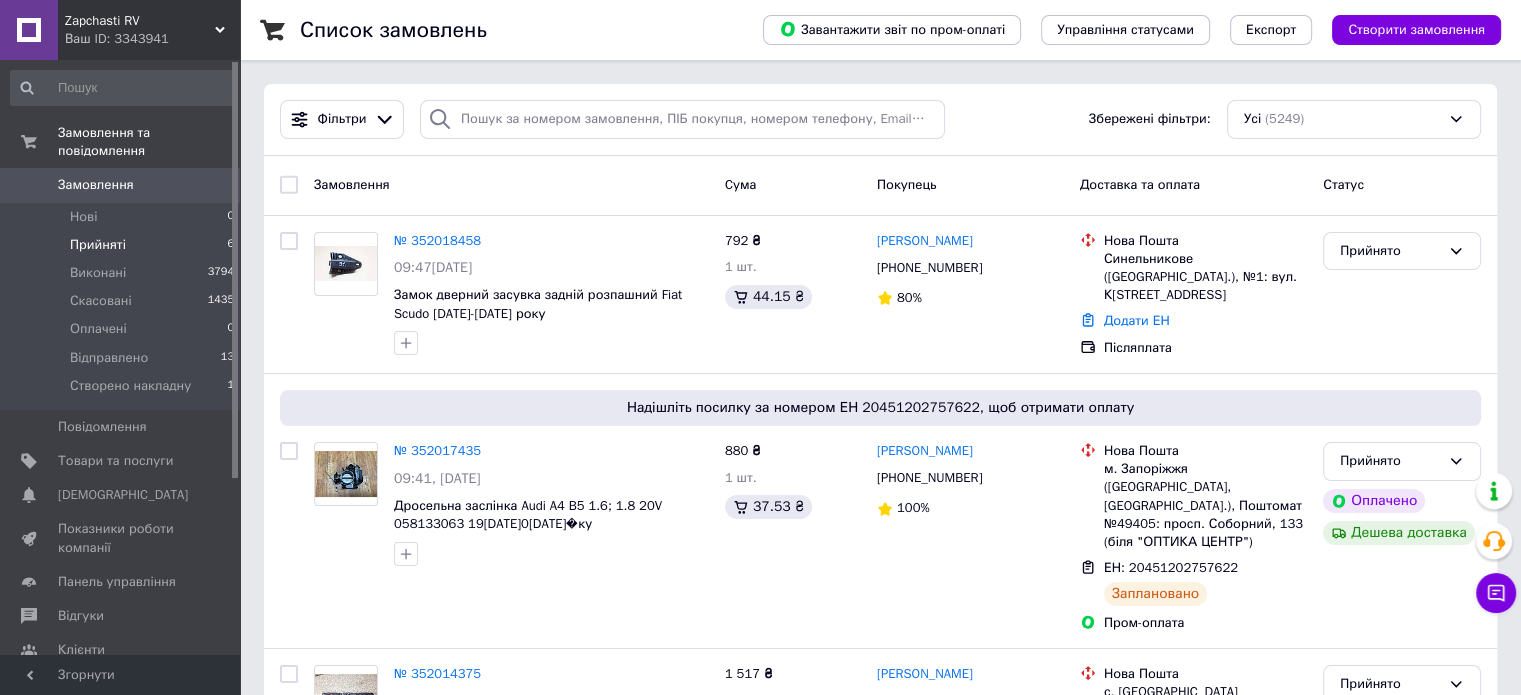 click on "Прийняті 6" at bounding box center (123, 245) 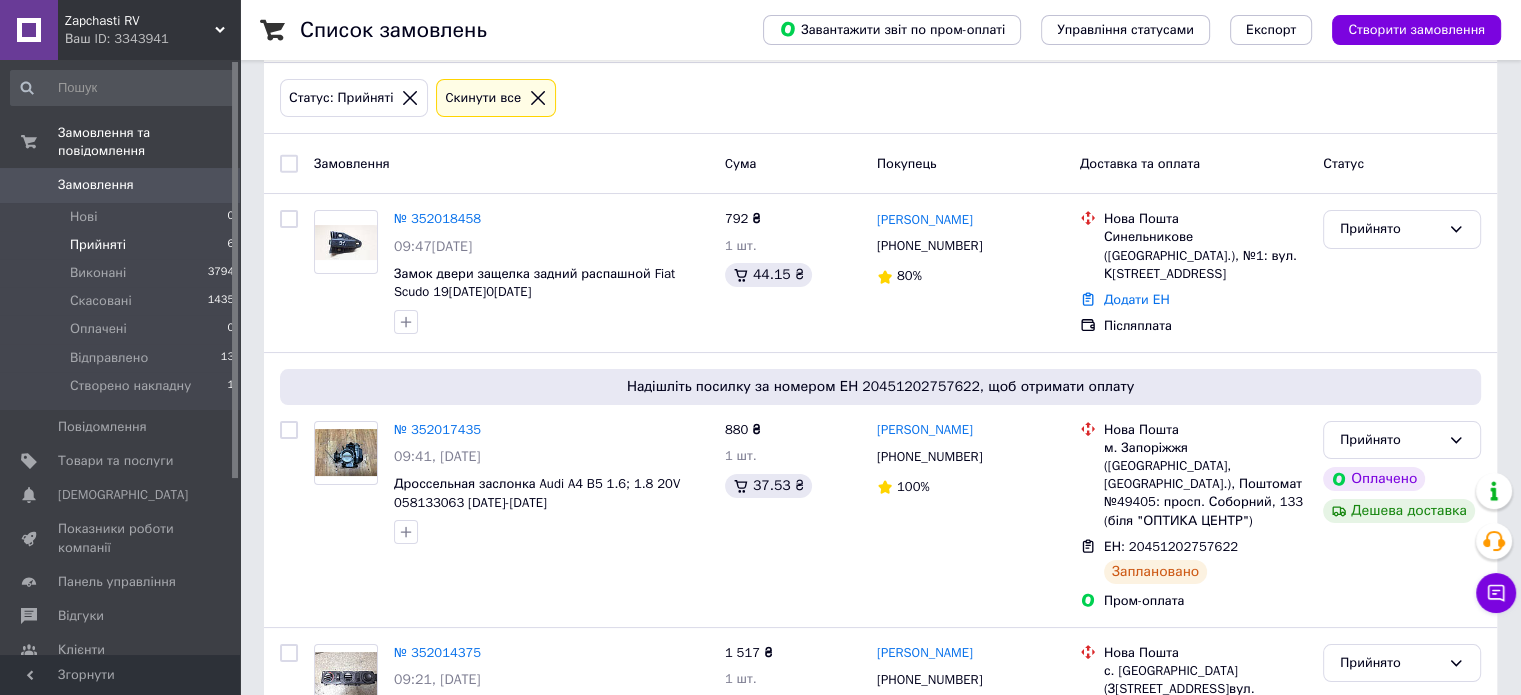 scroll, scrollTop: 100, scrollLeft: 0, axis: vertical 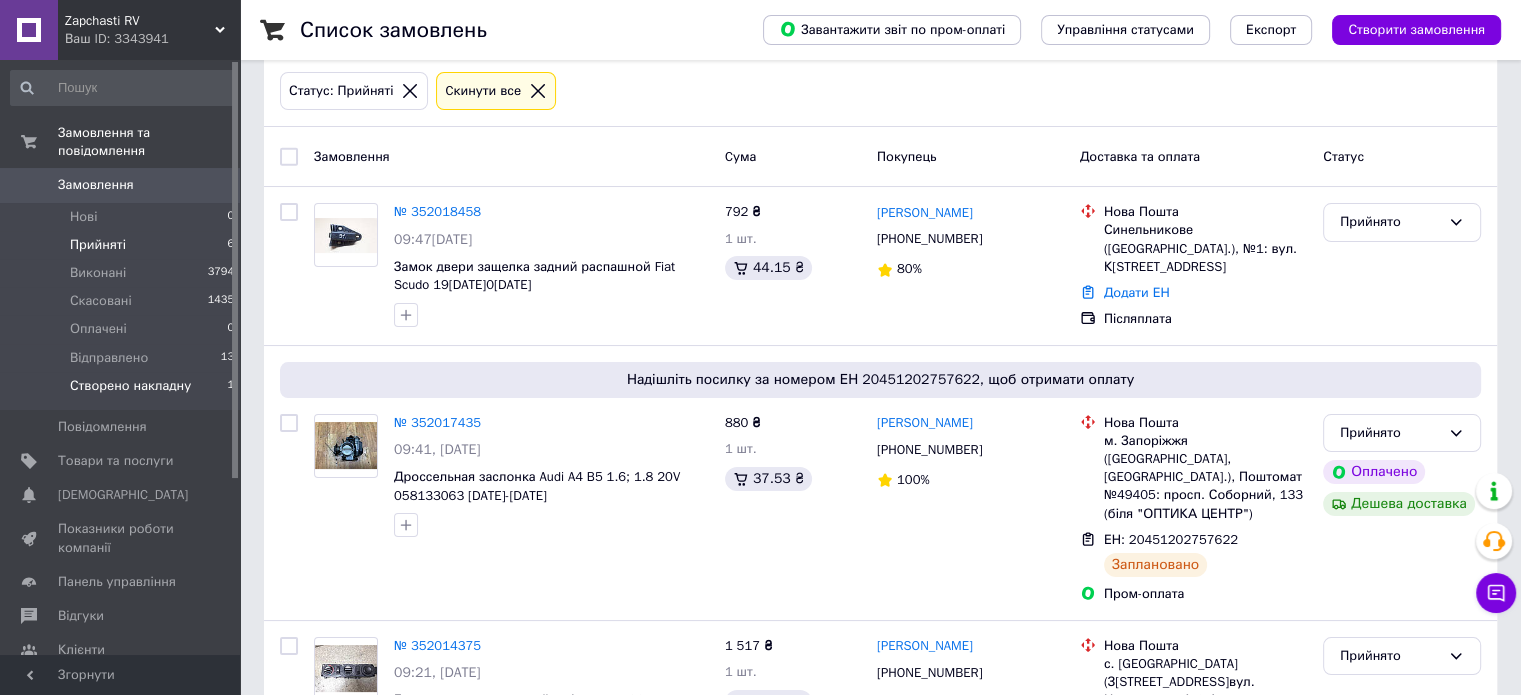 click on "Створено накладну 1" at bounding box center (123, 391) 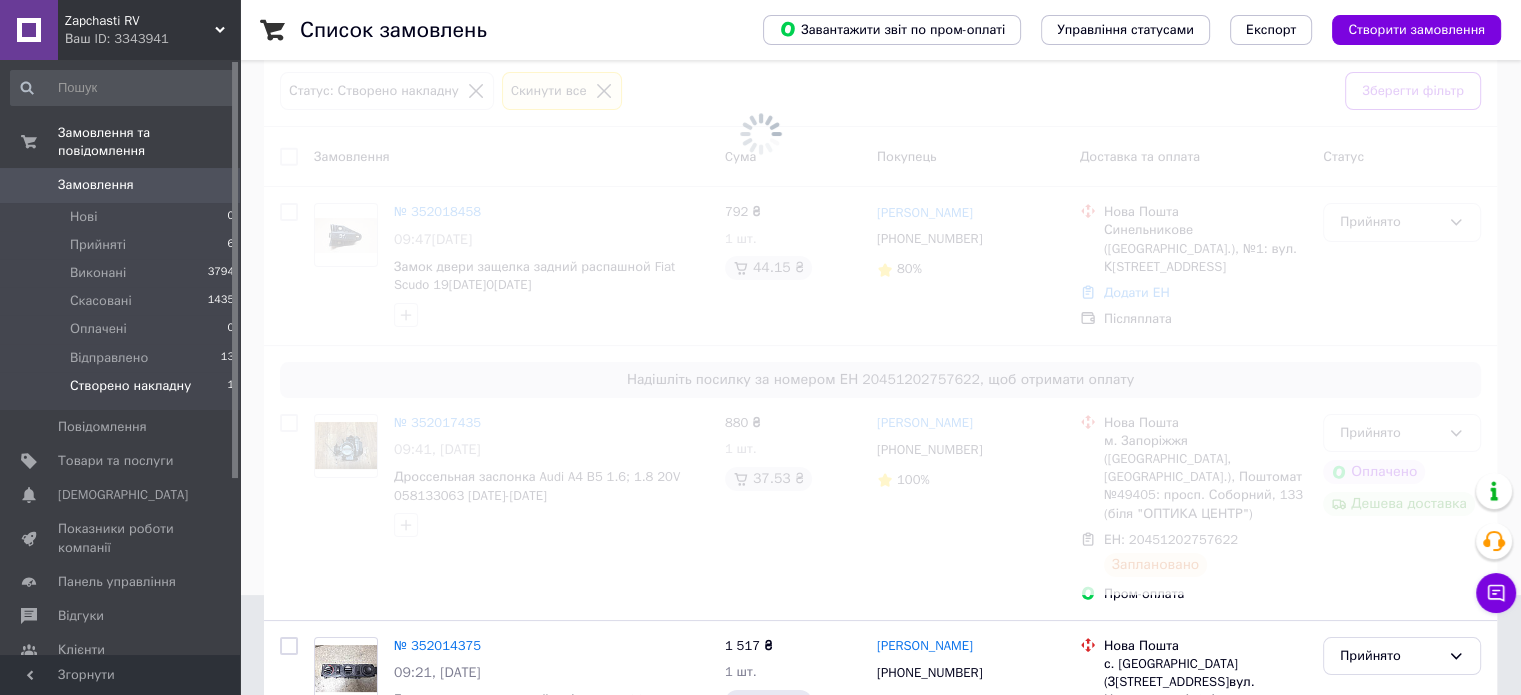 scroll, scrollTop: 0, scrollLeft: 0, axis: both 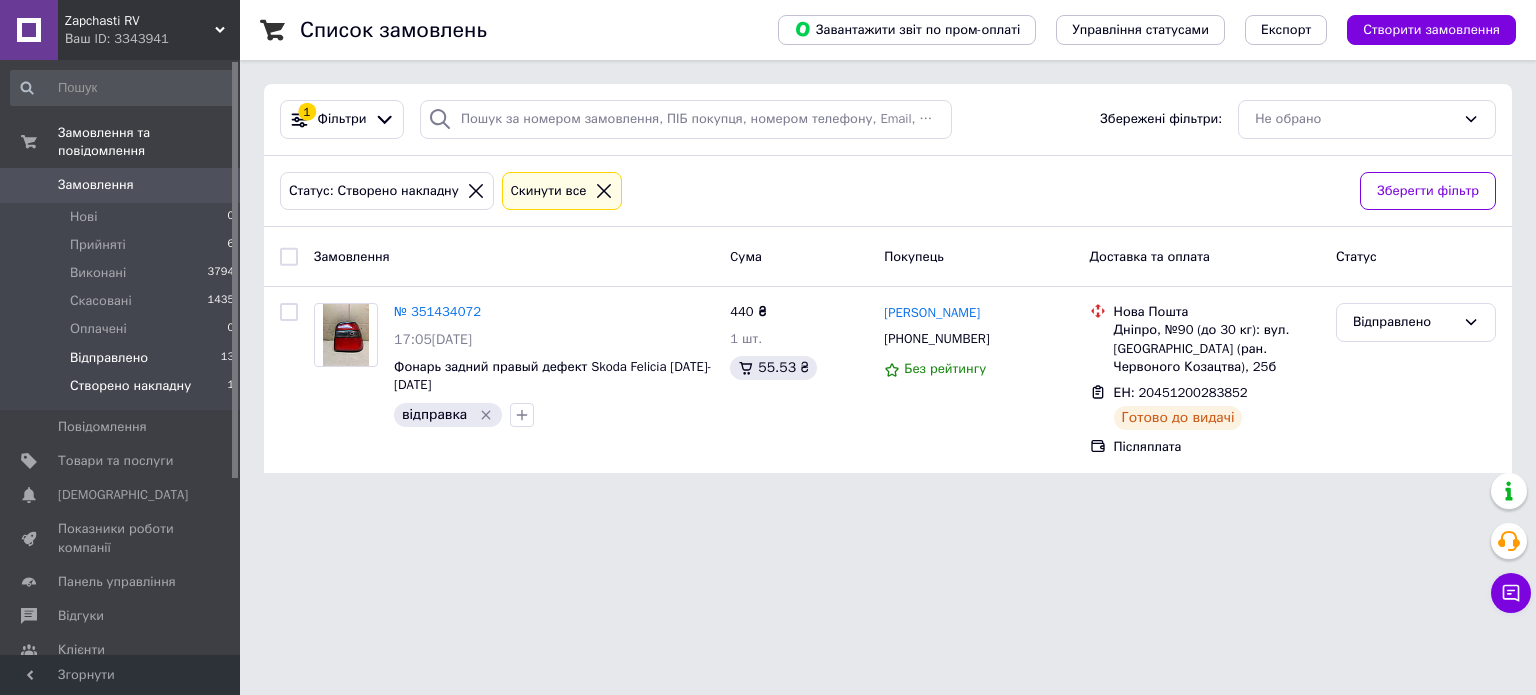 click on "Відправлено 13" at bounding box center [123, 358] 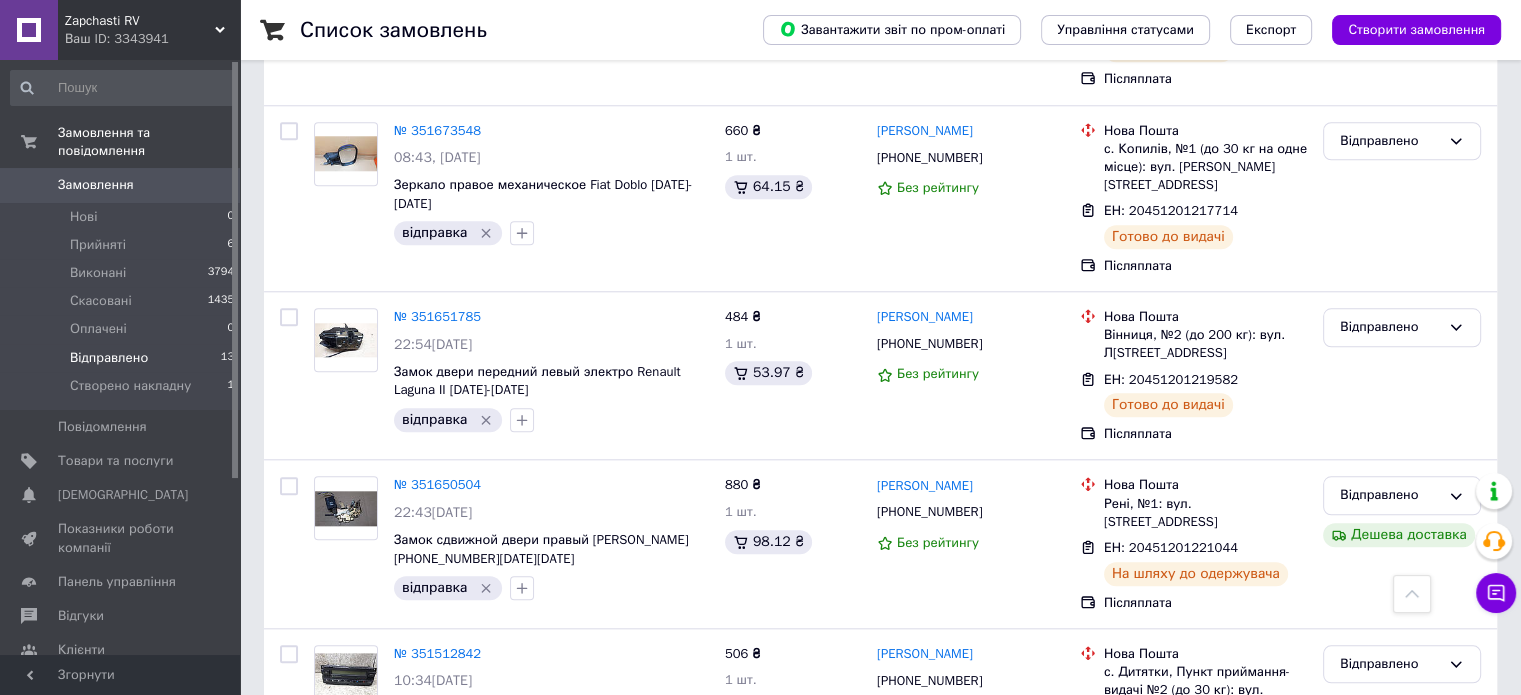 scroll, scrollTop: 1934, scrollLeft: 0, axis: vertical 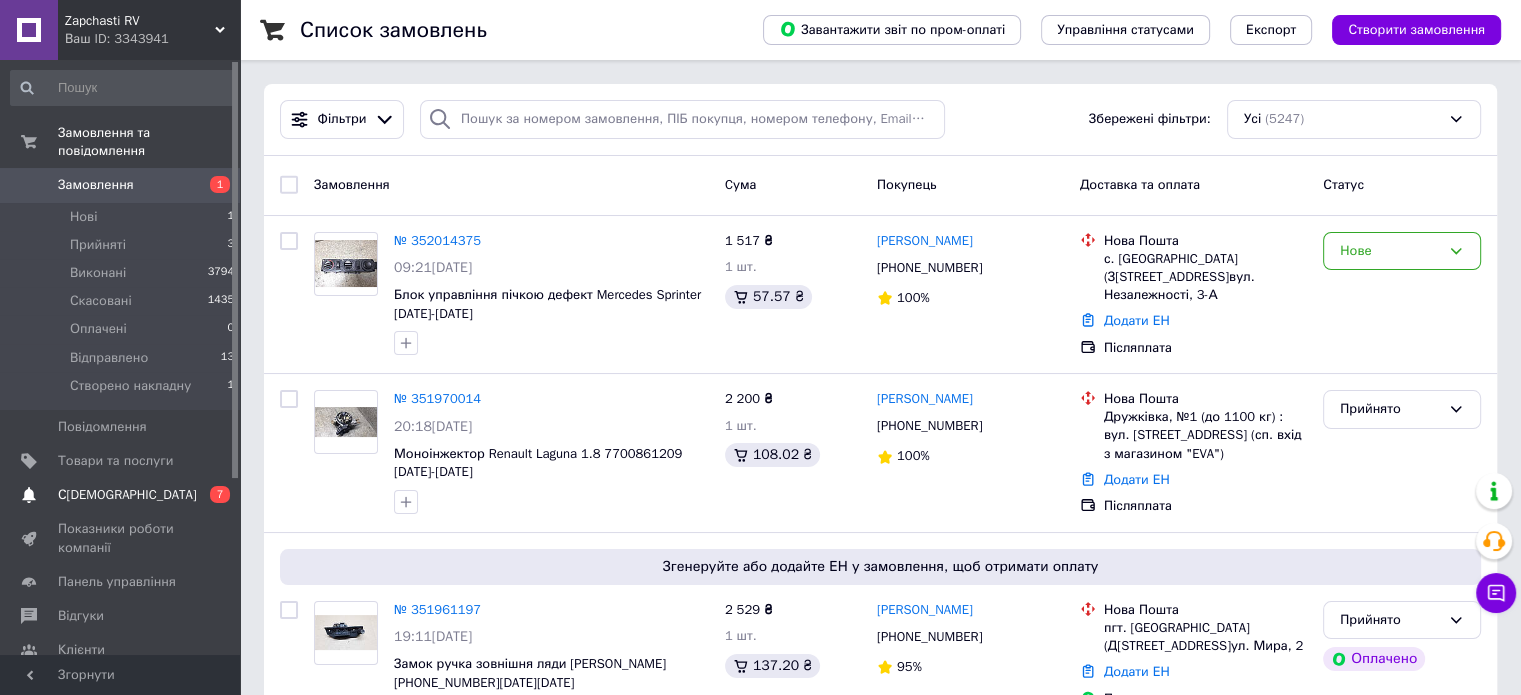 click on "[DEMOGRAPHIC_DATA]" at bounding box center [121, 495] 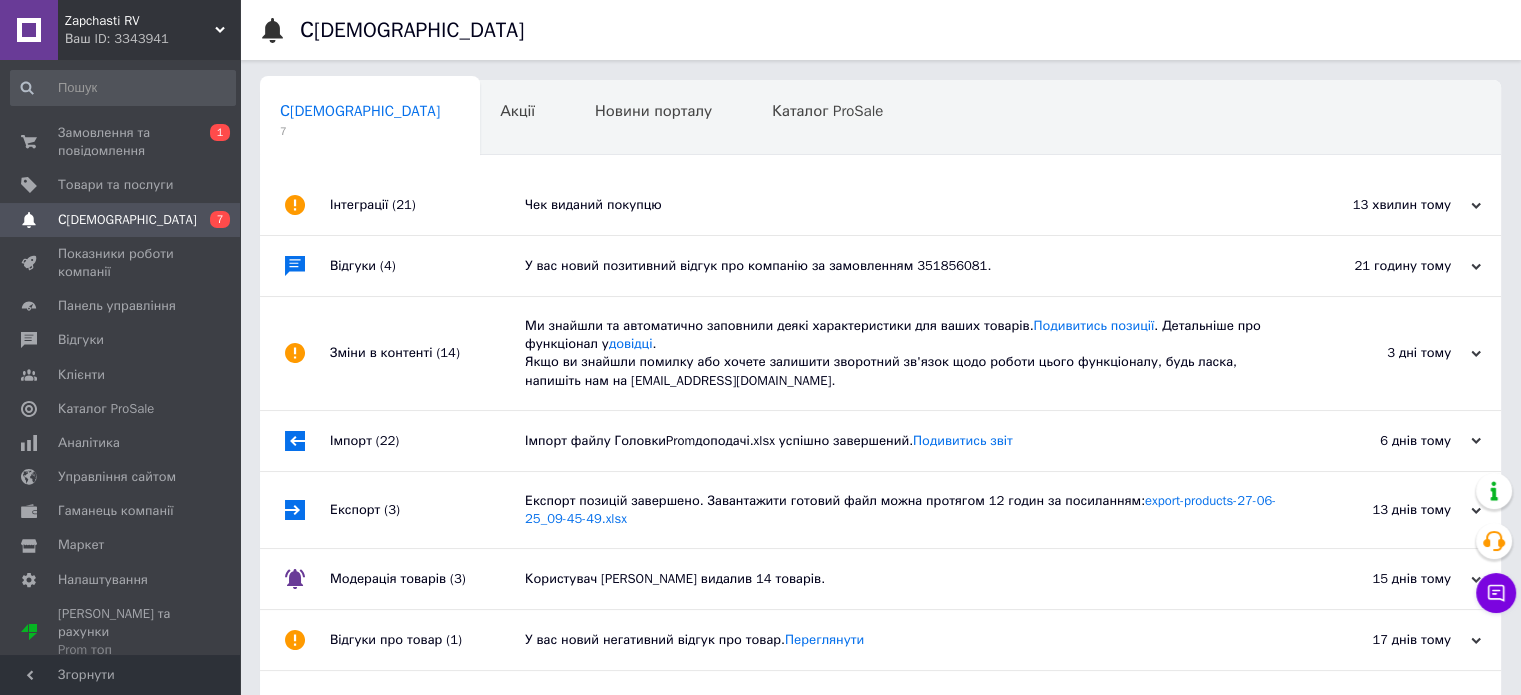 click on "Чек виданий покупцю" at bounding box center [903, 205] 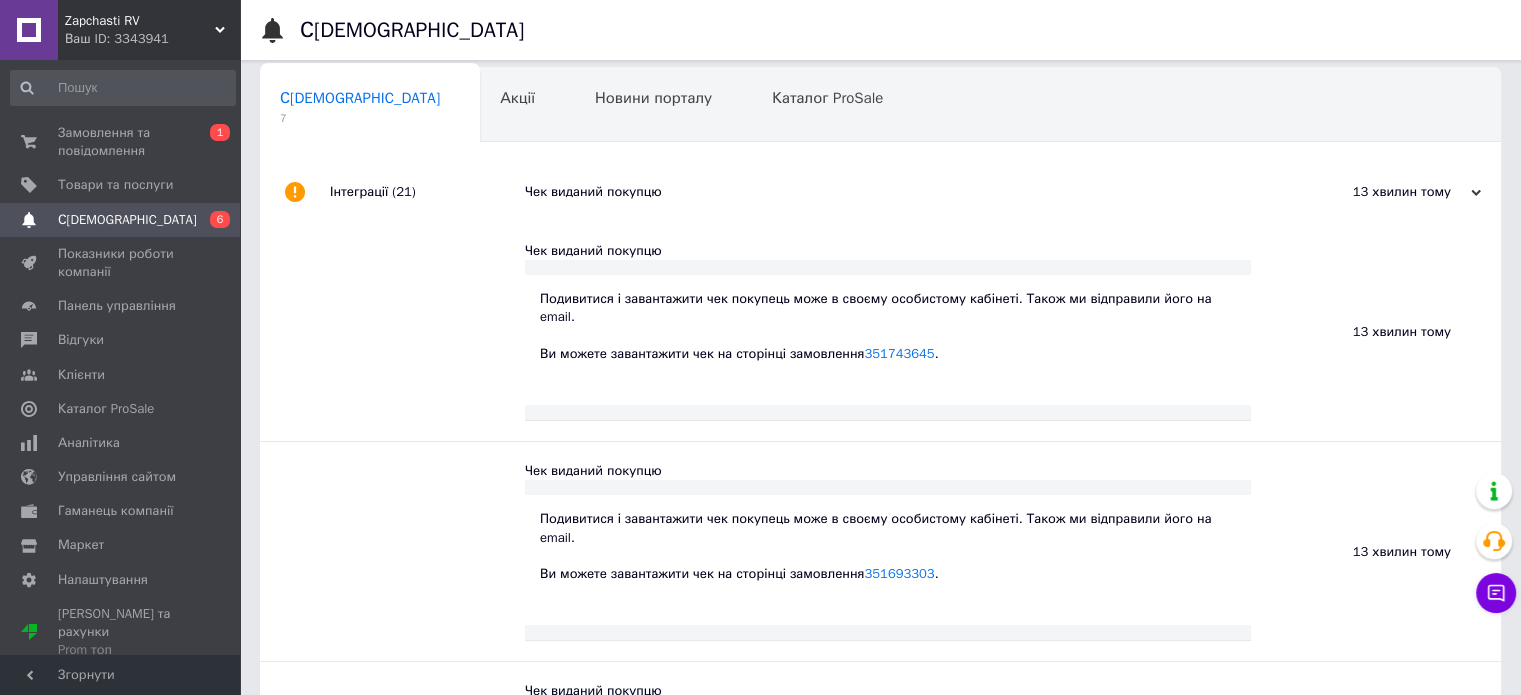 scroll, scrollTop: 0, scrollLeft: 0, axis: both 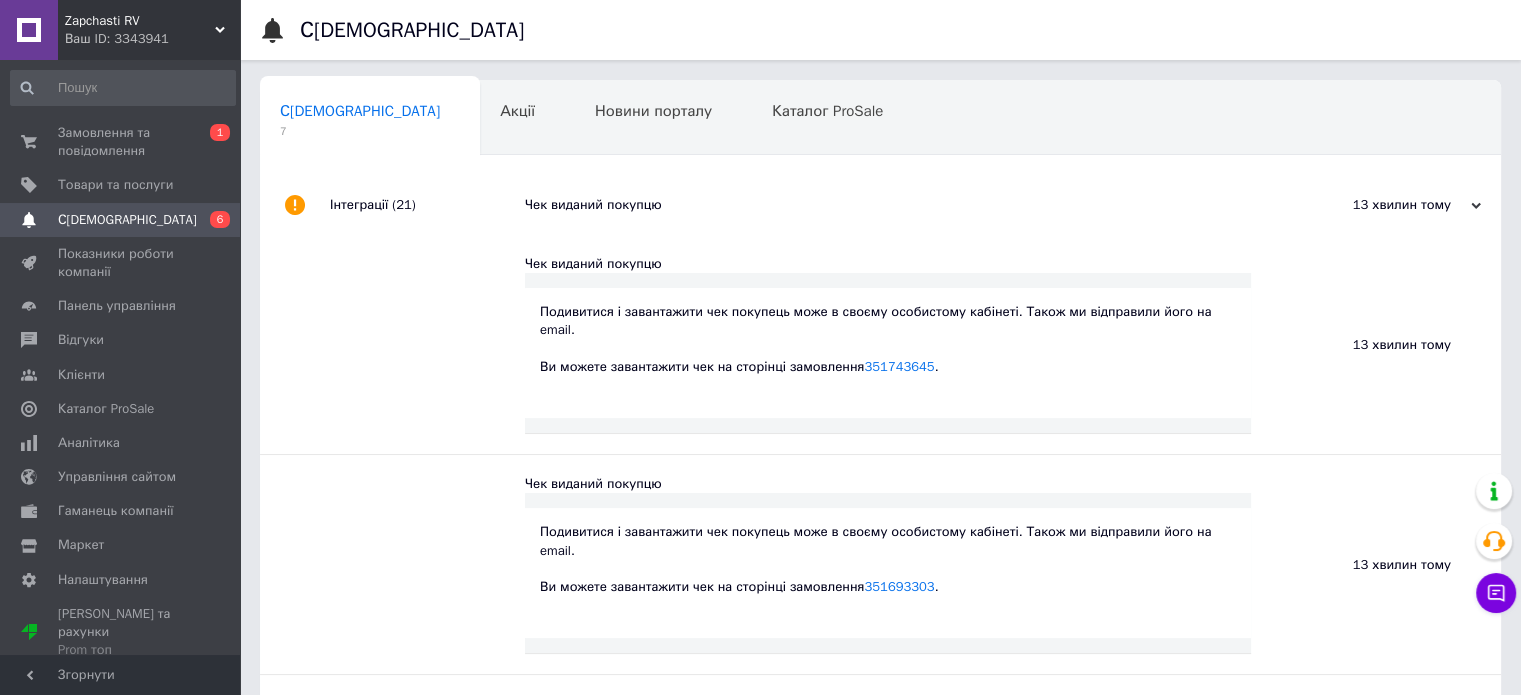 click on "Чек виданий покупцю" at bounding box center [903, 205] 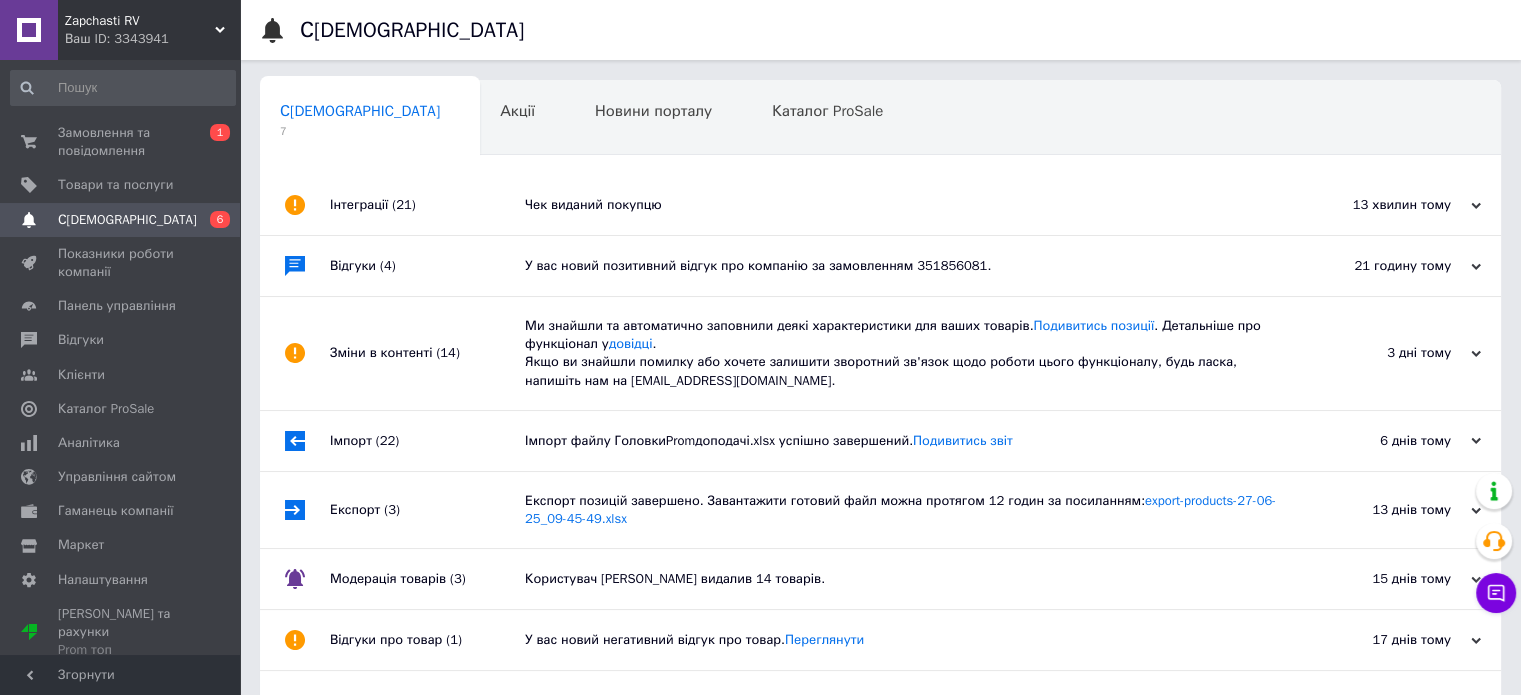 click on "[DEMOGRAPHIC_DATA]" at bounding box center [121, 220] 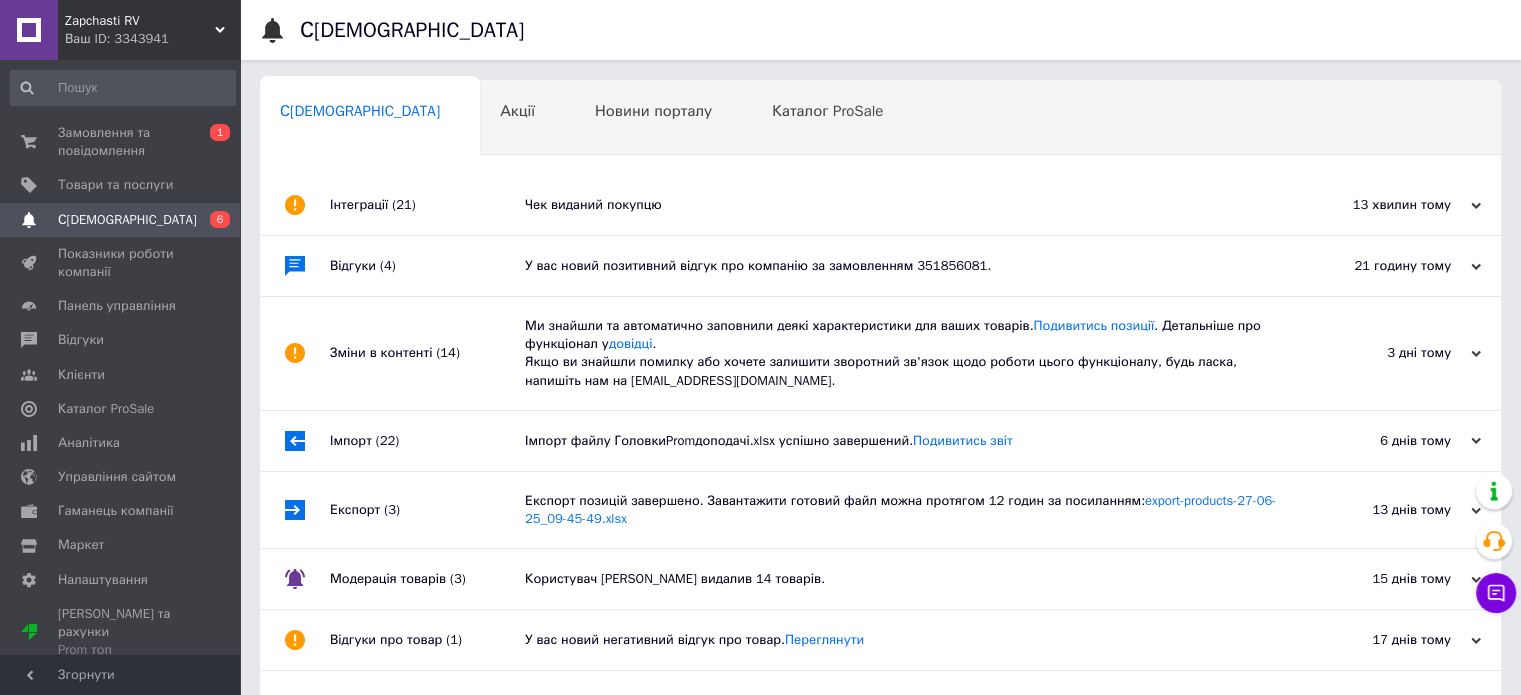 click on "Інтеграції   (21)" at bounding box center [427, 205] 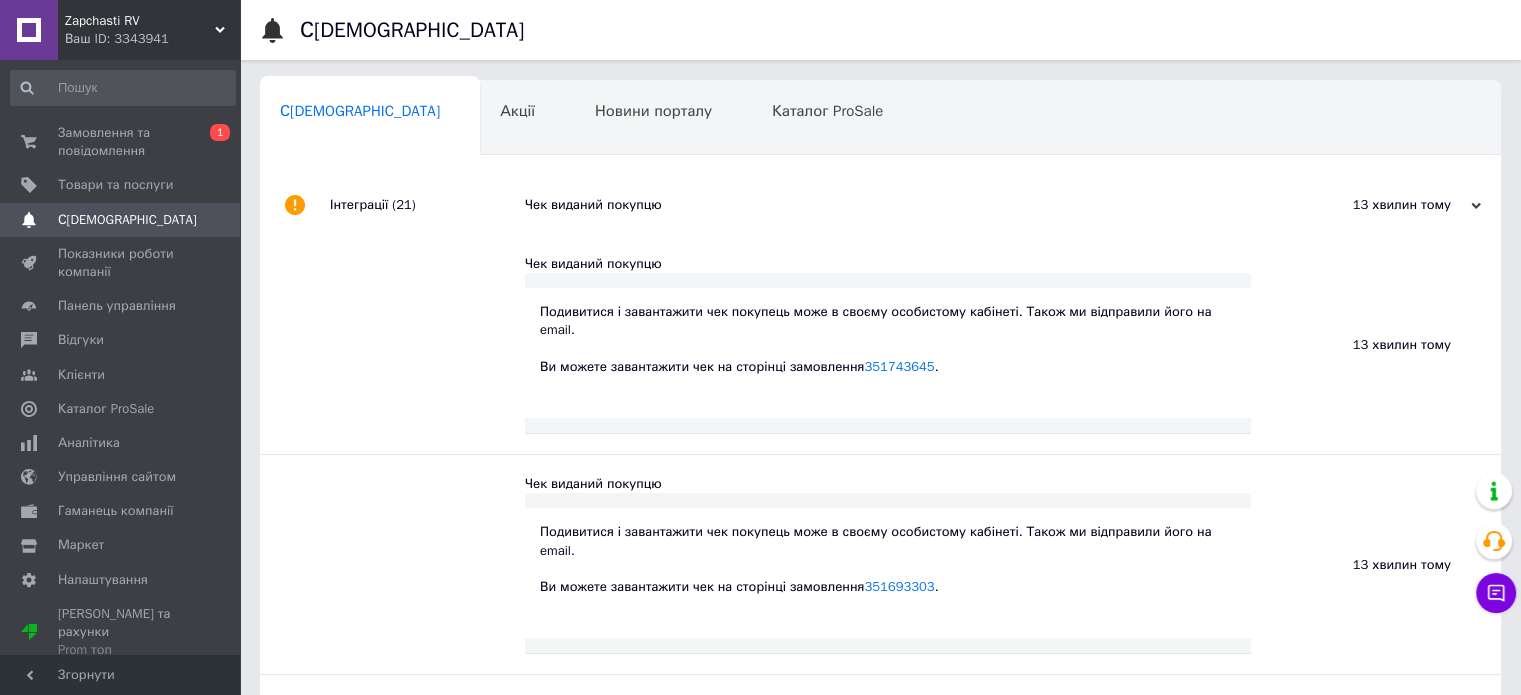 click on "Інтеграції   (21)" at bounding box center [427, 205] 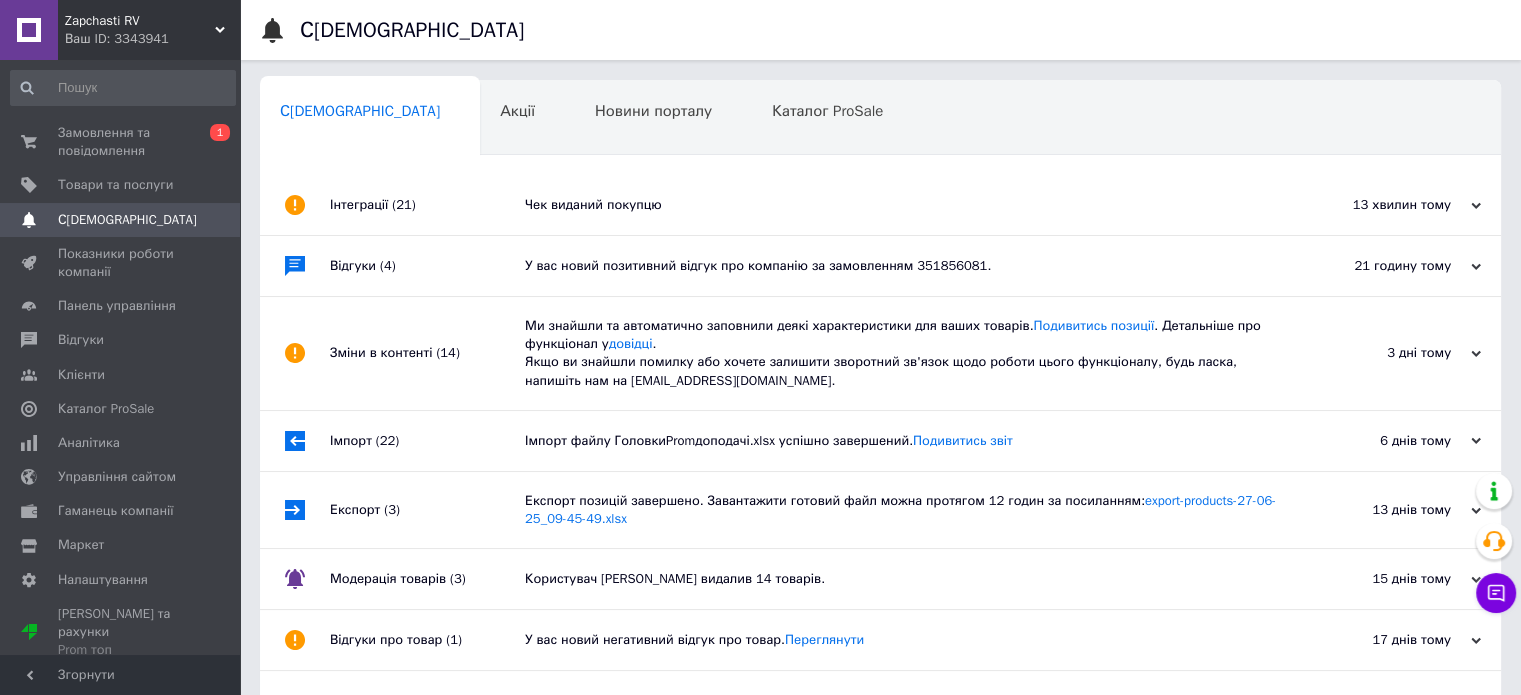 click on "0" at bounding box center [212, 220] 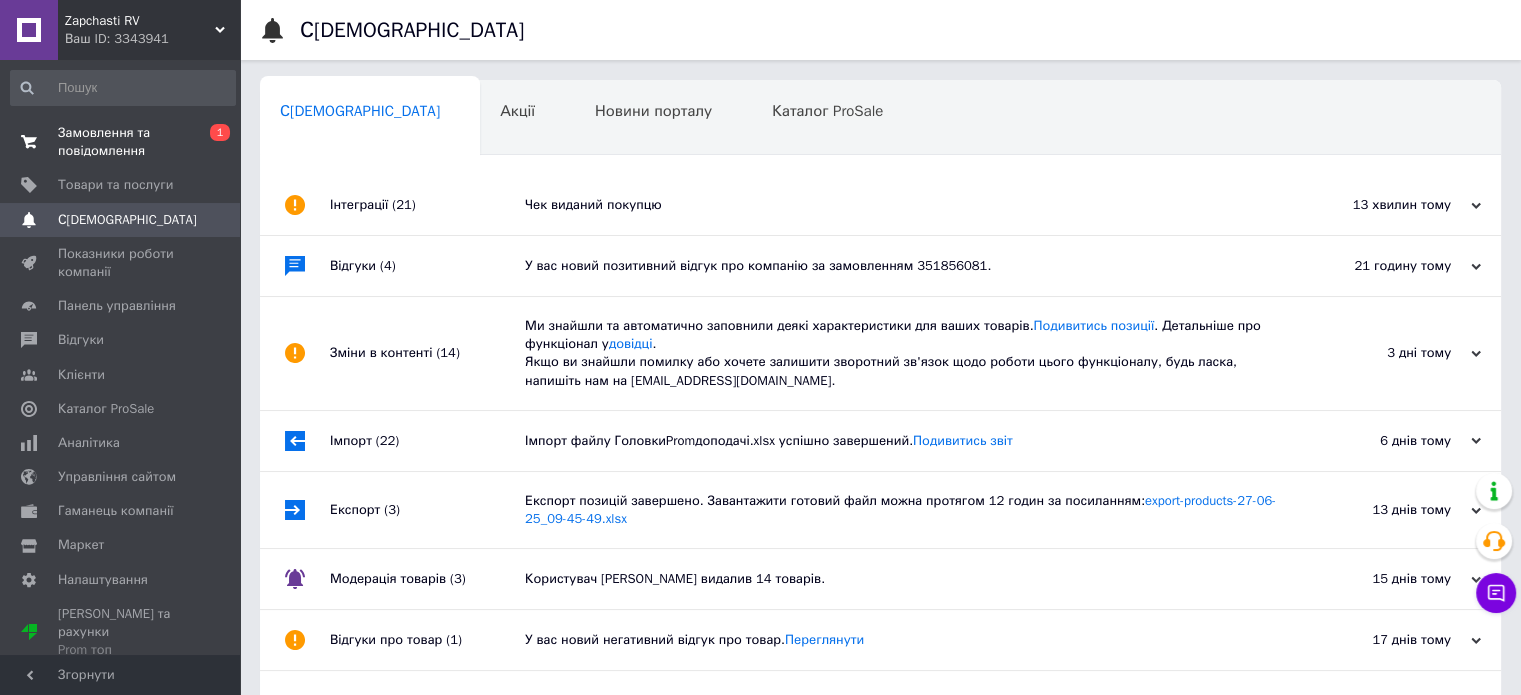 click on "0 1" at bounding box center (212, 142) 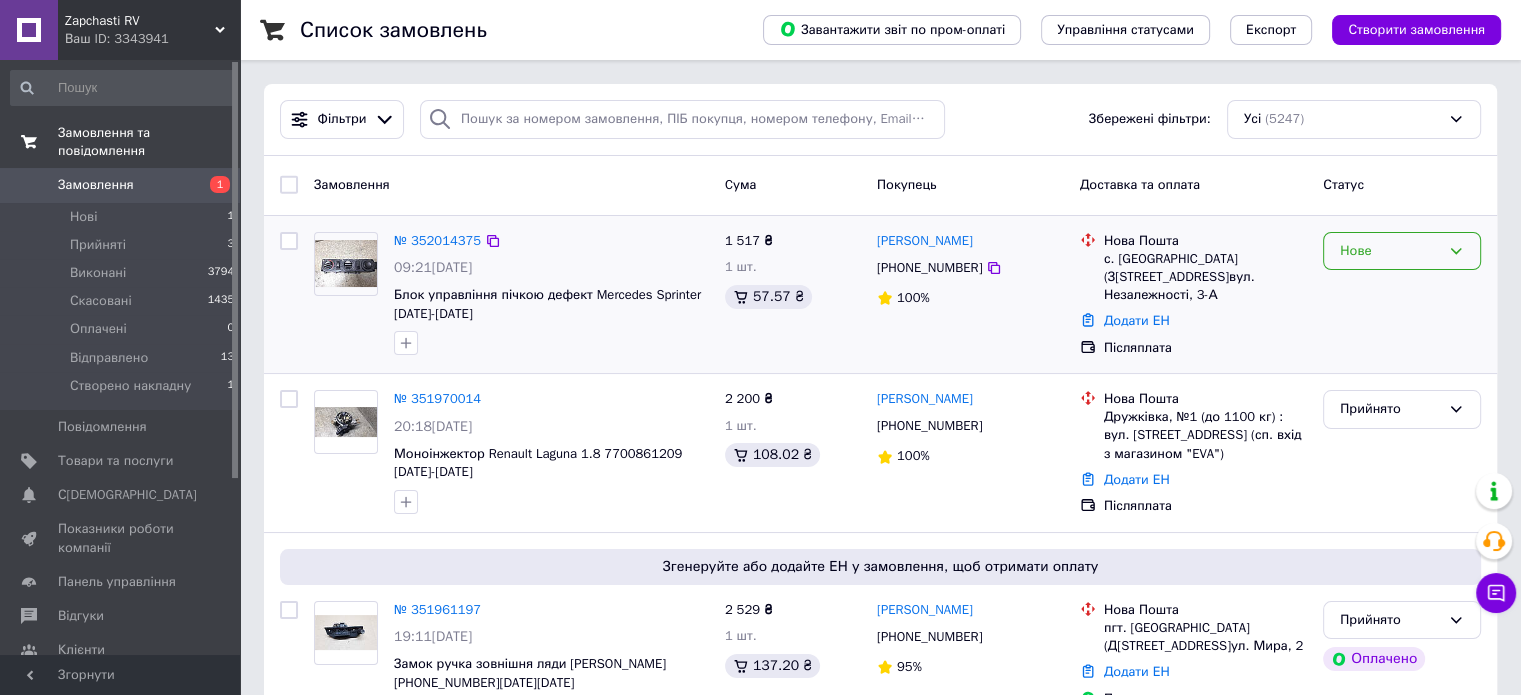 click on "Нове" at bounding box center (1402, 251) 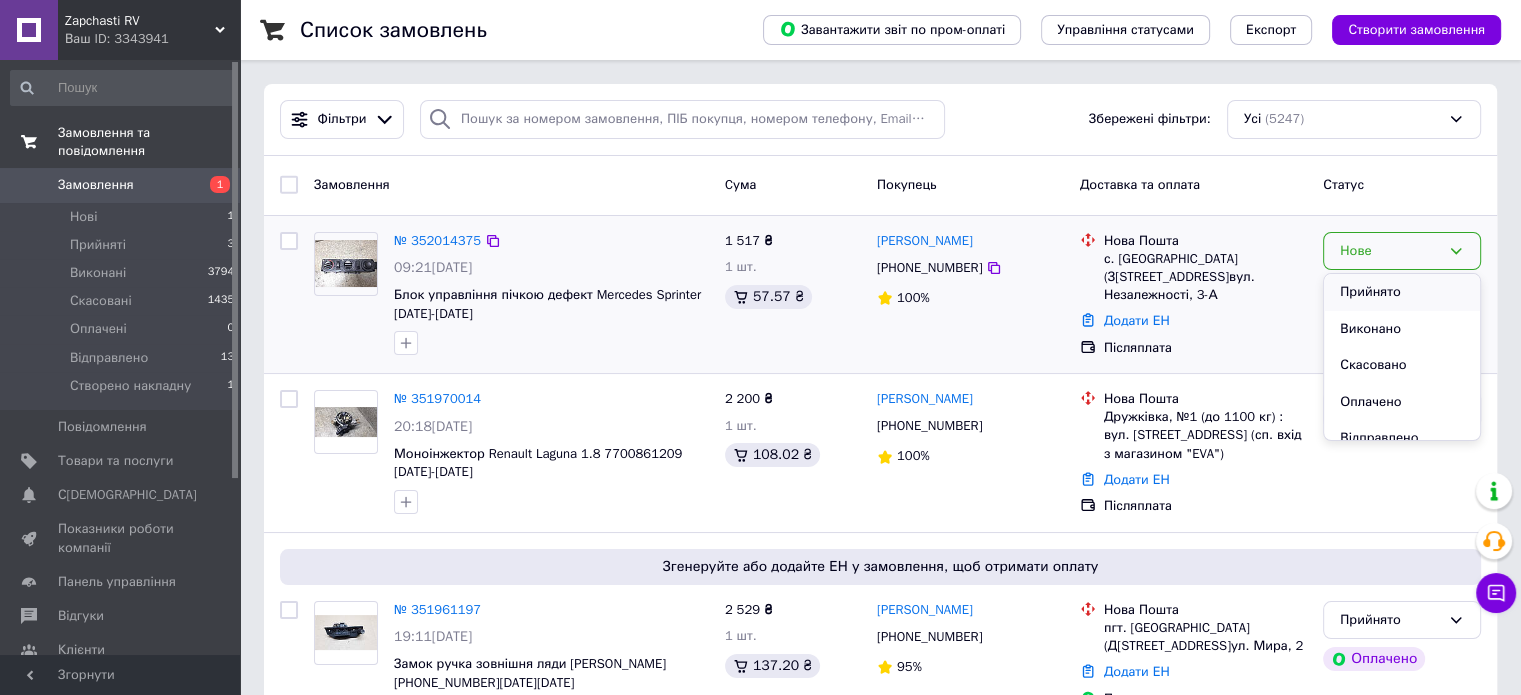 click on "Прийнято" at bounding box center [1402, 292] 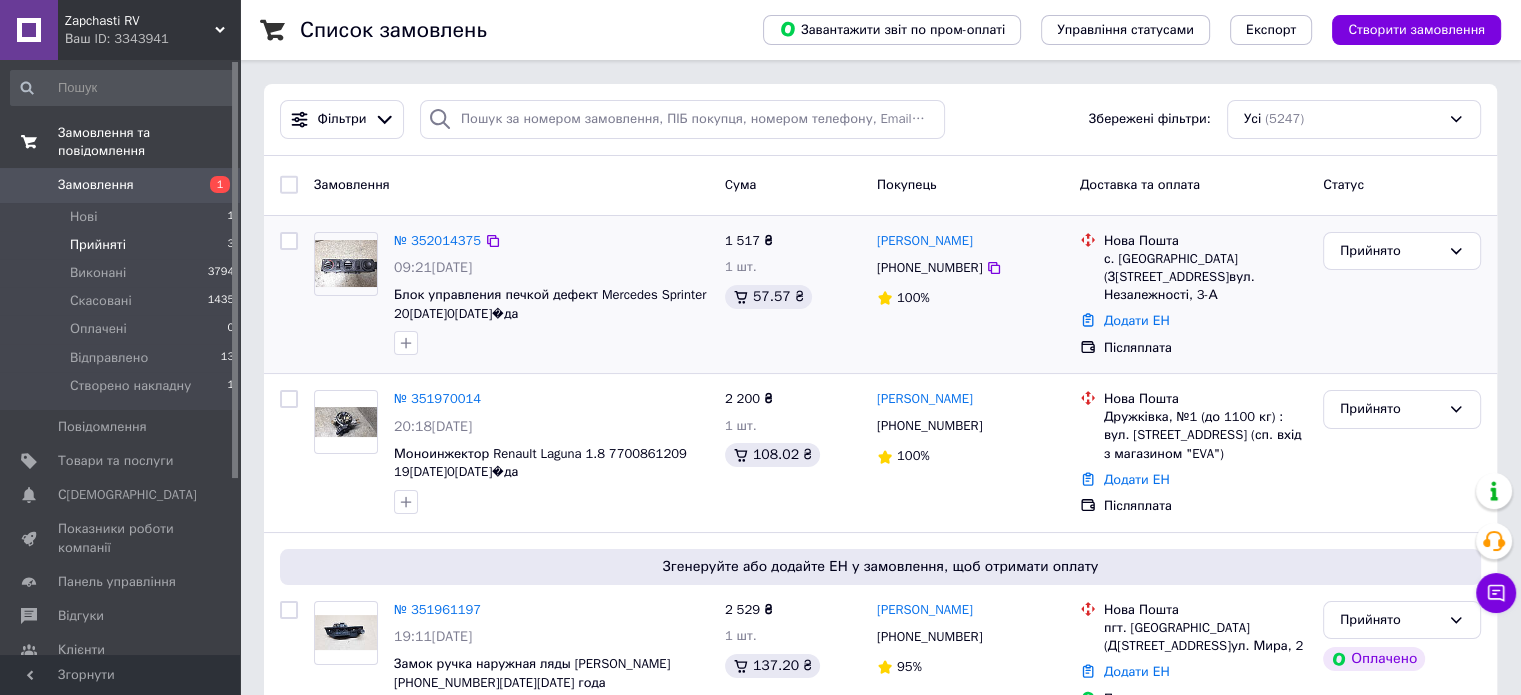 click on "Прийняті 3" at bounding box center (123, 245) 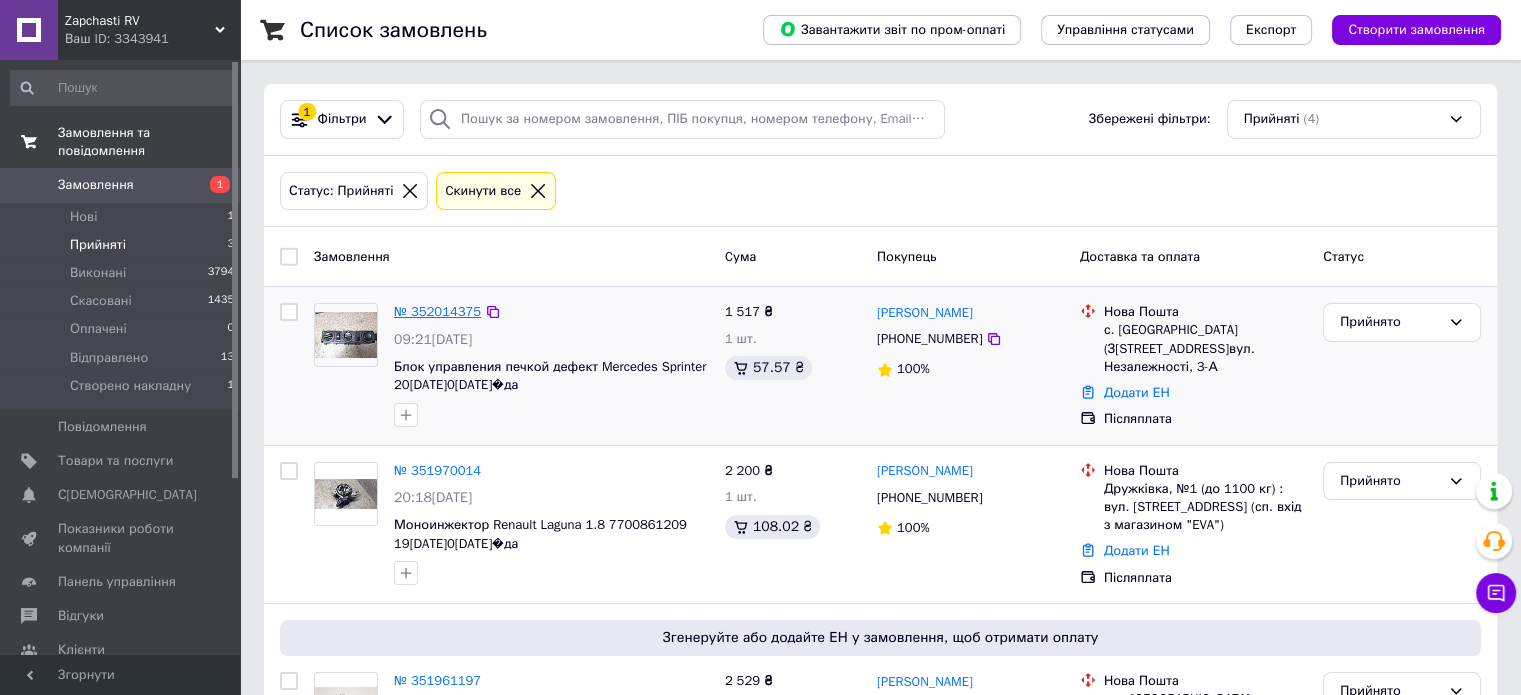 click on "№ 352014375" at bounding box center [437, 311] 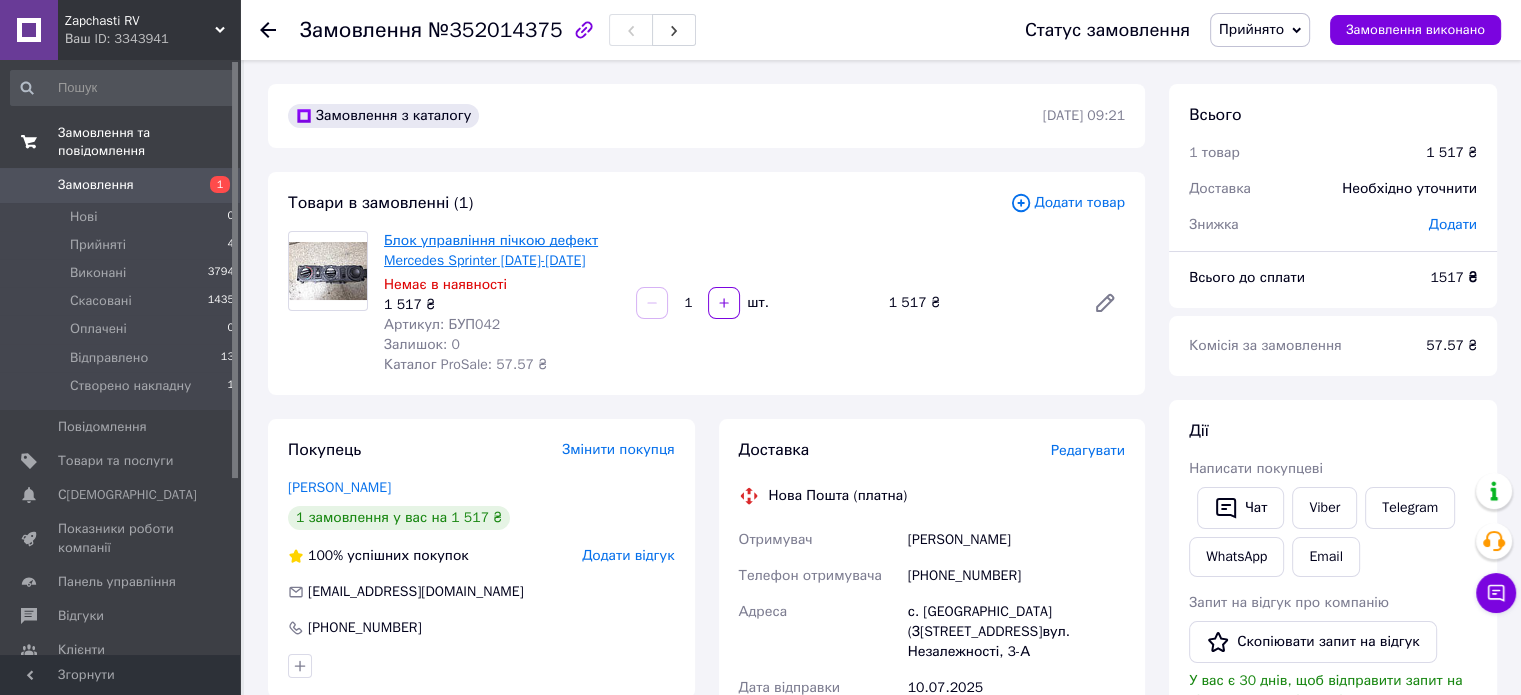 click on "Блок управління пічкою дефект Mercedes Sprinter 2000-2006 року" at bounding box center (491, 250) 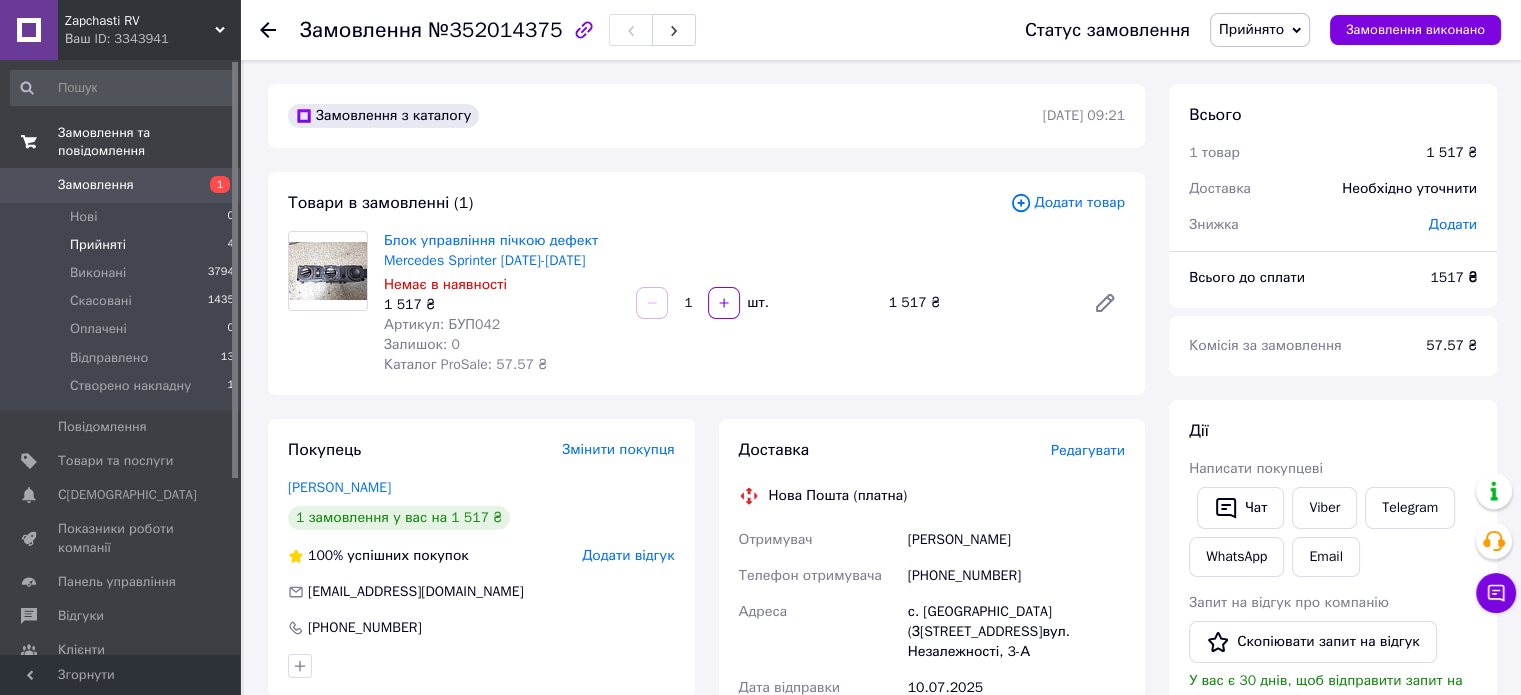 click on "Прийняті 4" at bounding box center [123, 245] 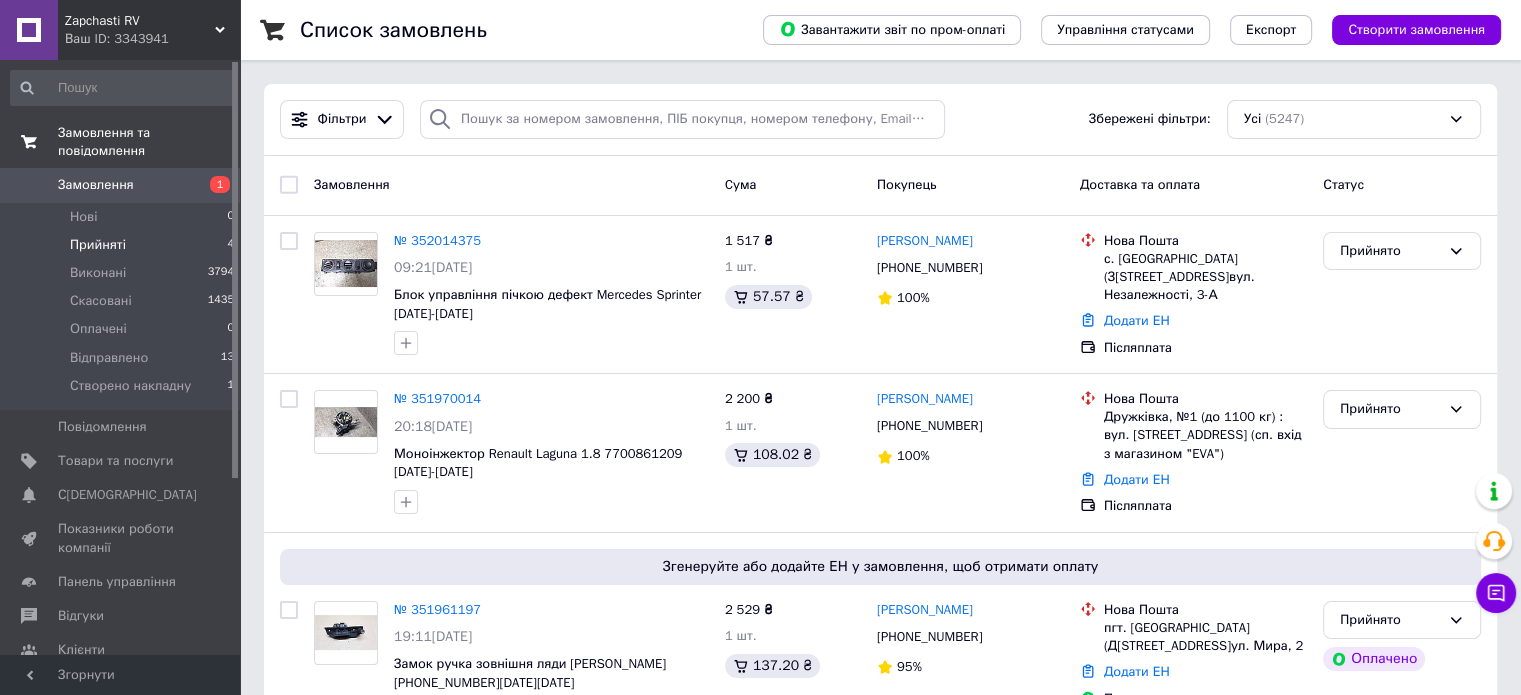 click on "Прийняті 4" at bounding box center (123, 245) 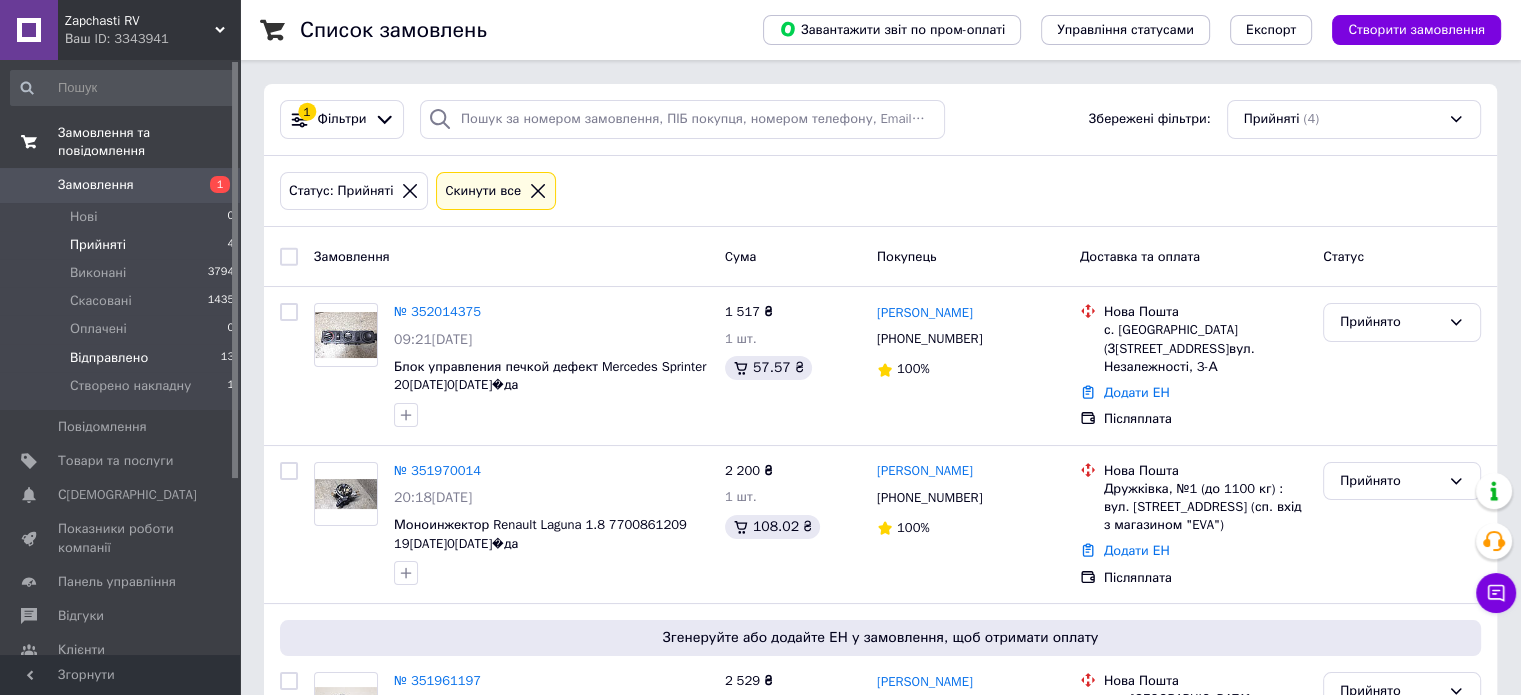 click on "Відправлено 13" at bounding box center [123, 358] 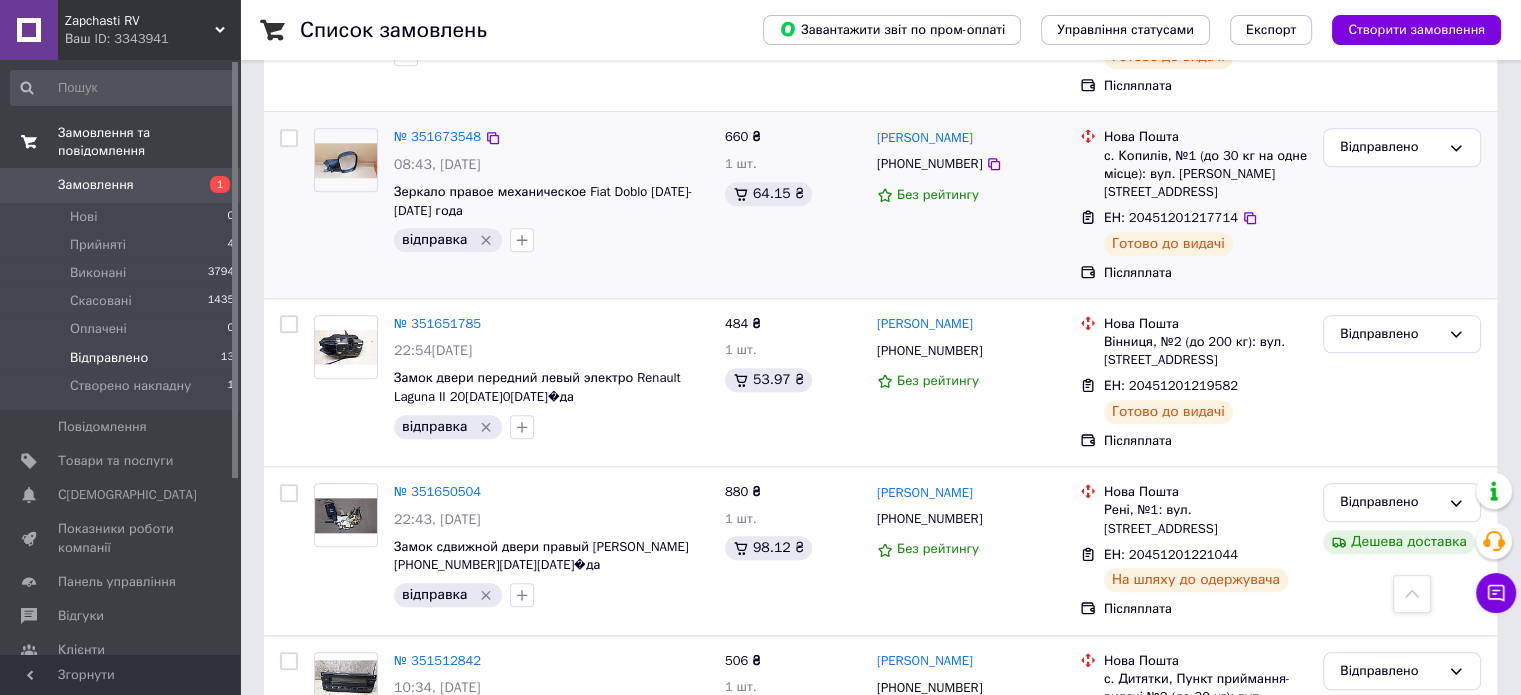 scroll, scrollTop: 1934, scrollLeft: 0, axis: vertical 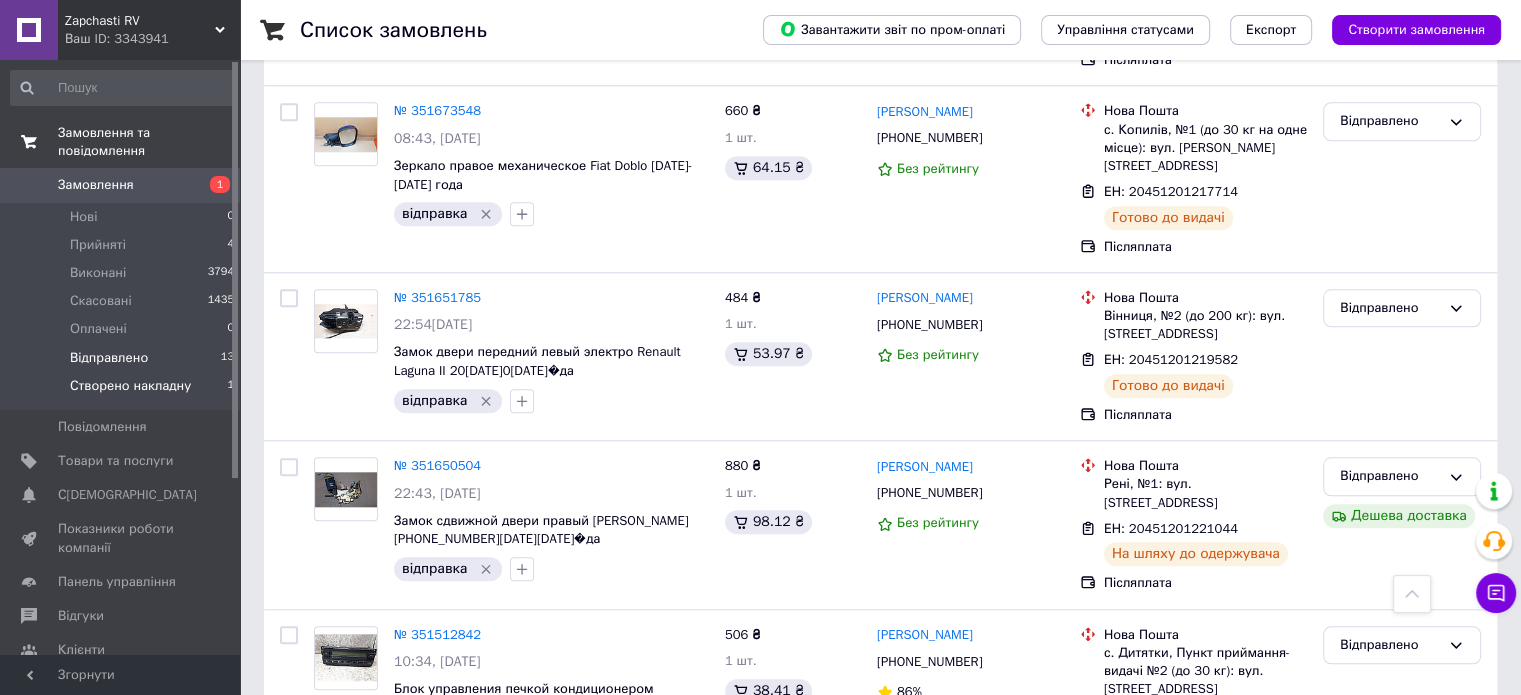 click on "Створено накладну 1" at bounding box center (123, 391) 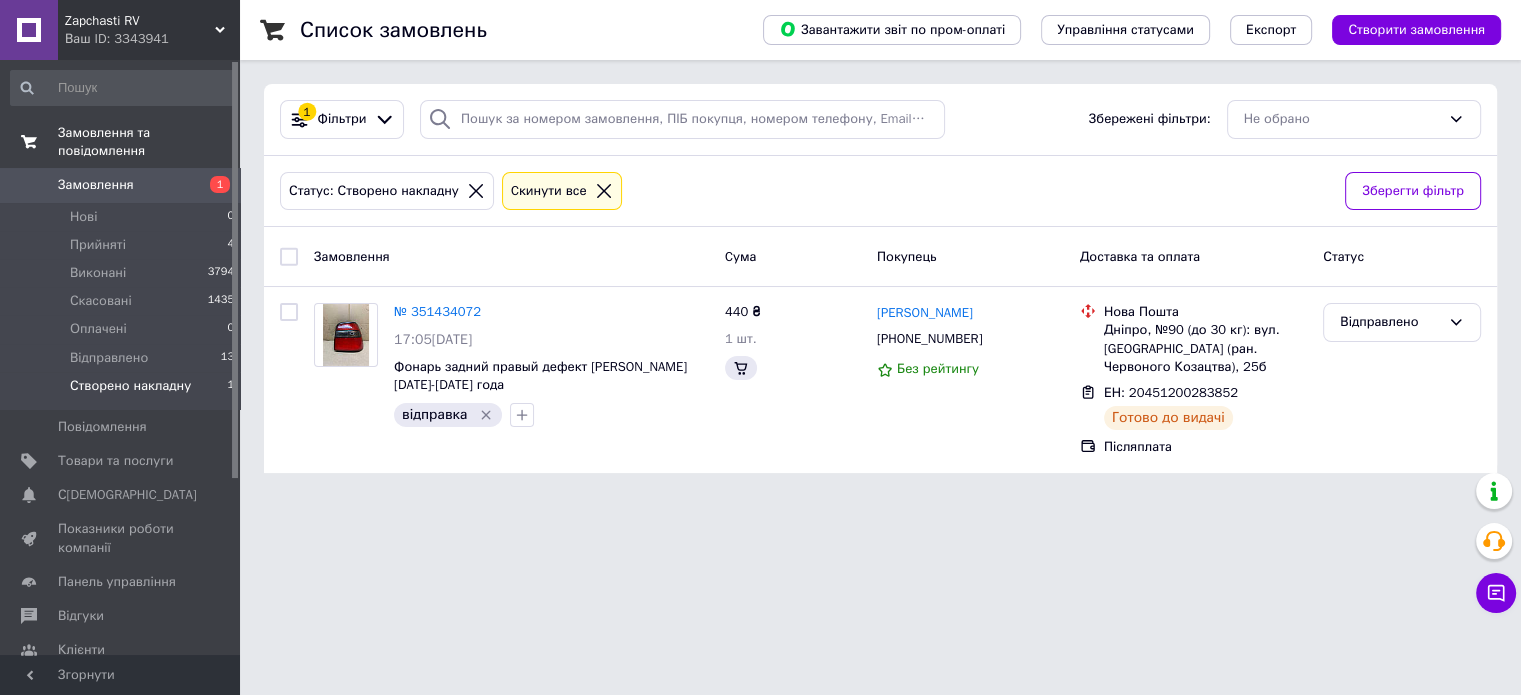 scroll, scrollTop: 0, scrollLeft: 0, axis: both 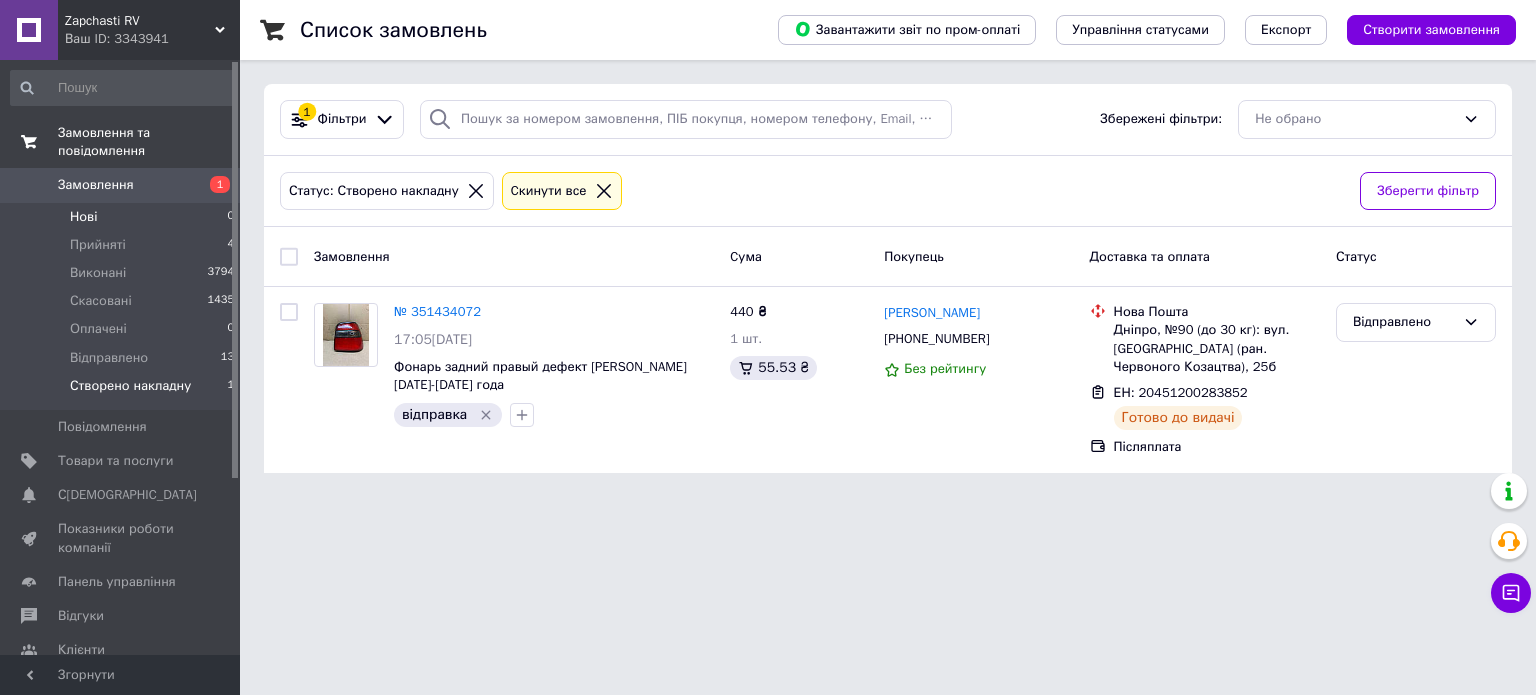 click on "Нові 0" at bounding box center [123, 217] 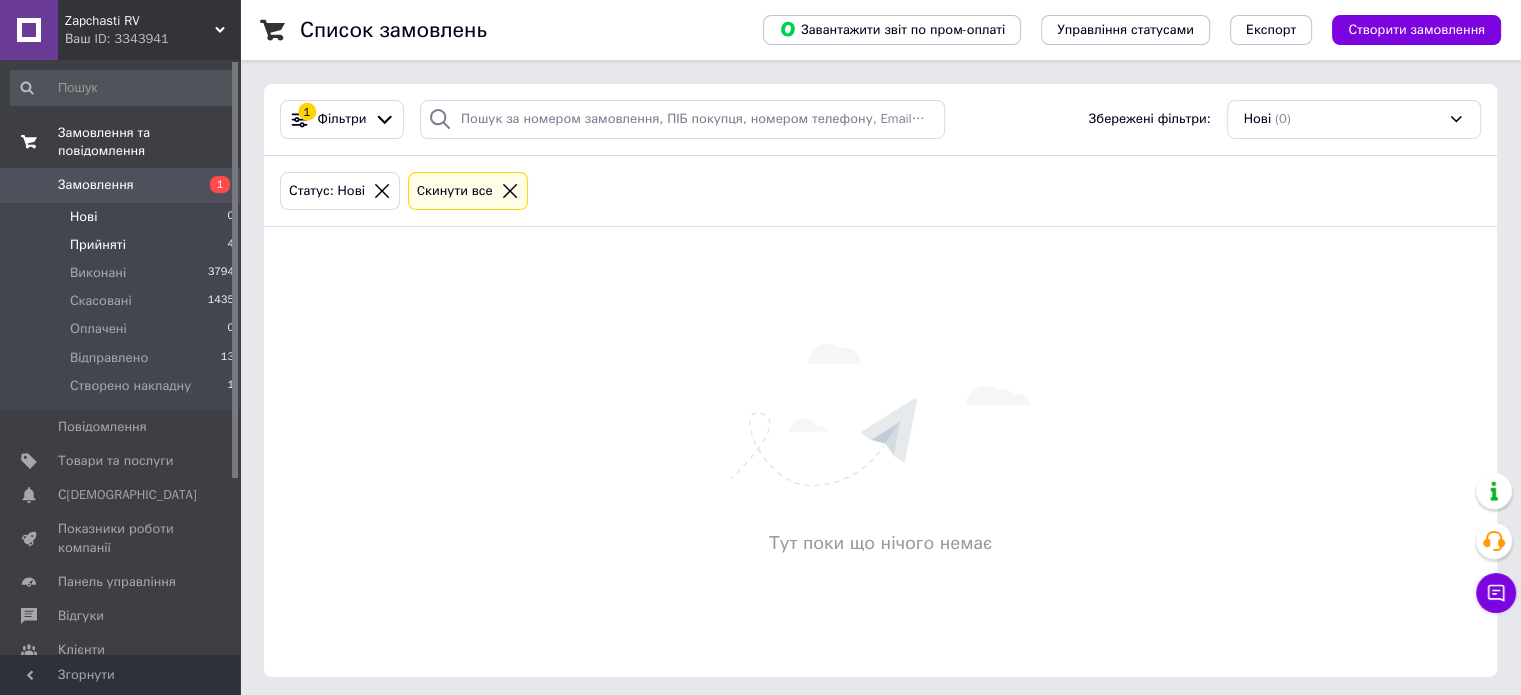 click on "Прийняті 4" at bounding box center (123, 245) 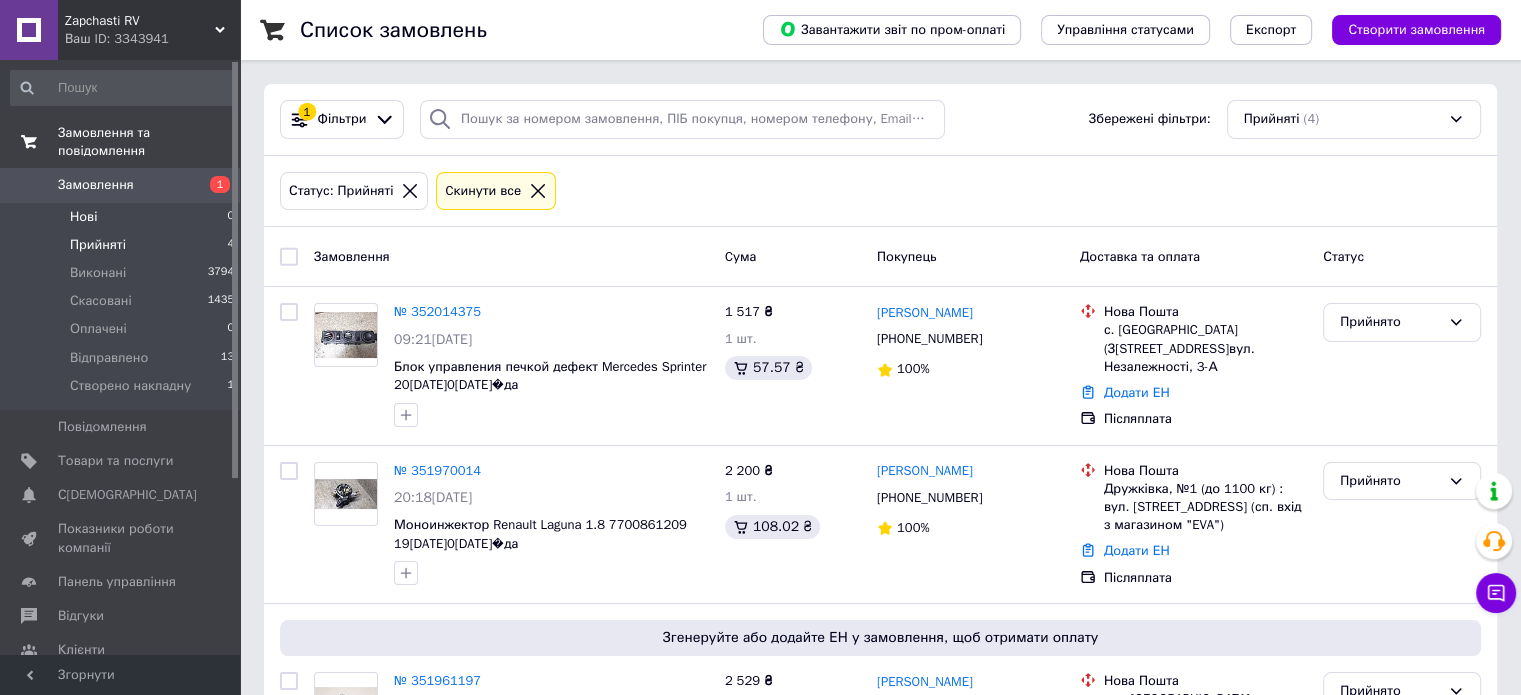 click on "Нові 0" at bounding box center [123, 217] 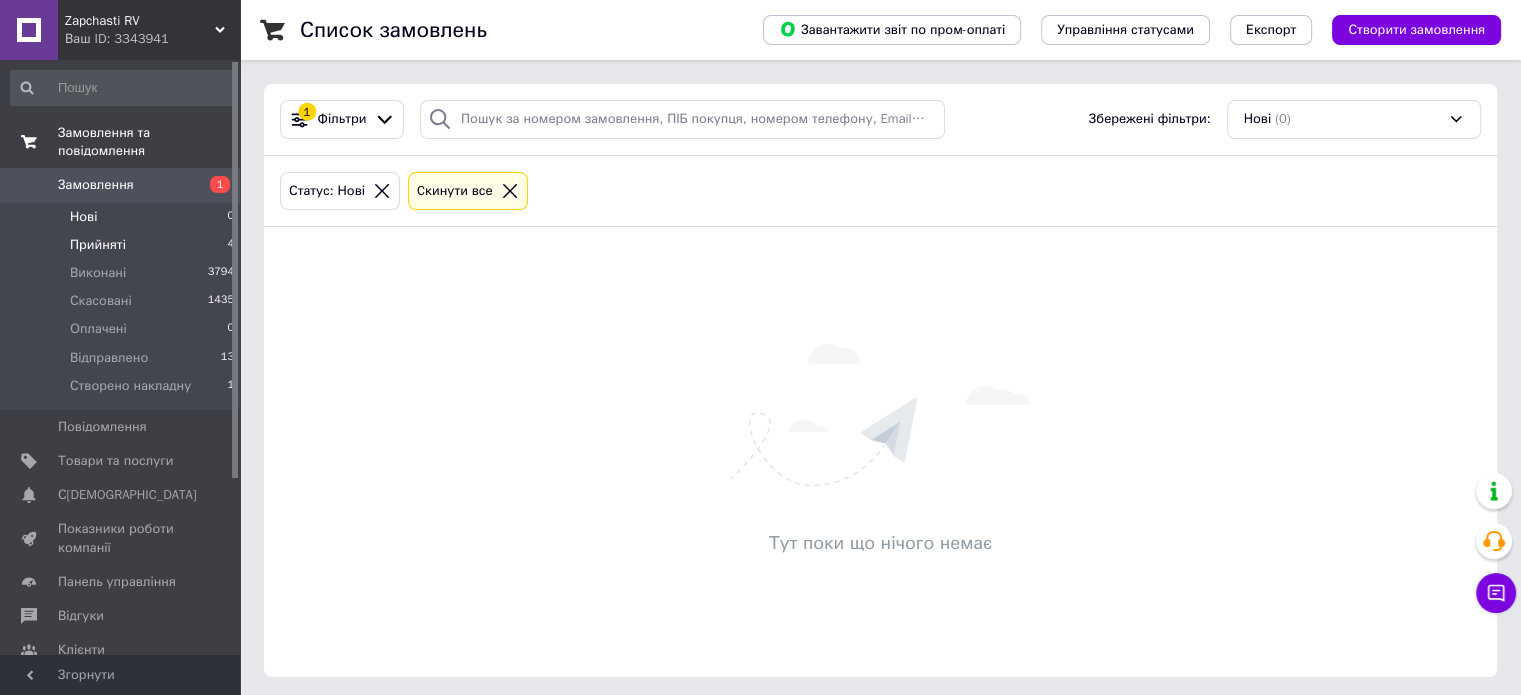 click on "Прийняті 4" at bounding box center (123, 245) 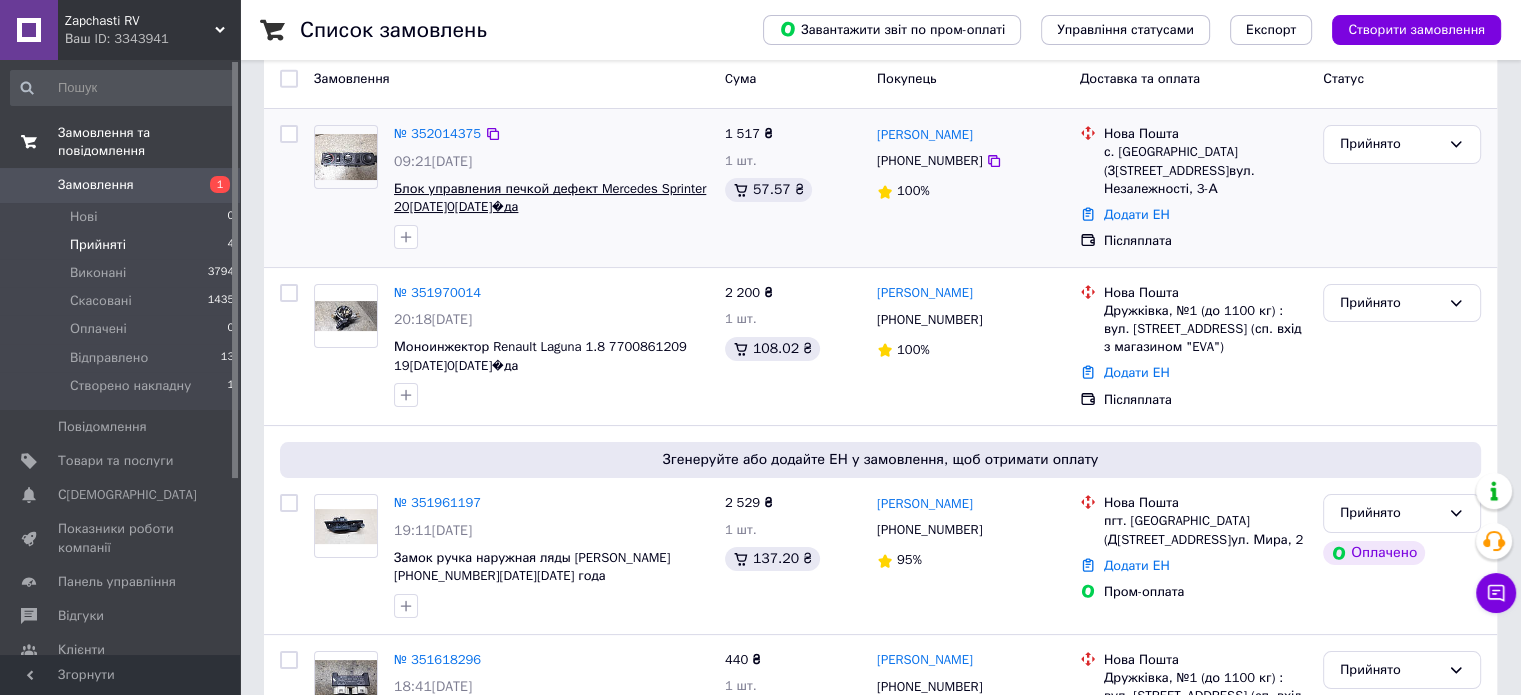 scroll, scrollTop: 200, scrollLeft: 0, axis: vertical 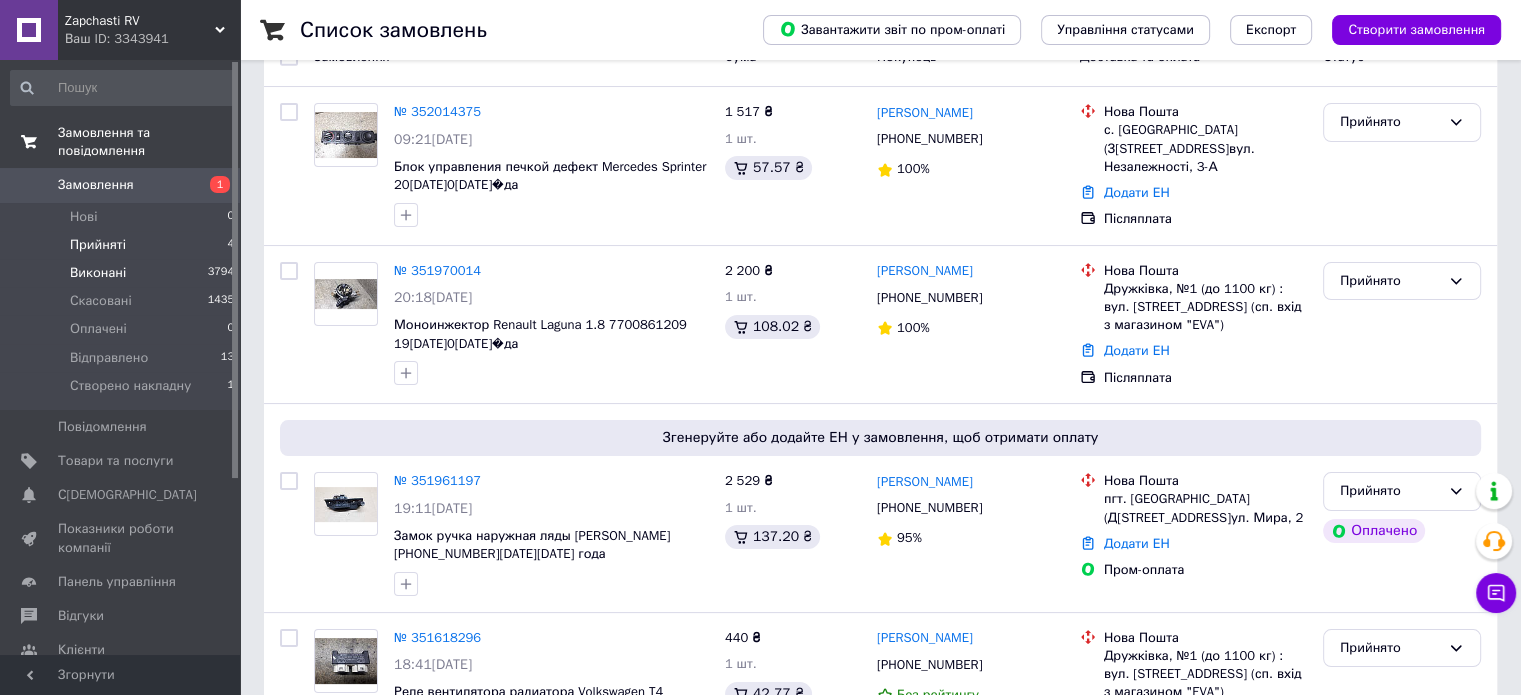 click on "Виконані 3794" at bounding box center [123, 273] 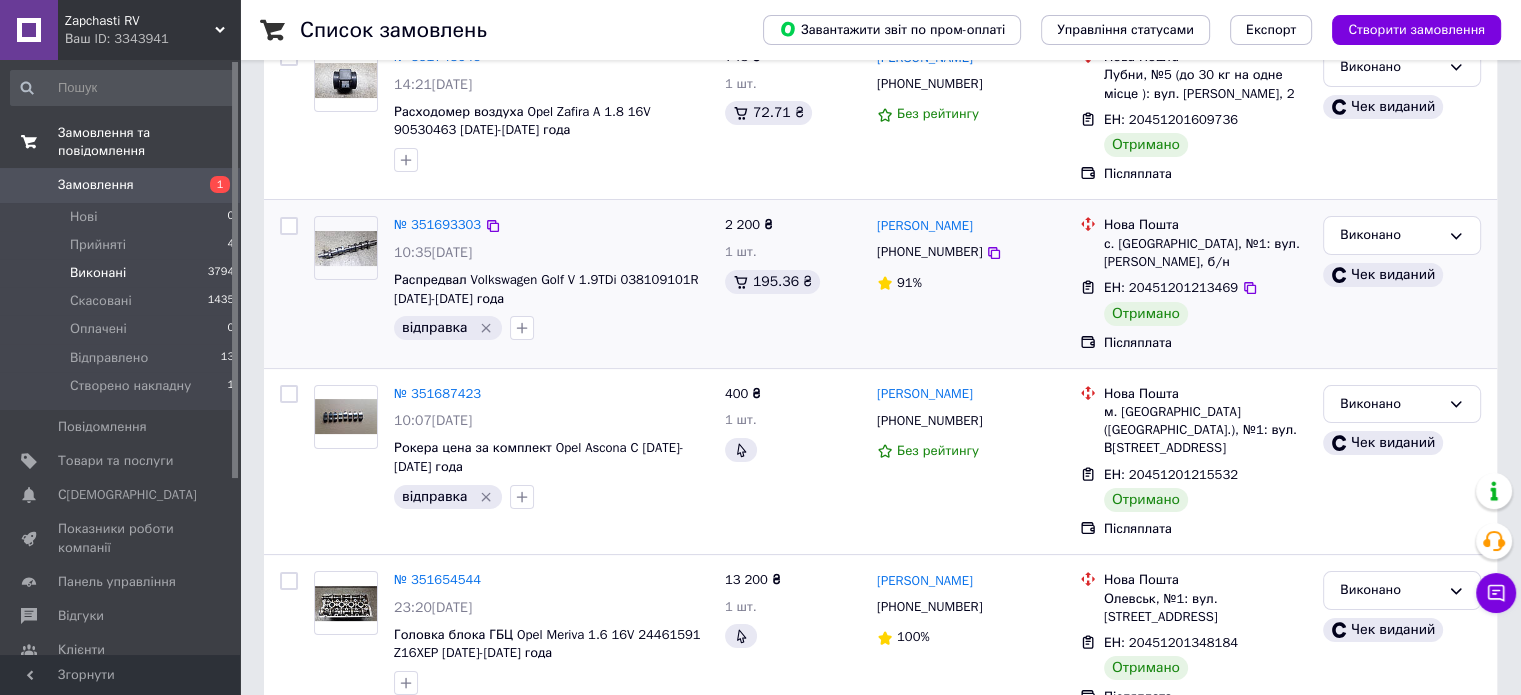 scroll, scrollTop: 216, scrollLeft: 0, axis: vertical 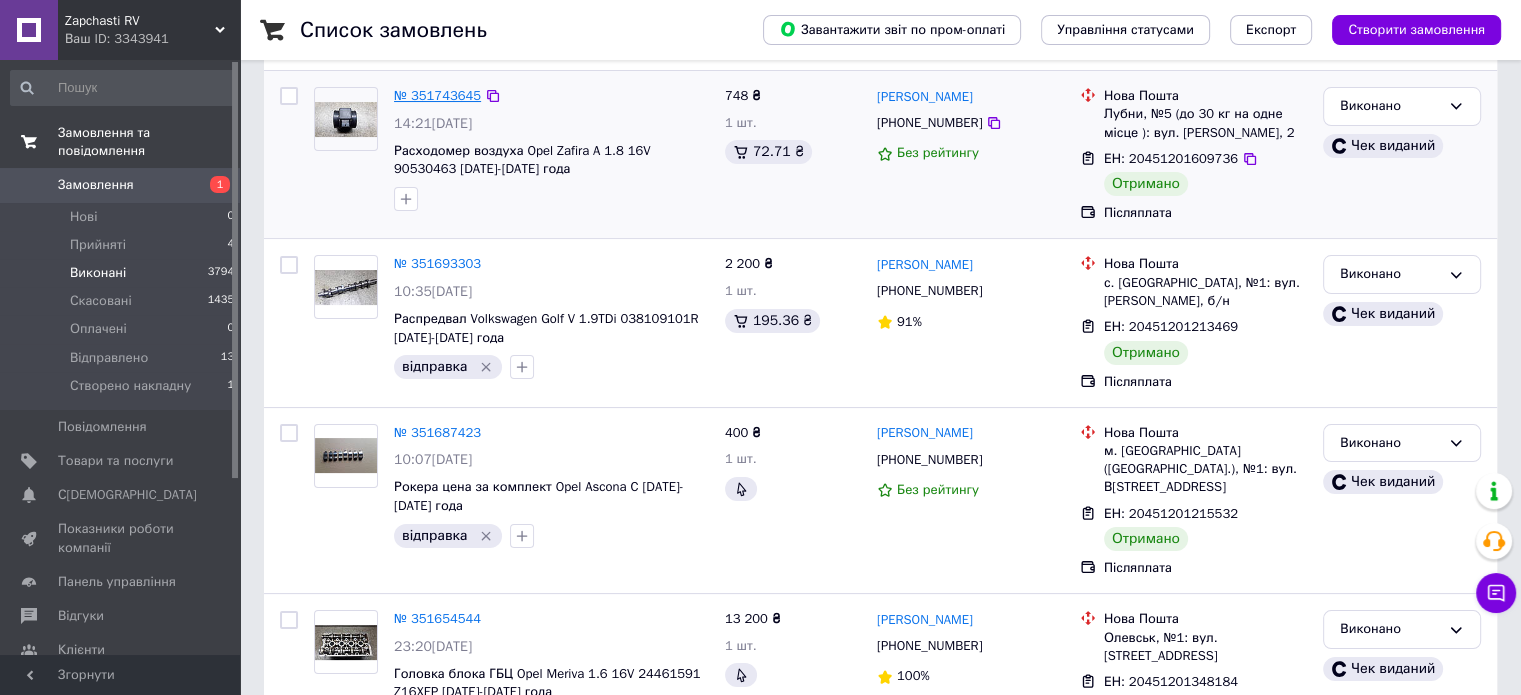 click on "№ 351743645" at bounding box center [437, 95] 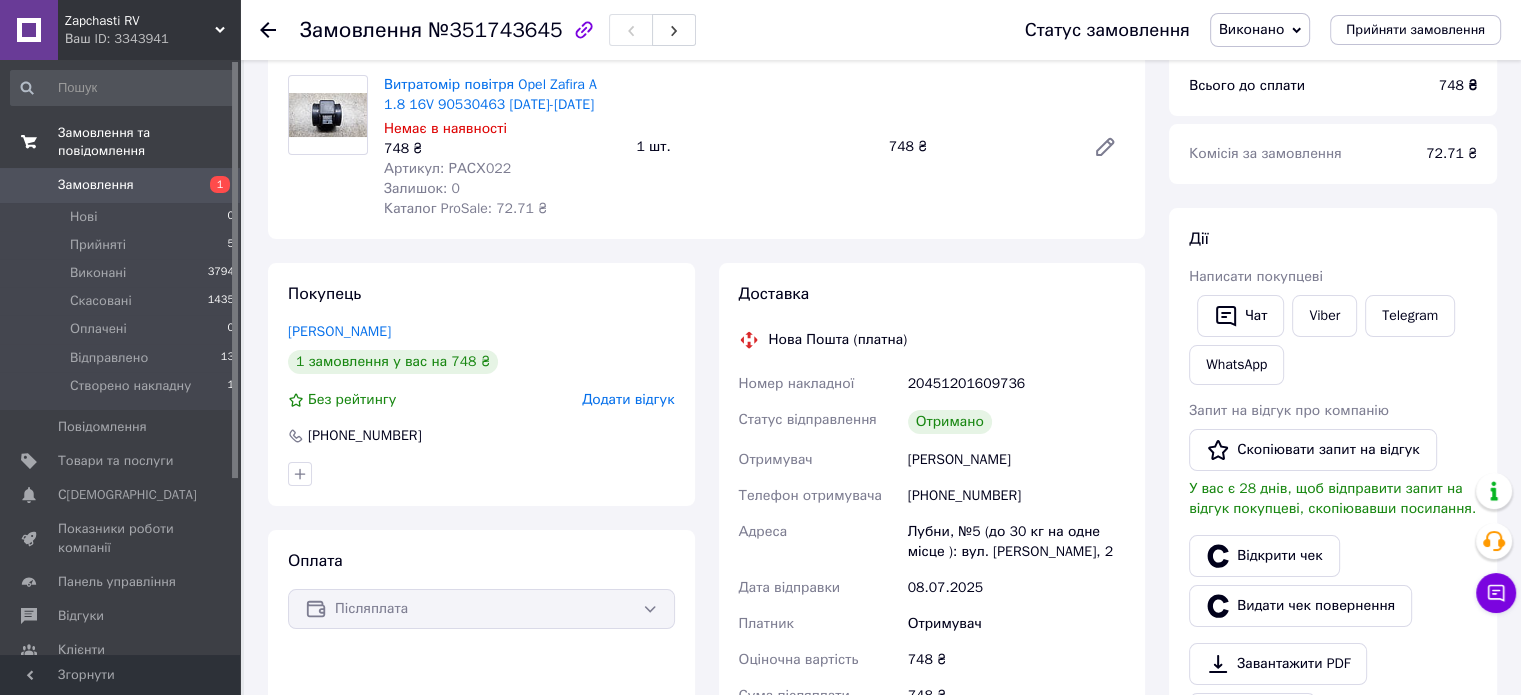 scroll, scrollTop: 0, scrollLeft: 0, axis: both 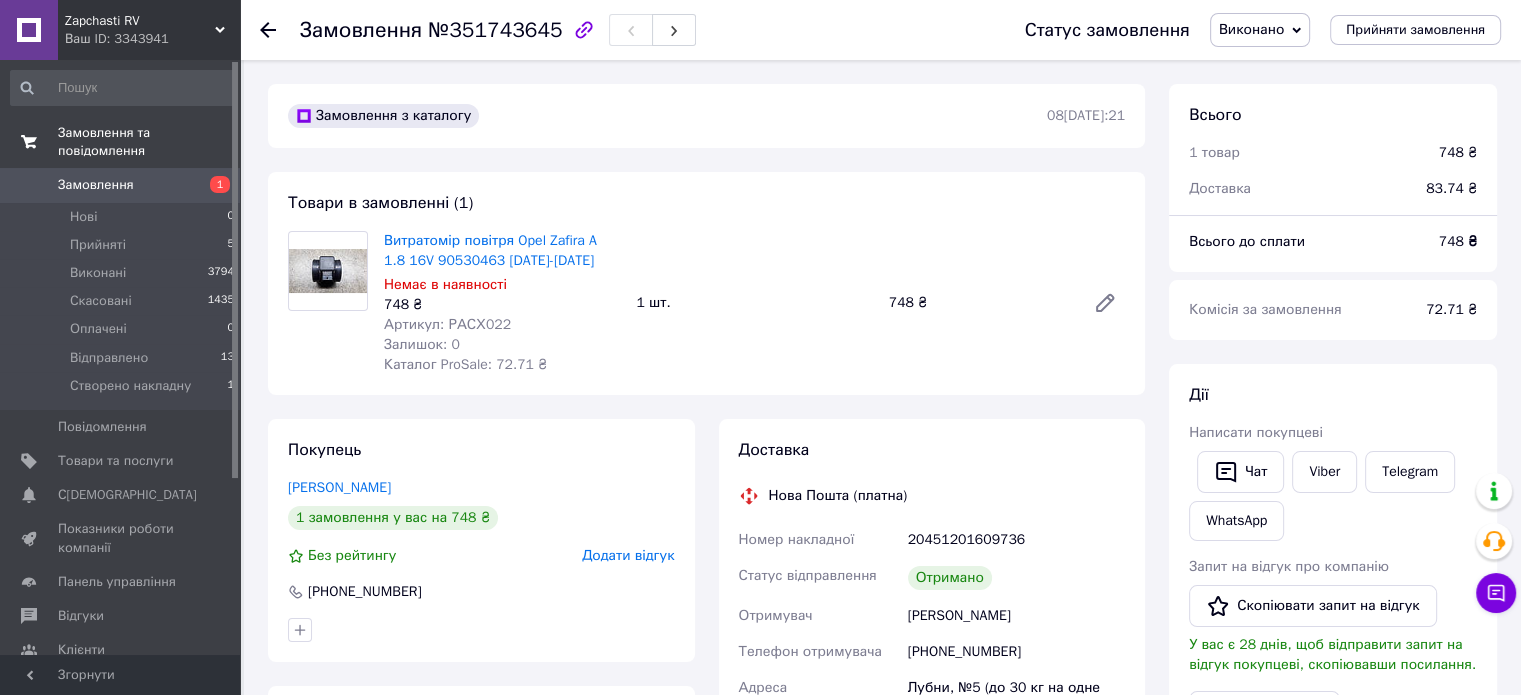 click on "Товари в замовленні (1) Витратомір повітря Opel Zafira A 1.8 16V 90530463 1999-2005 рік Немає в наявності 748 ₴ Артикул: РАСХ022 Залишок: 0 Каталог ProSale: 72.71 ₴  1 шт. 748 ₴" at bounding box center (706, 283) 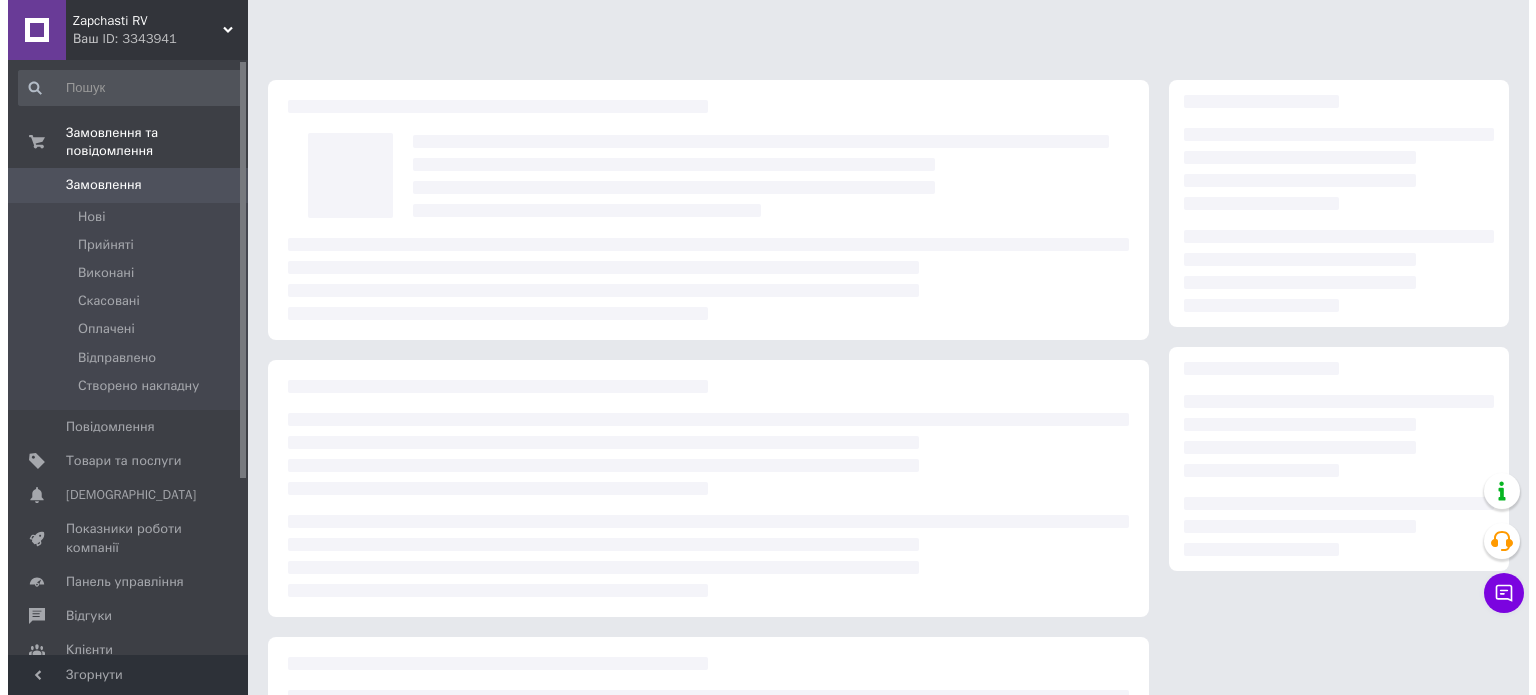 scroll, scrollTop: 0, scrollLeft: 0, axis: both 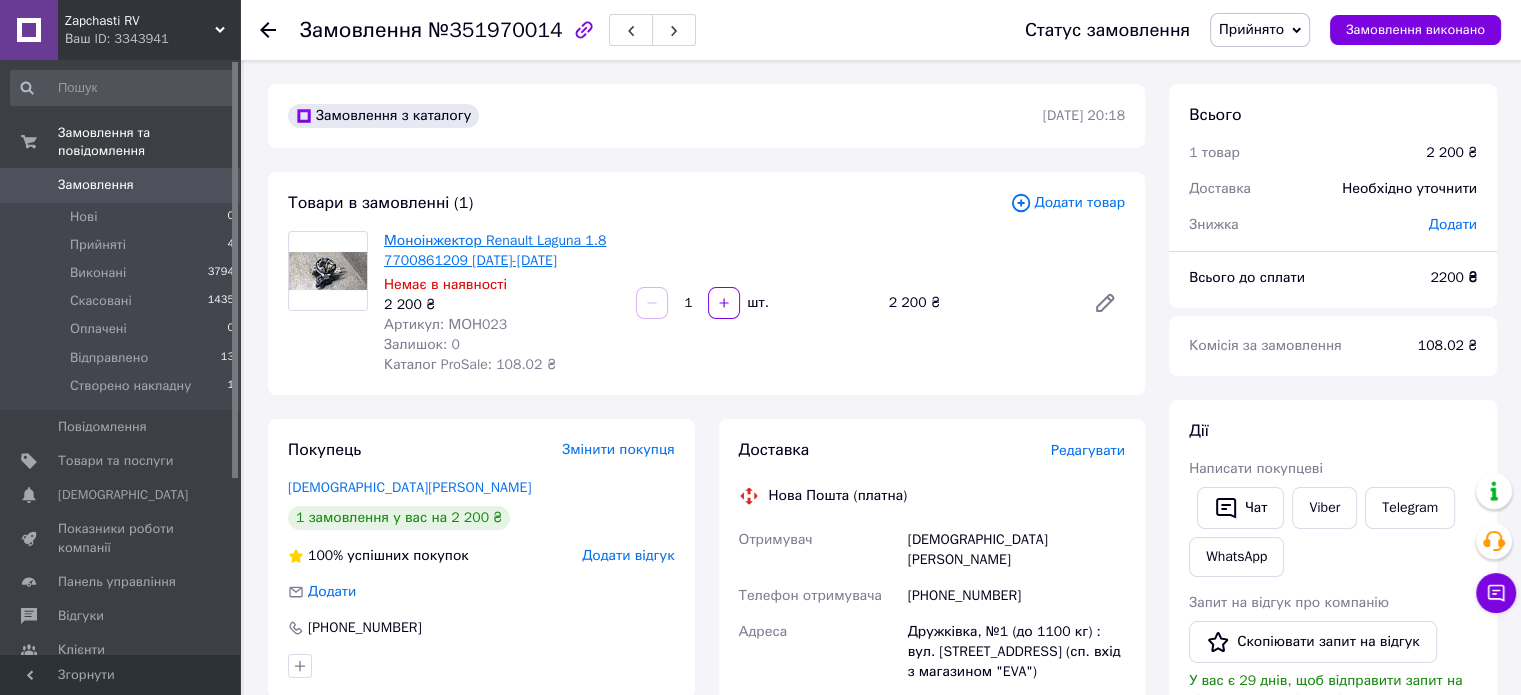 click on "Моноінжектор Renault Laguna 1.8 7700861209 [DATE]-[DATE]" at bounding box center [495, 250] 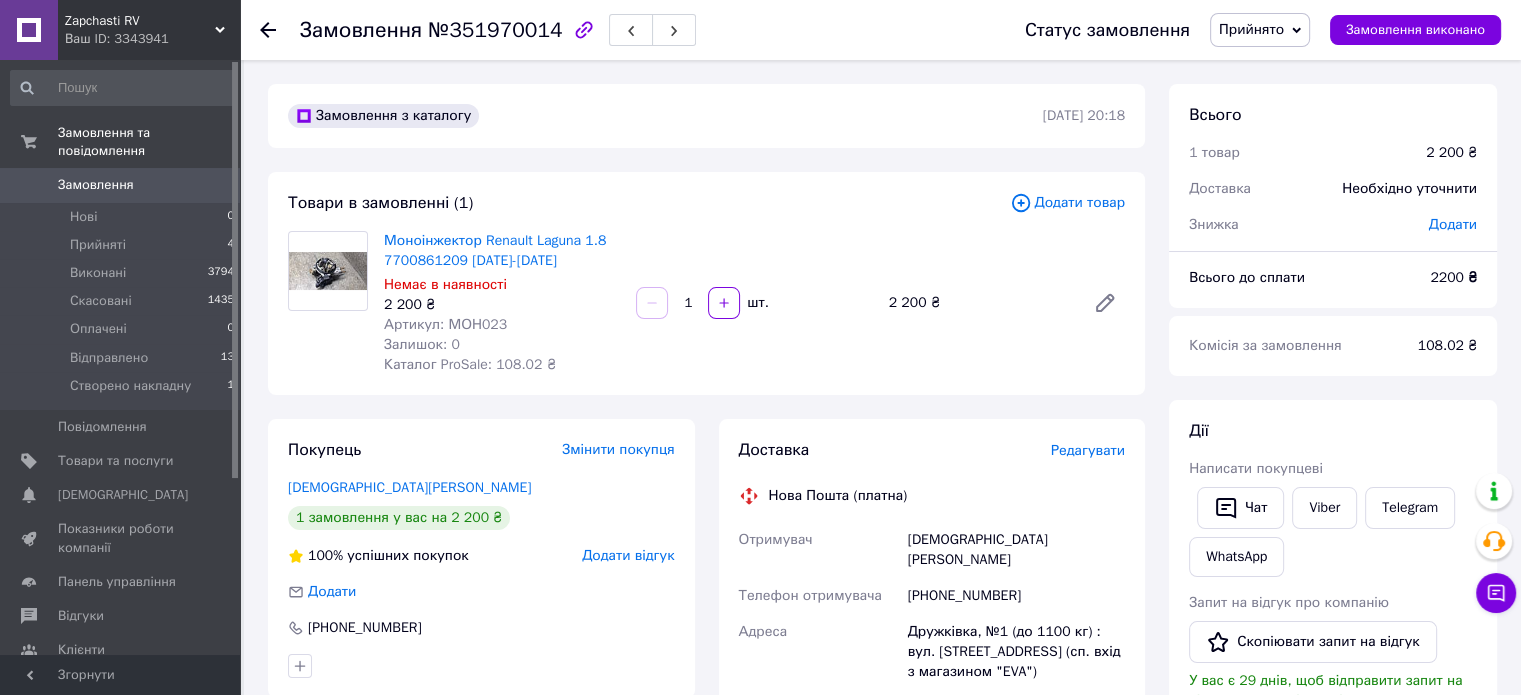 click on "Редагувати" at bounding box center (1088, 450) 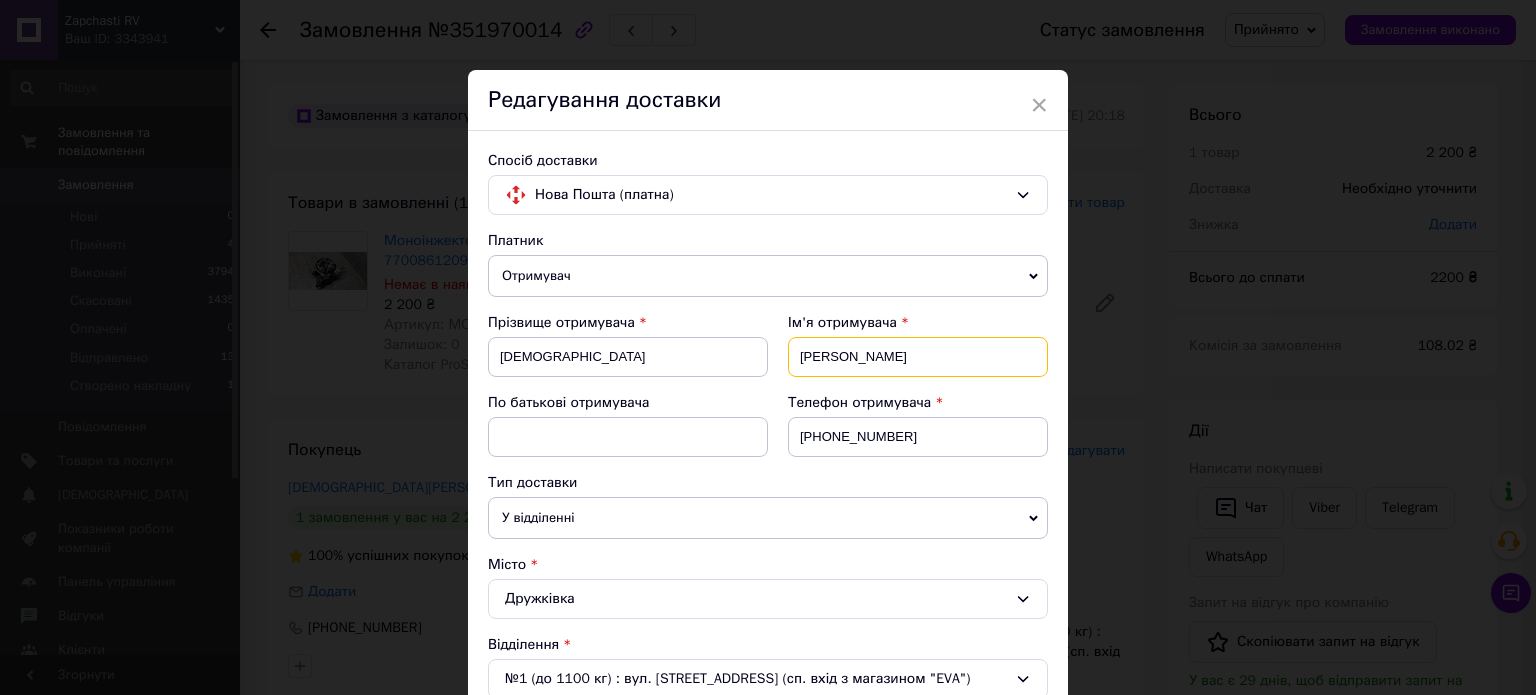 click on "[PERSON_NAME]" at bounding box center (918, 357) 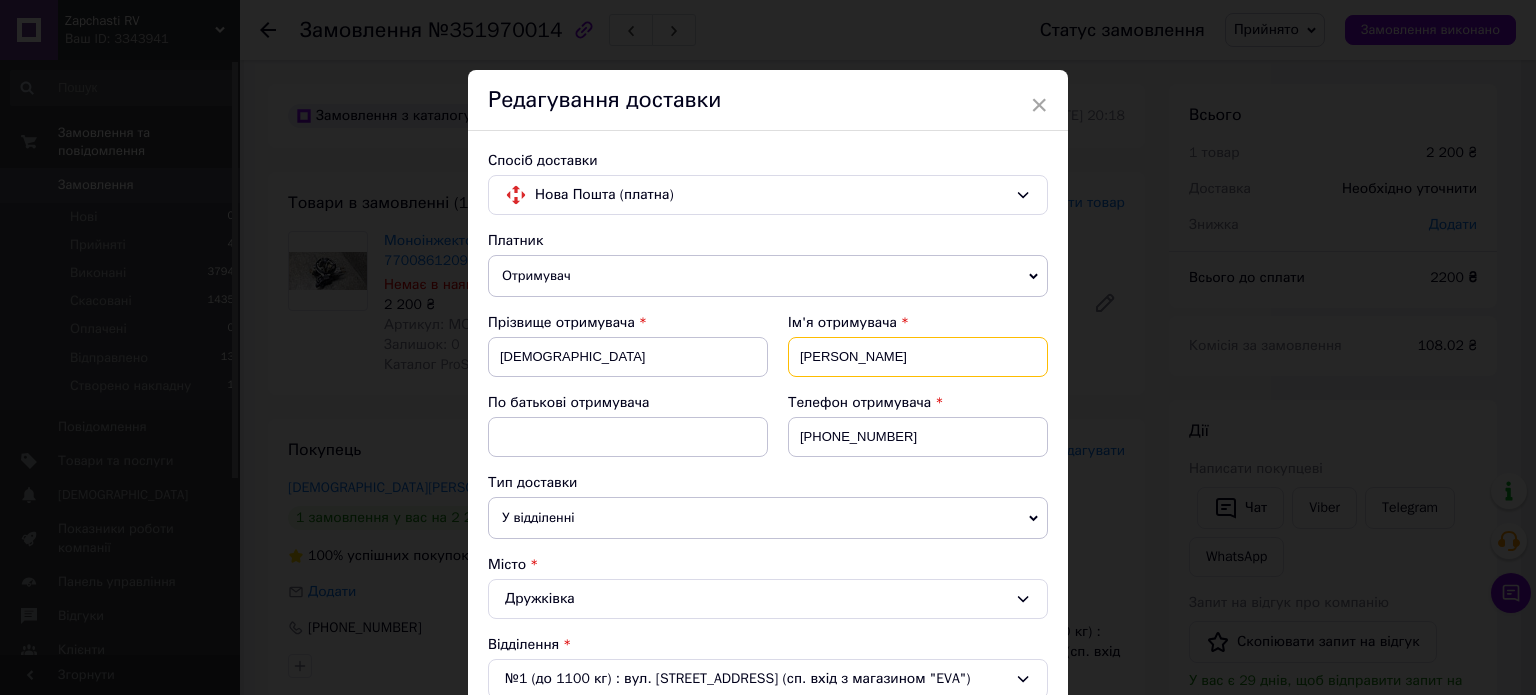 type on "[PERSON_NAME]" 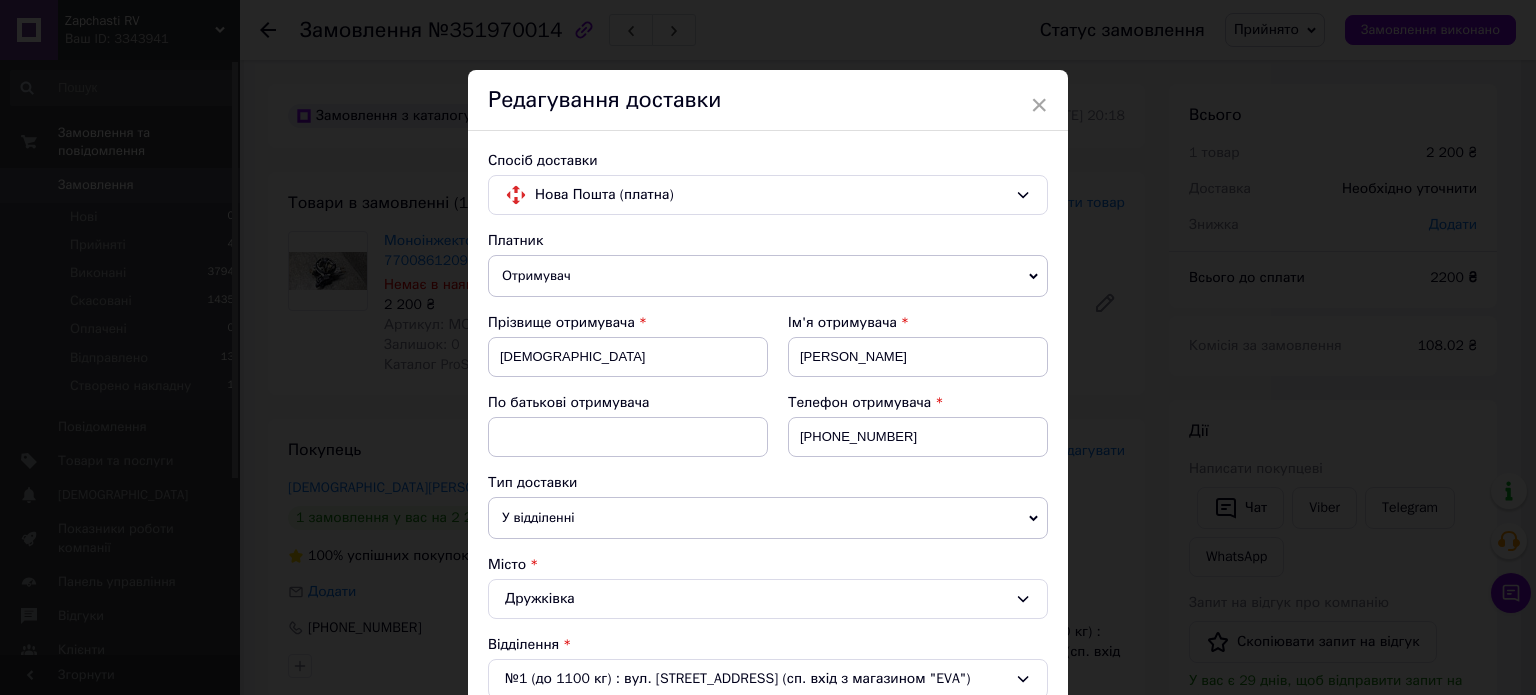 click on "Телефон отримувача [PHONE_NUMBER]" at bounding box center [908, 433] 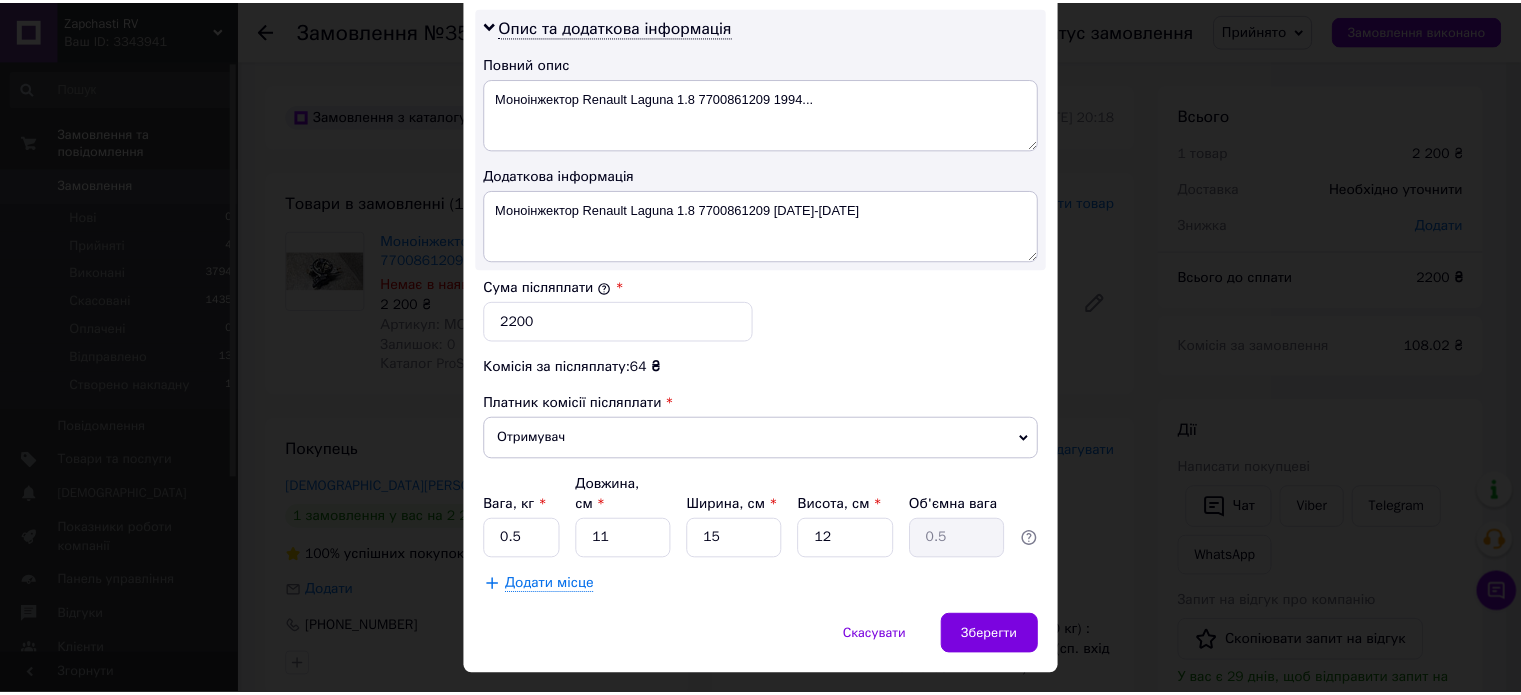 scroll, scrollTop: 1048, scrollLeft: 0, axis: vertical 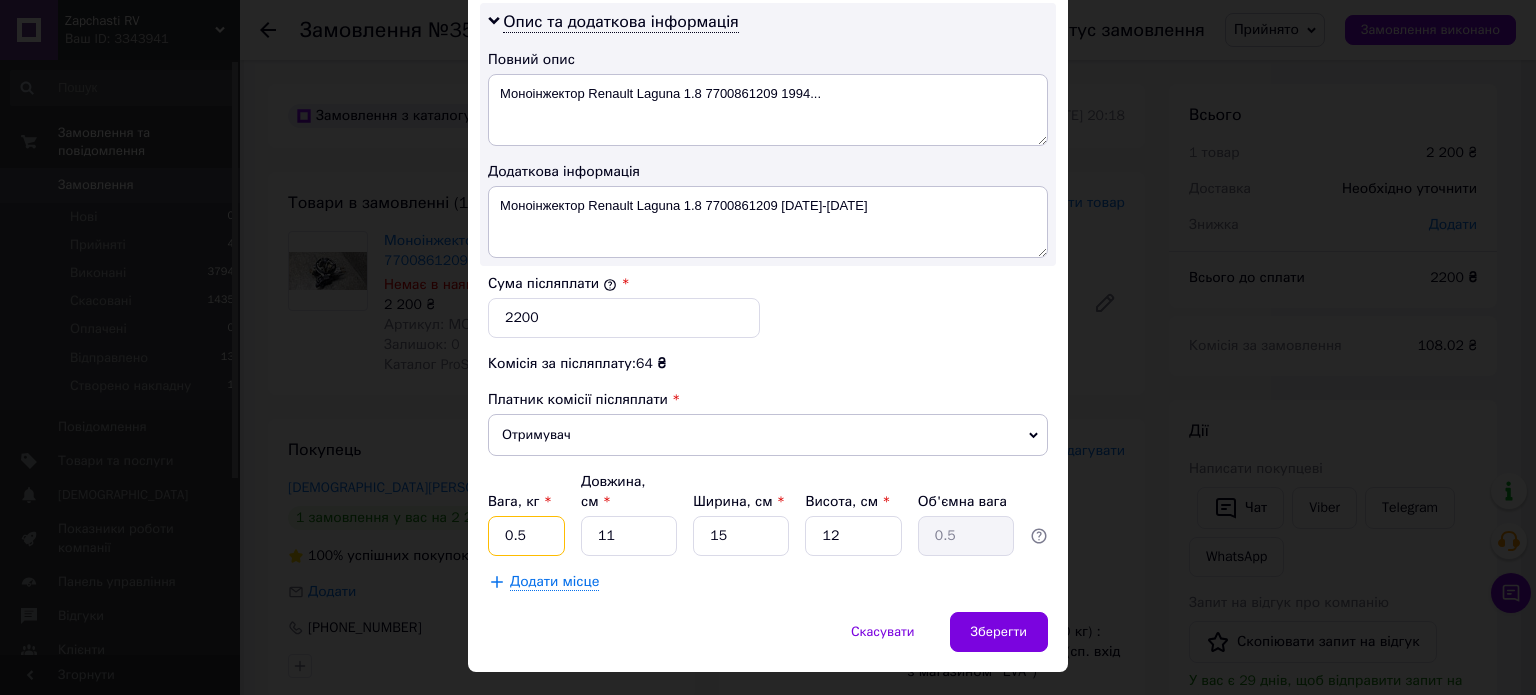 click on "0.5" at bounding box center (526, 536) 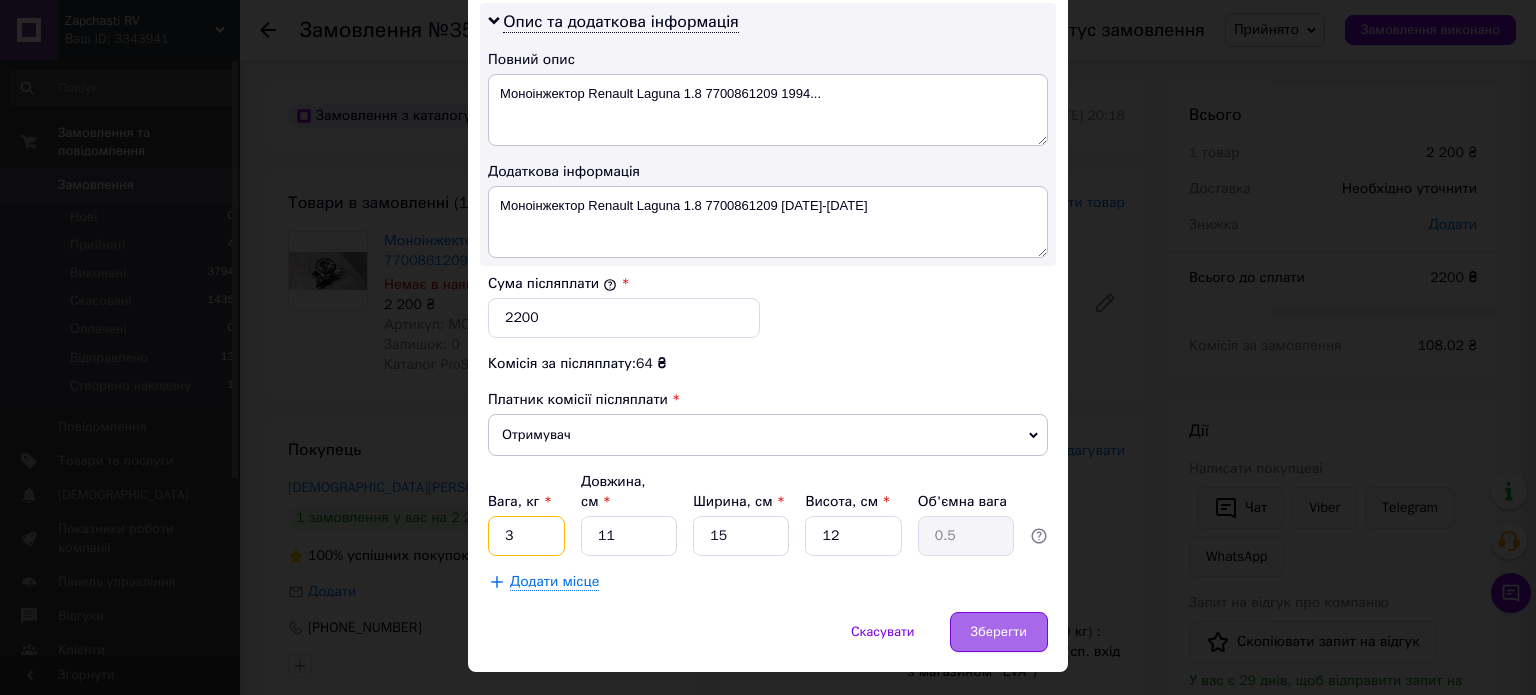 type on "3" 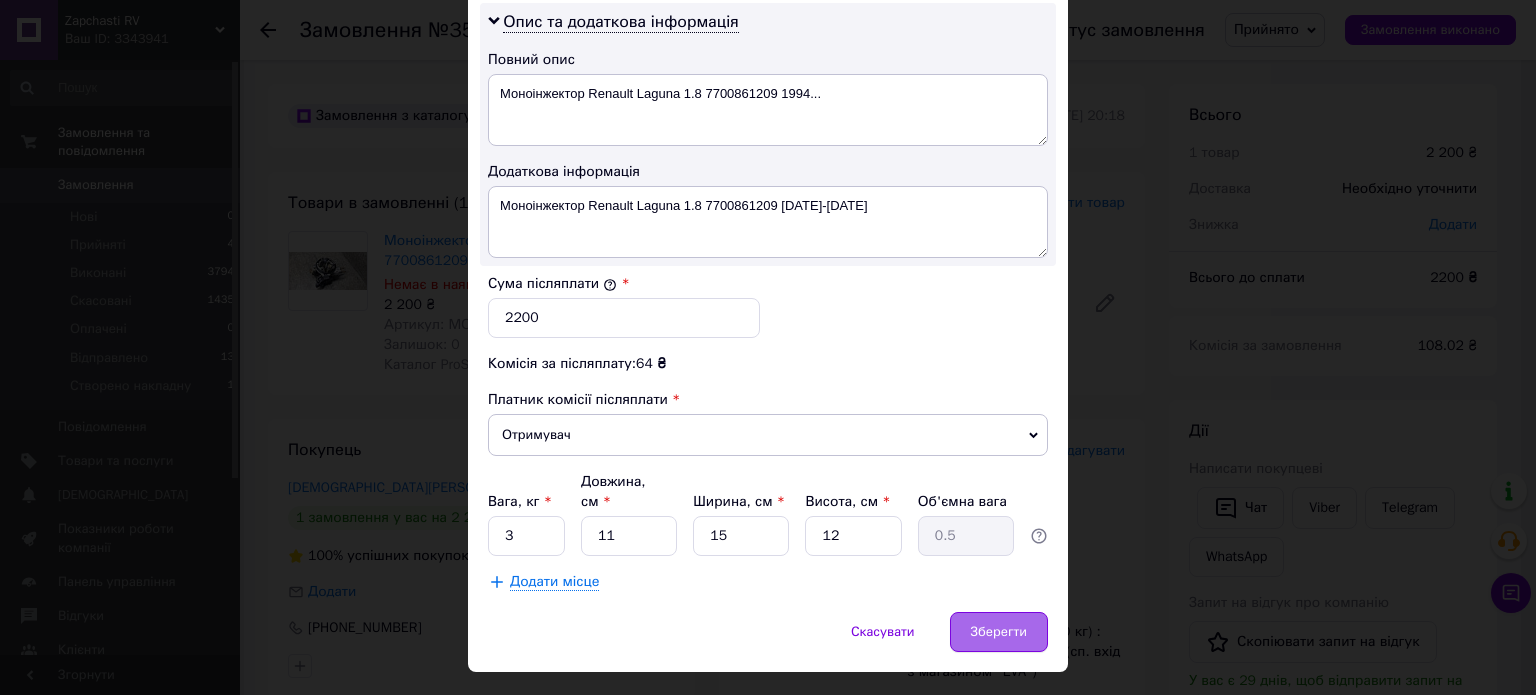 click on "Зберегти" at bounding box center [999, 632] 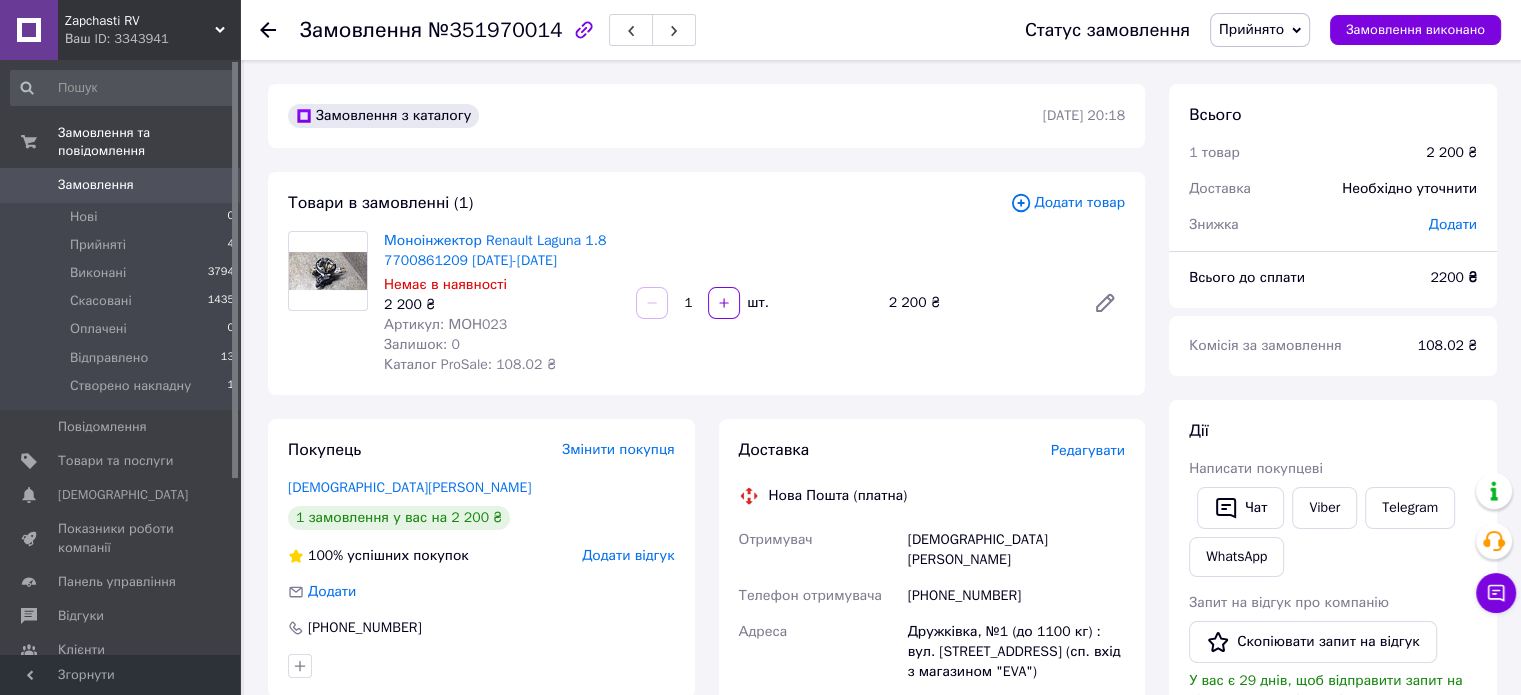 click on "Артикул: МОН023" at bounding box center [445, 324] 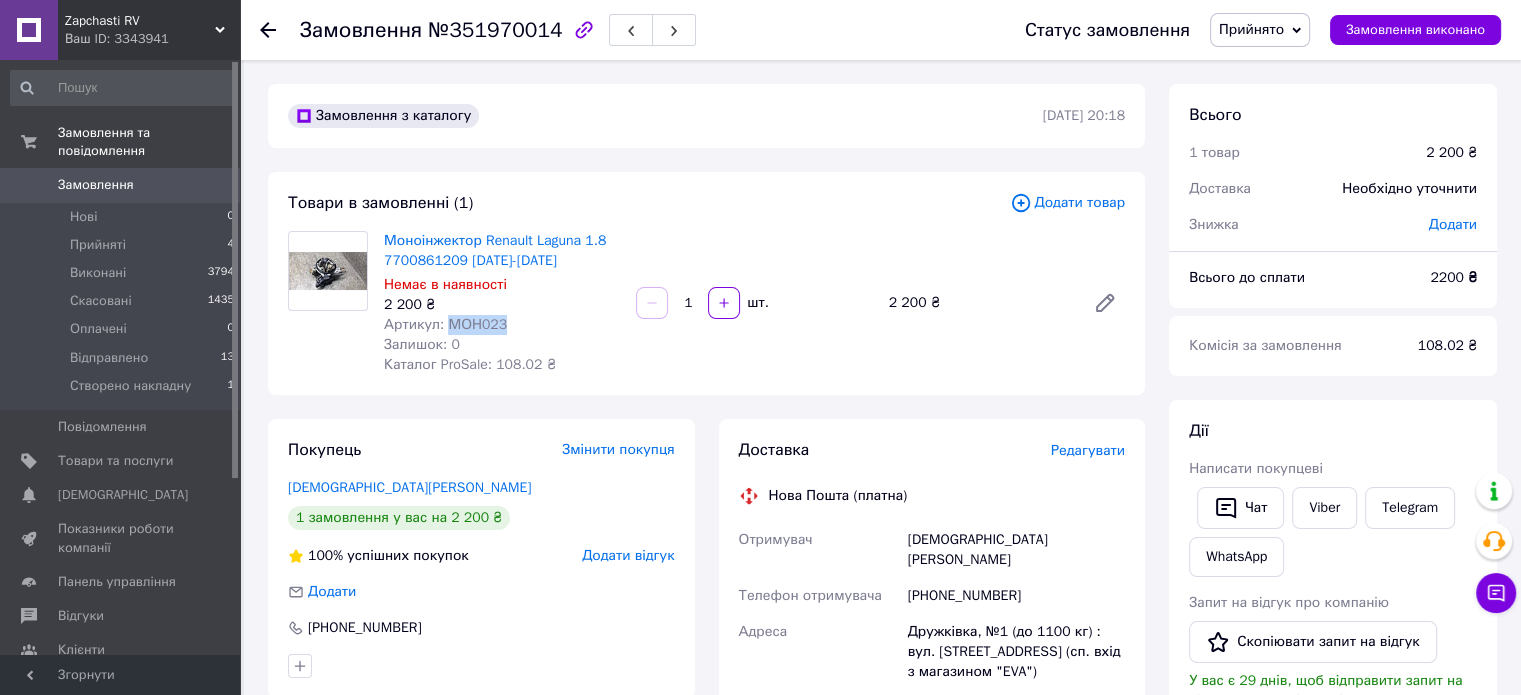click on "Артикул: МОН023" at bounding box center [445, 324] 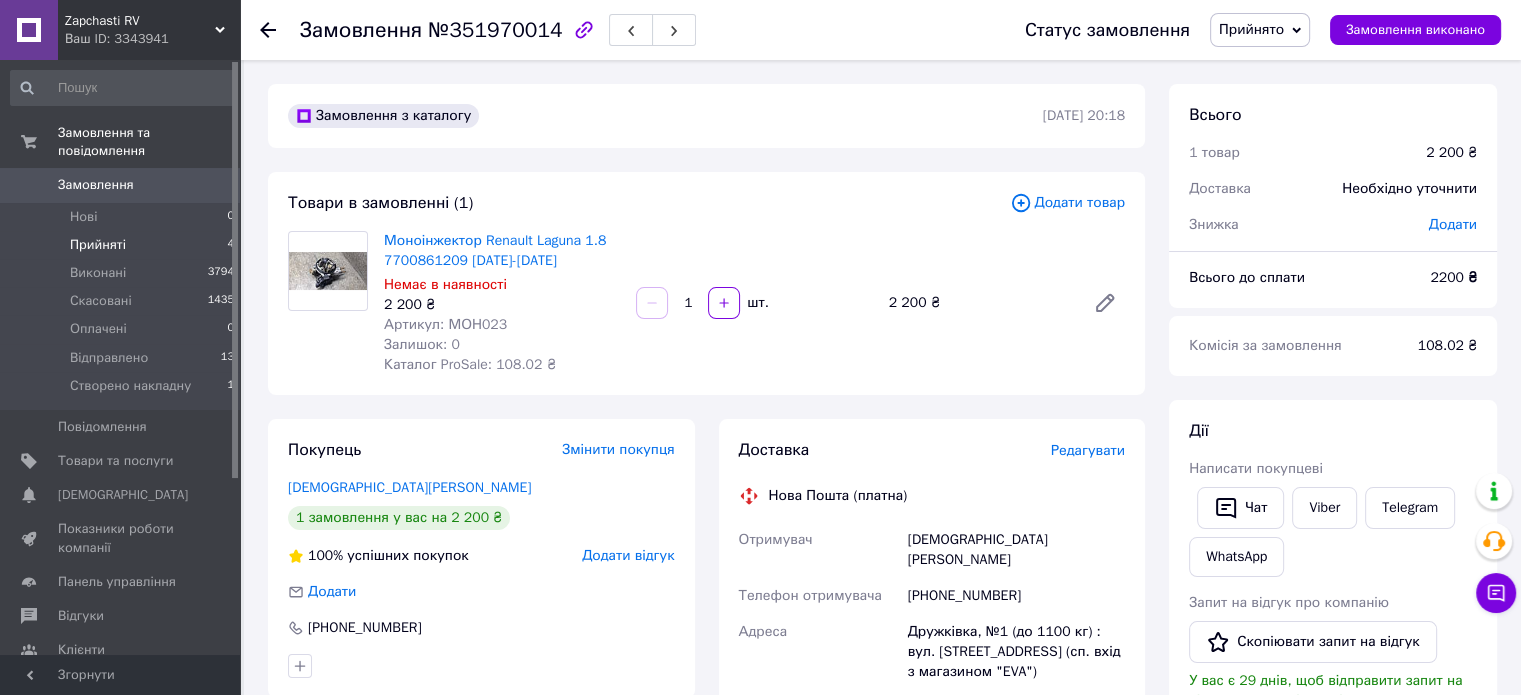 click on "Прийняті 4" at bounding box center (123, 245) 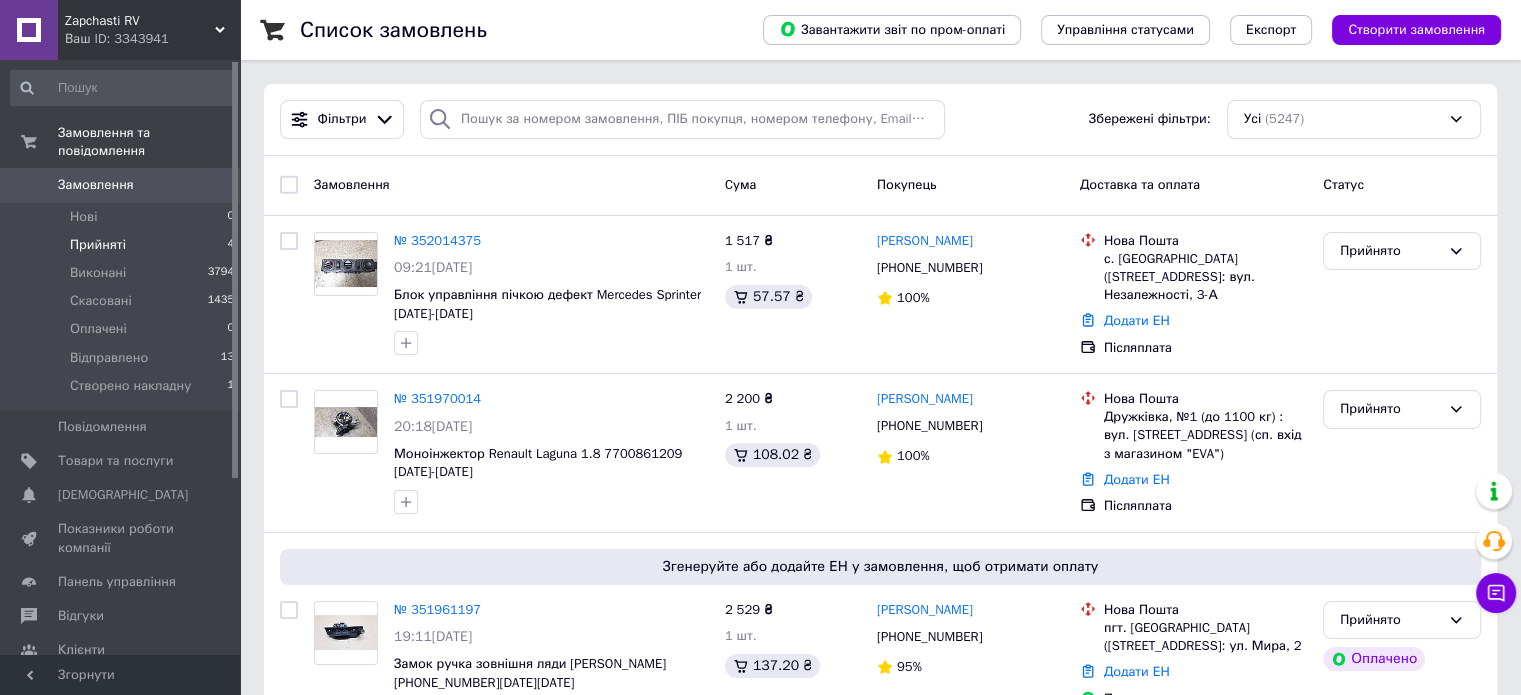 click on "Прийняті 4" at bounding box center [123, 245] 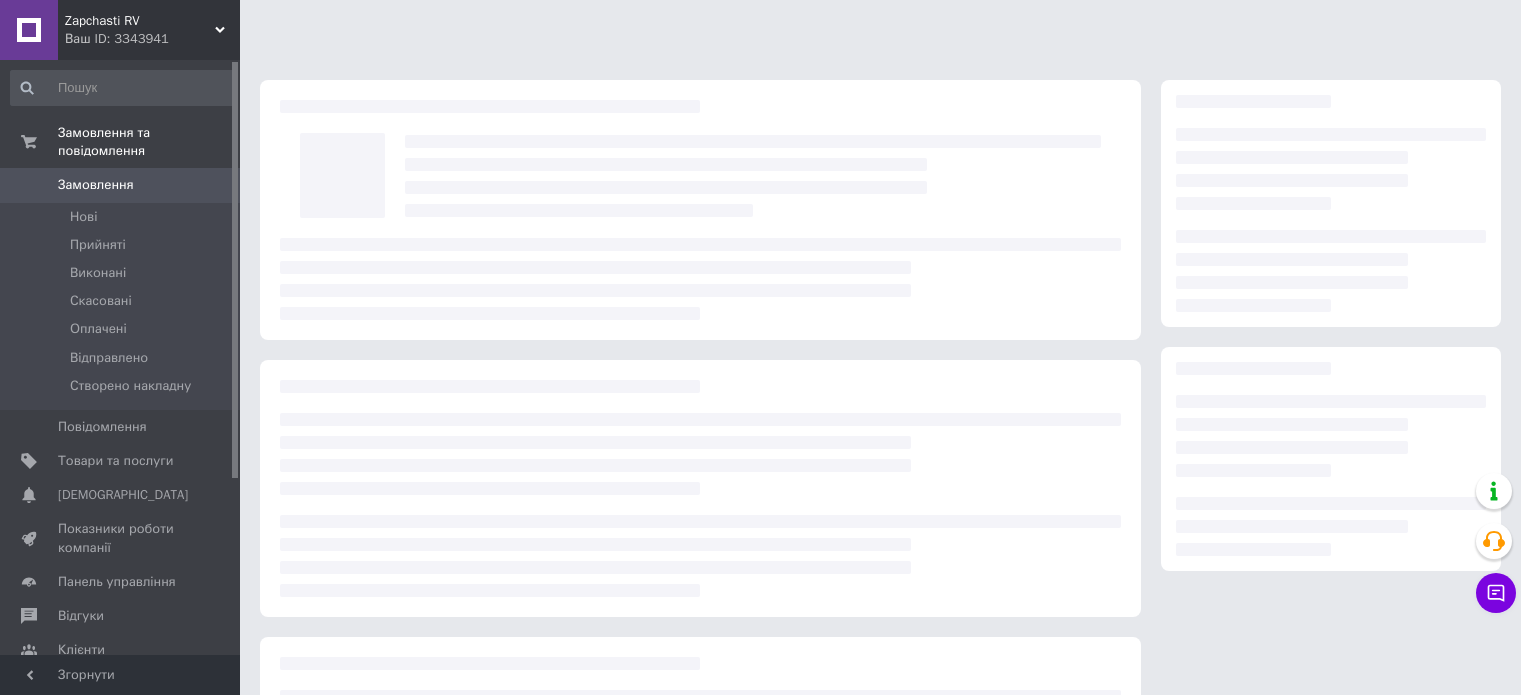 scroll, scrollTop: 0, scrollLeft: 0, axis: both 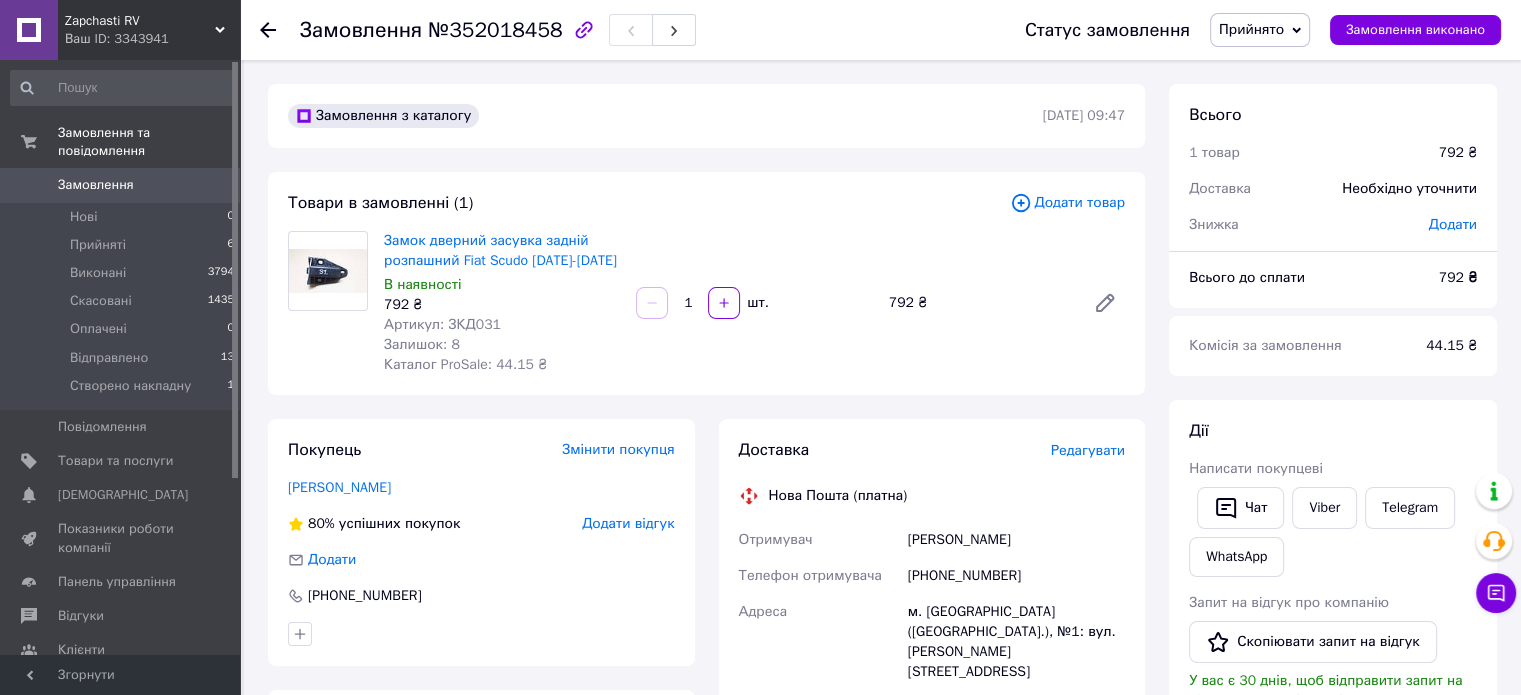 click on "Артикул: ЗКД031" at bounding box center [442, 324] 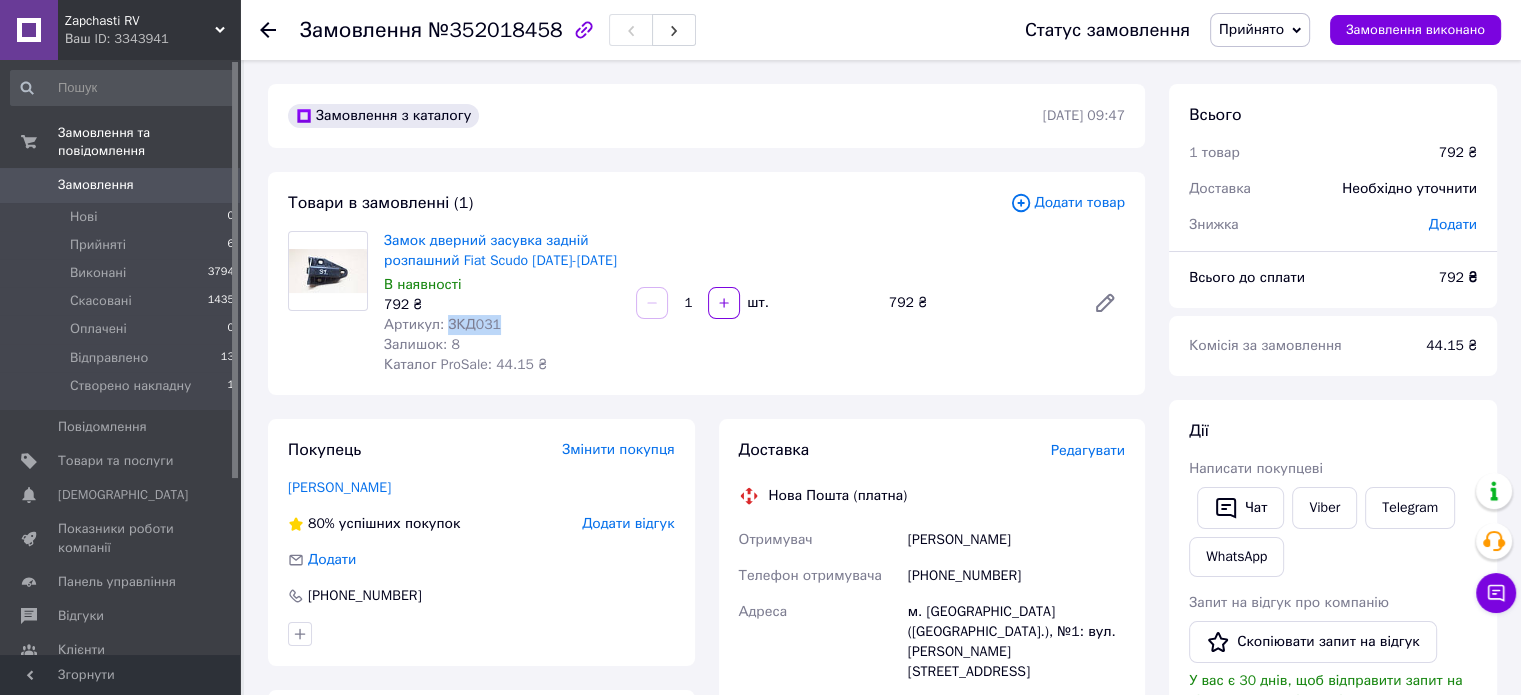 click on "Артикул: ЗКД031" at bounding box center [442, 324] 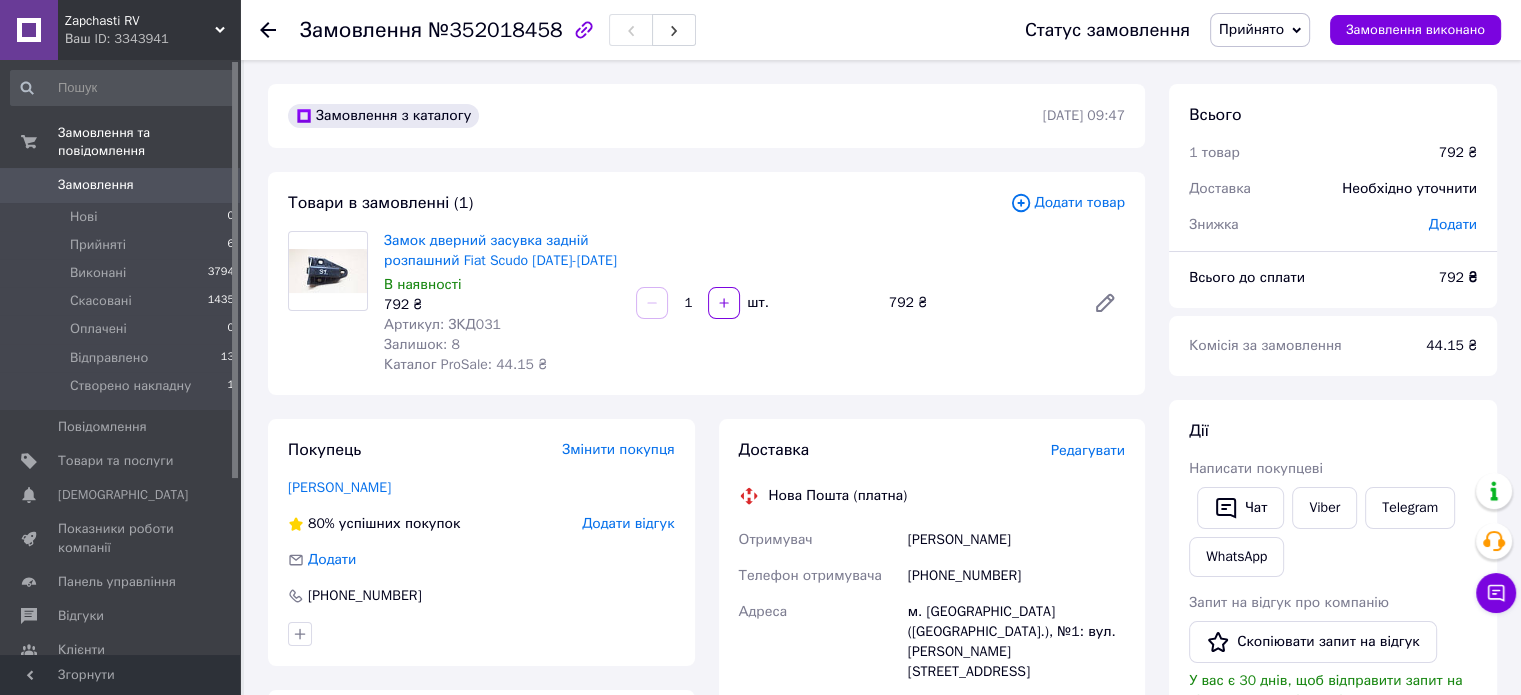 click on "Залишок: 8" at bounding box center [502, 345] 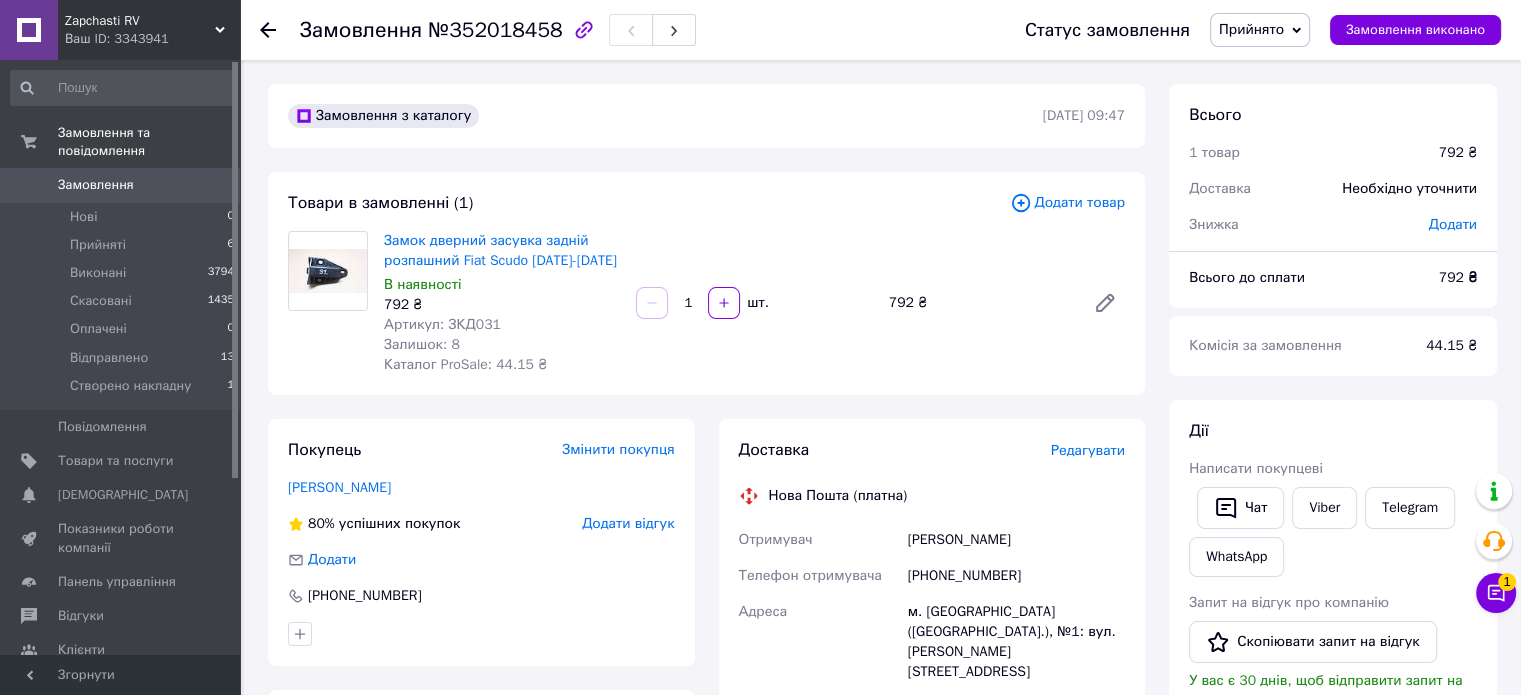 click 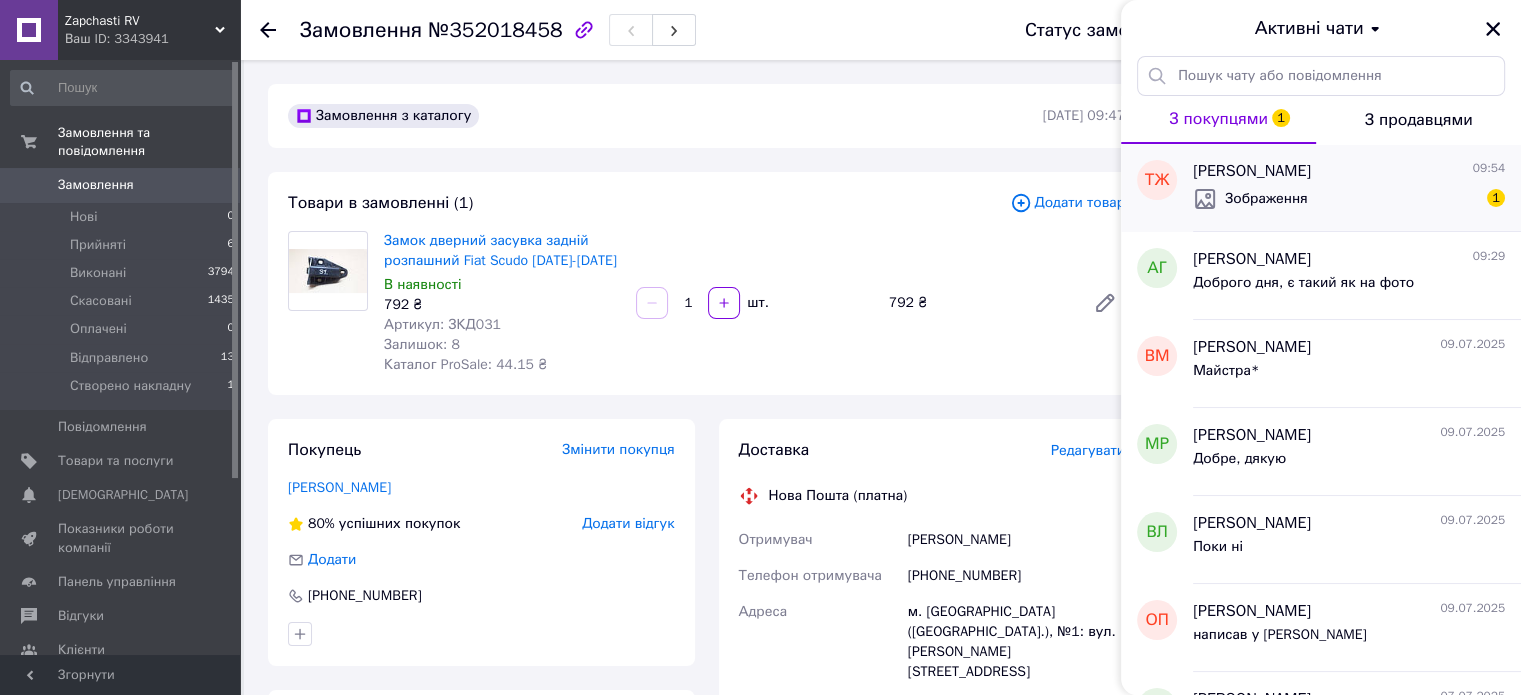 click on "Зображення 1" at bounding box center [1349, 199] 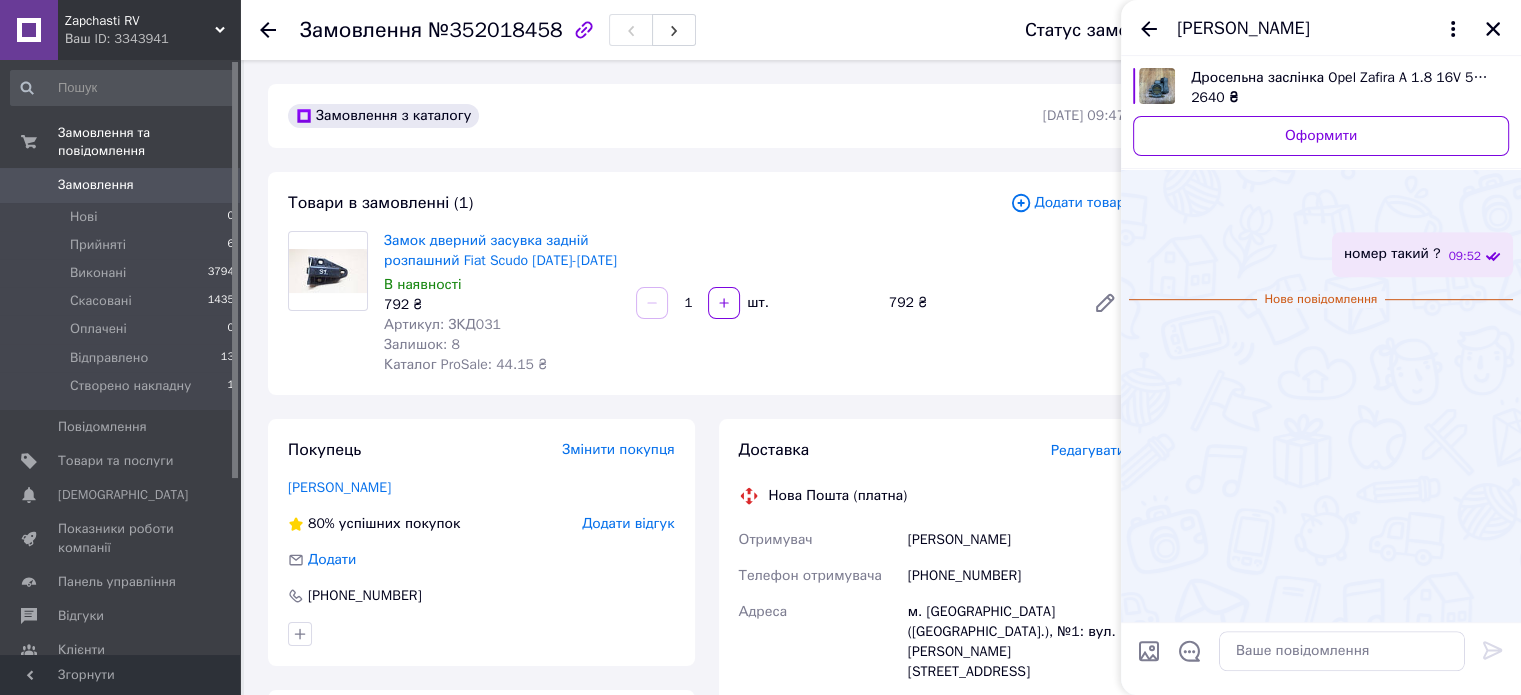 scroll, scrollTop: 1091, scrollLeft: 0, axis: vertical 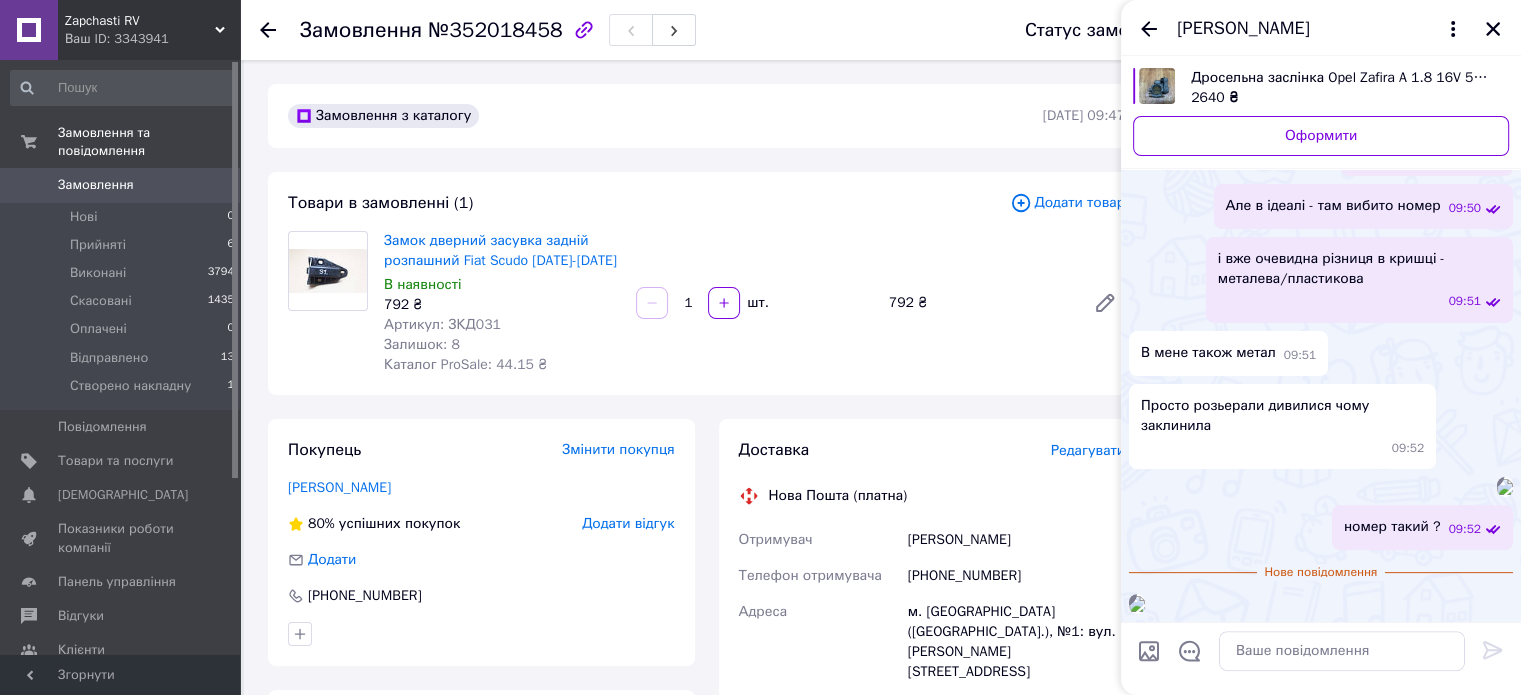 click at bounding box center [1137, 604] 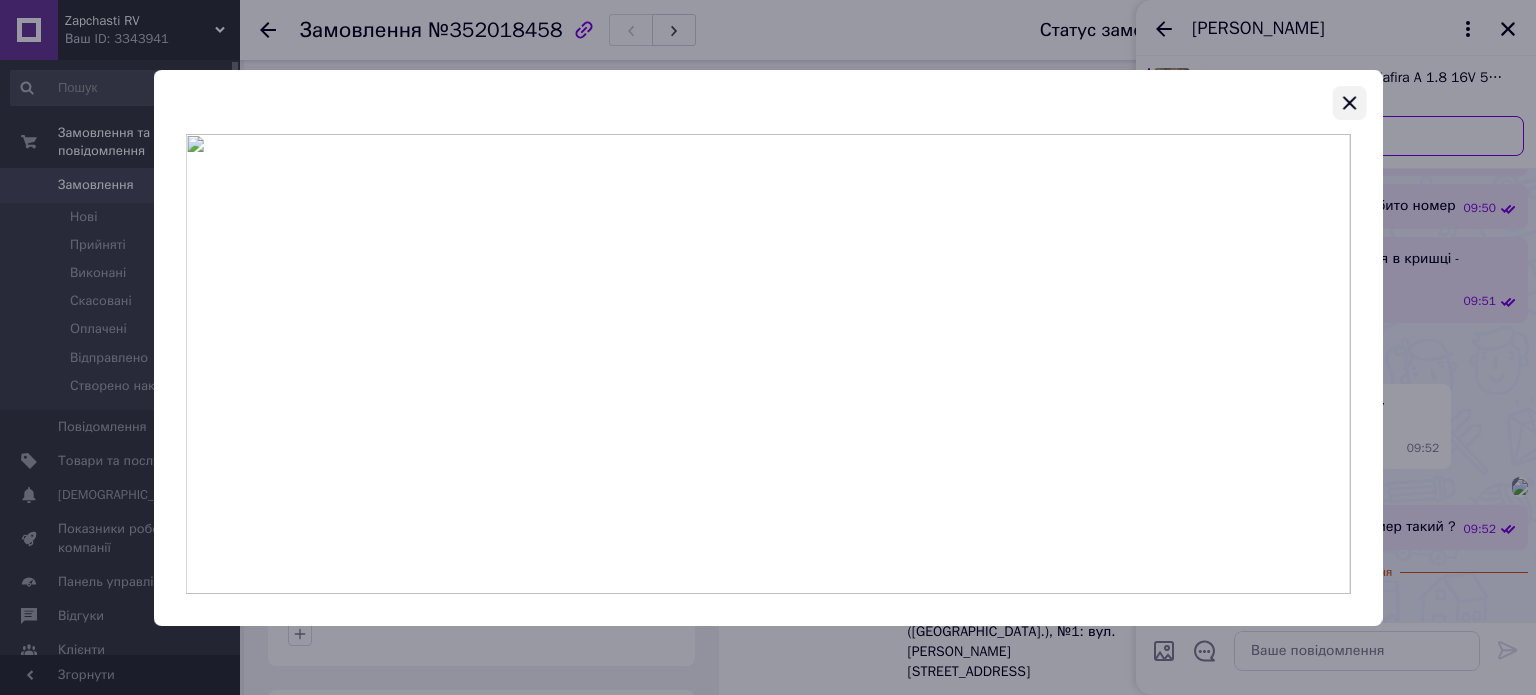 click 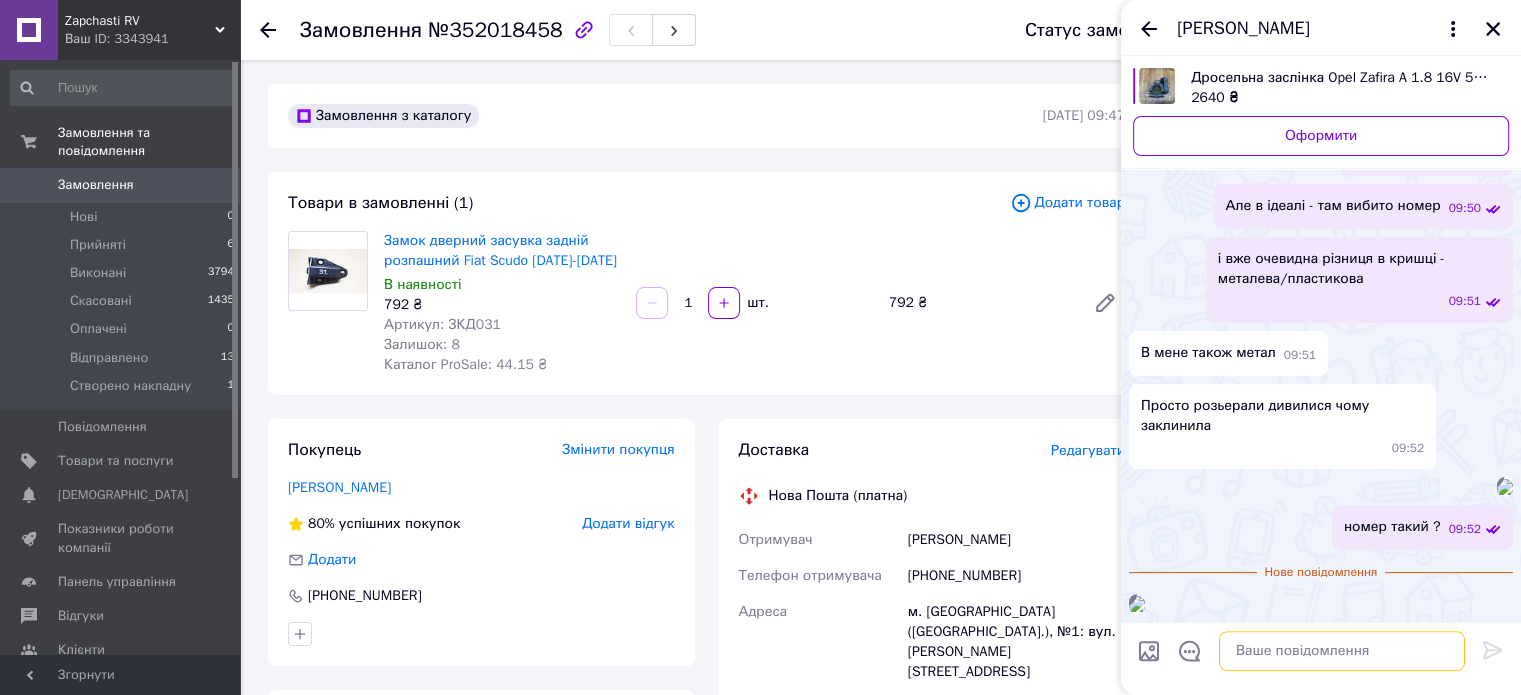 click at bounding box center (1342, 651) 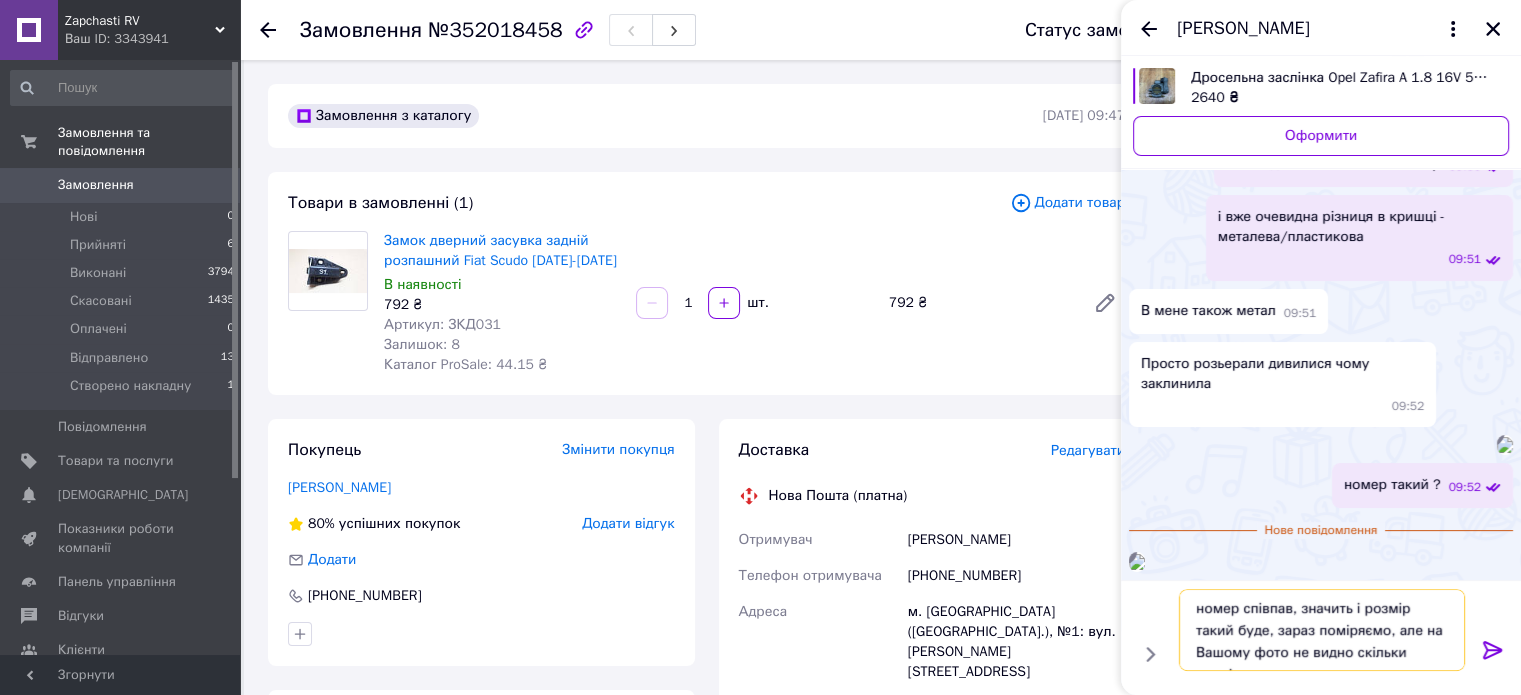 type on "номер співпав, значить і розмір такий буде, зараз поміряємо, але на Вашому фото не видно скільки мм.діаметр" 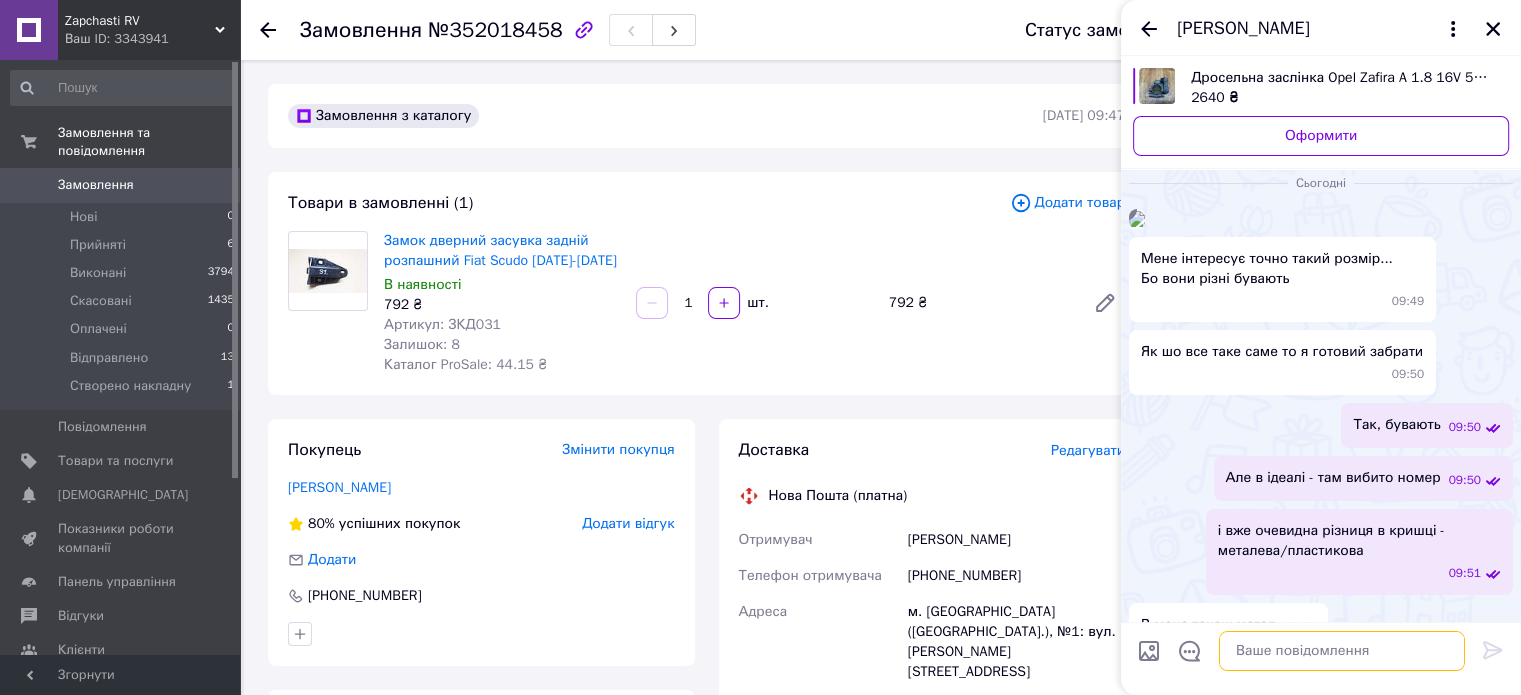 scroll, scrollTop: 168, scrollLeft: 0, axis: vertical 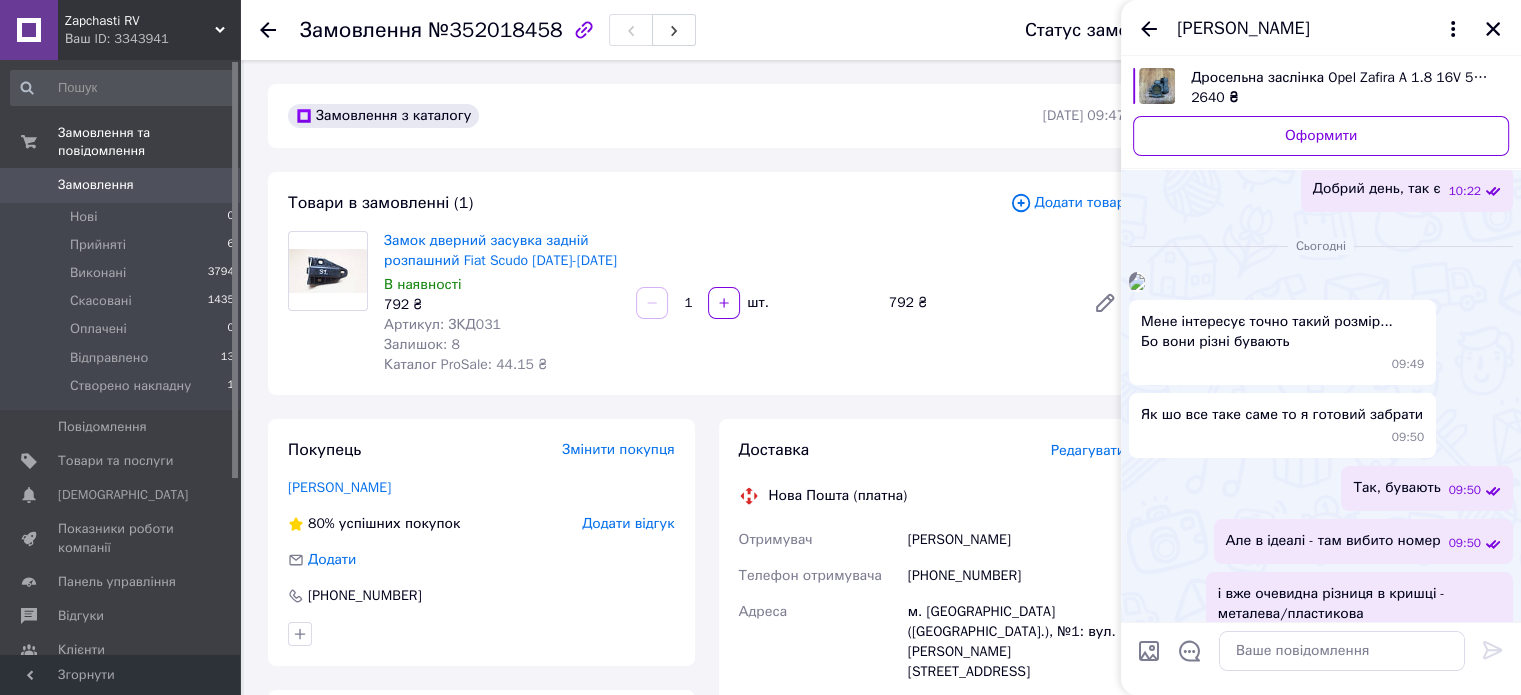 click at bounding box center [1137, 282] 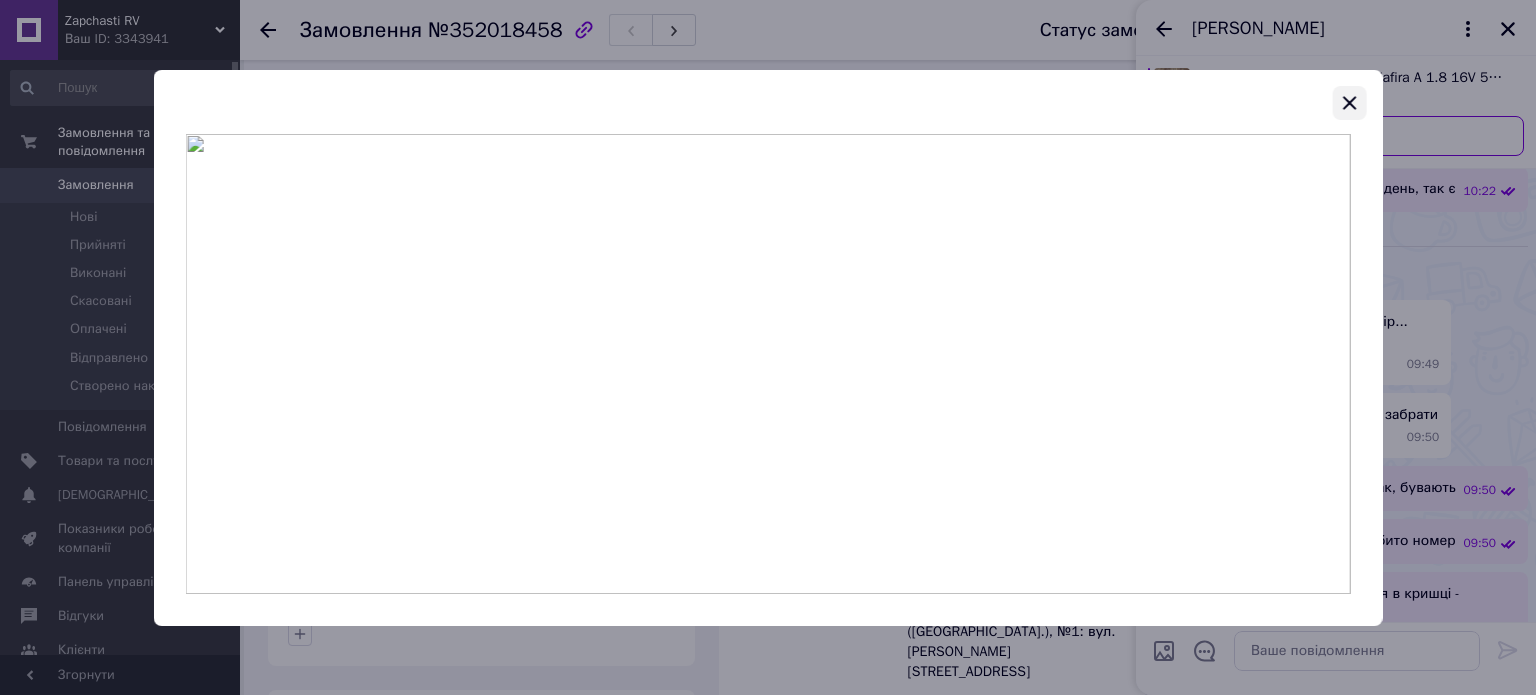 click 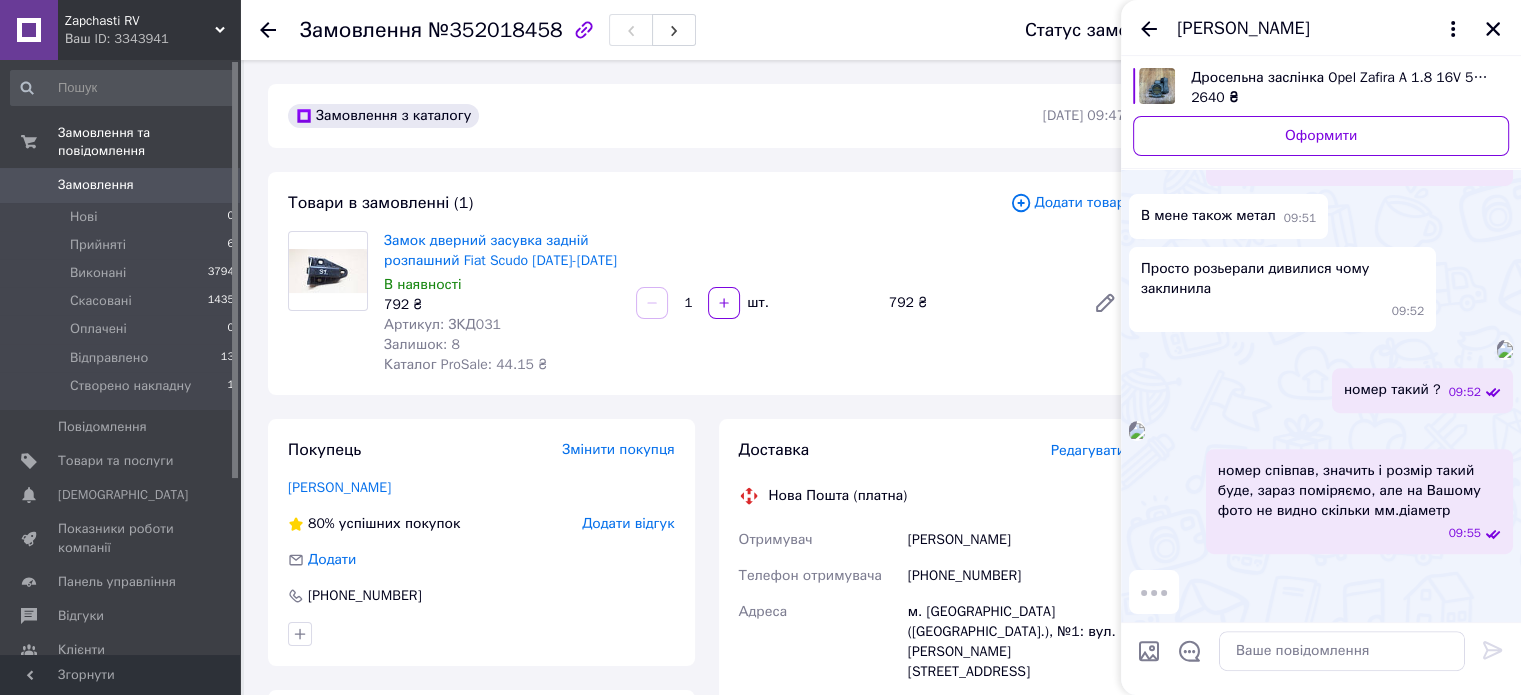 scroll, scrollTop: 1220, scrollLeft: 0, axis: vertical 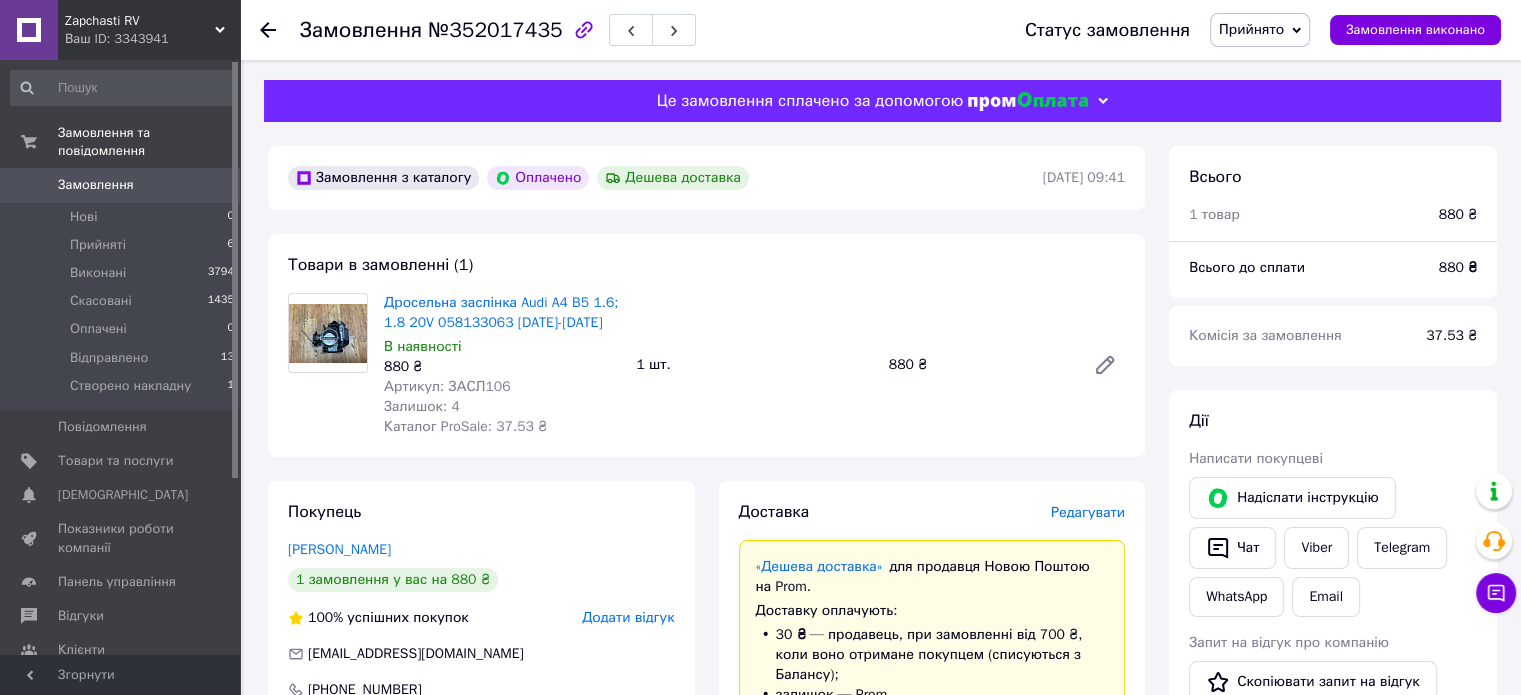 click on "Артикул: ЗАСЛ106" at bounding box center (502, 387) 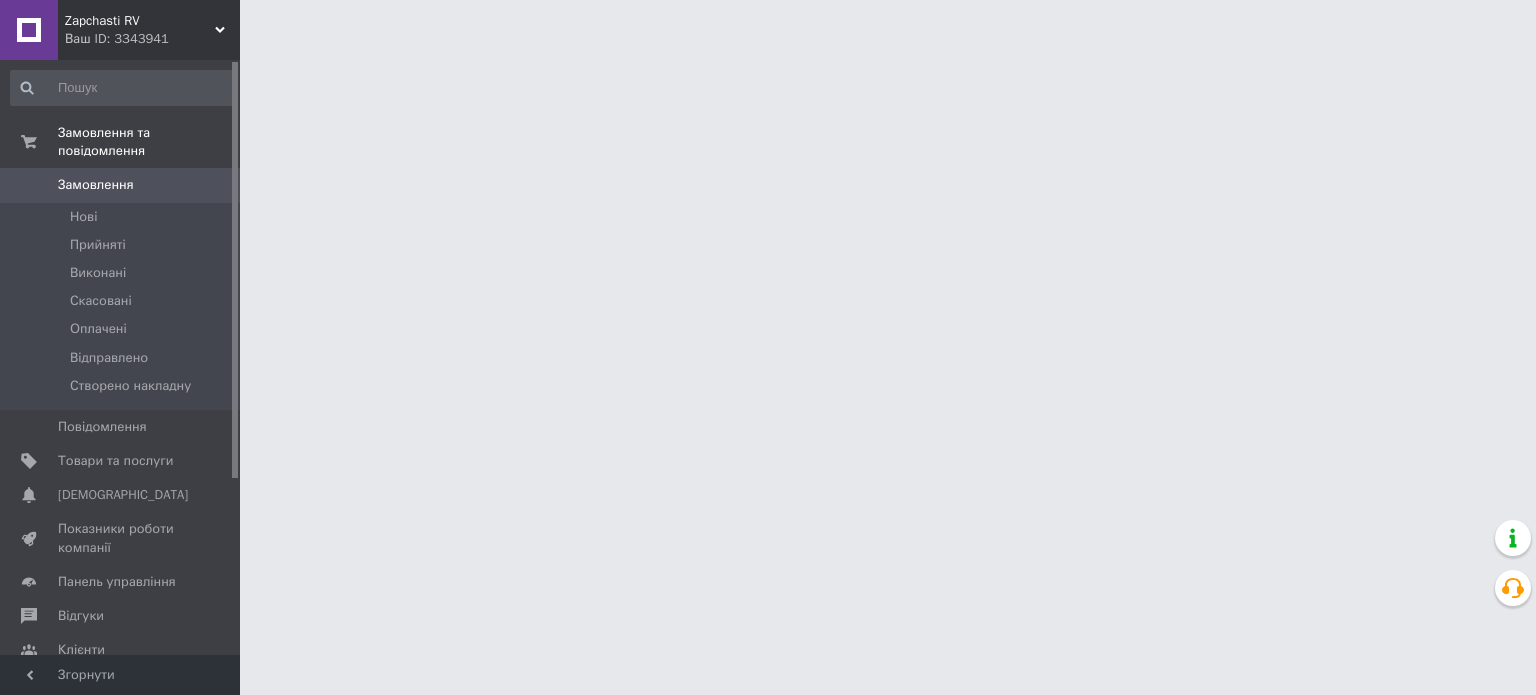 scroll, scrollTop: 0, scrollLeft: 0, axis: both 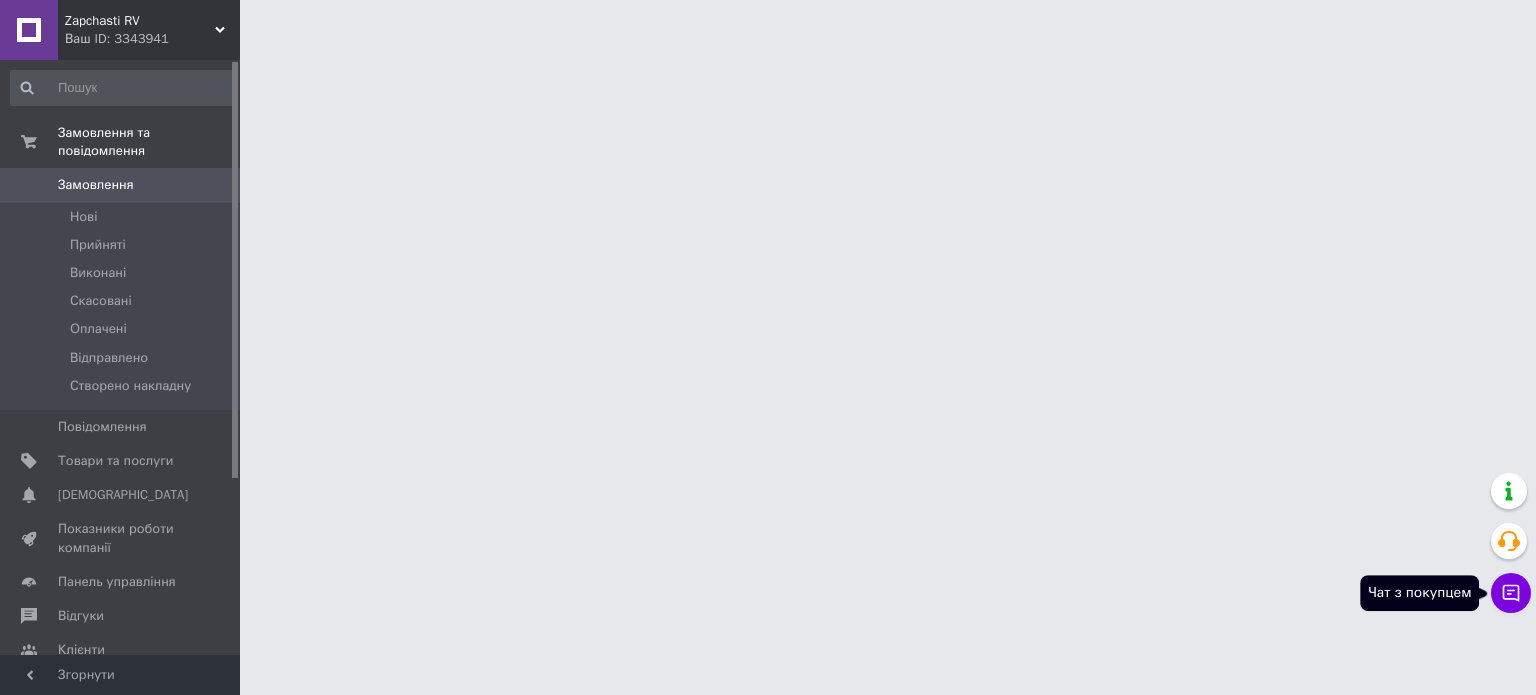 click 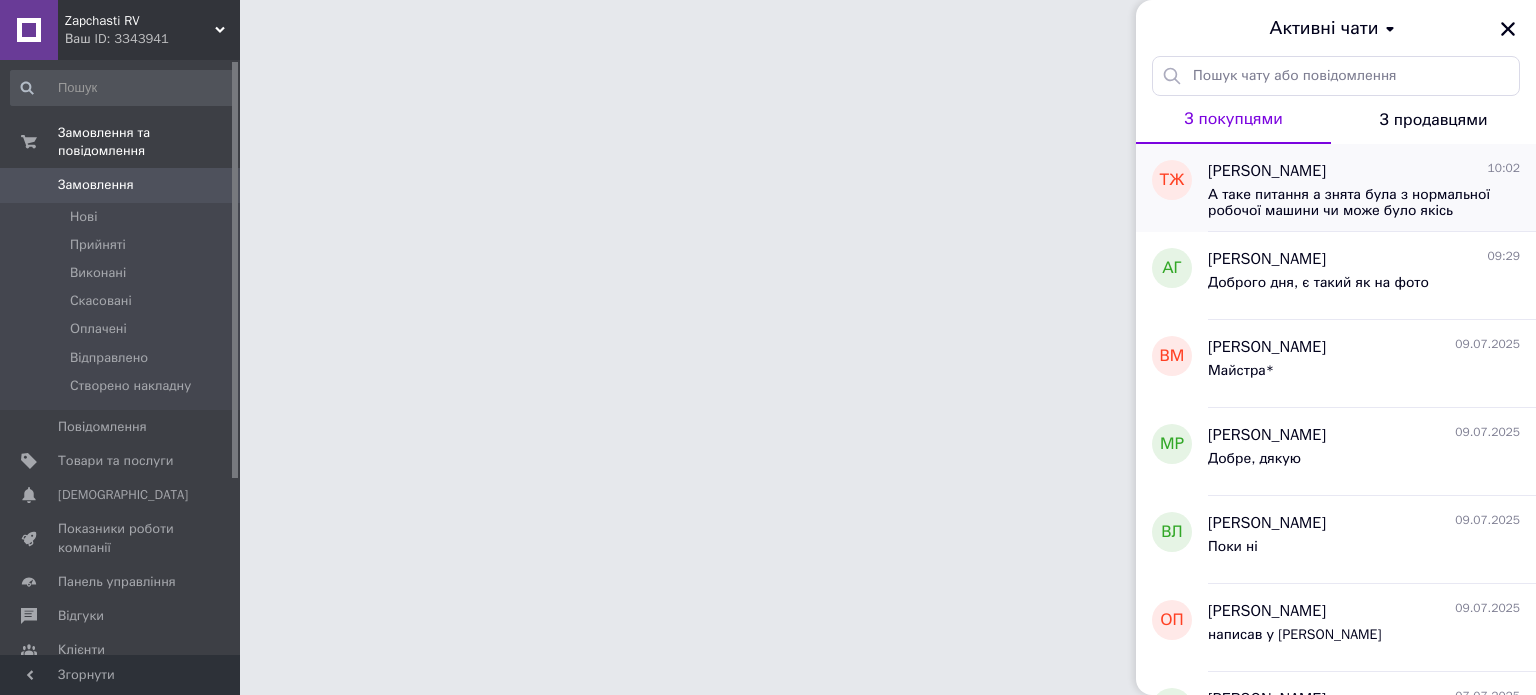 click on "А таке питання а знята була з нормальної робочої машини чи може було якісь несправності" at bounding box center (1350, 203) 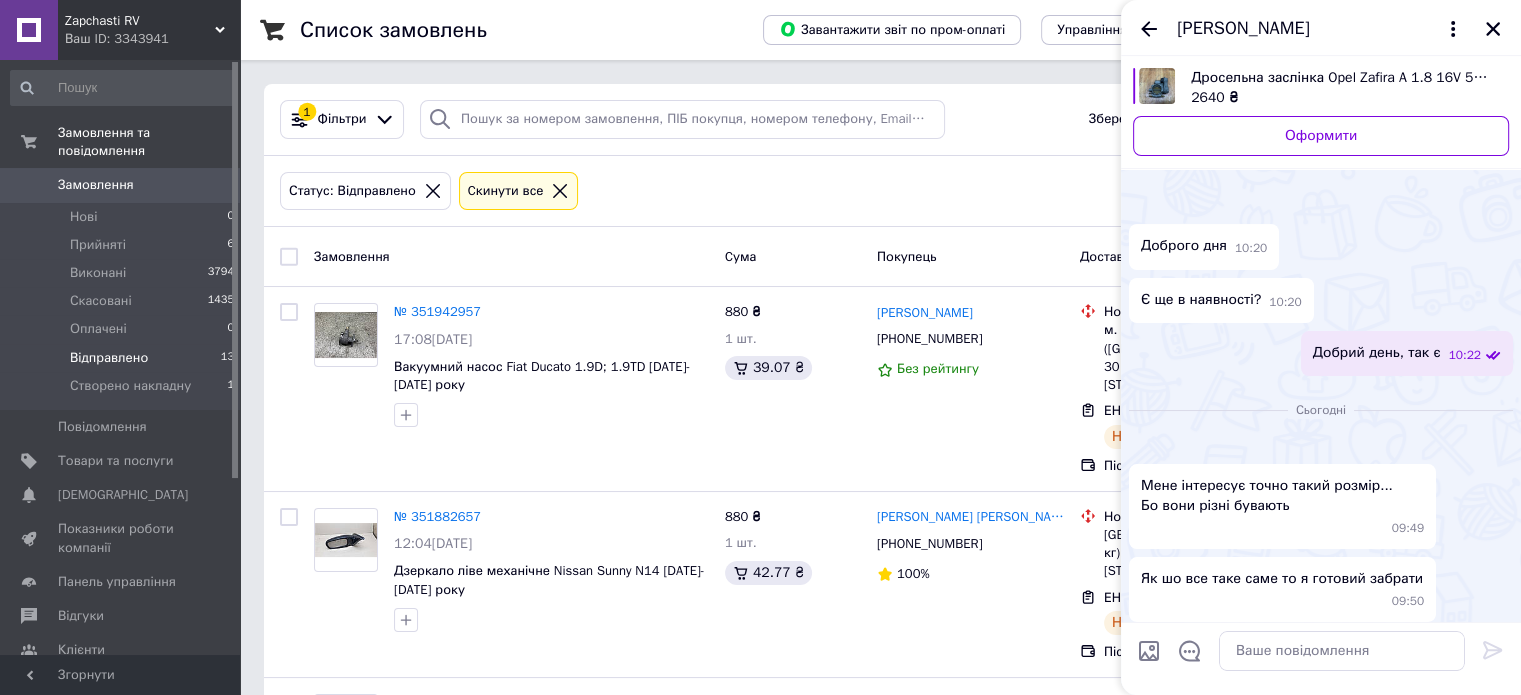 scroll, scrollTop: 0, scrollLeft: 0, axis: both 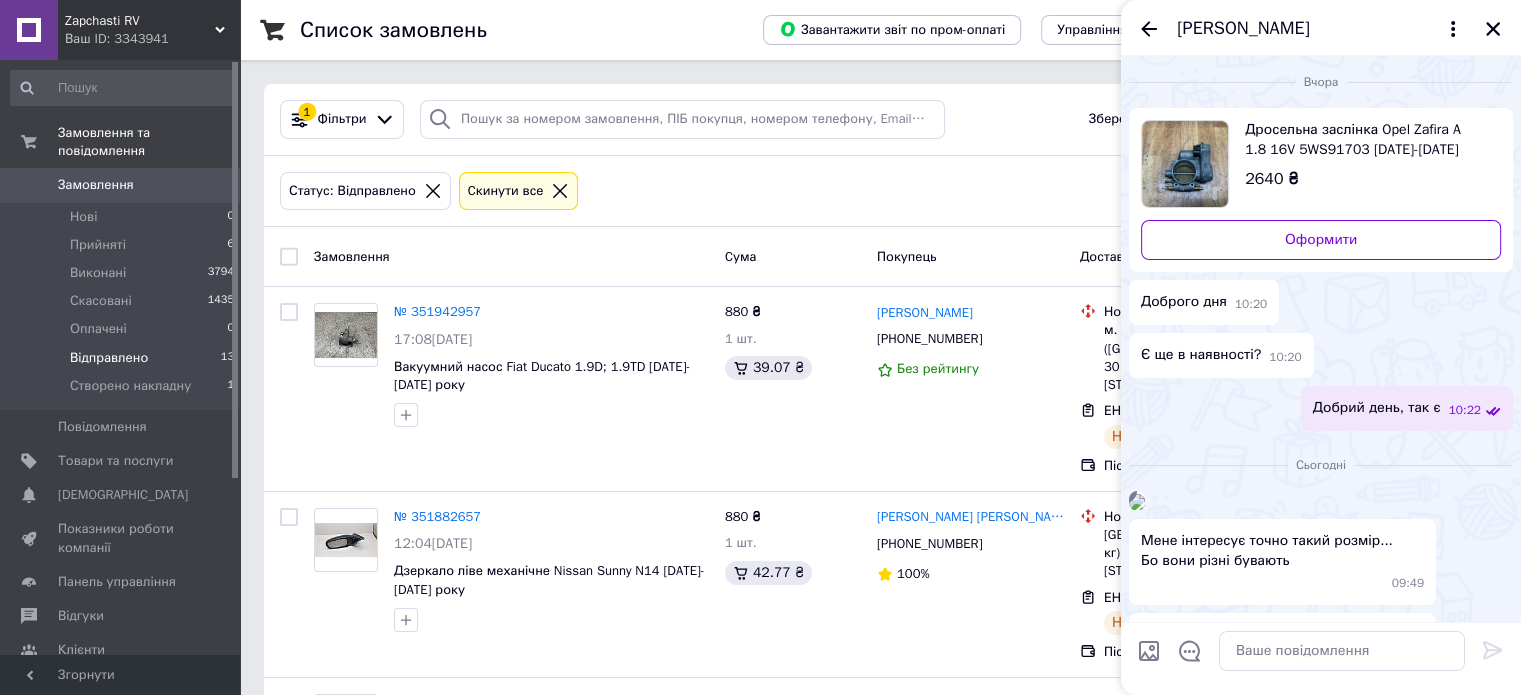 click on "2640 ₴" at bounding box center [1365, 179] 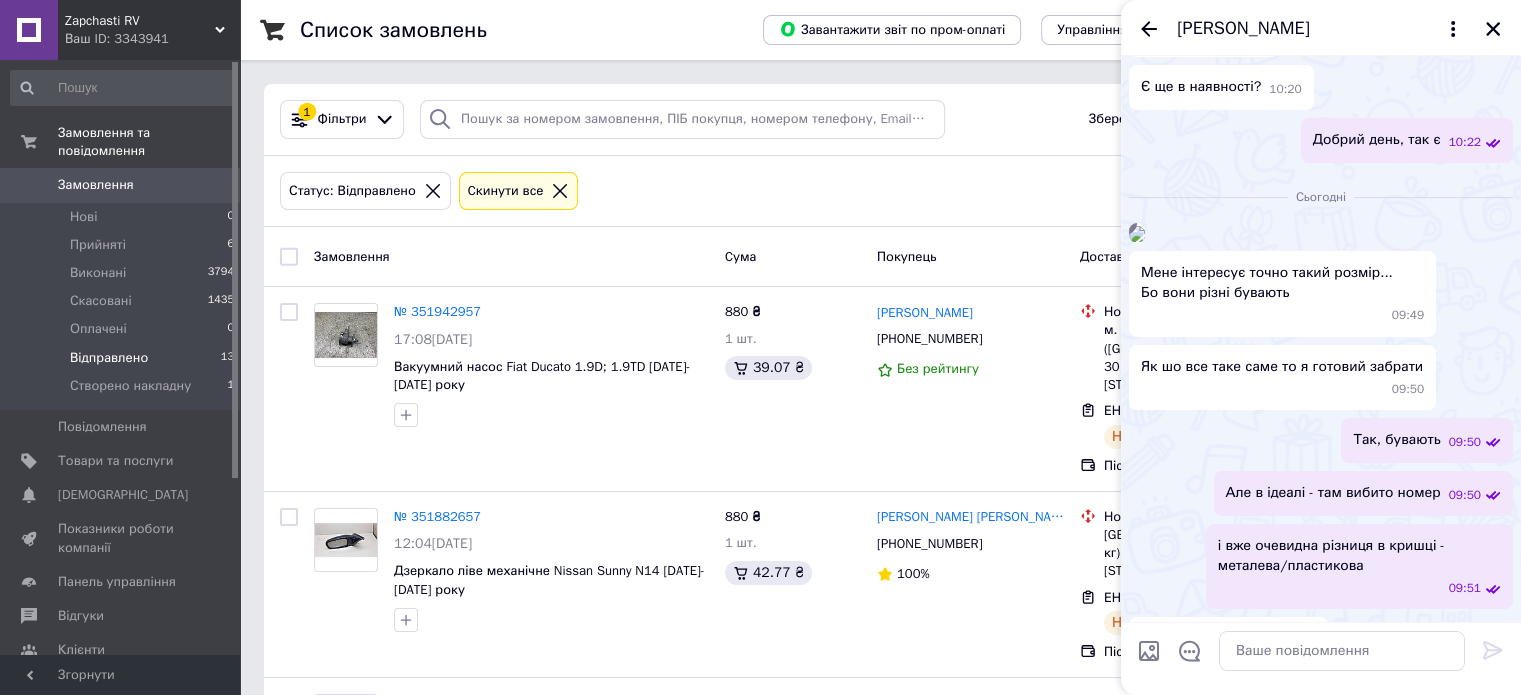 scroll, scrollTop: 300, scrollLeft: 0, axis: vertical 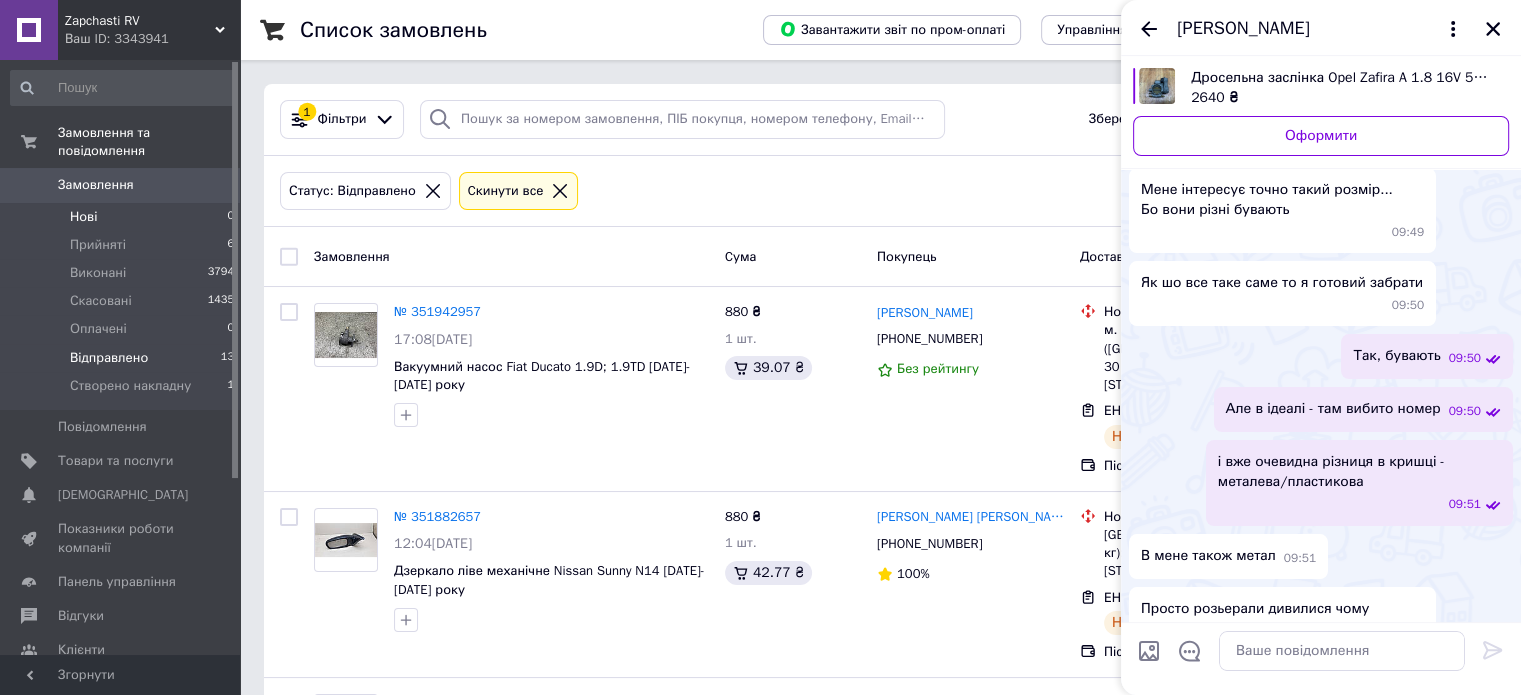 click on "Нові 0" at bounding box center [123, 217] 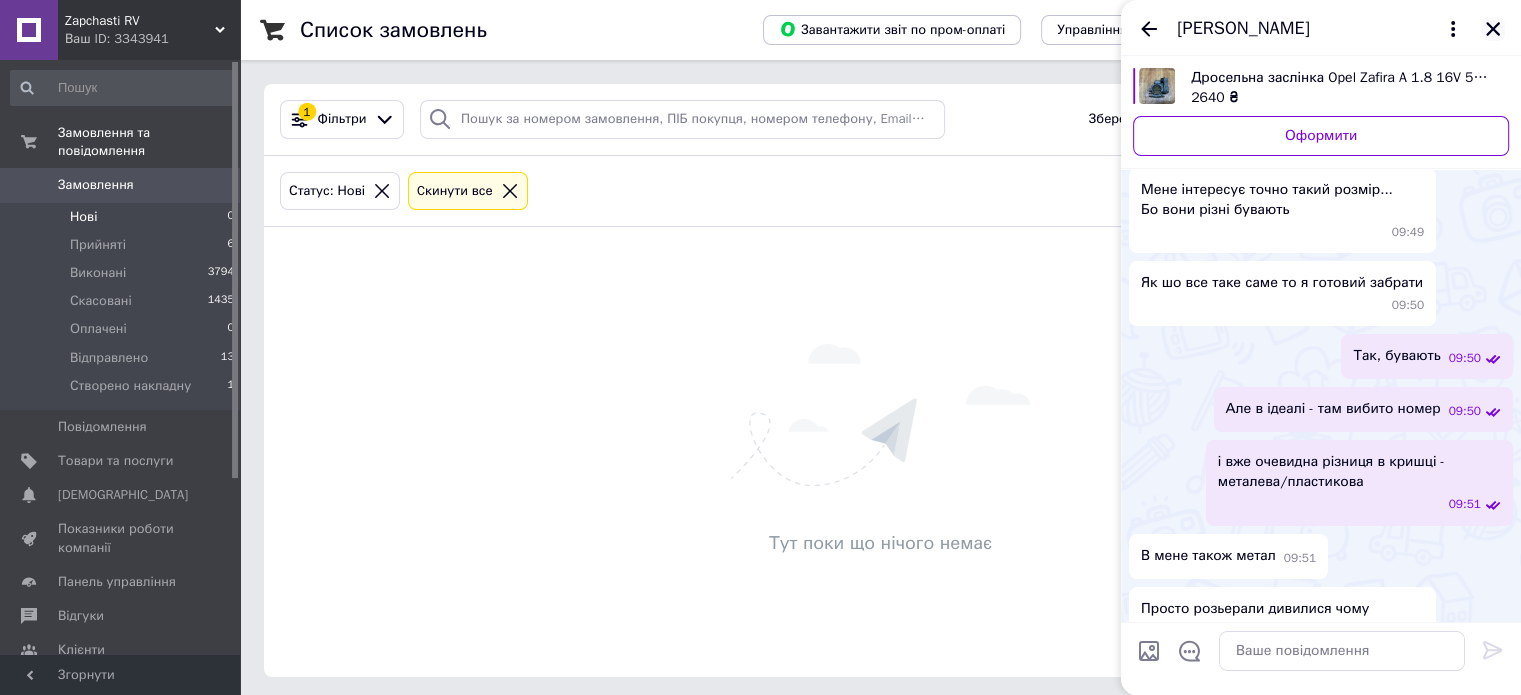 click 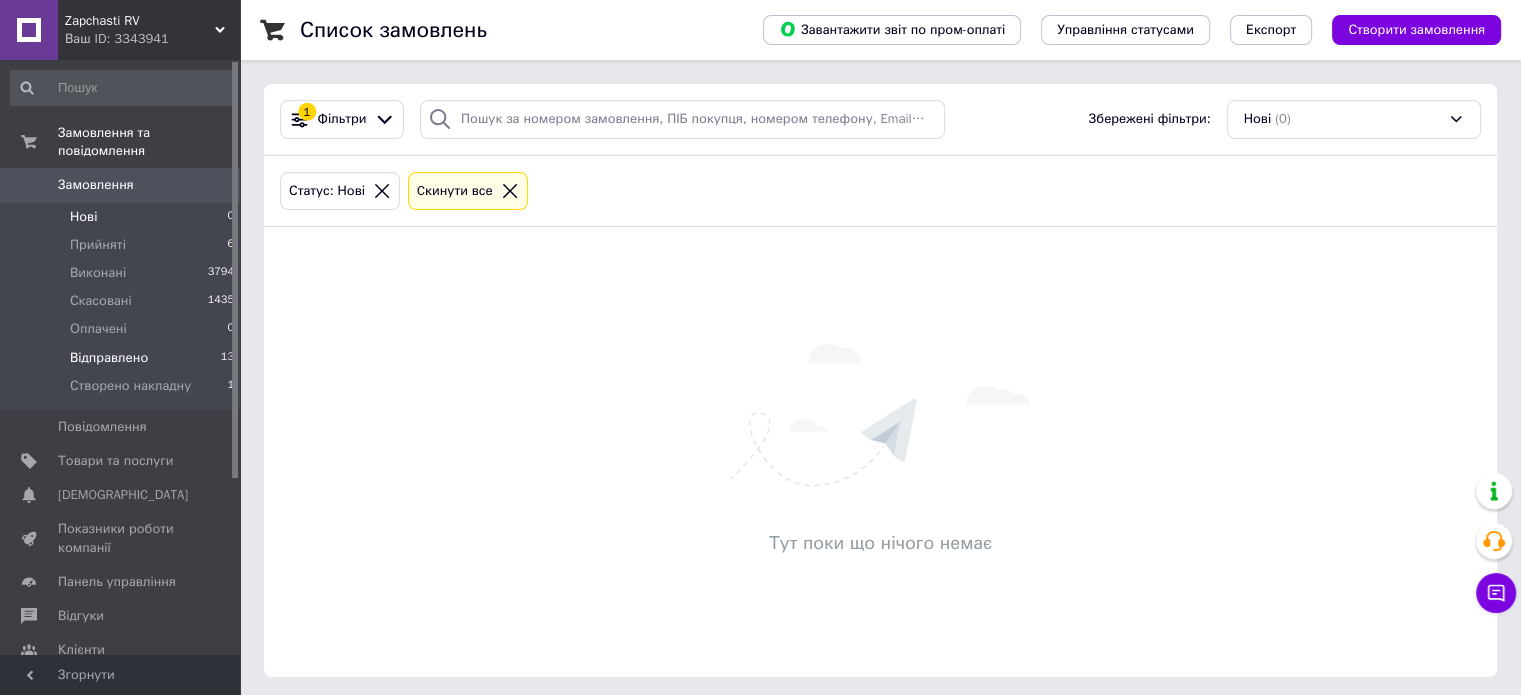 click on "Відправлено" at bounding box center (109, 358) 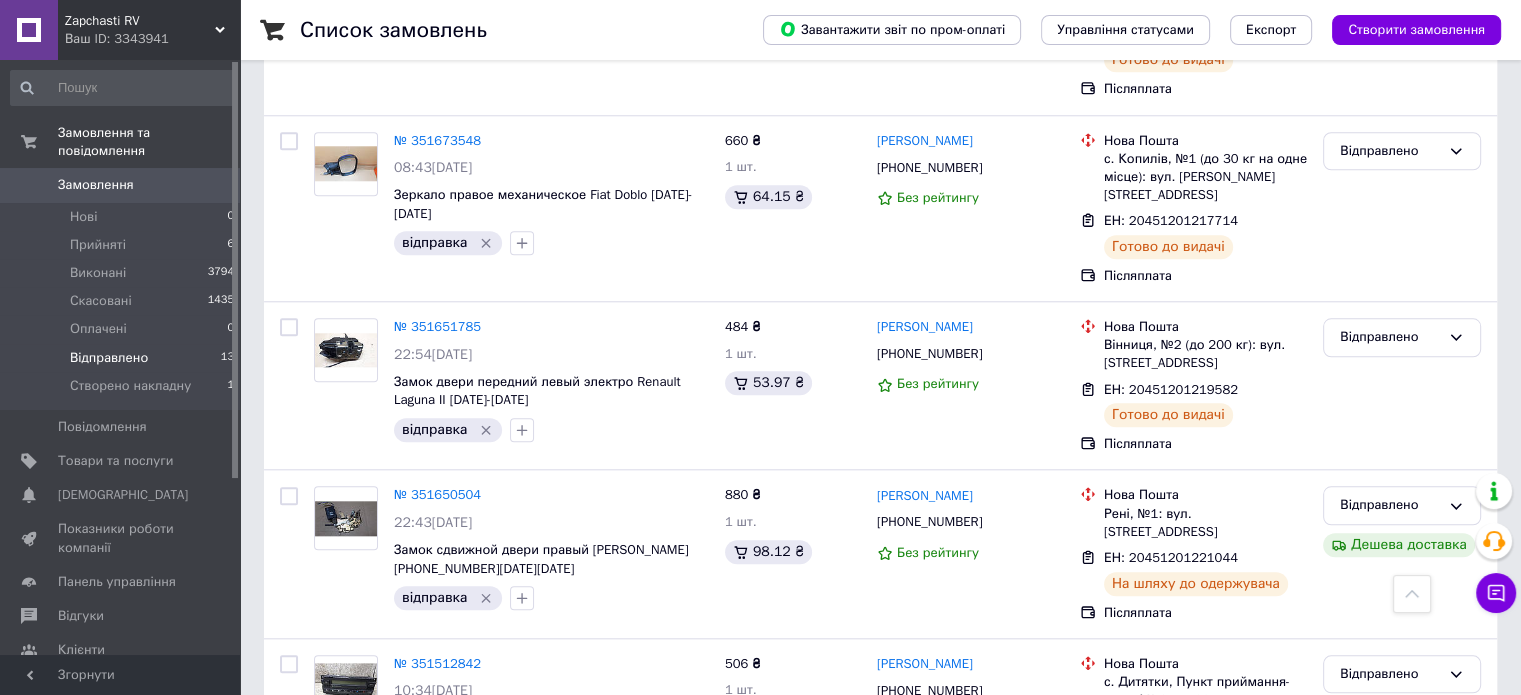scroll, scrollTop: 1934, scrollLeft: 0, axis: vertical 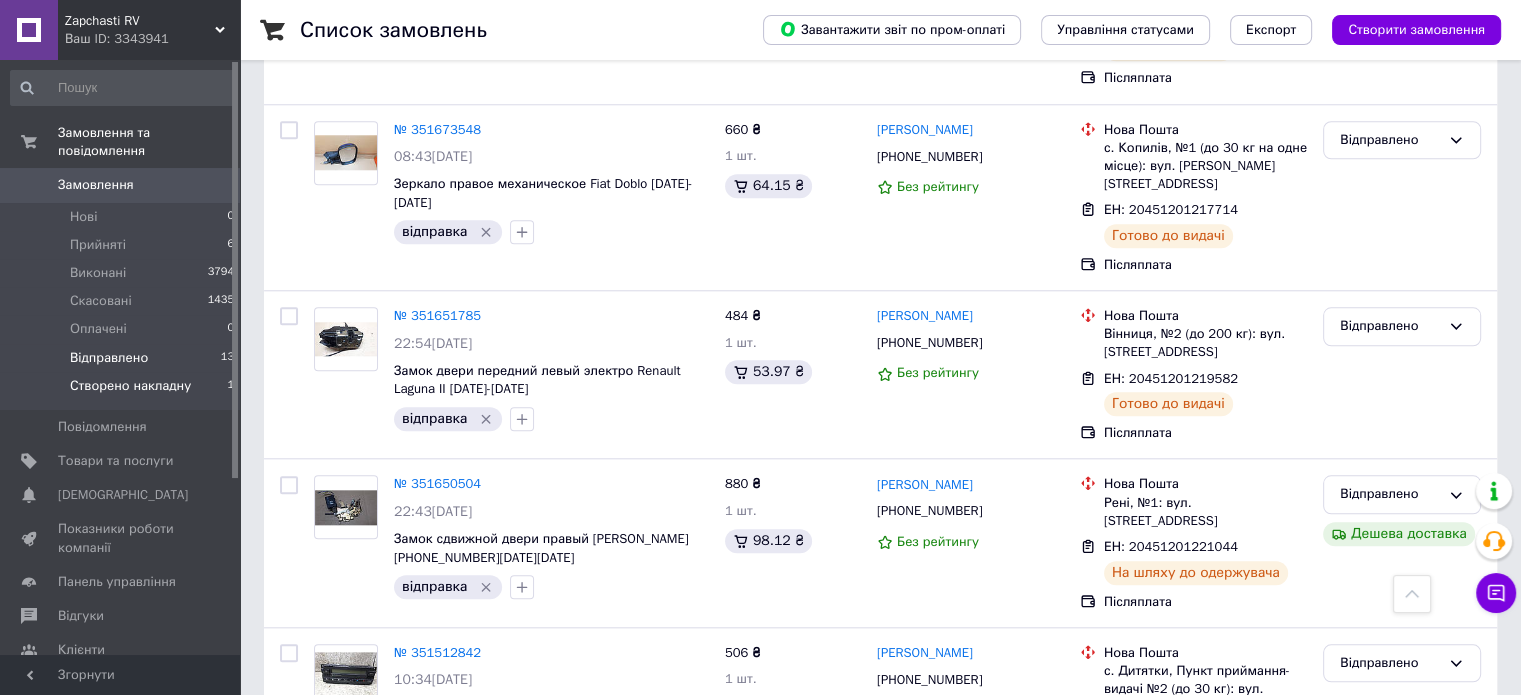 click on "Створено накладну 1" at bounding box center [123, 391] 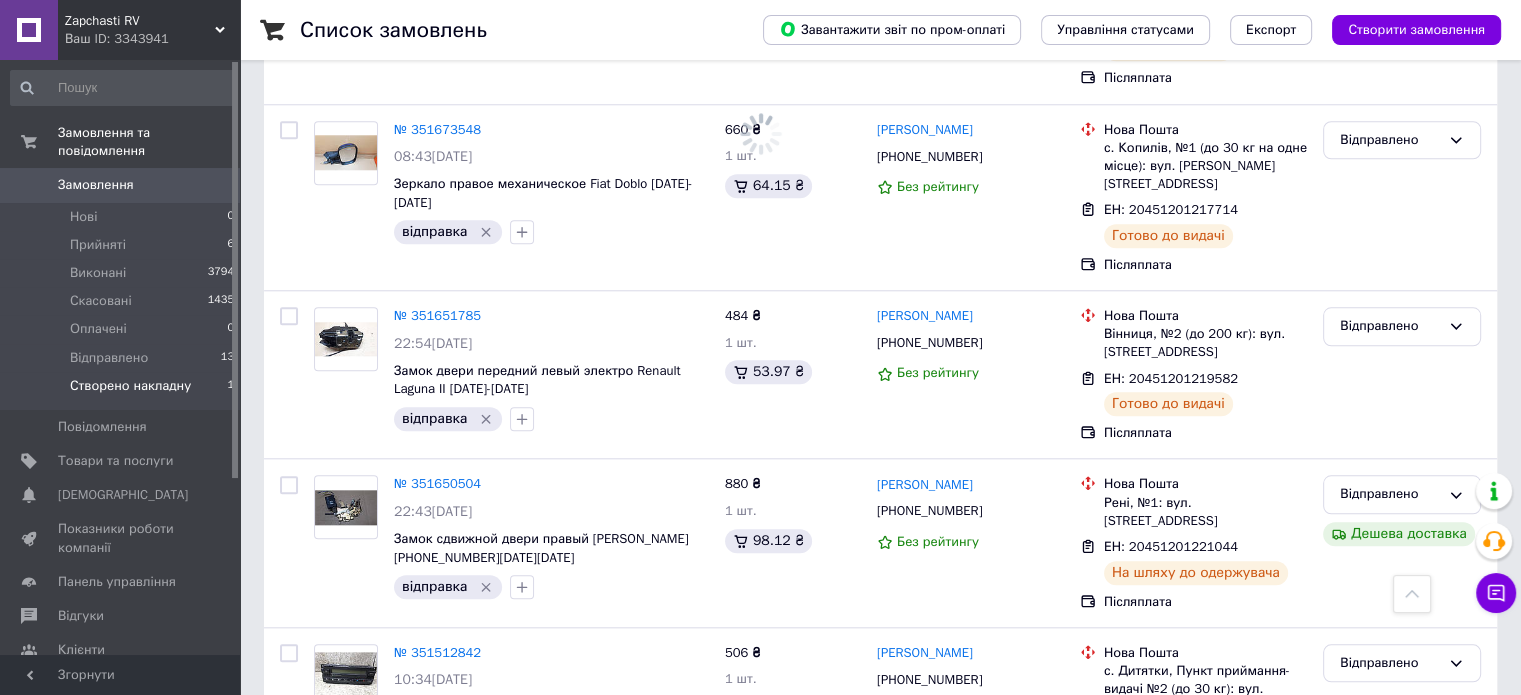 scroll, scrollTop: 0, scrollLeft: 0, axis: both 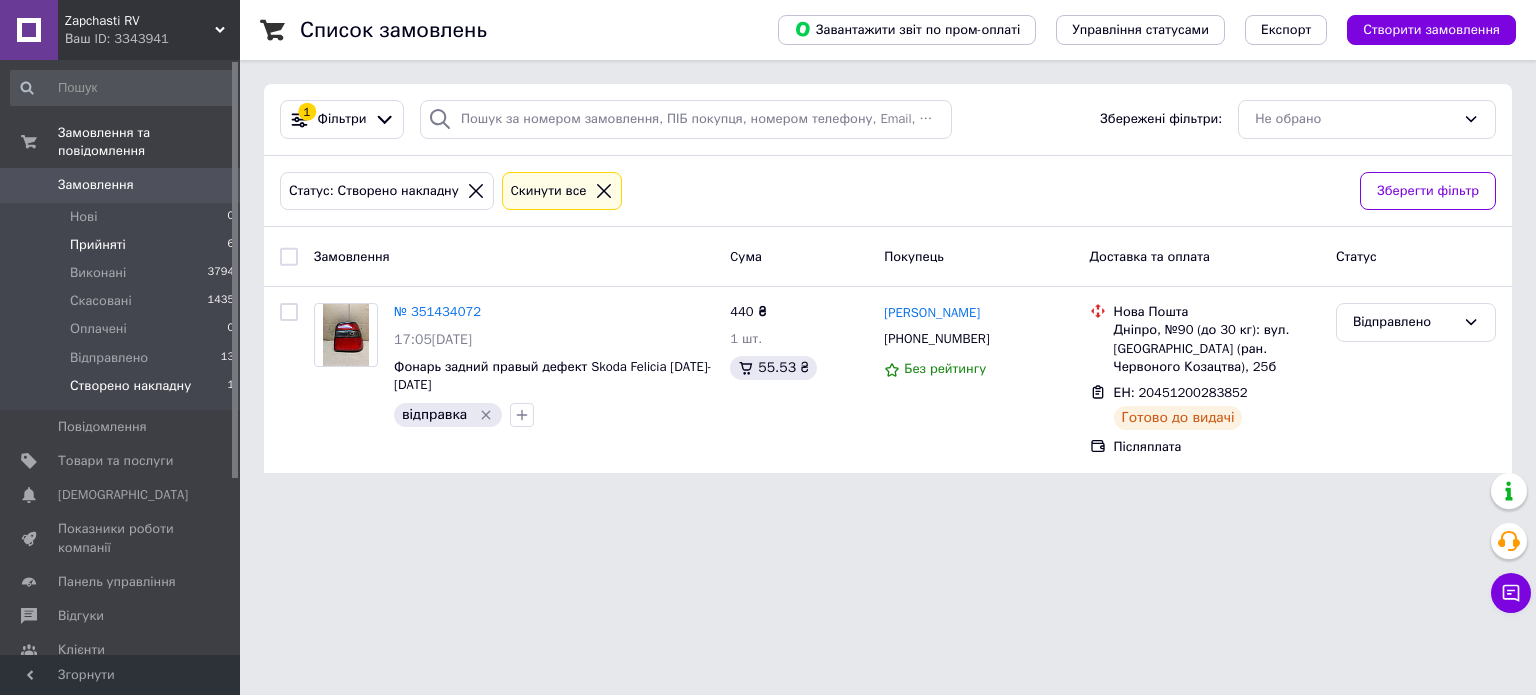 click on "Прийняті 6" at bounding box center (123, 245) 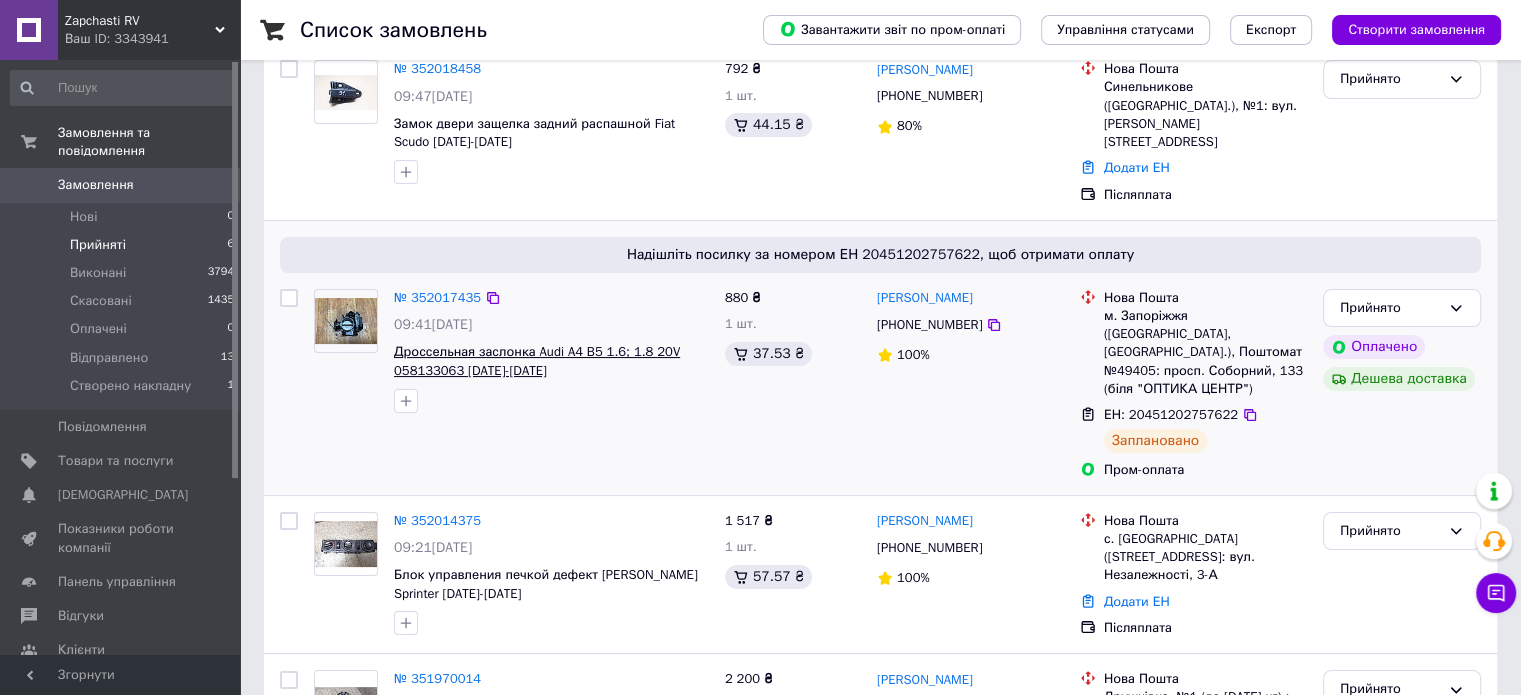 scroll, scrollTop: 300, scrollLeft: 0, axis: vertical 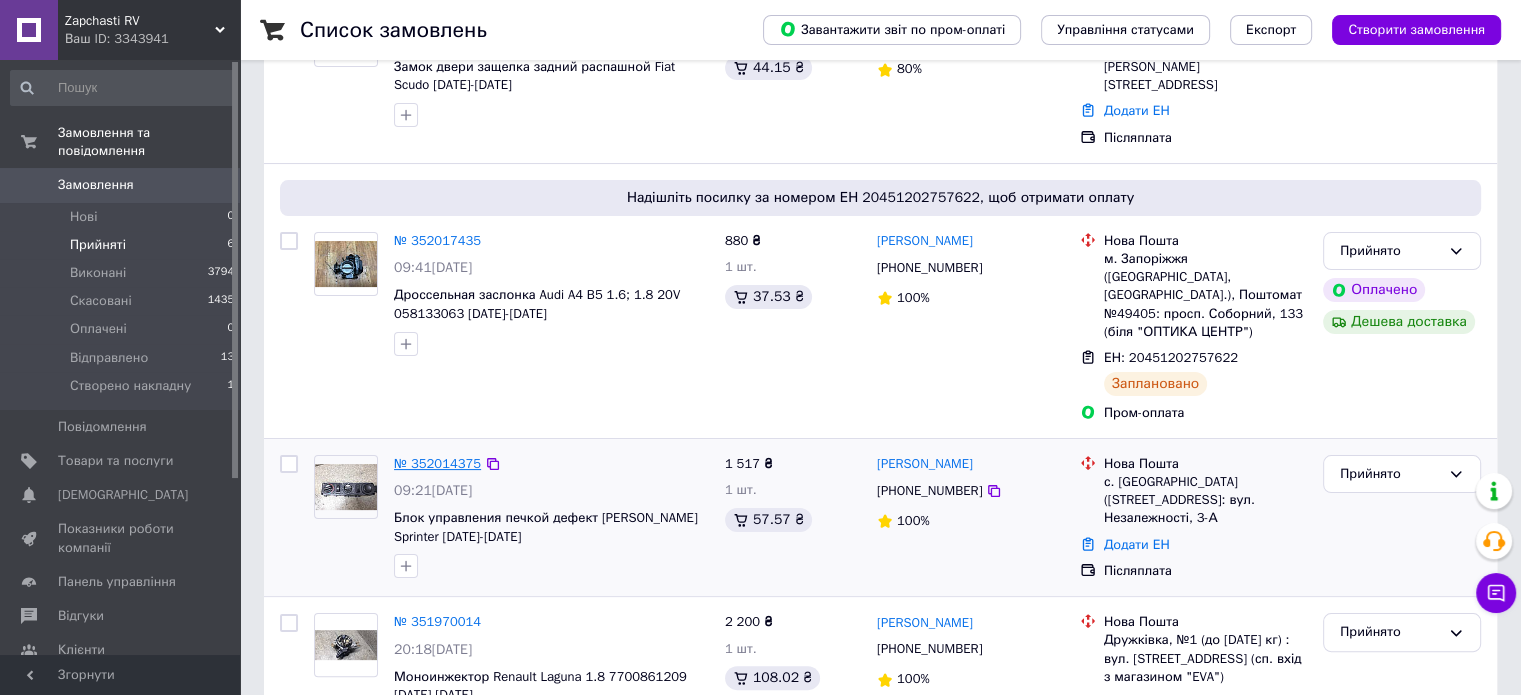 click on "№ 352014375" at bounding box center (437, 463) 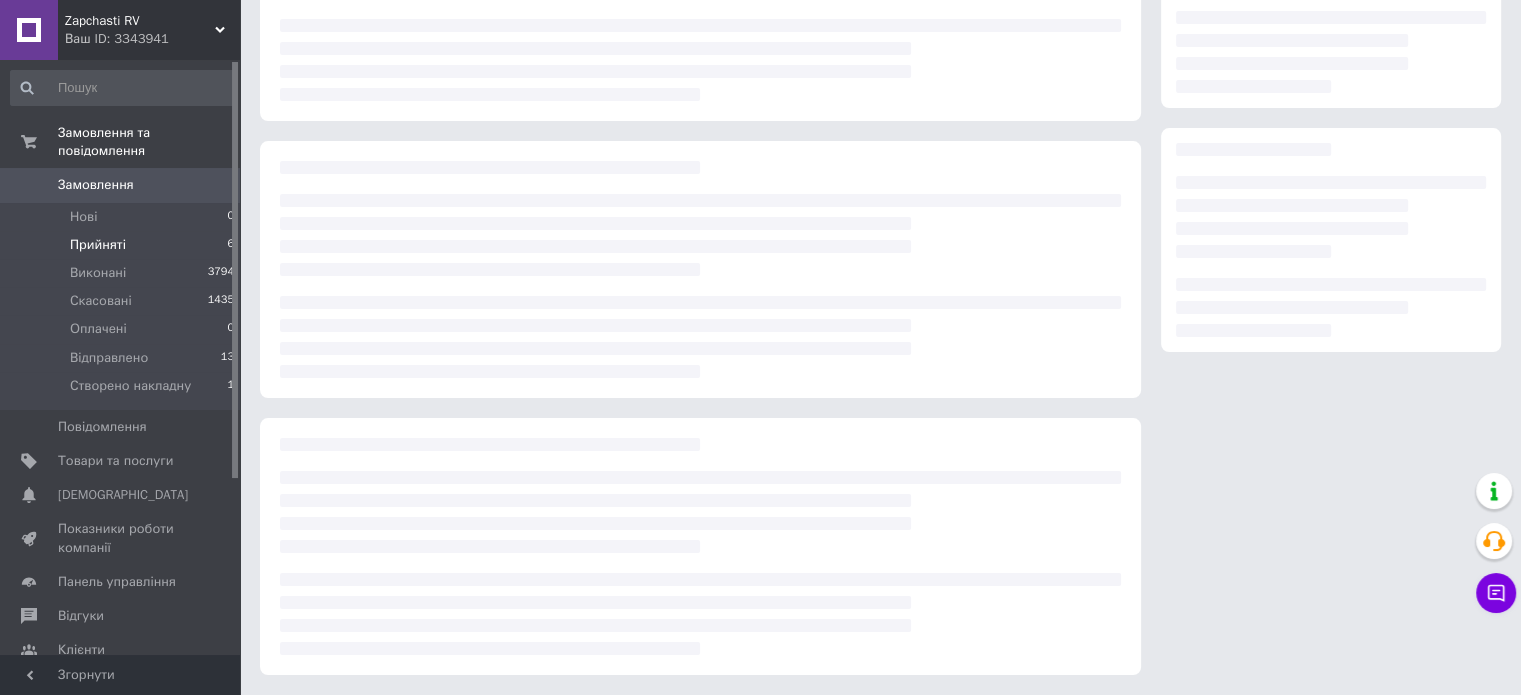 scroll, scrollTop: 0, scrollLeft: 0, axis: both 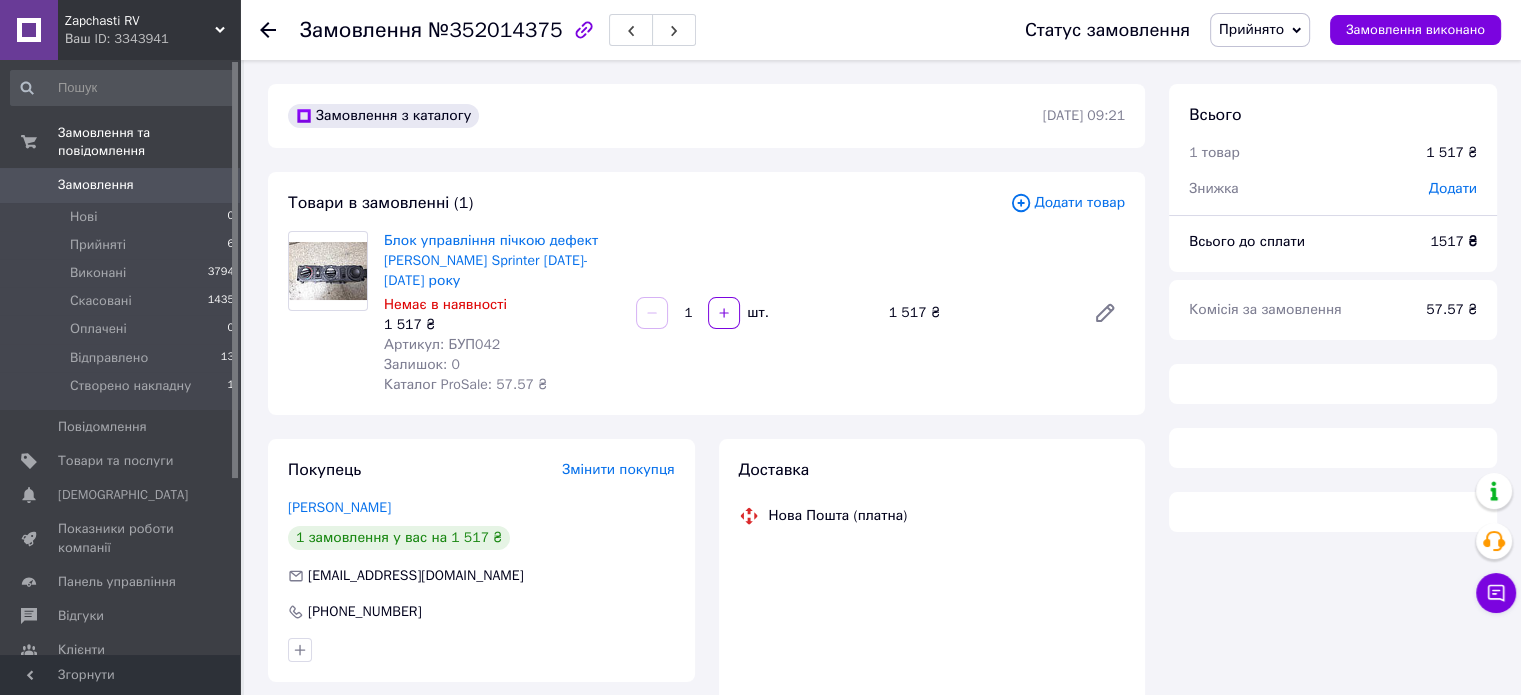 click on "Артикул: БУП042" at bounding box center (442, 344) 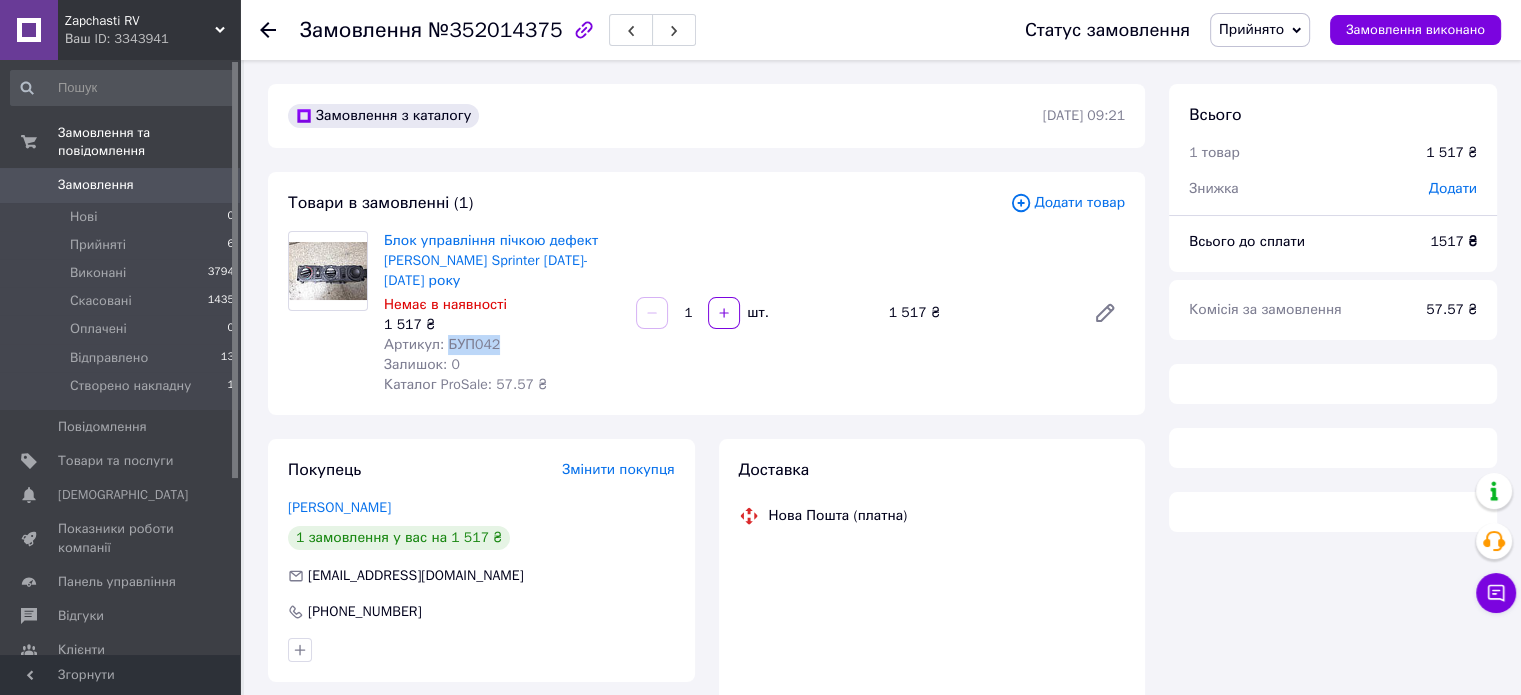 click on "Артикул: БУП042" at bounding box center (442, 344) 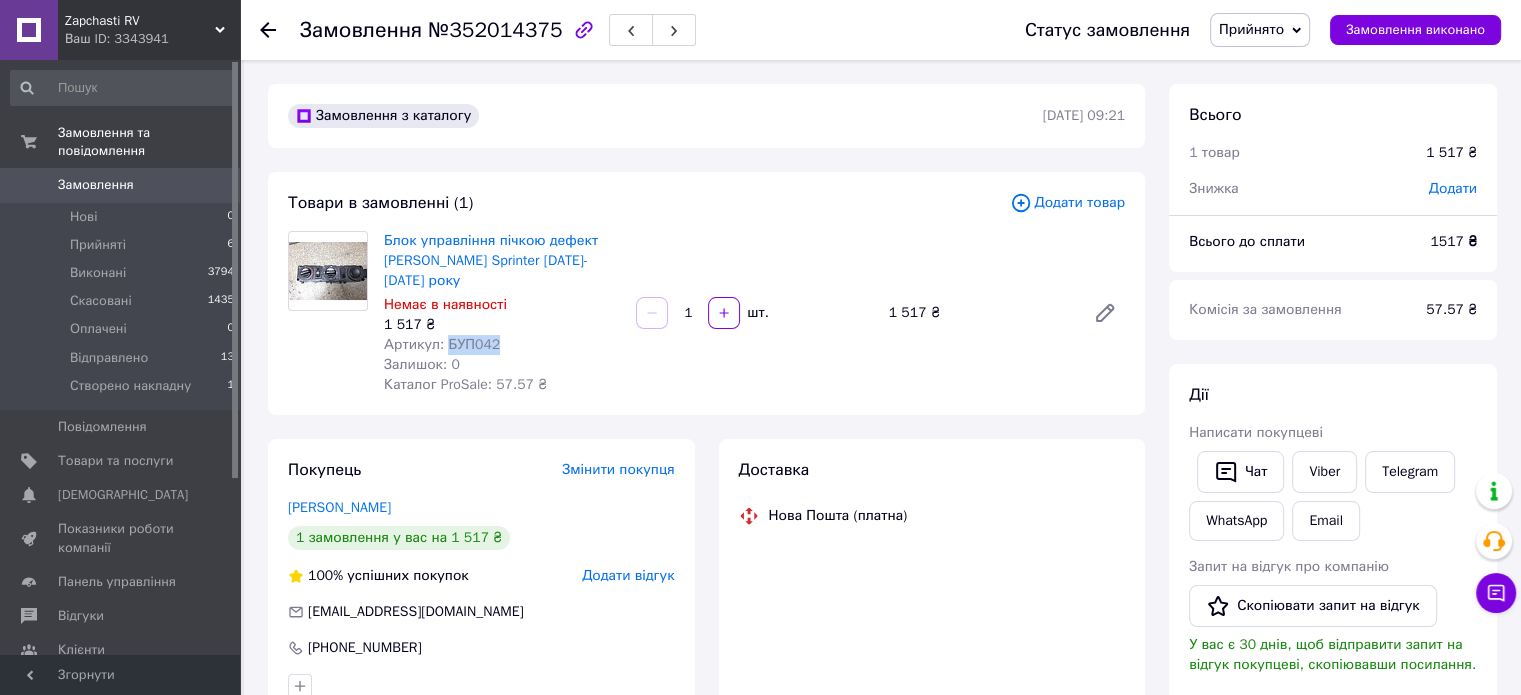 copy on "БУП042" 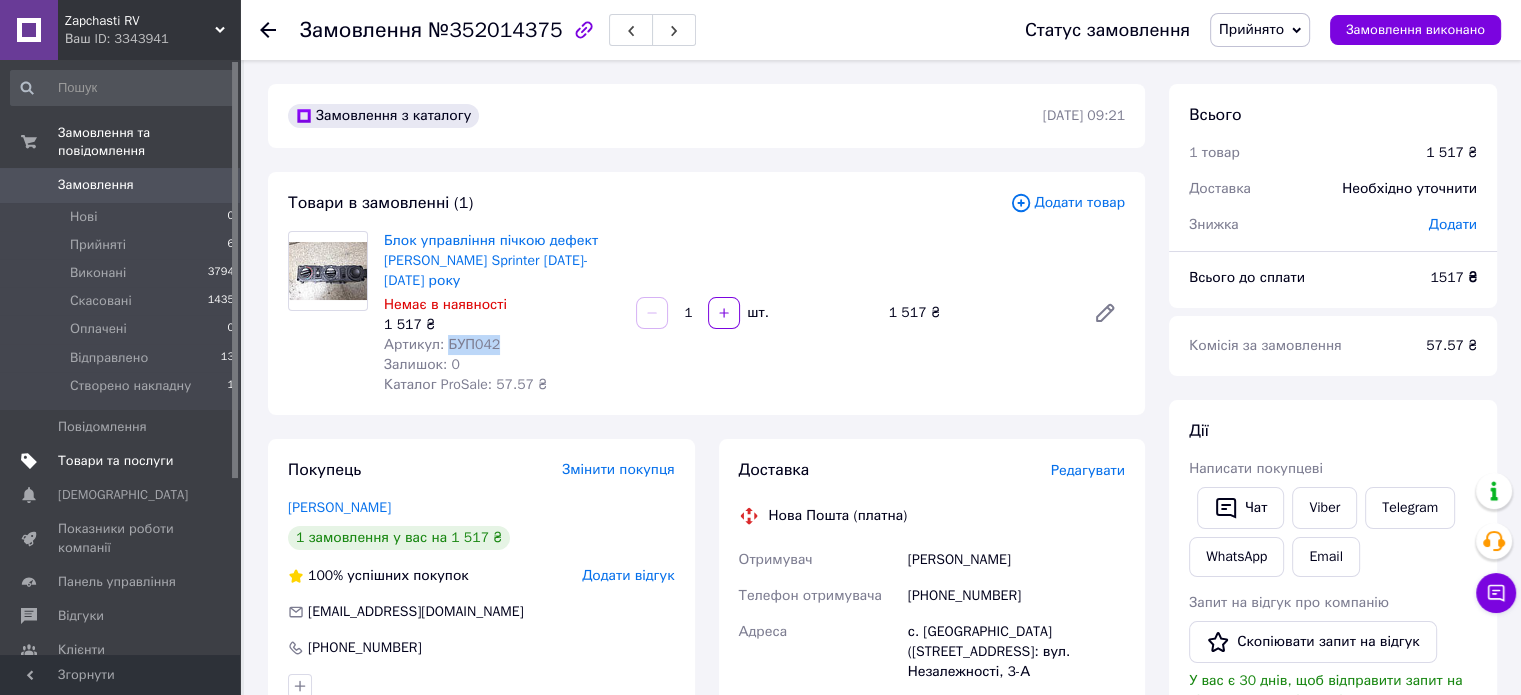 click on "Товари та послуги" at bounding box center (121, 461) 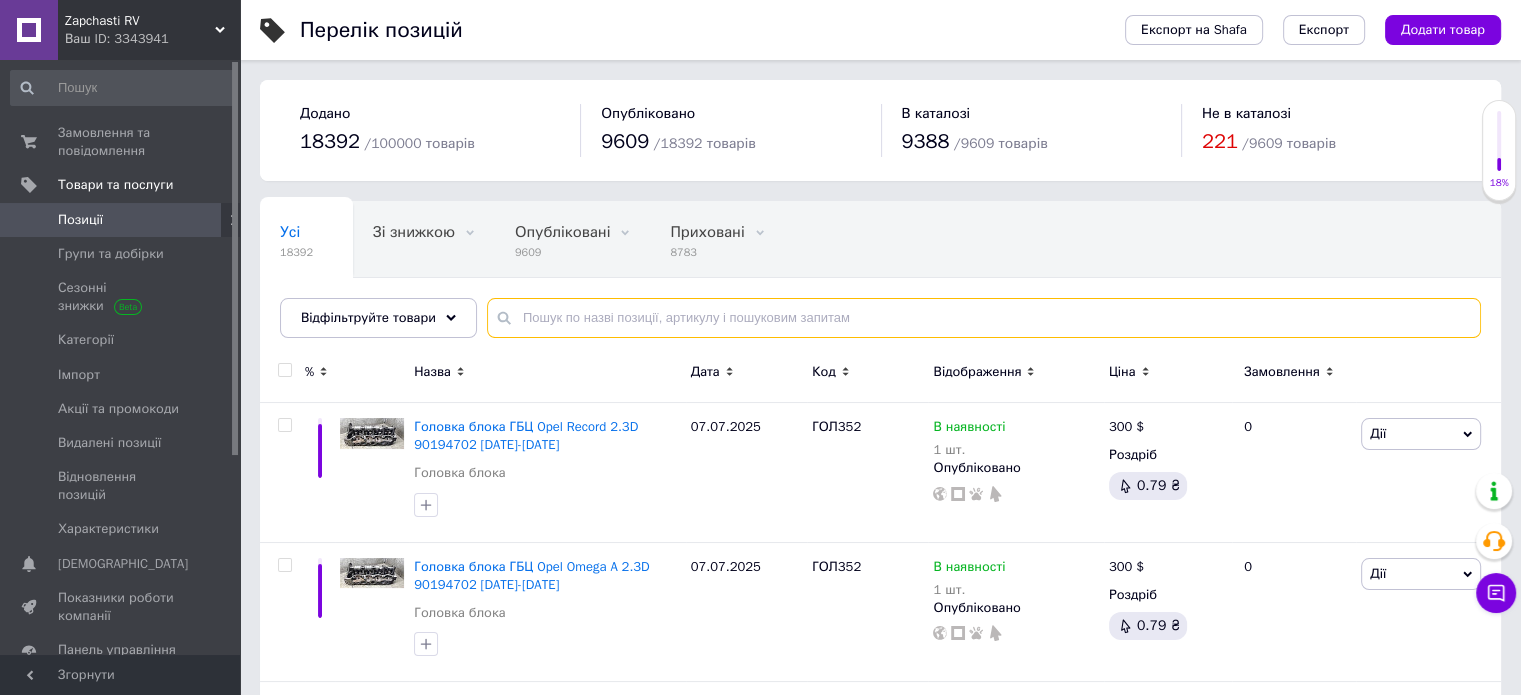 click at bounding box center [984, 318] 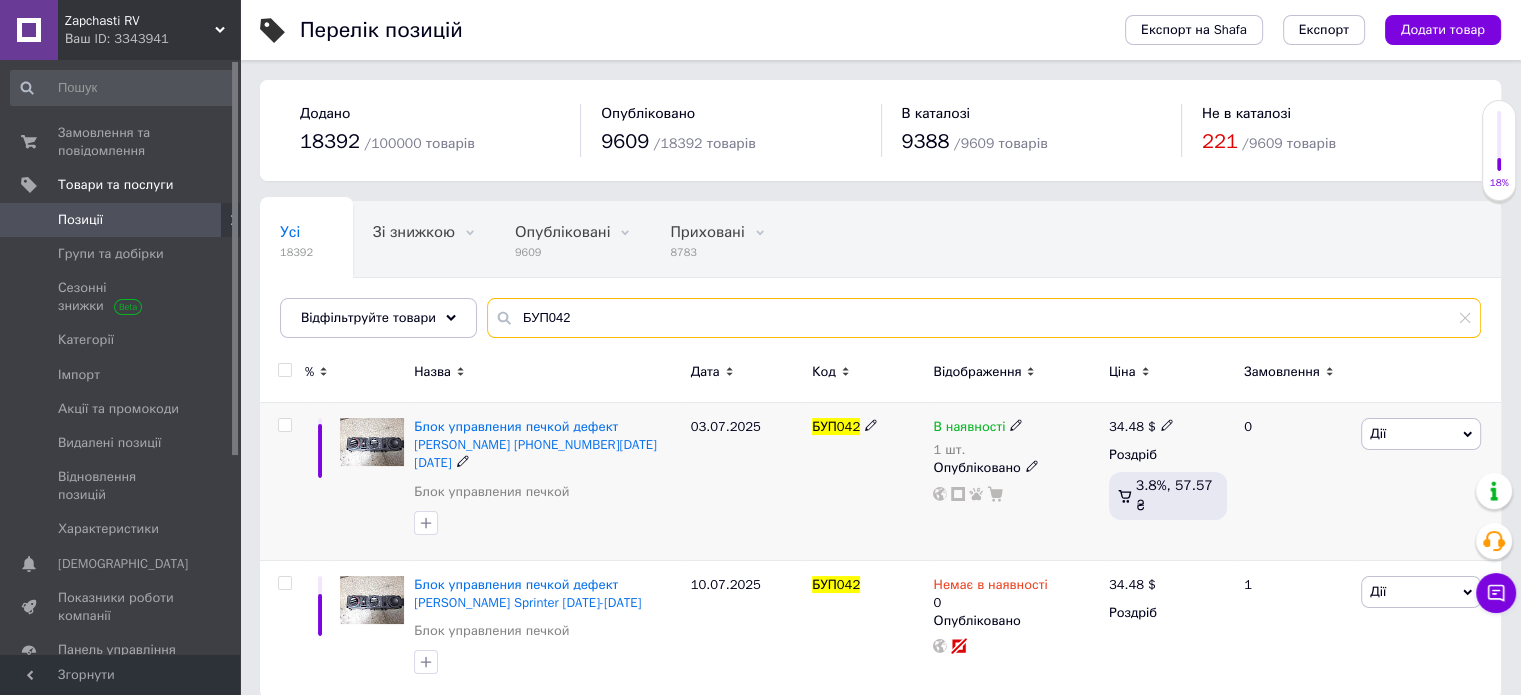 type on "БУП042" 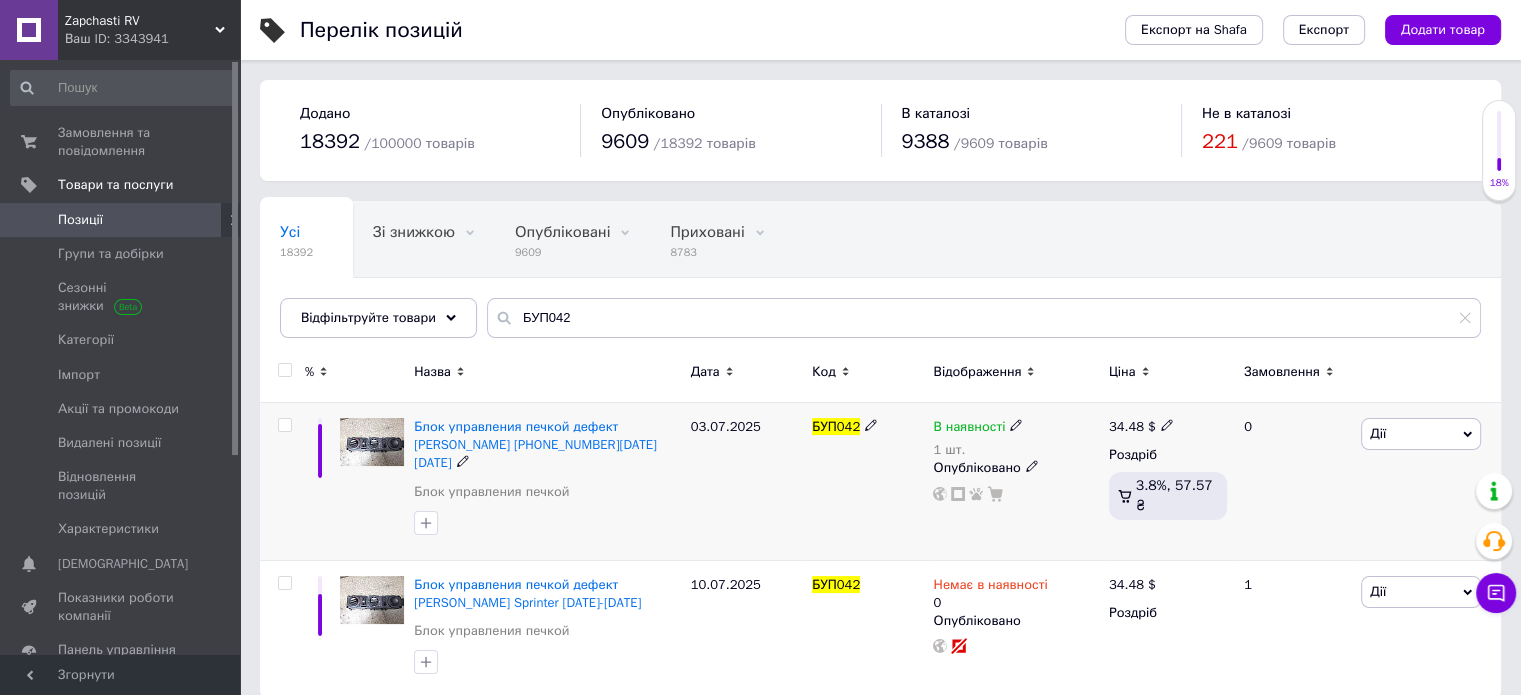 click on "В наявності" at bounding box center (969, 429) 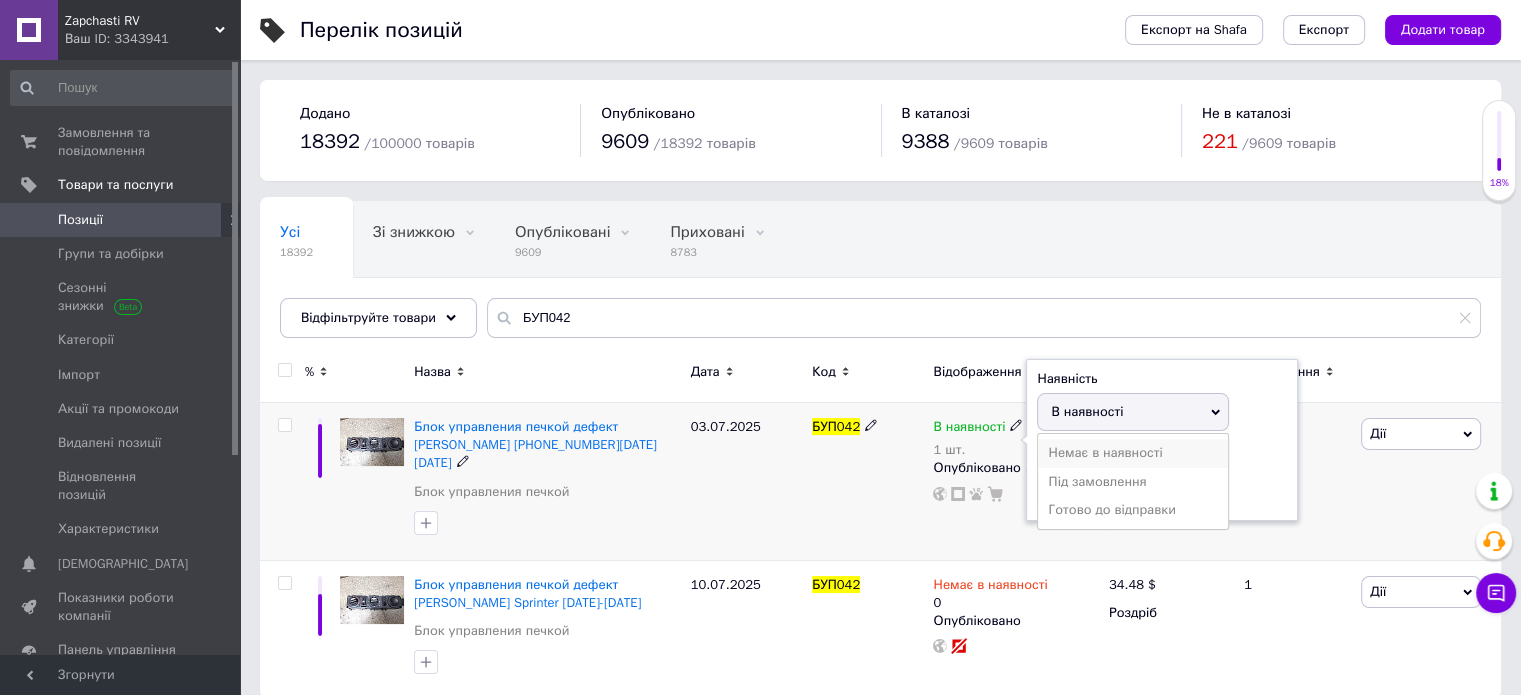 click on "Немає в наявності" at bounding box center [1133, 453] 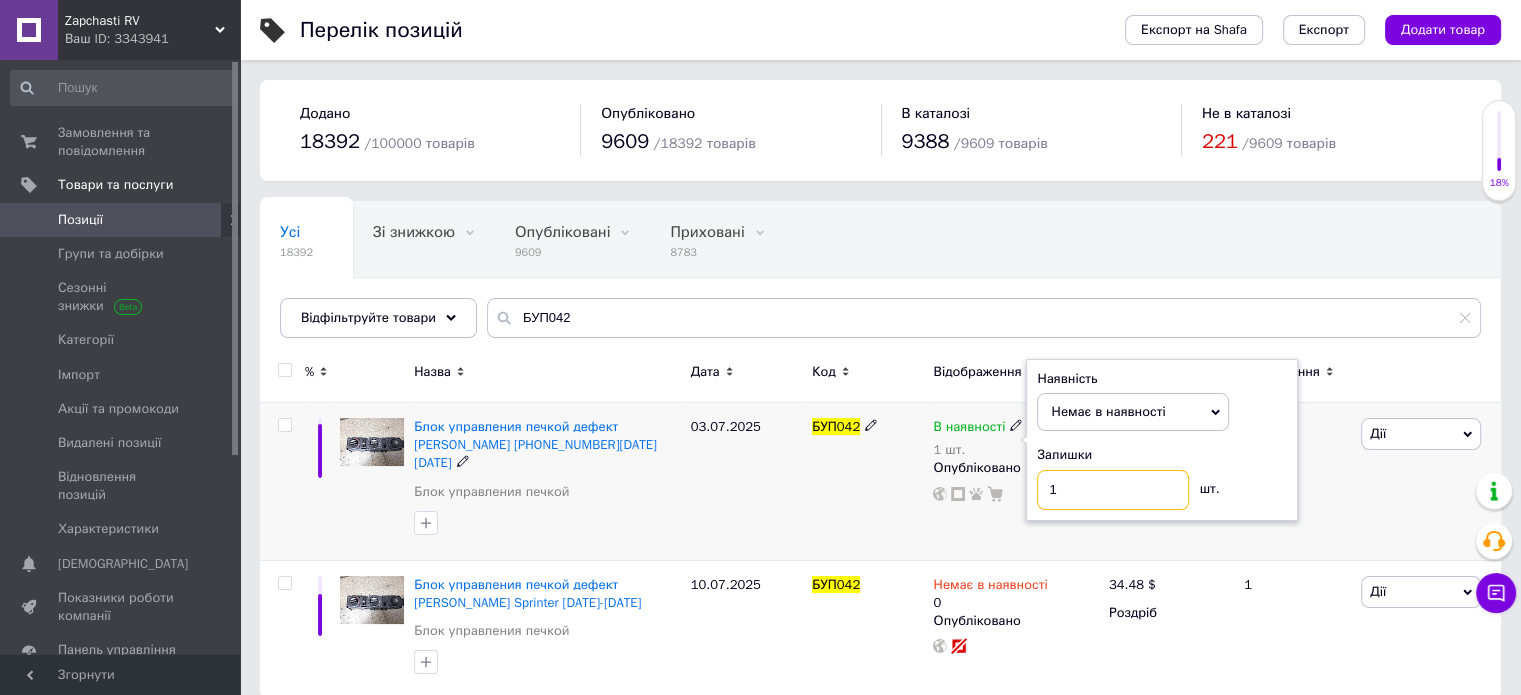 click on "1" at bounding box center [1113, 490] 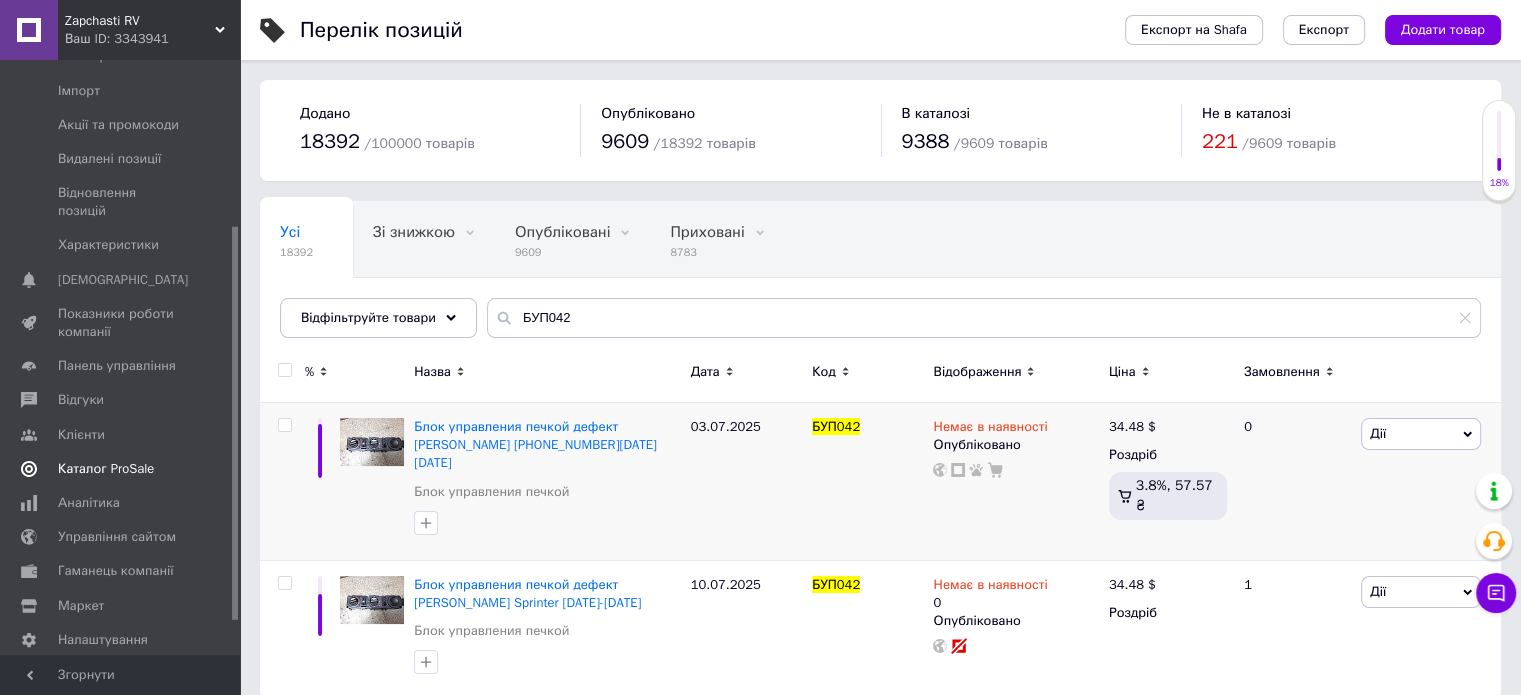 scroll, scrollTop: 301, scrollLeft: 0, axis: vertical 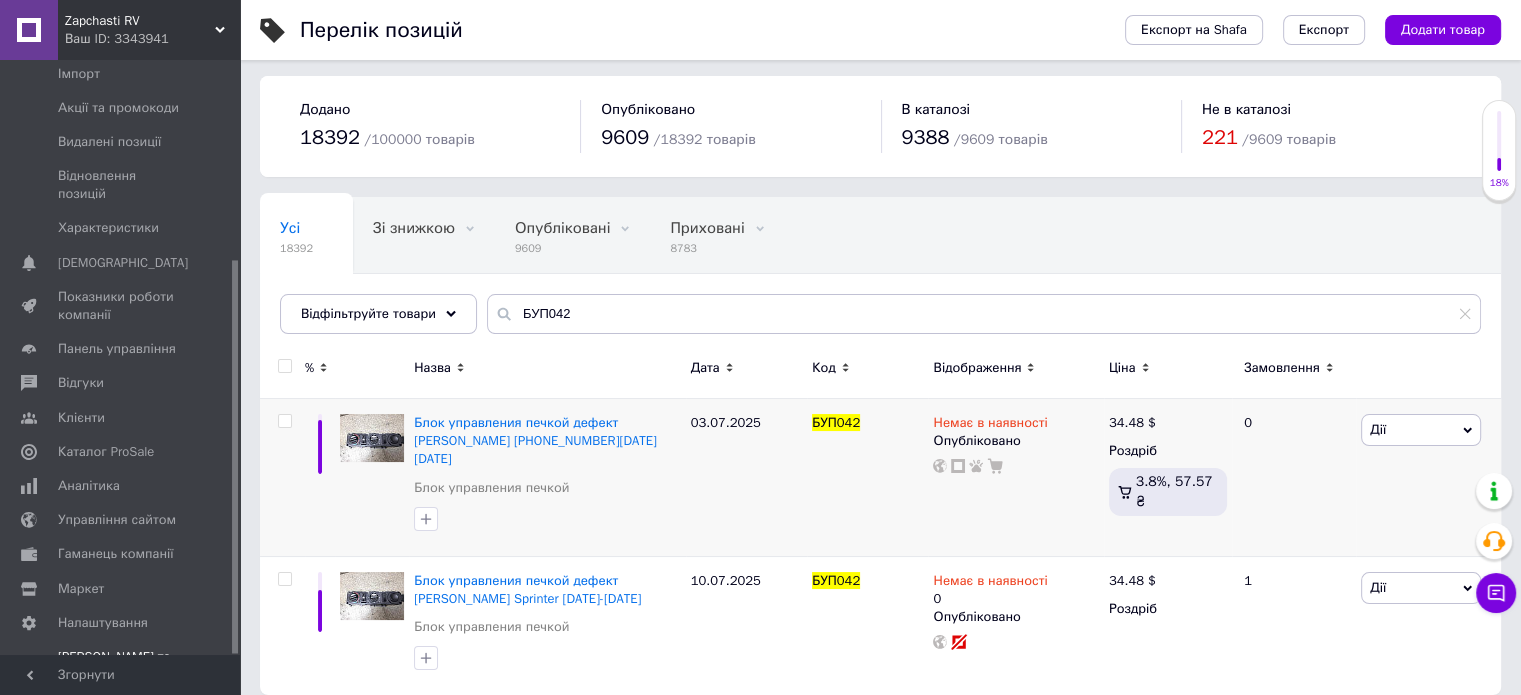 click on "Тарифи та рахунки Prom топ" at bounding box center (121, 675) 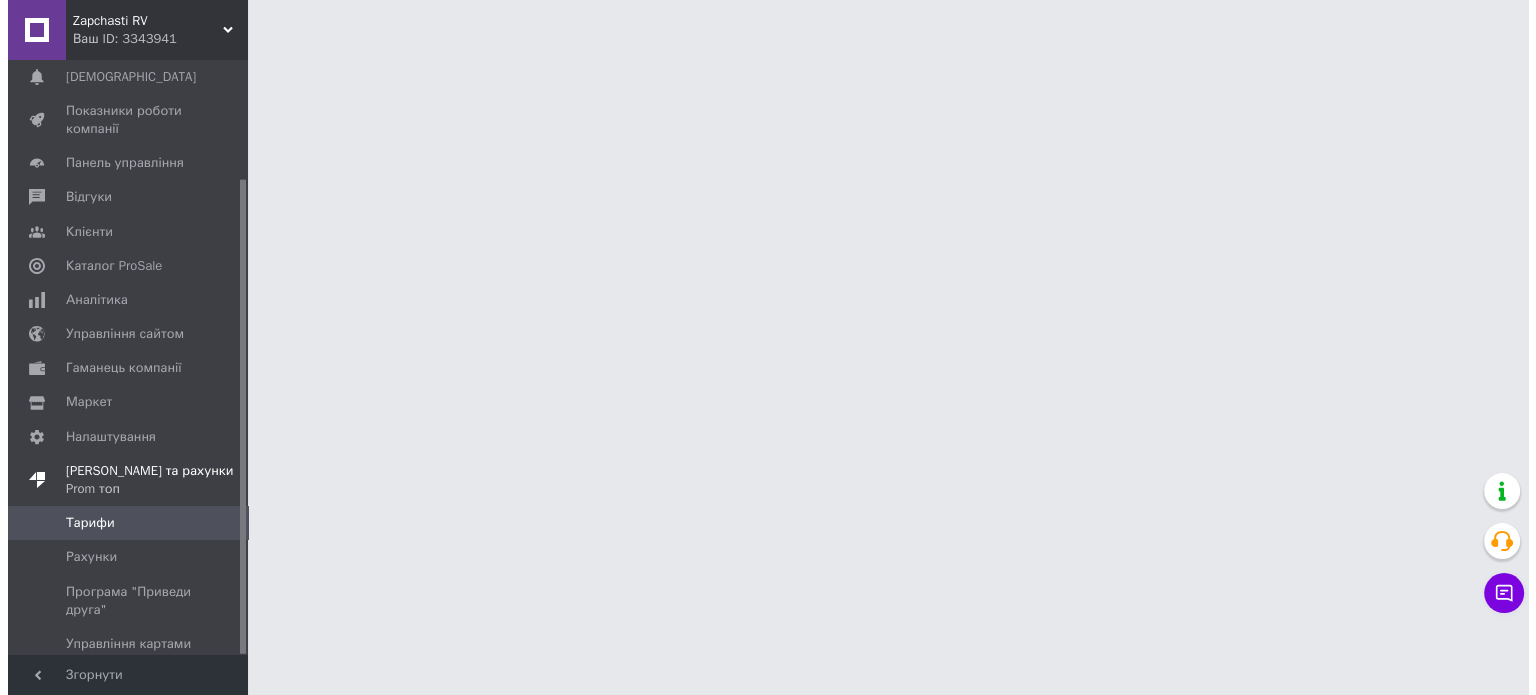 scroll, scrollTop: 0, scrollLeft: 0, axis: both 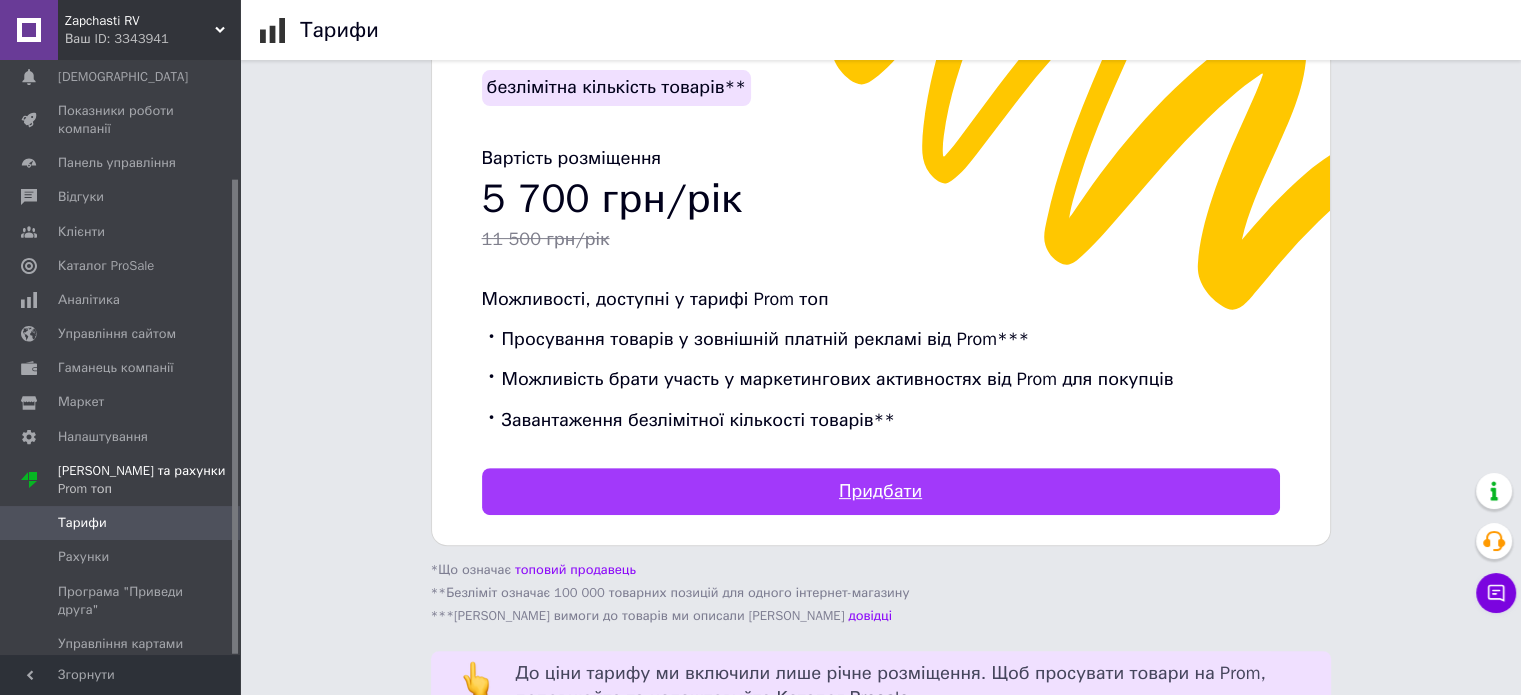 click on "Придбати" at bounding box center [881, 491] 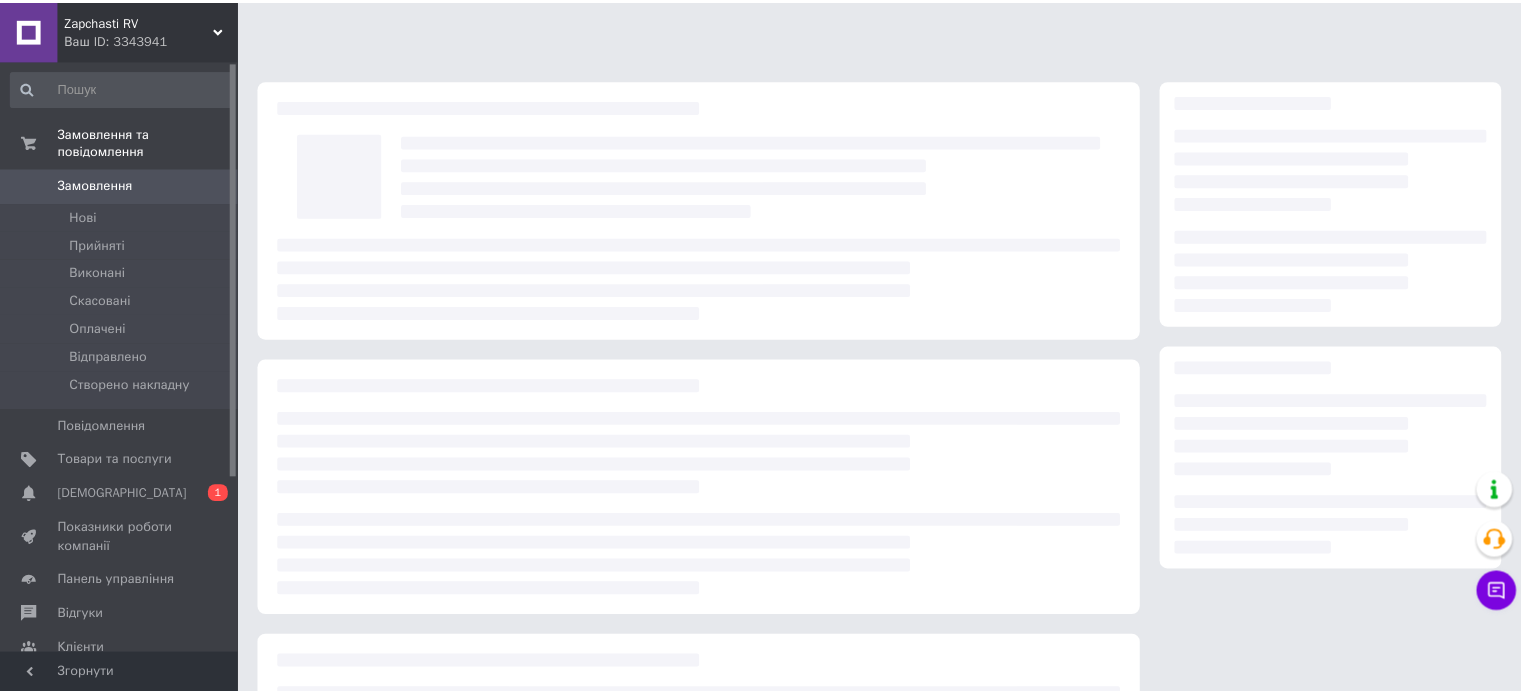 scroll, scrollTop: 0, scrollLeft: 0, axis: both 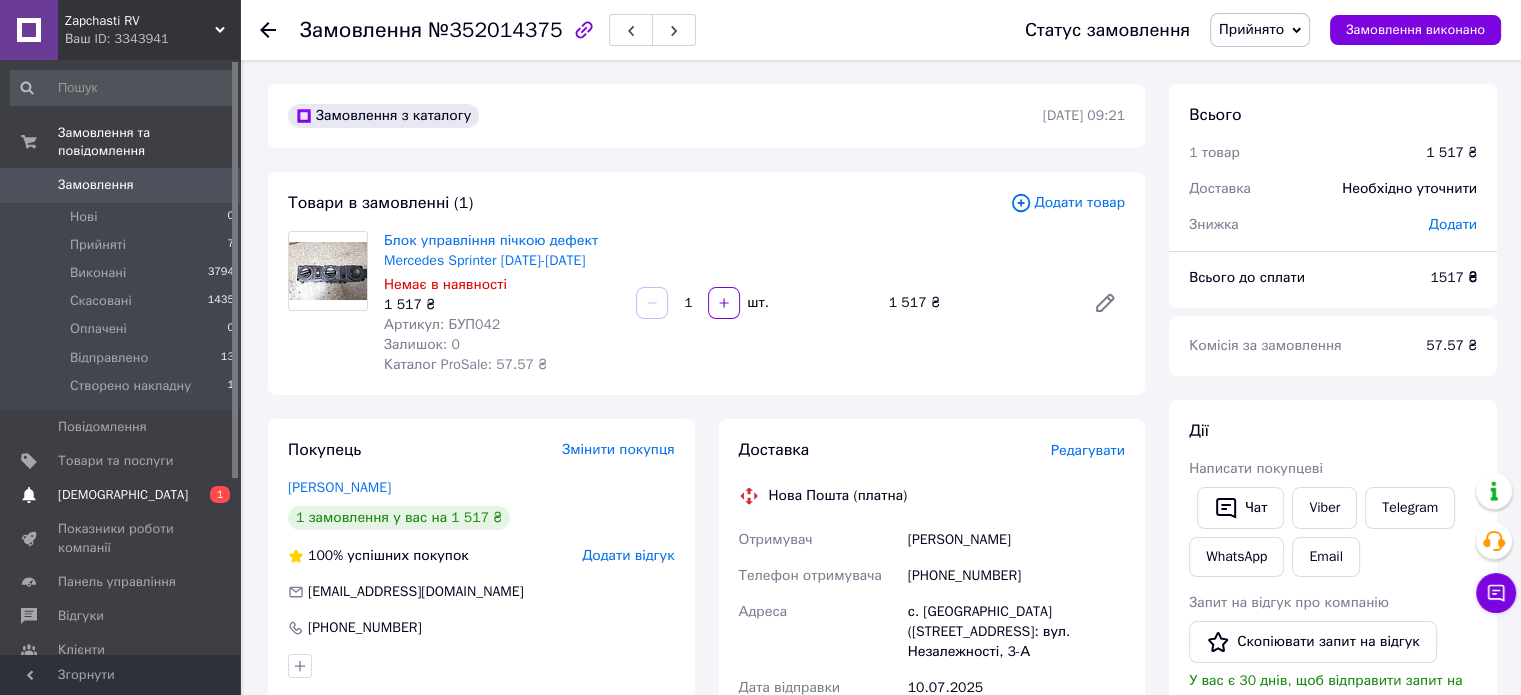 click on "[DEMOGRAPHIC_DATA]" at bounding box center (121, 495) 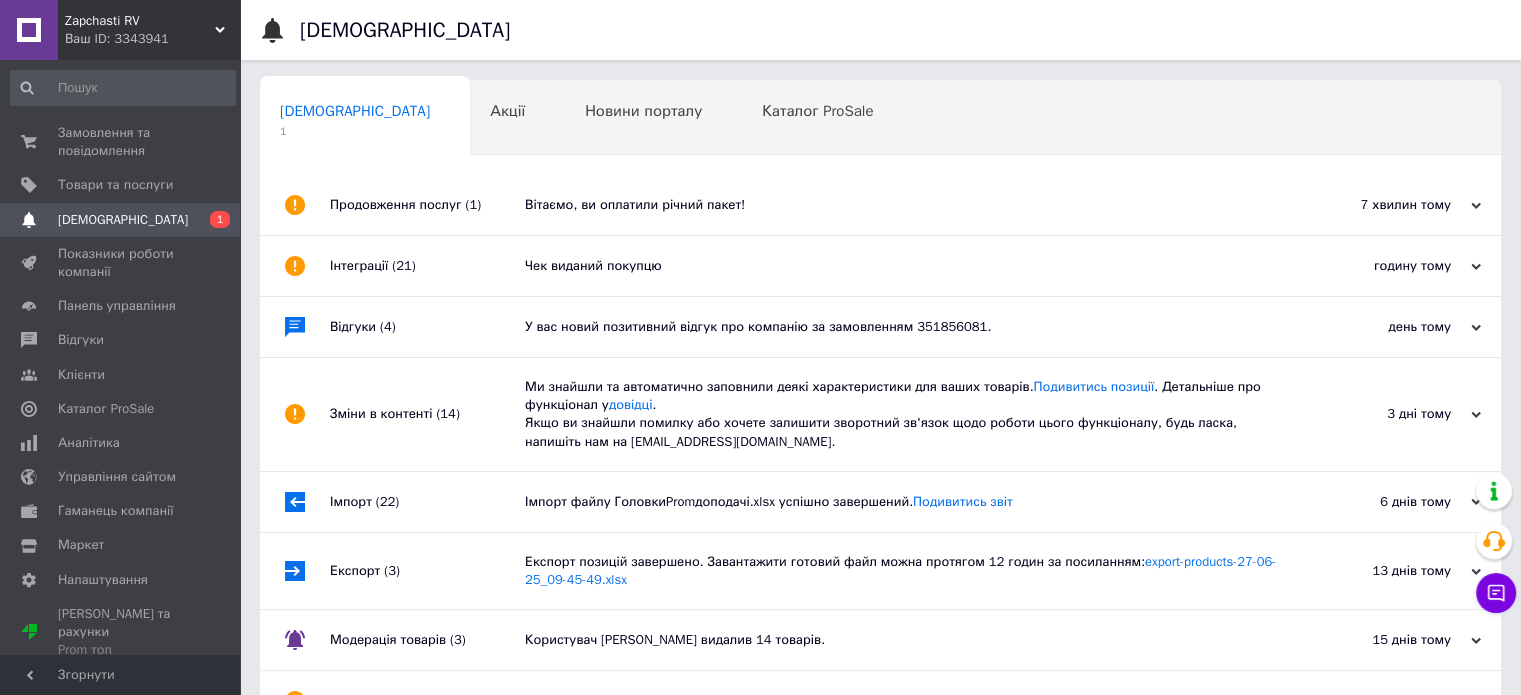 click on "Вітаємо, ви оплатили річний пакет!" at bounding box center (903, 205) 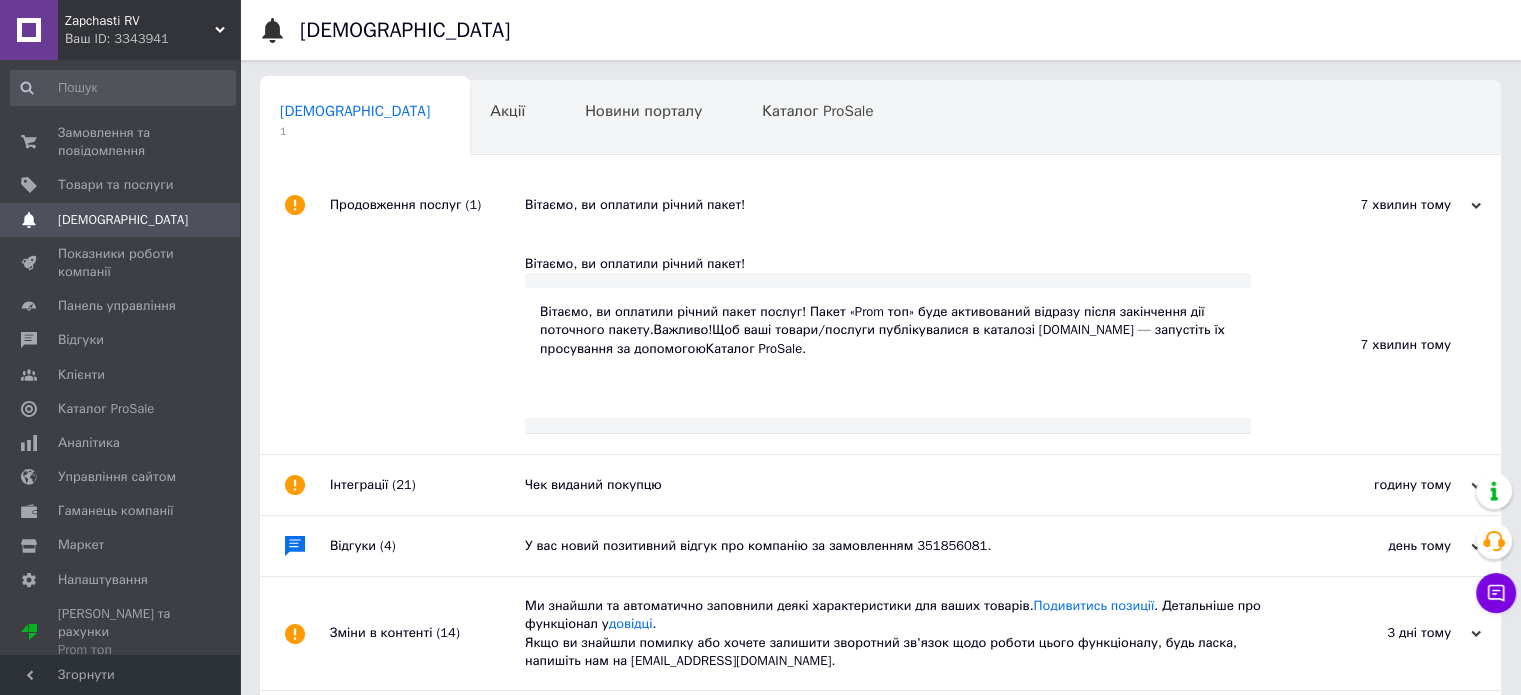 click on "Вітаємо, ви оплатили річний пакет!" at bounding box center (903, 205) 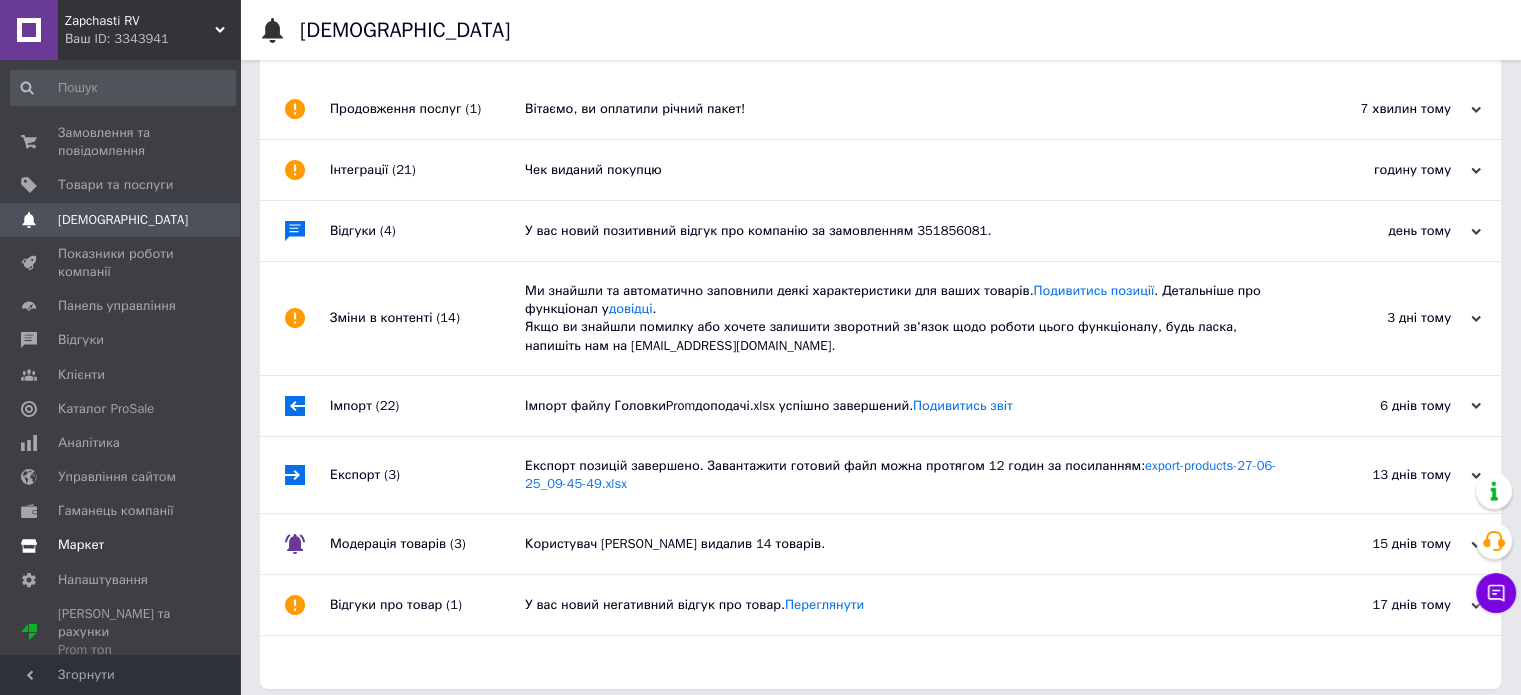 scroll, scrollTop: 109, scrollLeft: 0, axis: vertical 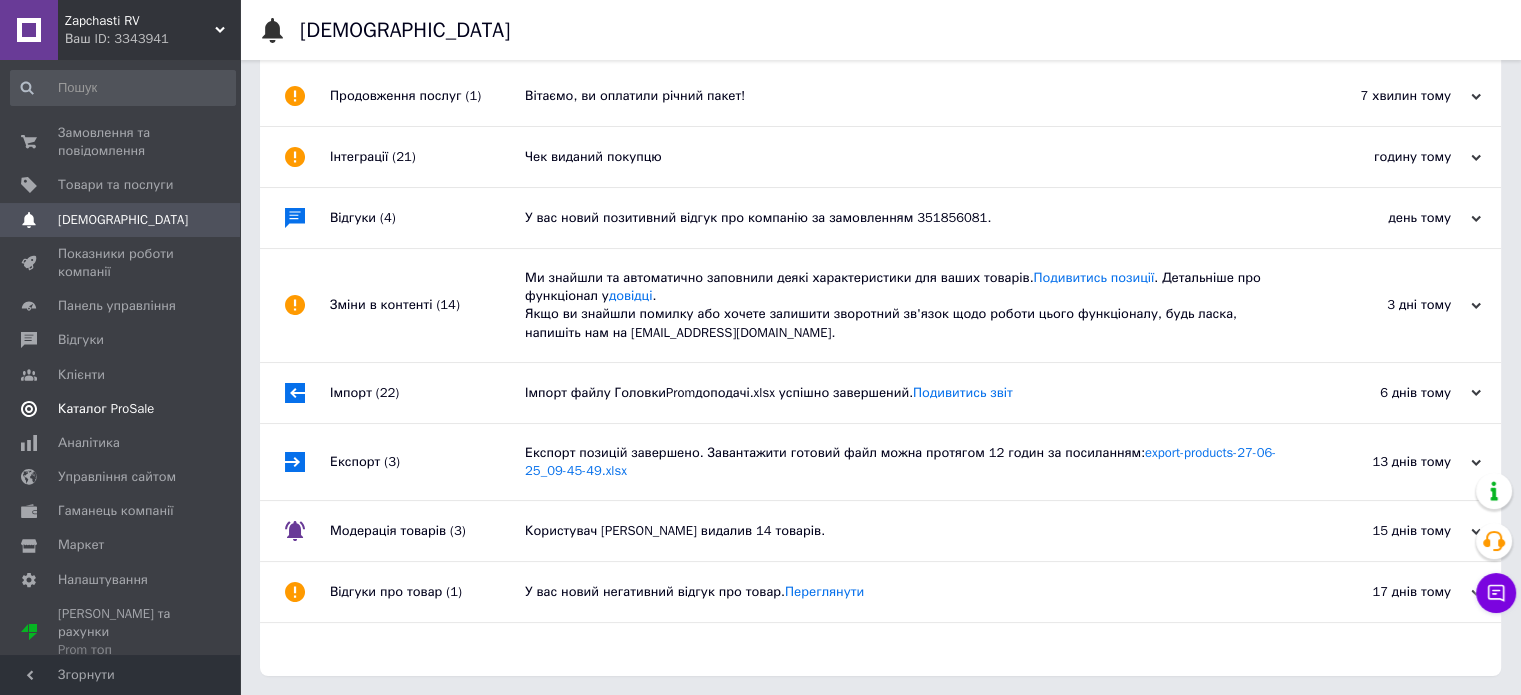 click on "Каталог ProSale" at bounding box center [106, 409] 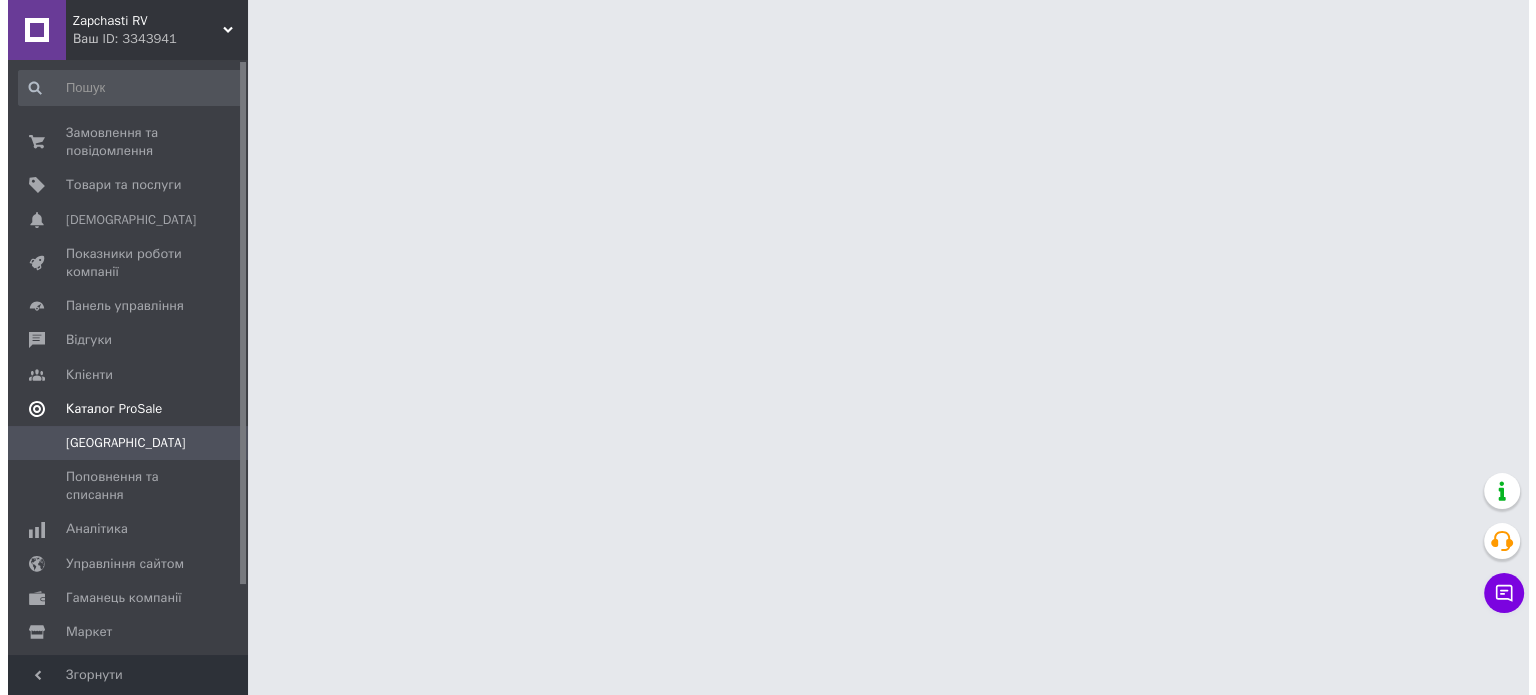 scroll, scrollTop: 0, scrollLeft: 0, axis: both 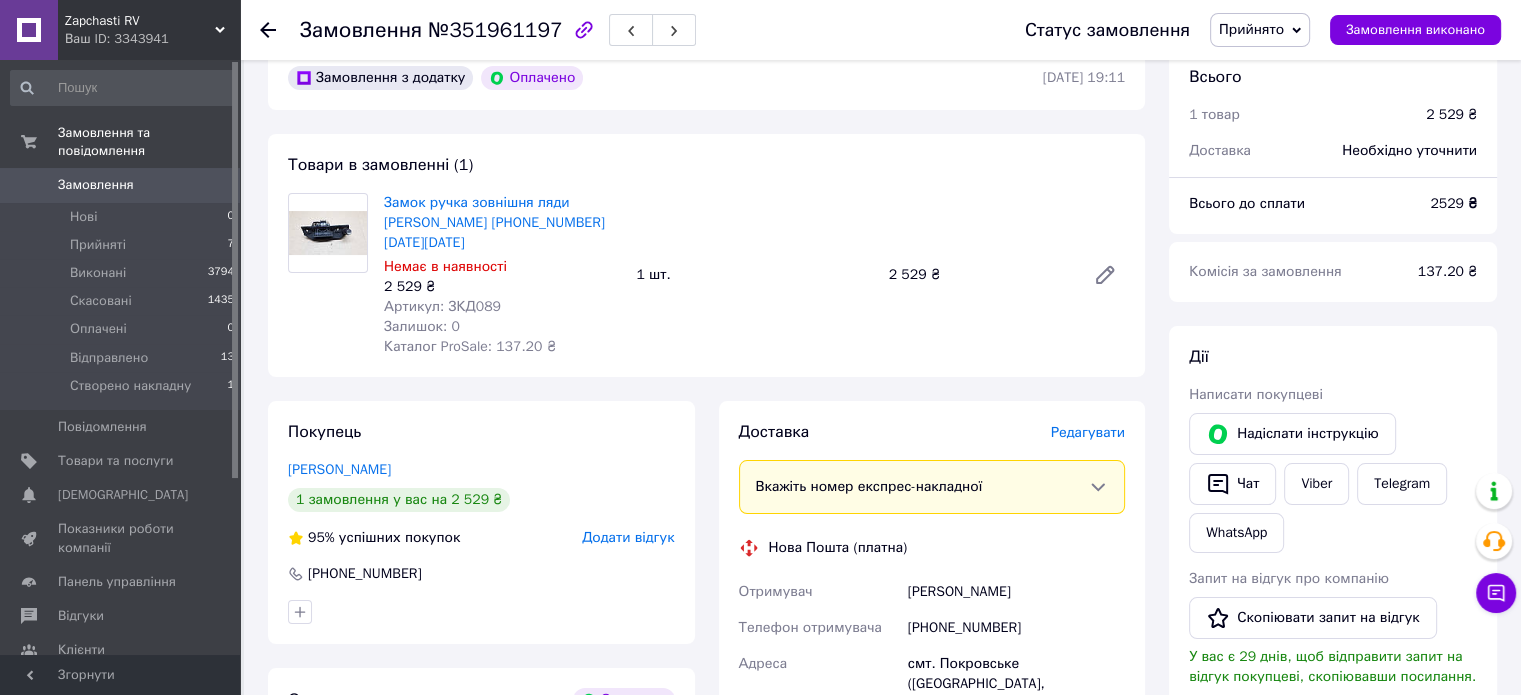 click on "Редагувати" at bounding box center [1088, 432] 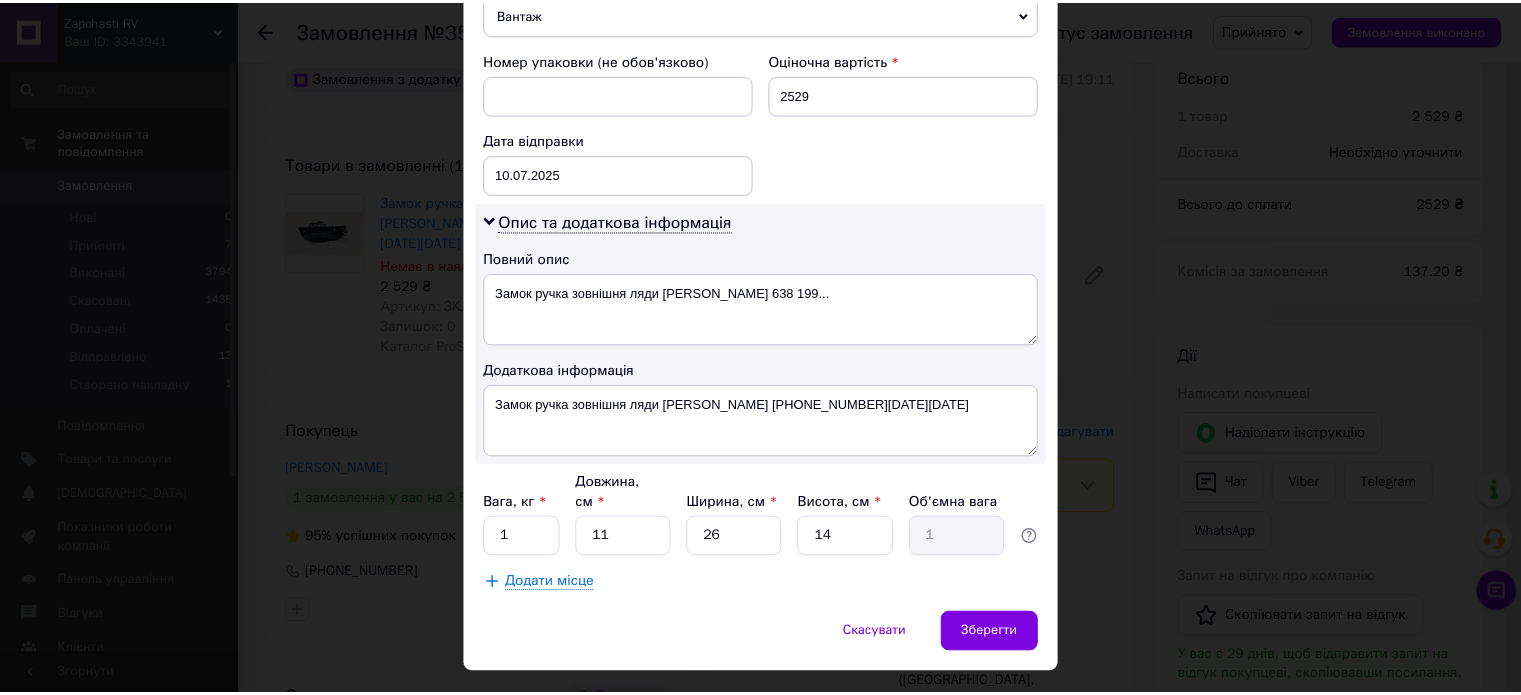 scroll, scrollTop: 850, scrollLeft: 0, axis: vertical 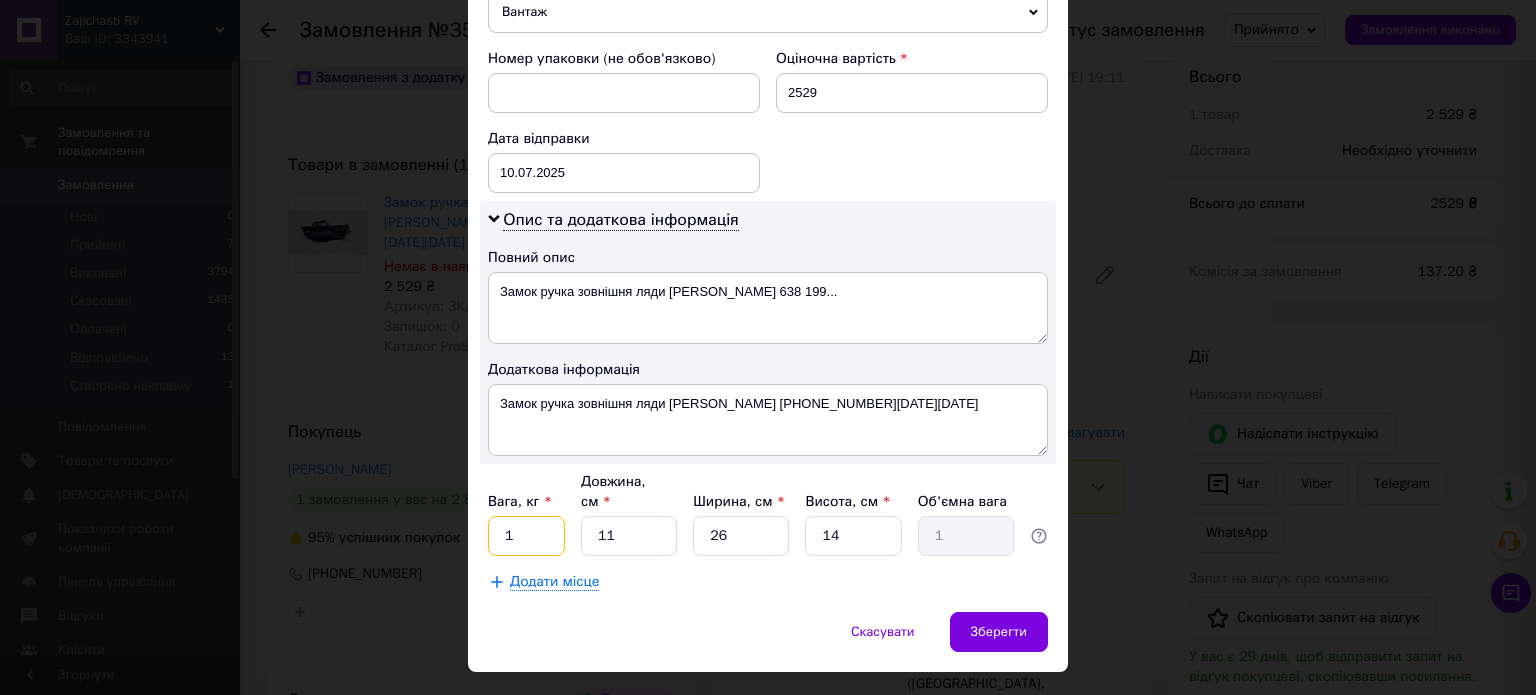 click on "1" at bounding box center (526, 536) 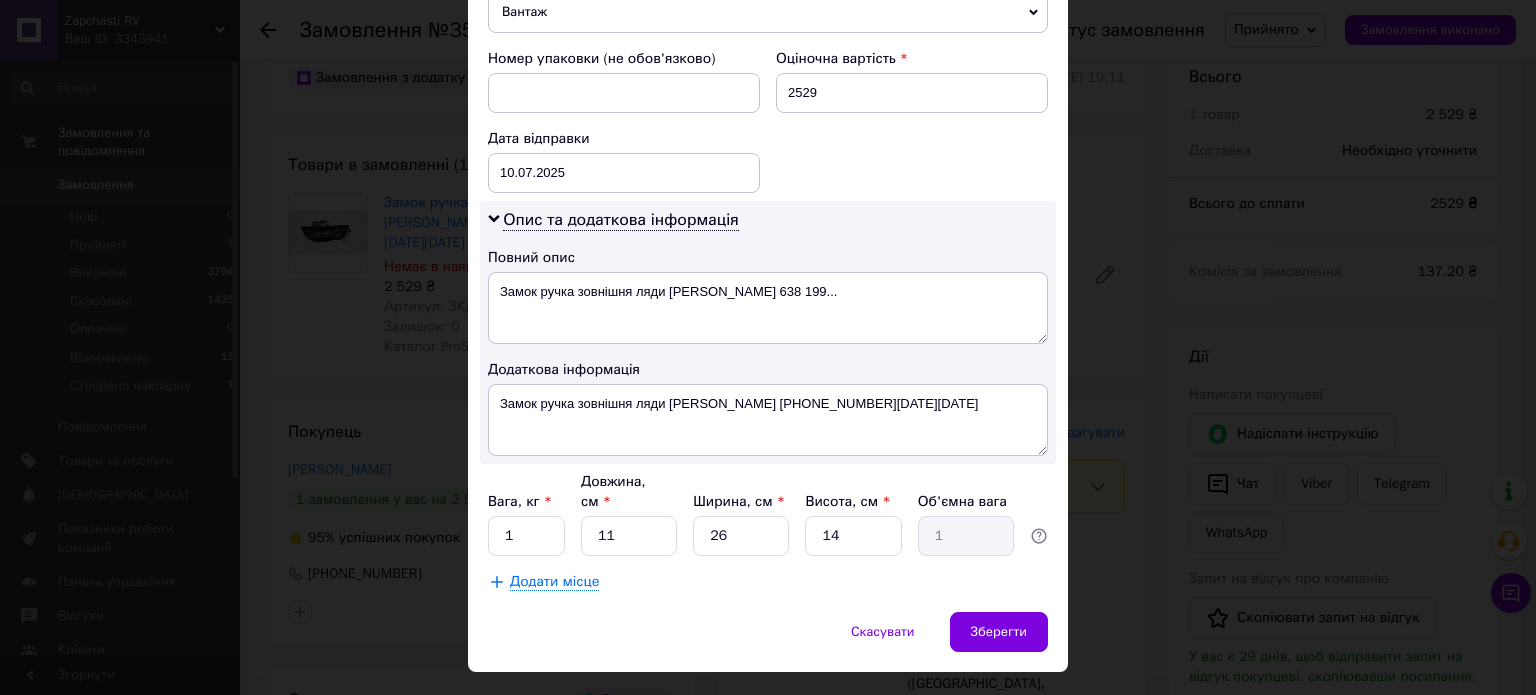 click on "Платник Отримувач Відправник Прізвище отримувача [PERSON_NAME] Ім'я отримувача [PERSON_NAME] батькові отримувача Телефон отримувача [PHONE_NUMBER] Тип доставки У відділенні Кур'єром В поштоматі Місто смт. Покровське ([GEOGRAPHIC_DATA], [GEOGRAPHIC_DATA].) Відділення №1: вул. Миру, 2 Місце відправки м. Рівне ([GEOGRAPHIC_DATA].): №7 (до 30 кг): вул. [PERSON_NAME][STREET_ADDRESS] Немає збігів. Спробуйте змінити умови пошуку Додати ще місце відправки Тип посилки Вантаж Документи Номер упаковки (не обов'язково) Оціночна вартість 2529 Дата відправки [DATE] < 2025 > < Июль > Пн Вт Ср Чт Пт Сб Вс 30 1 2 3 4 5 6 7 8 9 10" at bounding box center [768, -14] 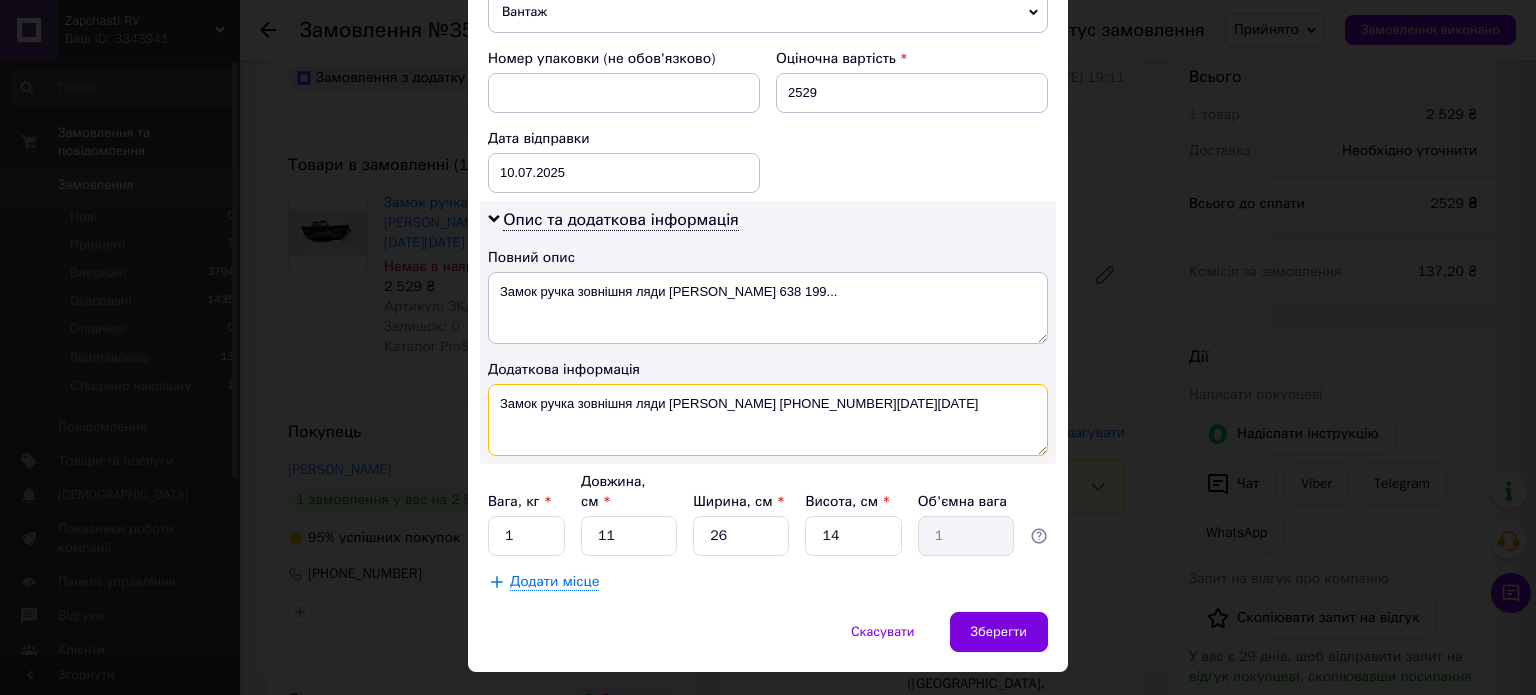 click on "Замок ручка зовнішня ляди [PERSON_NAME] [PHONE_NUMBER][DATE][DATE]" at bounding box center (768, 420) 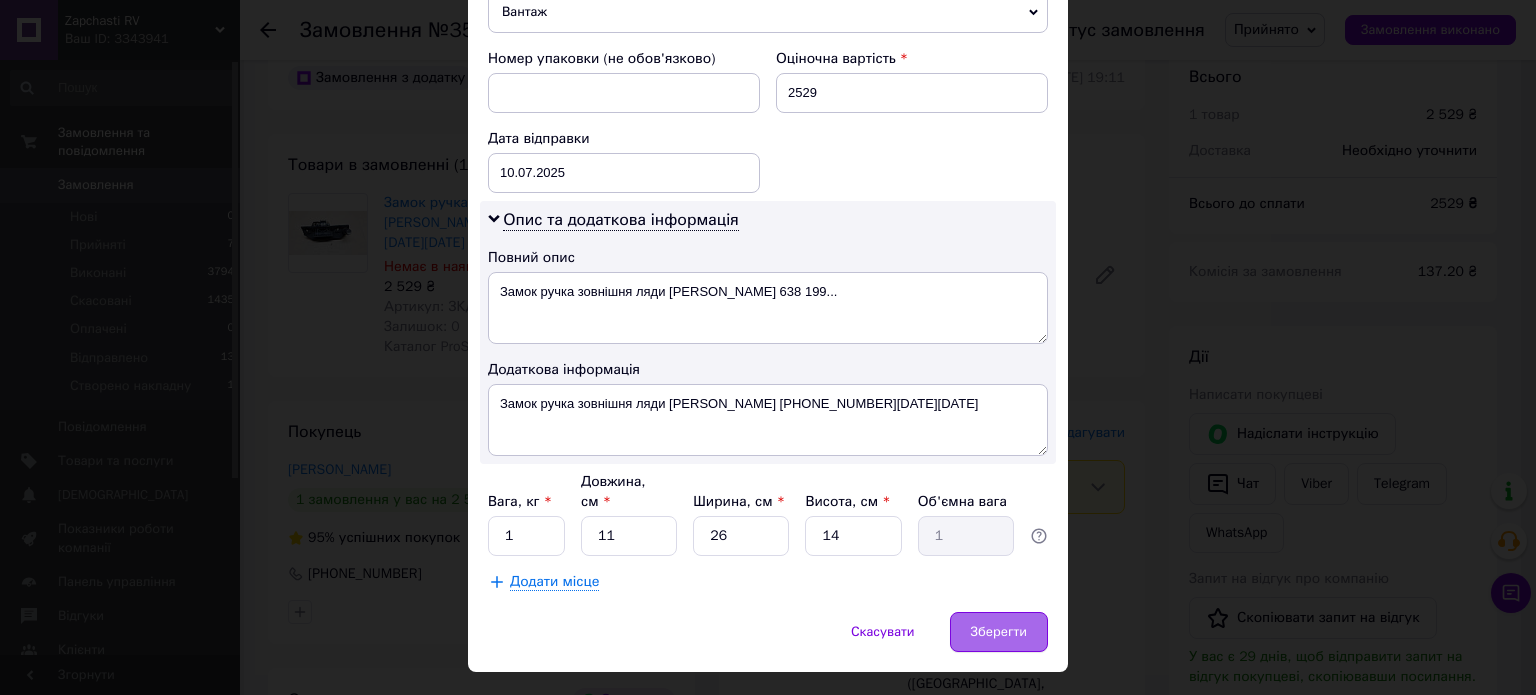 click on "Зберегти" at bounding box center (999, 632) 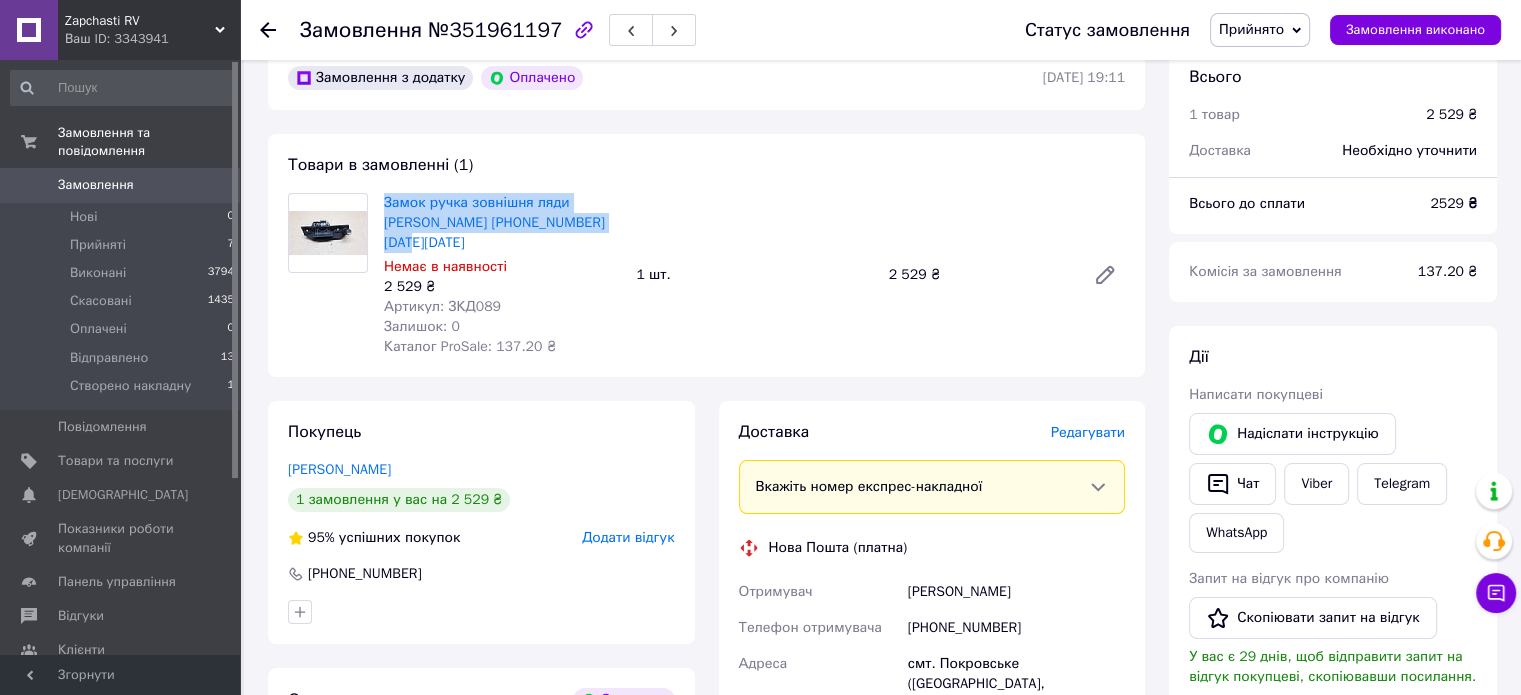 drag, startPoint x: 382, startPoint y: 201, endPoint x: 652, endPoint y: 223, distance: 270.8948 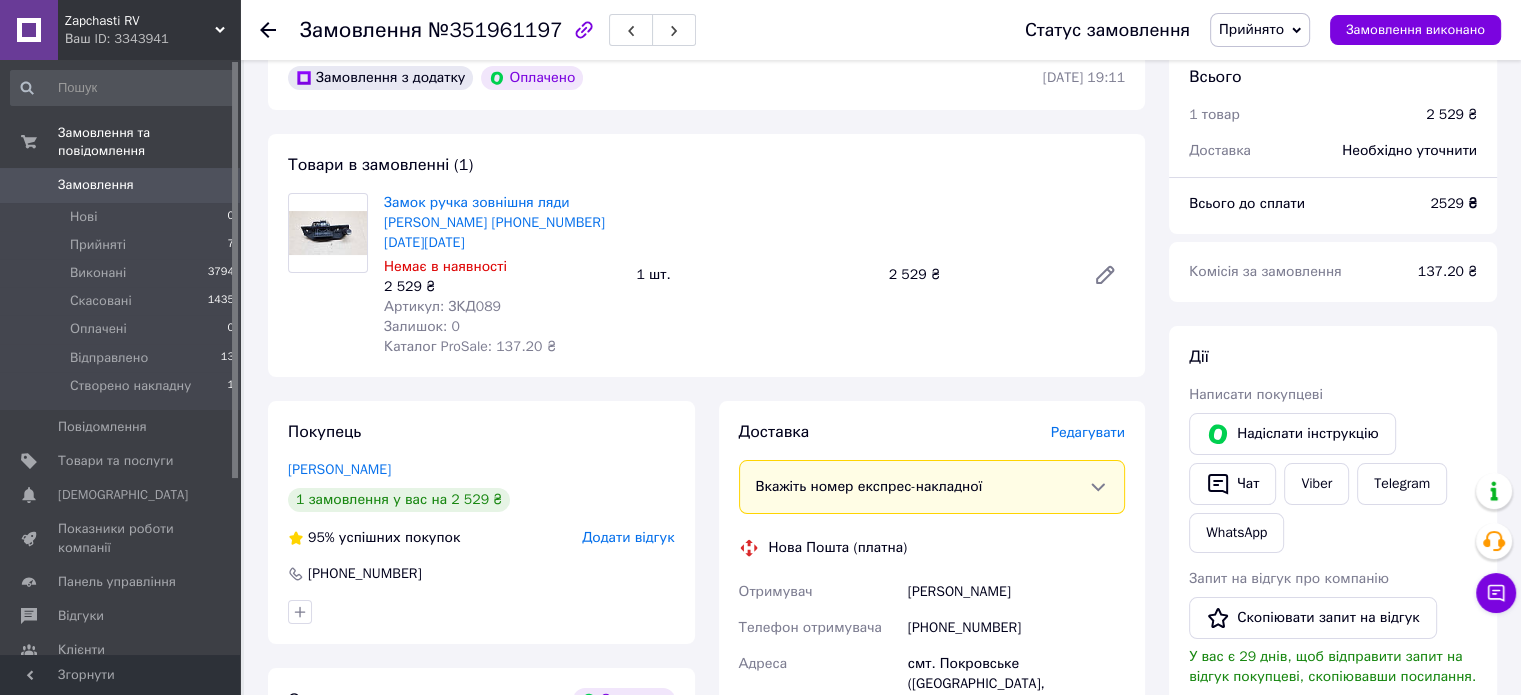 click on "2 529 ₴" at bounding box center (502, 287) 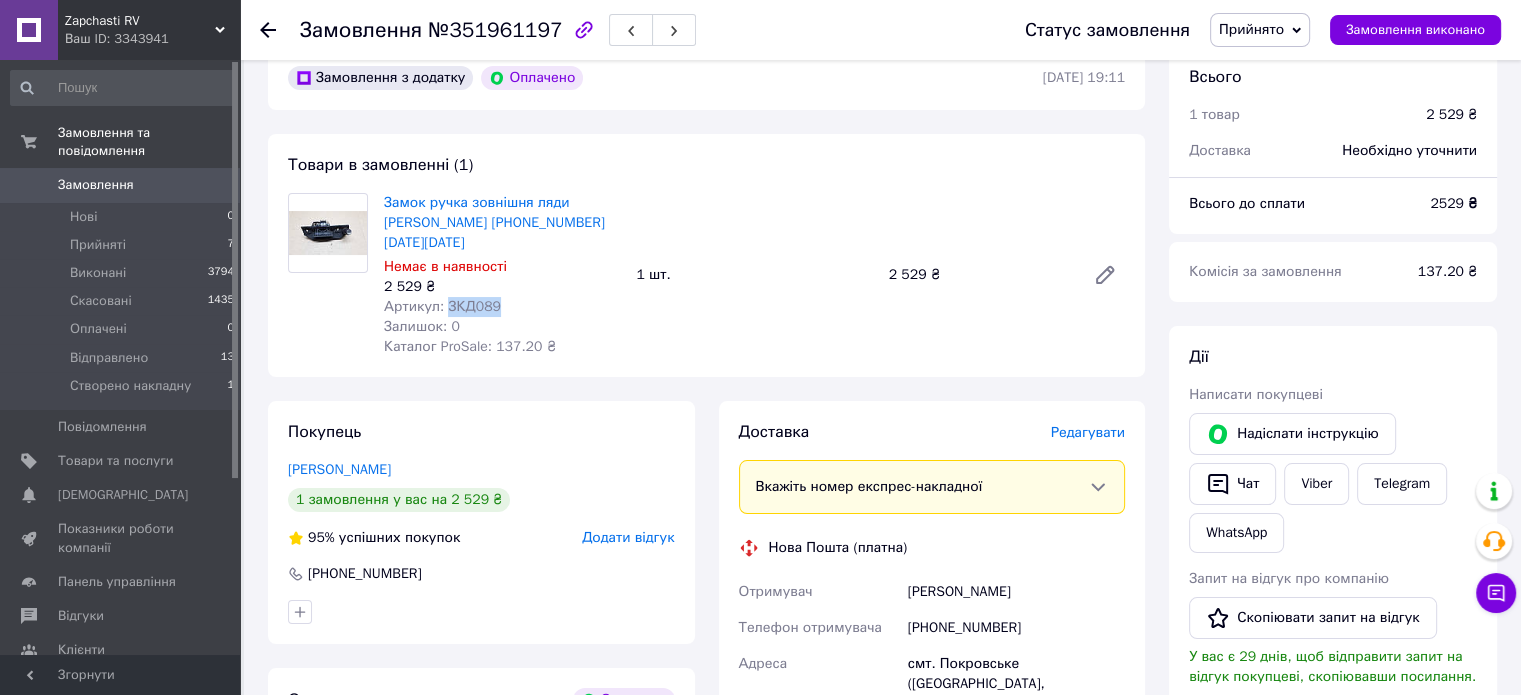 click on "Артикул: ЗКД089" at bounding box center [442, 306] 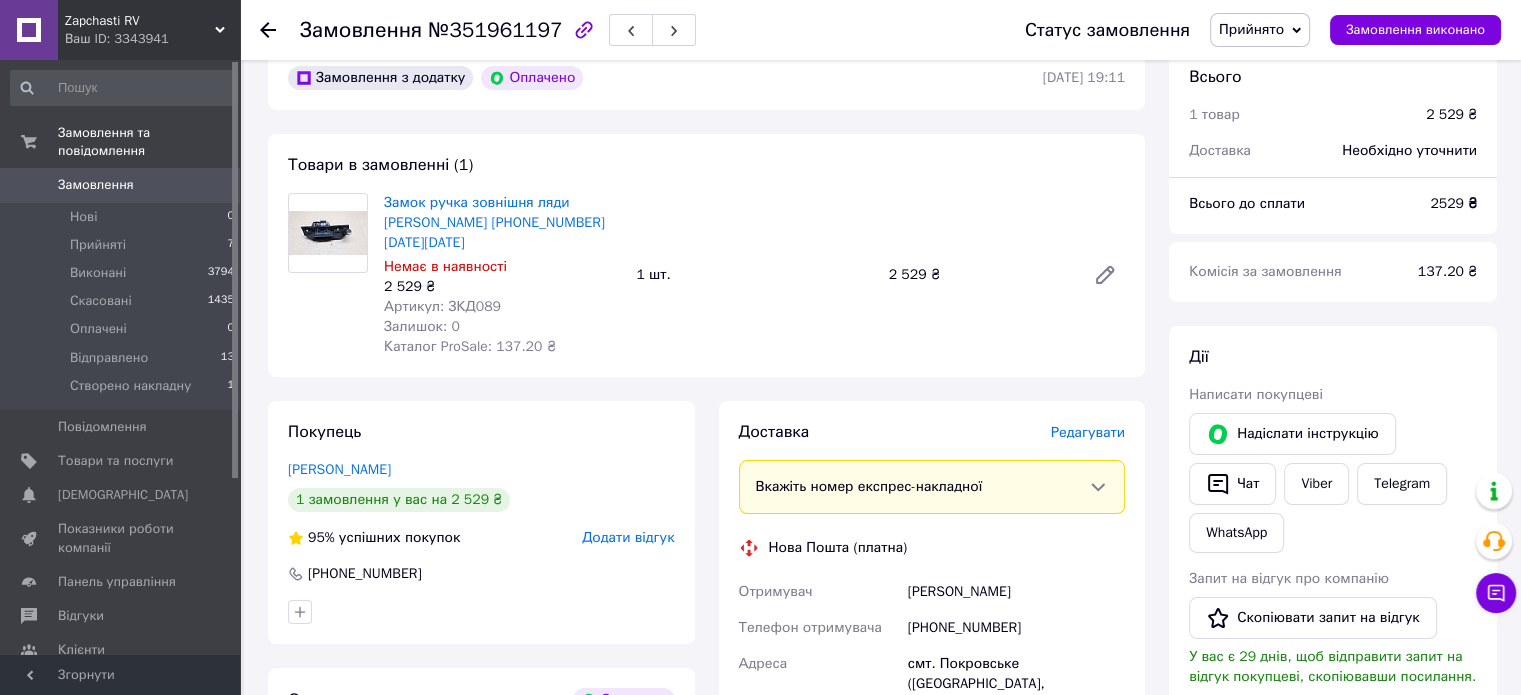 click on "Доставка [PERSON_NAME] Вкажіть номер експрес-накладної Обов'язково введіть номер експрес-накладної,
якщо створювали її не на цій сторінці. У разі,
якщо номер ЕН не буде доданий, ми не зможемо
виплатити гроші за замовлення Мобільний номер покупця (із замовлення) повинен відповідати номеру отримувача за накладною Нова Пошта (платна) Отримувач [PERSON_NAME] Телефон отримувача [PHONE_NUMBER] [GEOGRAPHIC_DATA] смт. Покровське ([GEOGRAPHIC_DATA], [GEOGRAPHIC_DATA].), №1: вул. Миру, 2 Дата відправки [DATE] Платник Отримувач Оціночна вартість 2 529 ₴ Передати номер або Платник 2529 <" at bounding box center (932, 732) 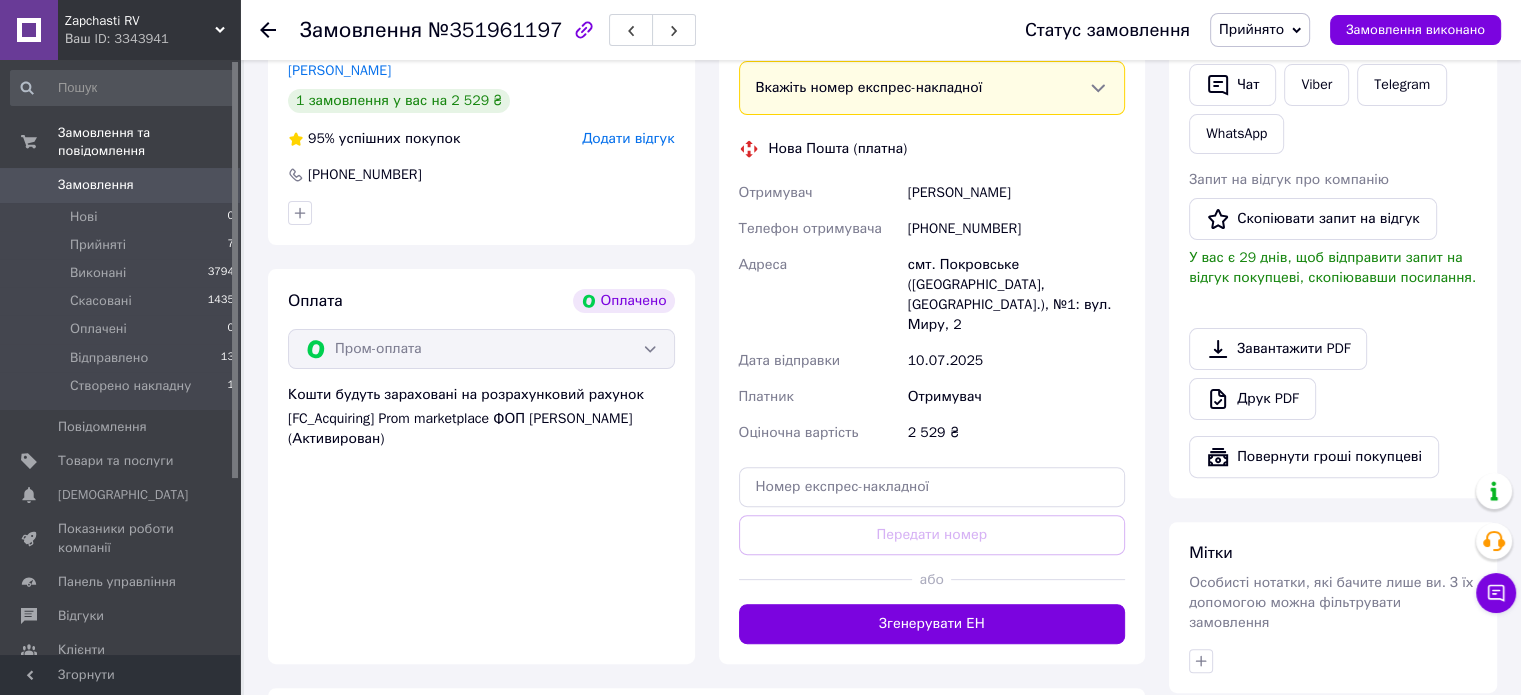 scroll, scrollTop: 500, scrollLeft: 0, axis: vertical 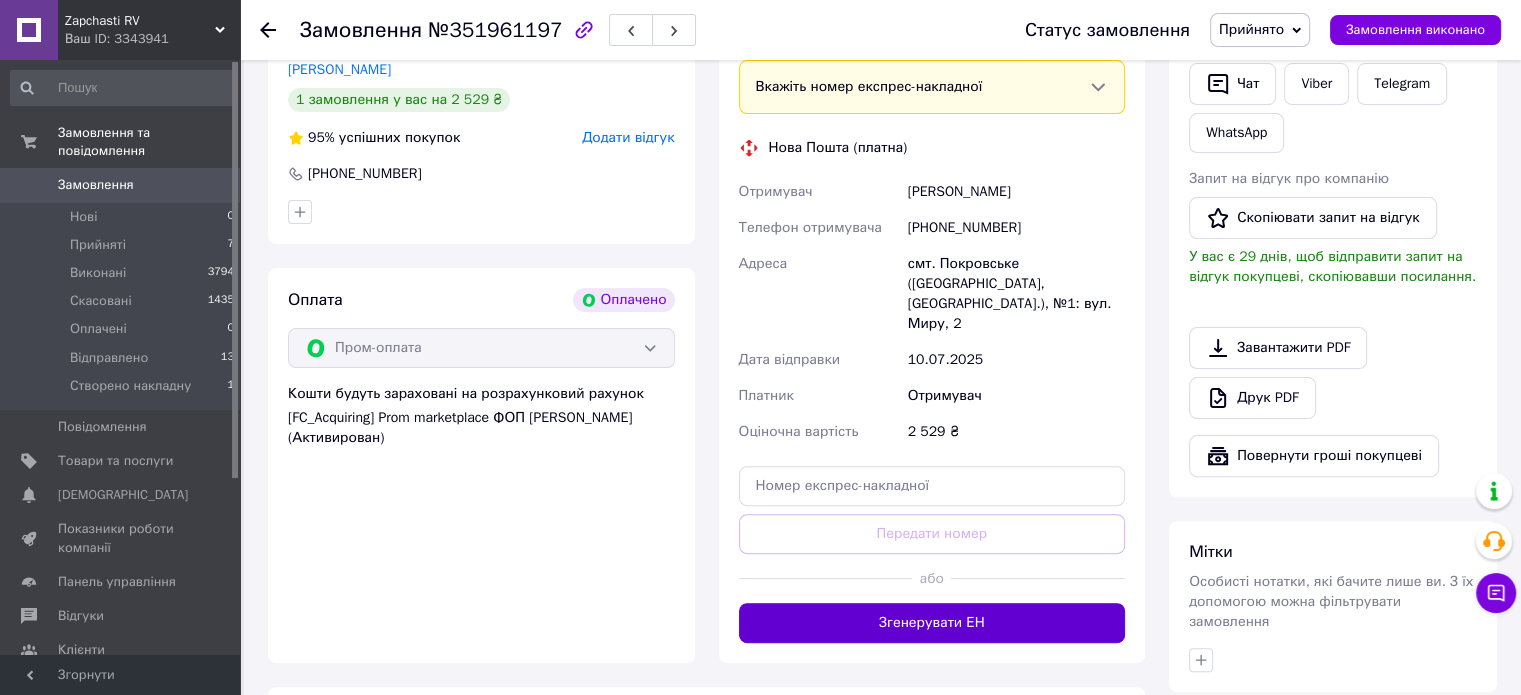click on "Згенерувати ЕН" at bounding box center [932, 623] 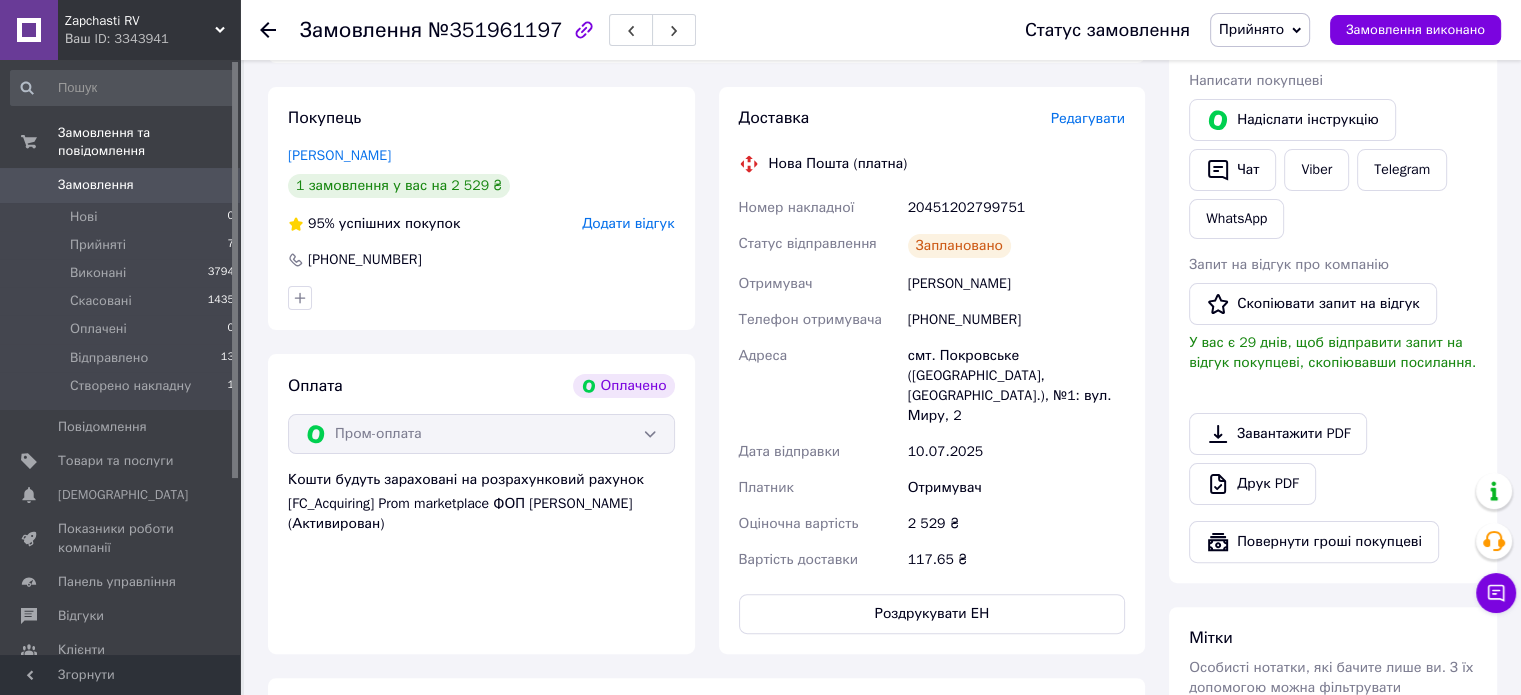 scroll, scrollTop: 400, scrollLeft: 0, axis: vertical 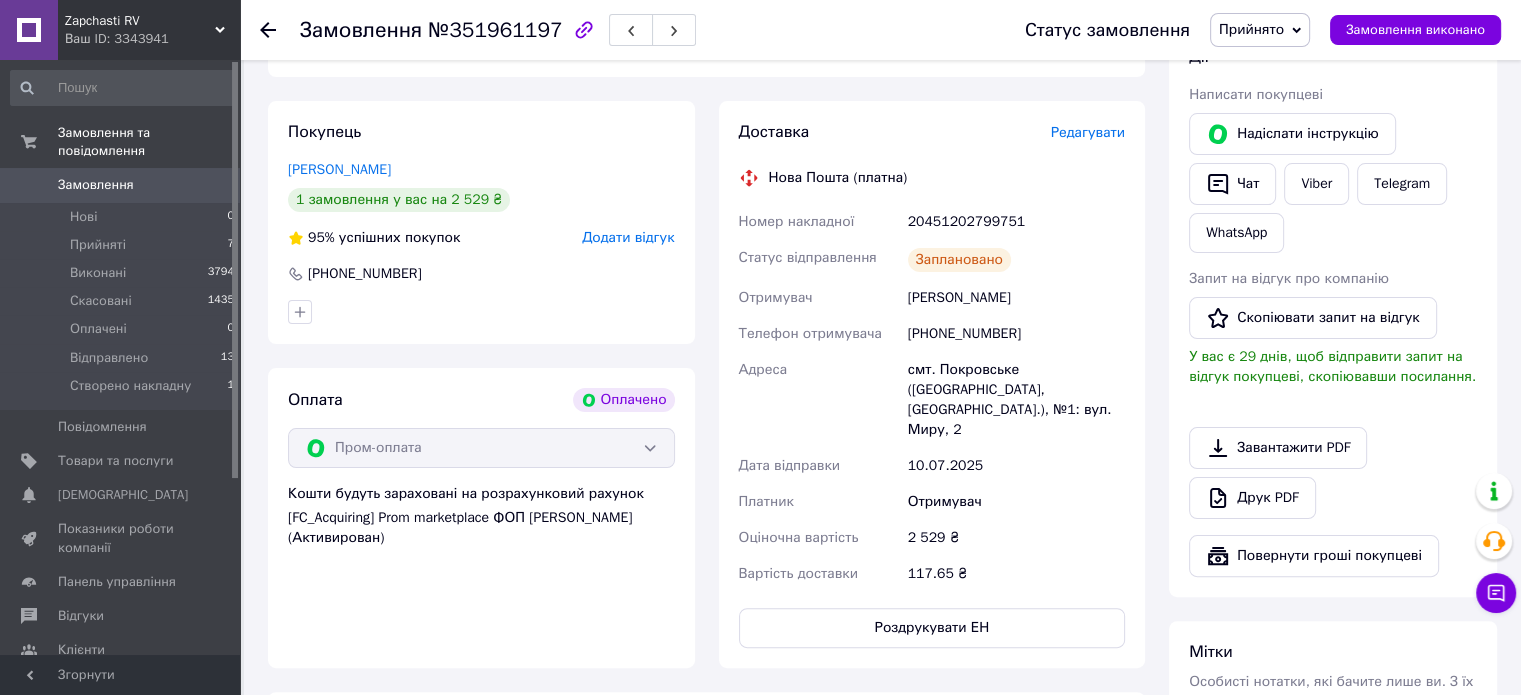 click on "20451202799751" at bounding box center (1016, 222) 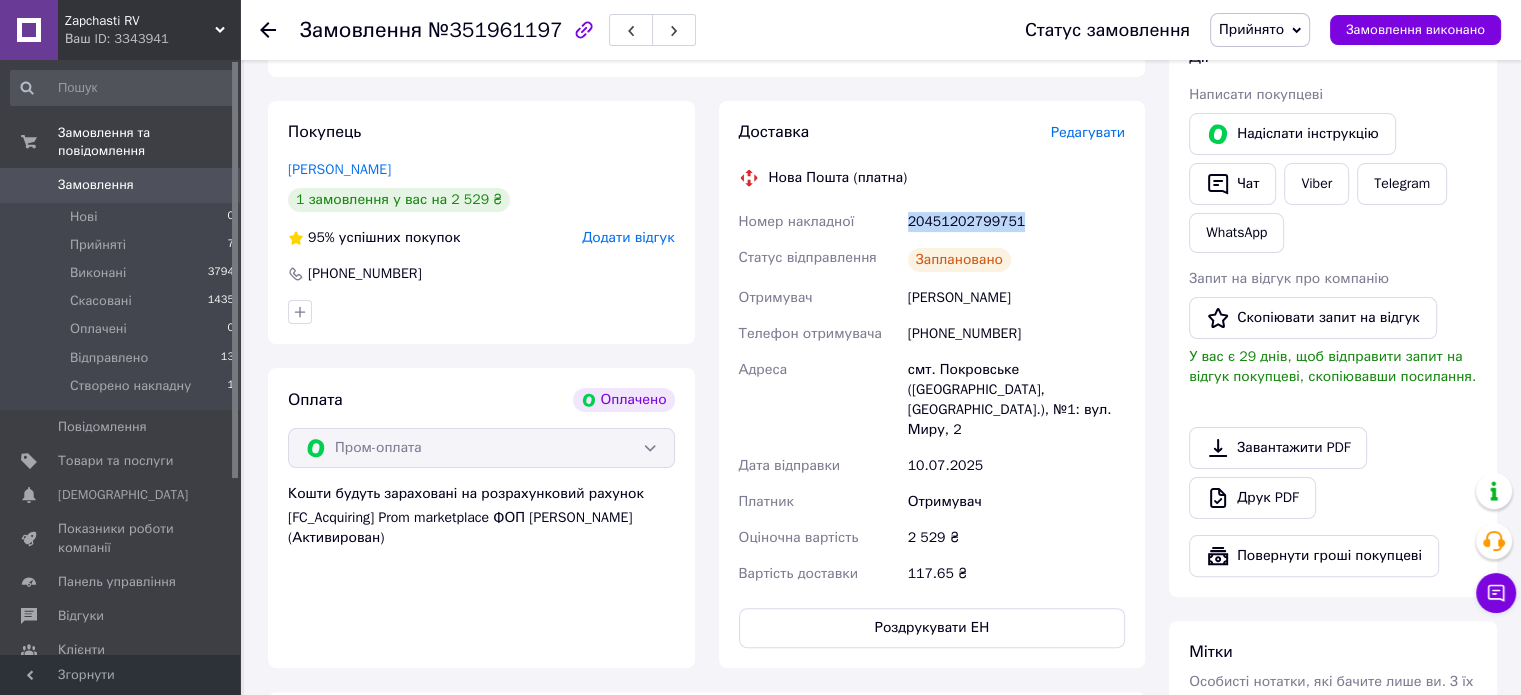 click on "20451202799751" at bounding box center [1016, 222] 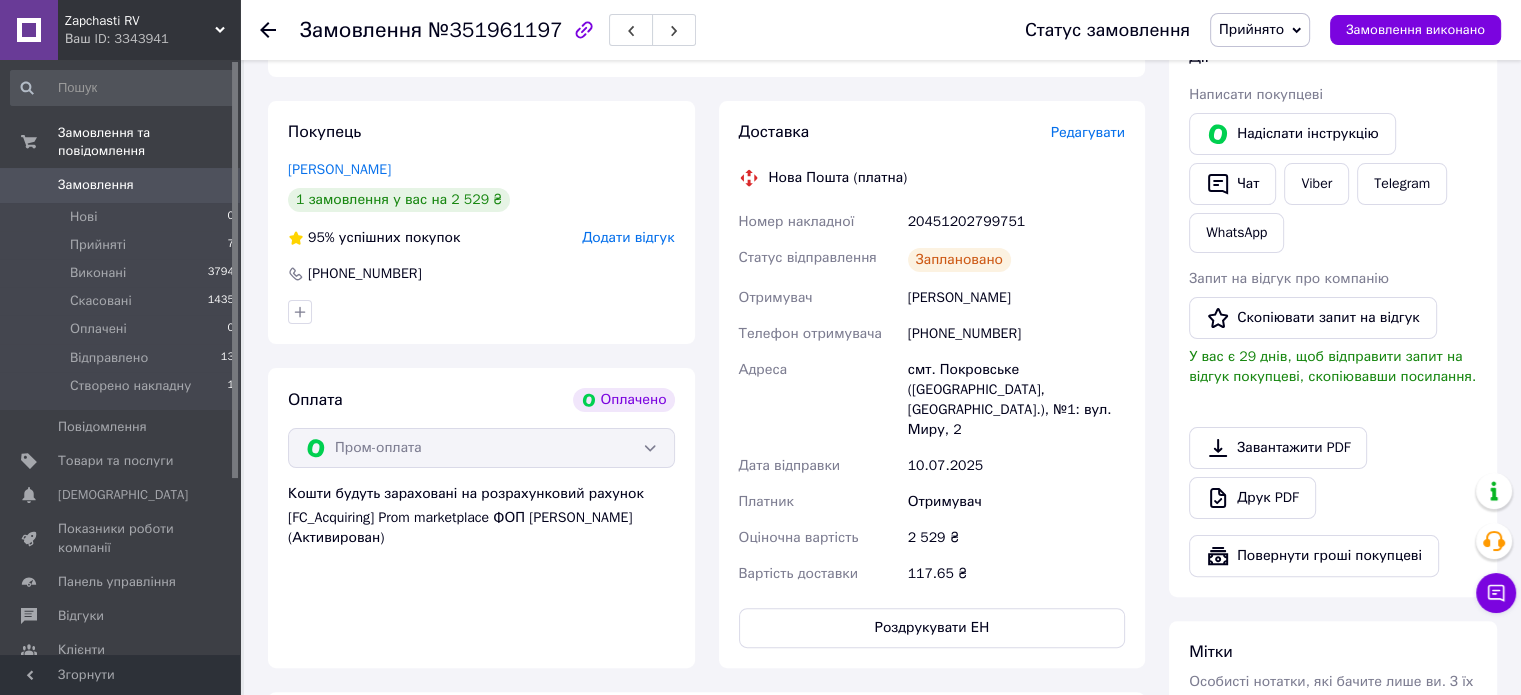 click on "смт. Покровське ([GEOGRAPHIC_DATA], [GEOGRAPHIC_DATA].), №1: вул. Миру, 2" at bounding box center (1016, 400) 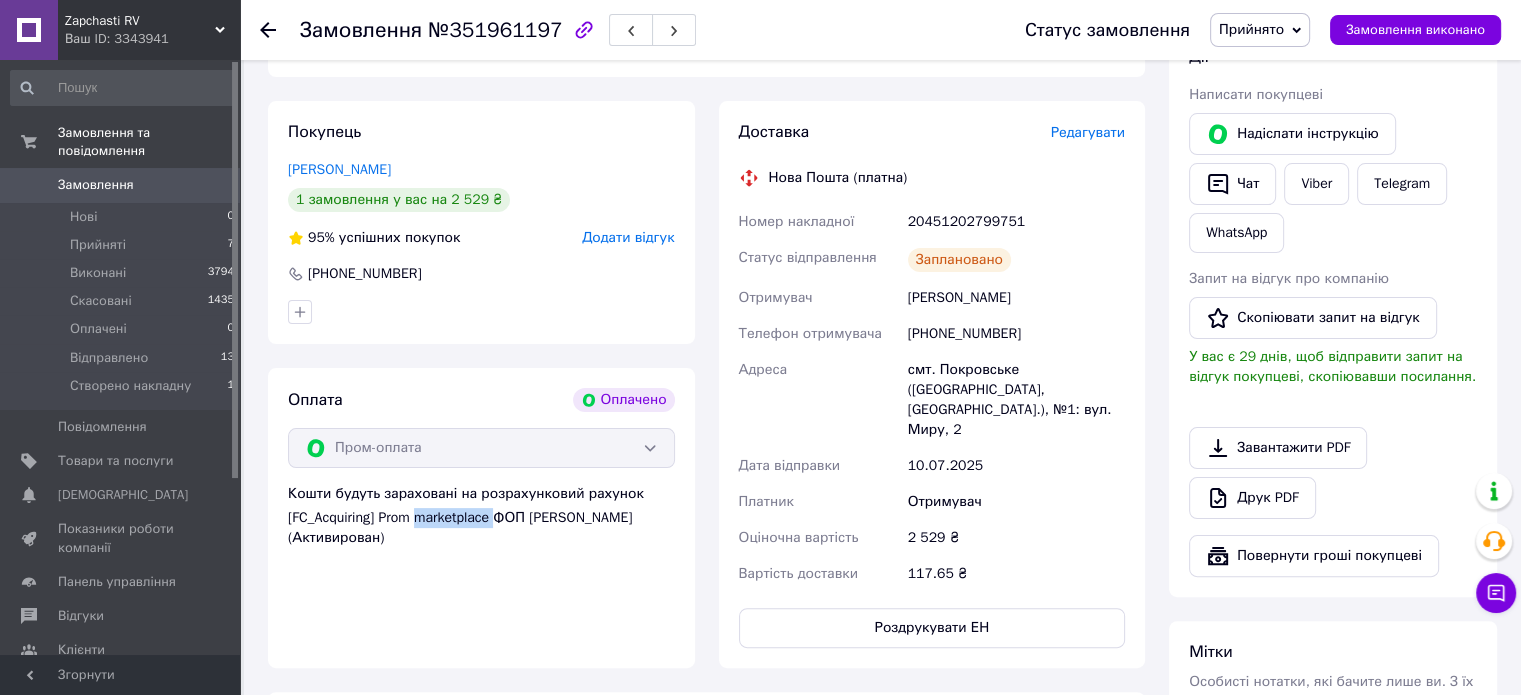 click on "[FC_Acquiring] Prom marketplace ФОП [PERSON_NAME] (Активирован)" at bounding box center [481, 528] 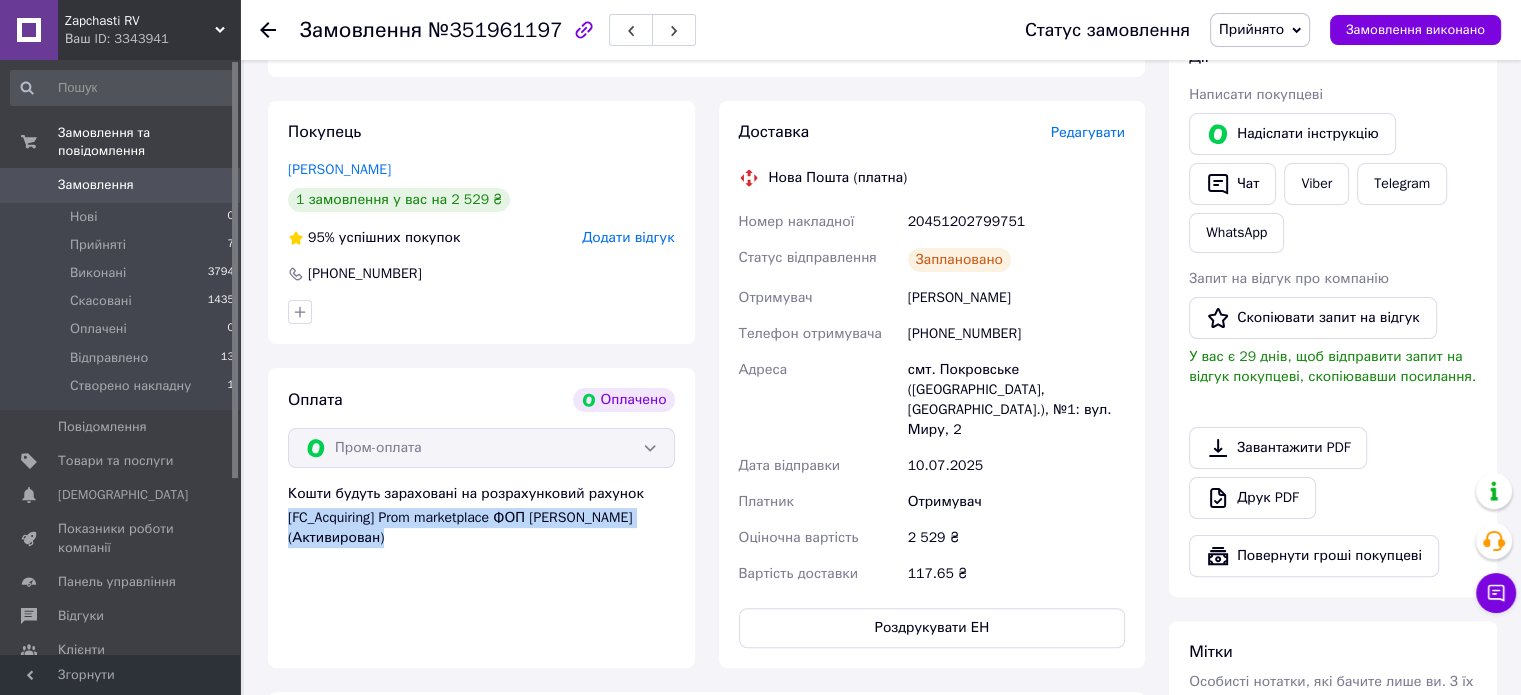 click on "[FC_Acquiring] Prom marketplace ФОП [PERSON_NAME] (Активирован)" at bounding box center (481, 528) 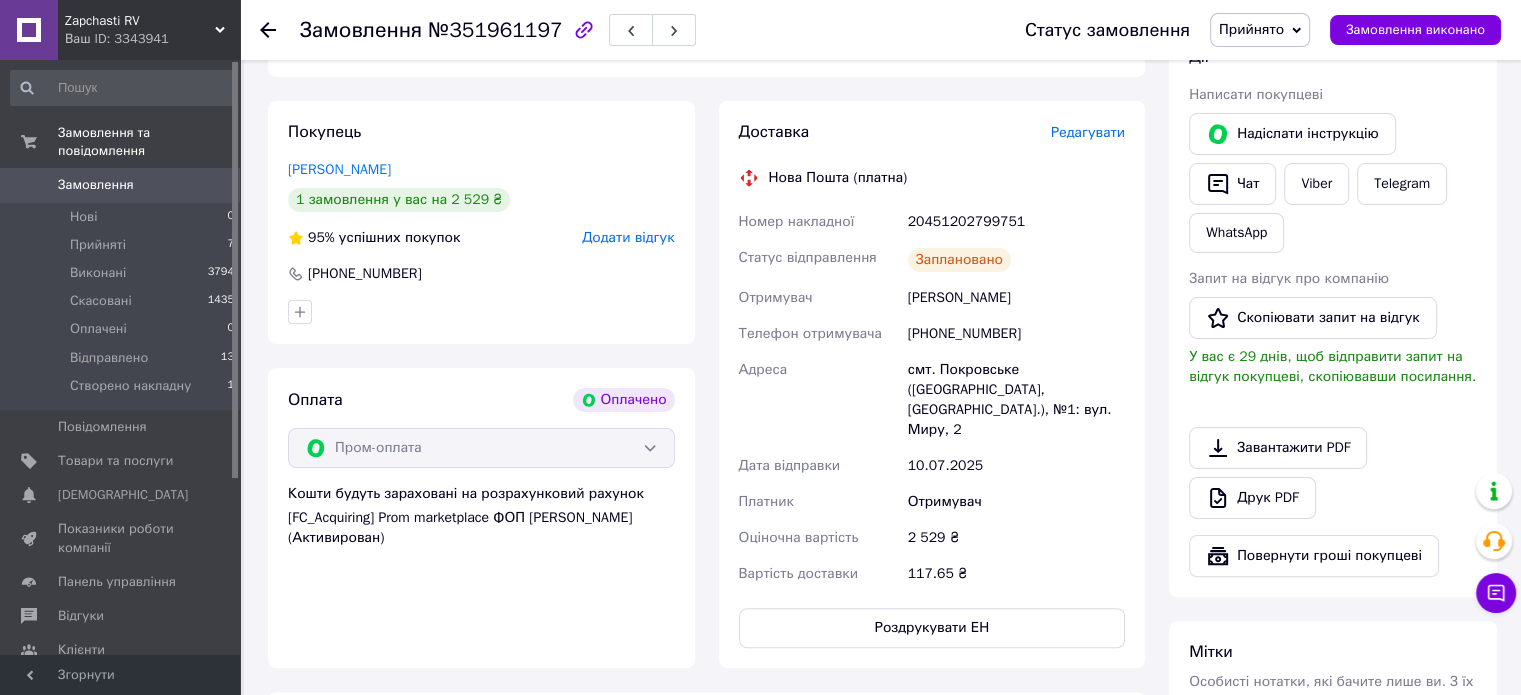 click on "Отримувач" at bounding box center (1016, 502) 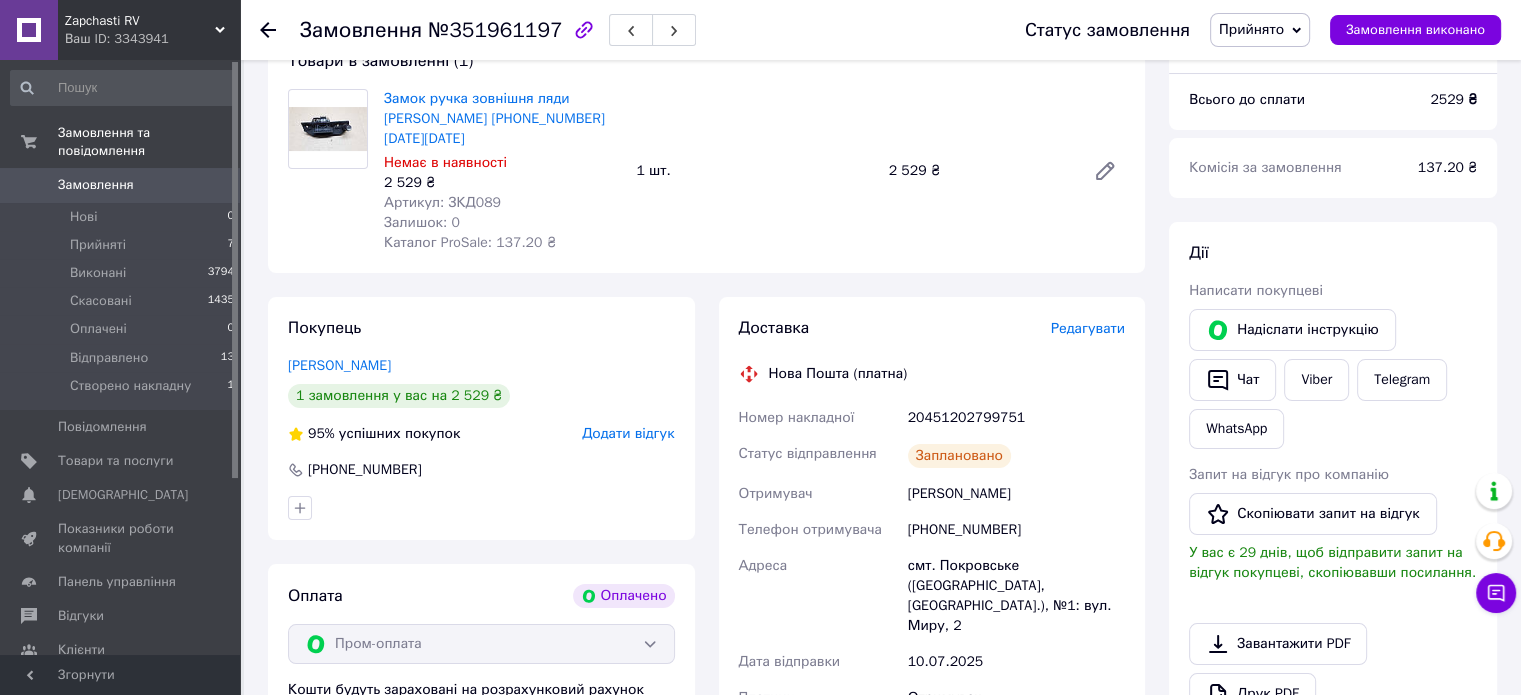 scroll, scrollTop: 200, scrollLeft: 0, axis: vertical 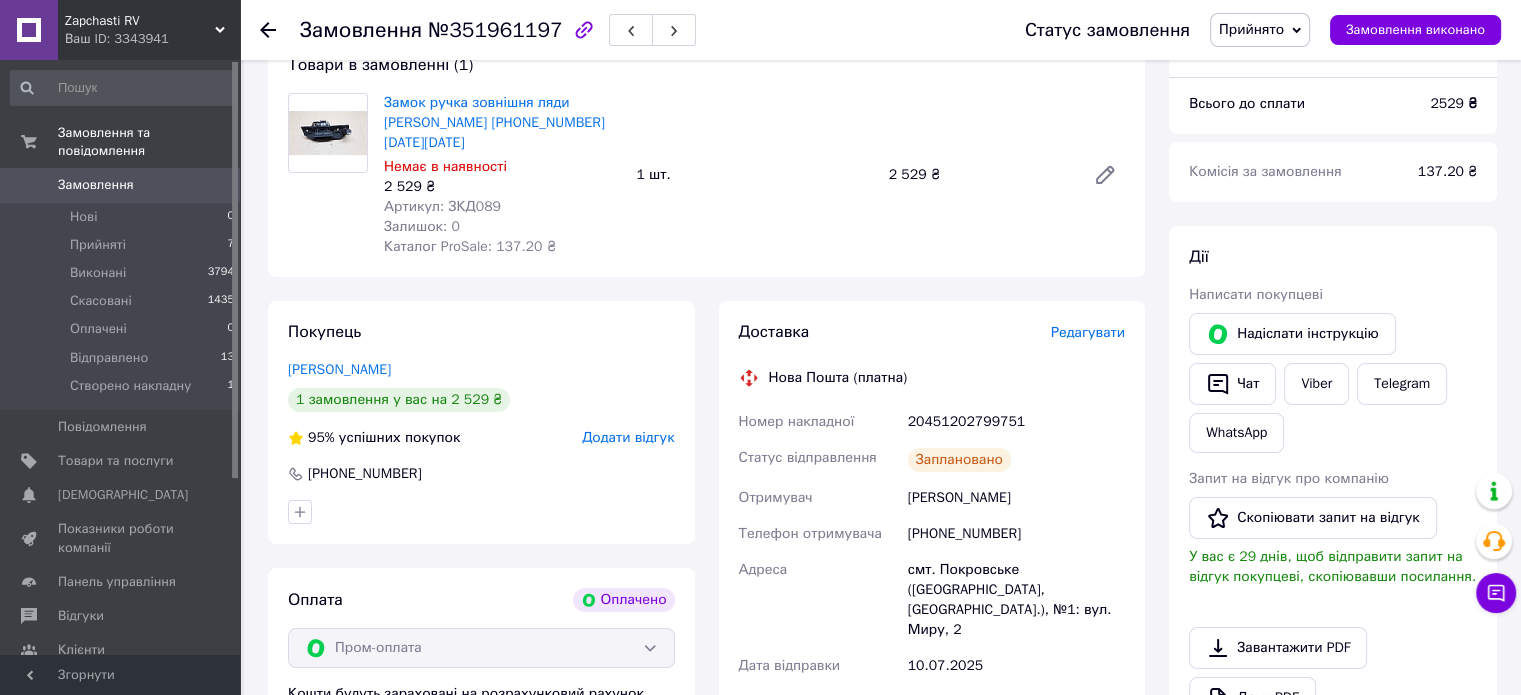 click on "[PHONE_NUMBER]" at bounding box center [1016, 534] 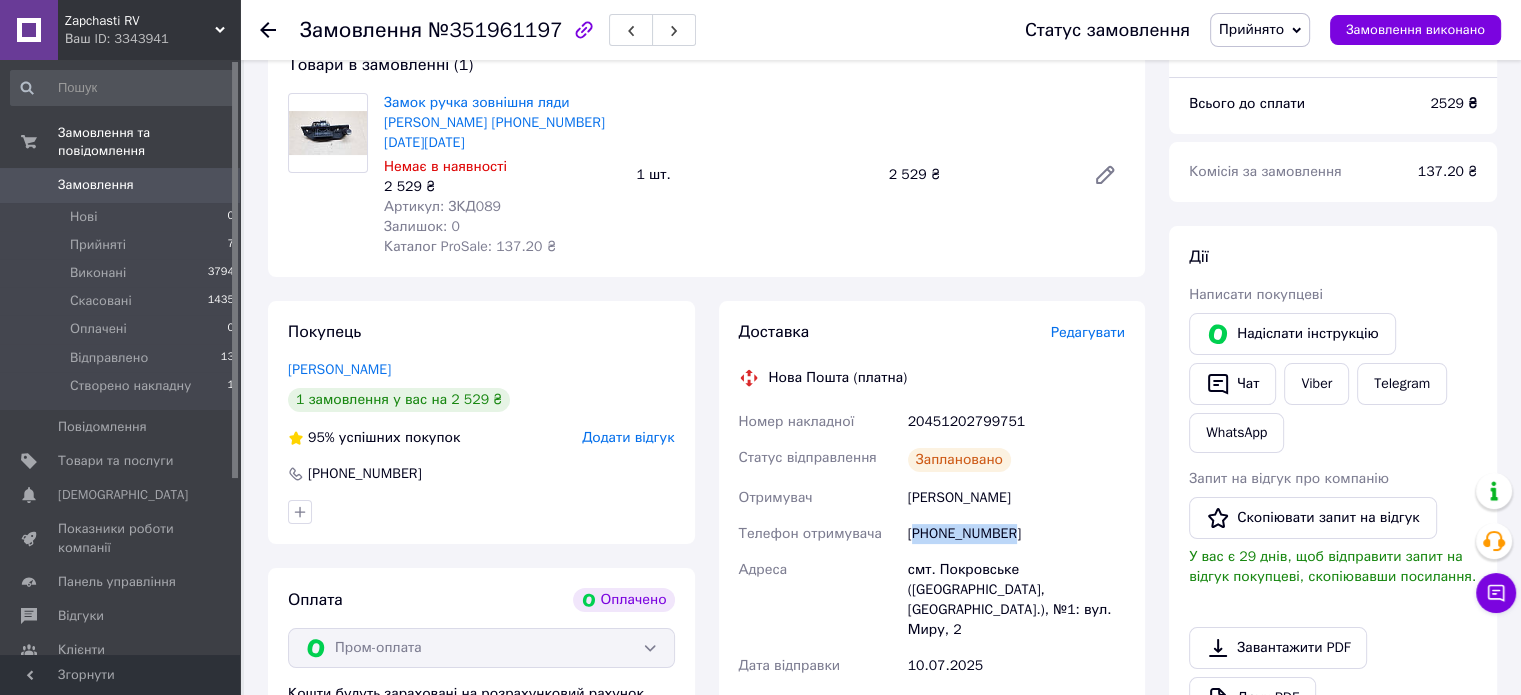 click on "[PHONE_NUMBER]" at bounding box center [1016, 534] 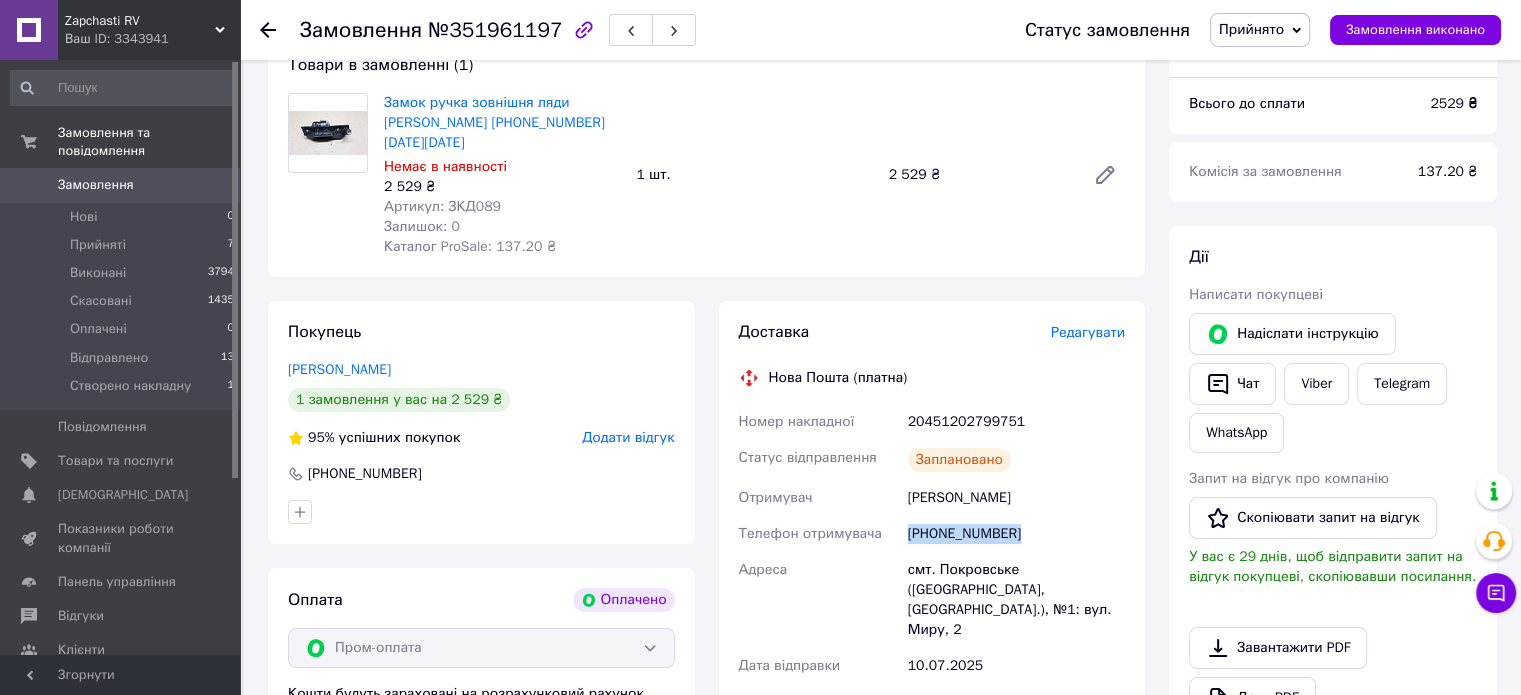 click on "[PHONE_NUMBER]" at bounding box center [1016, 534] 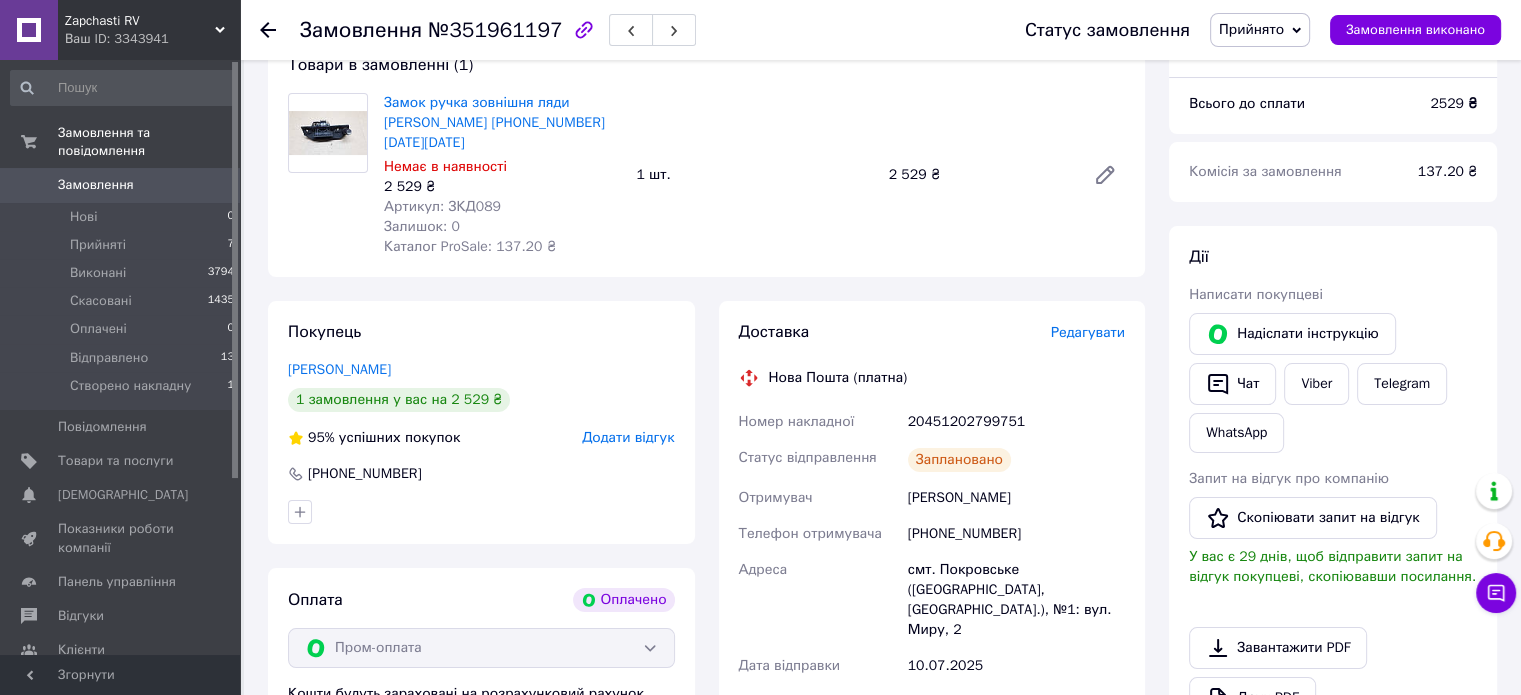 click on "Артикул: ЗКД089" at bounding box center (442, 206) 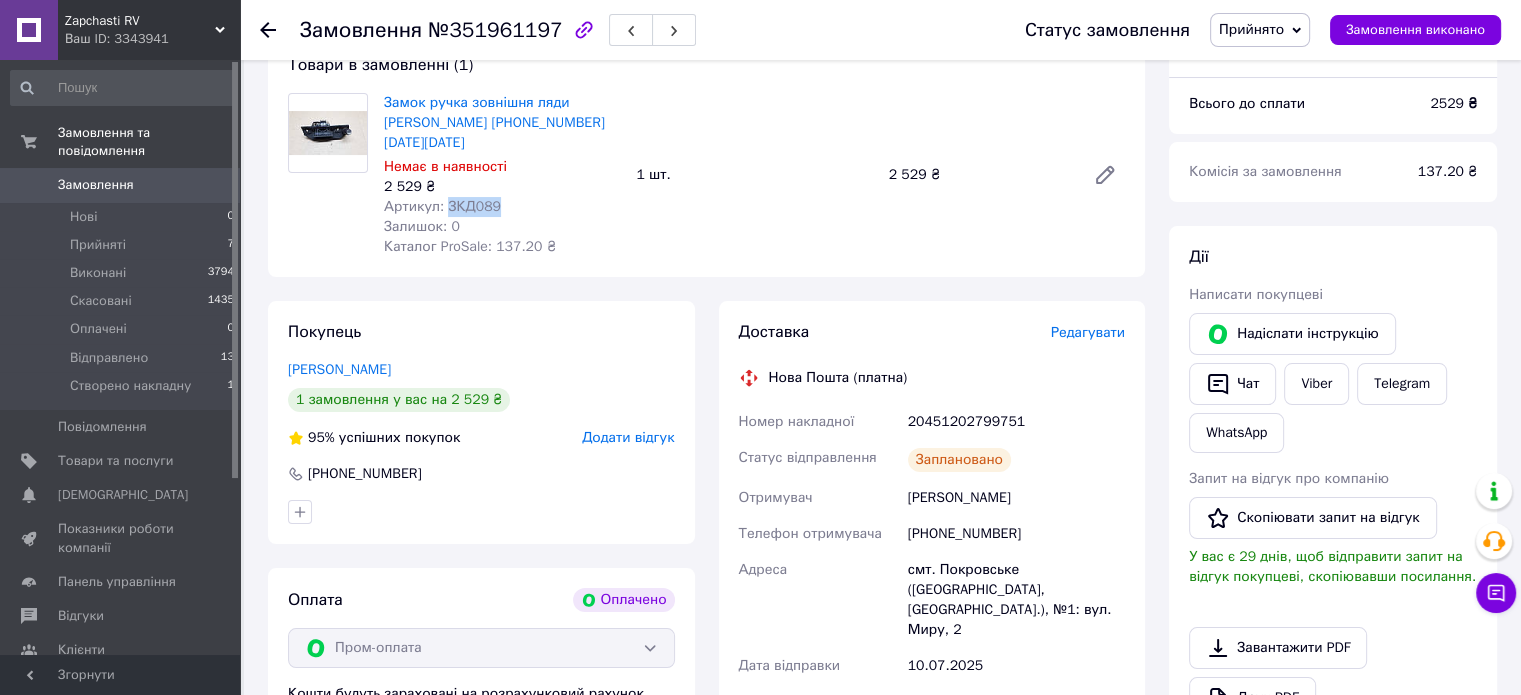 click on "Артикул: ЗКД089" at bounding box center (442, 206) 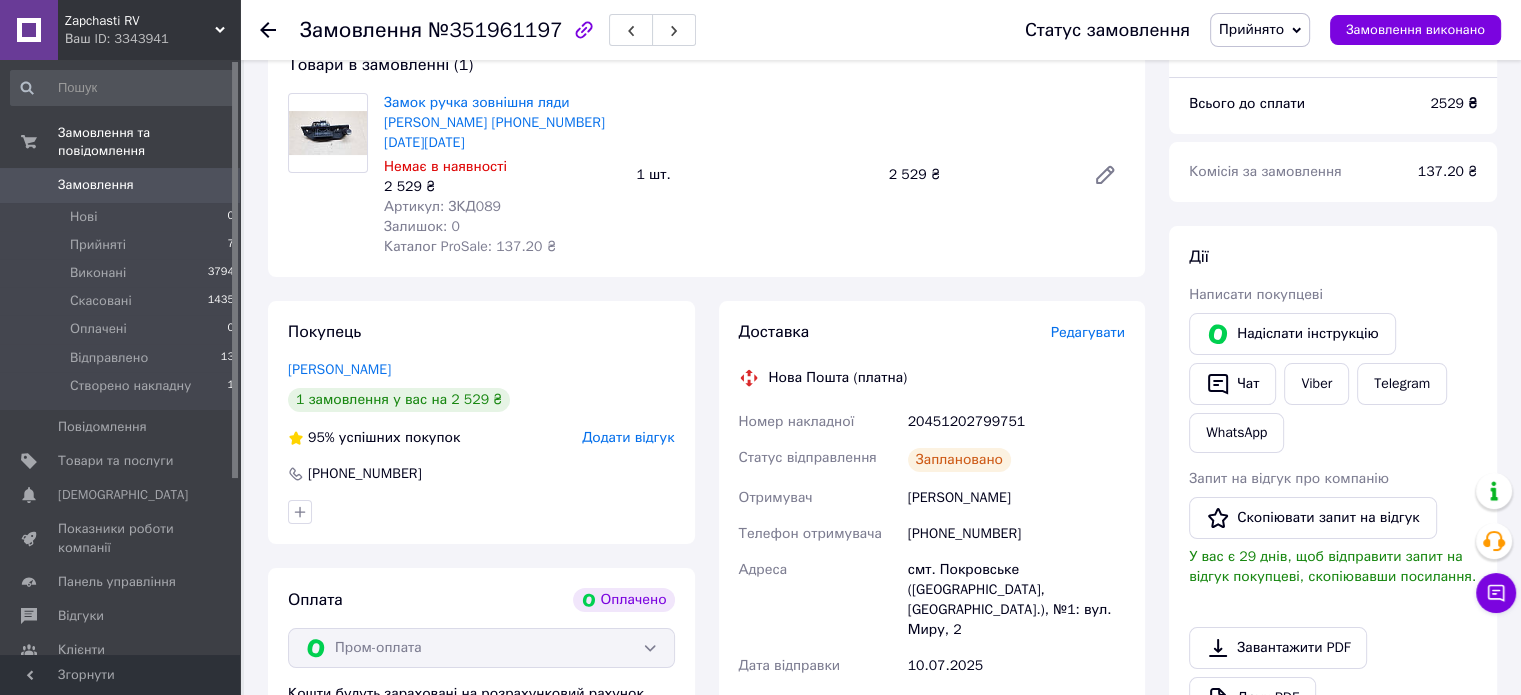 click on "Номер накладної" at bounding box center (819, 422) 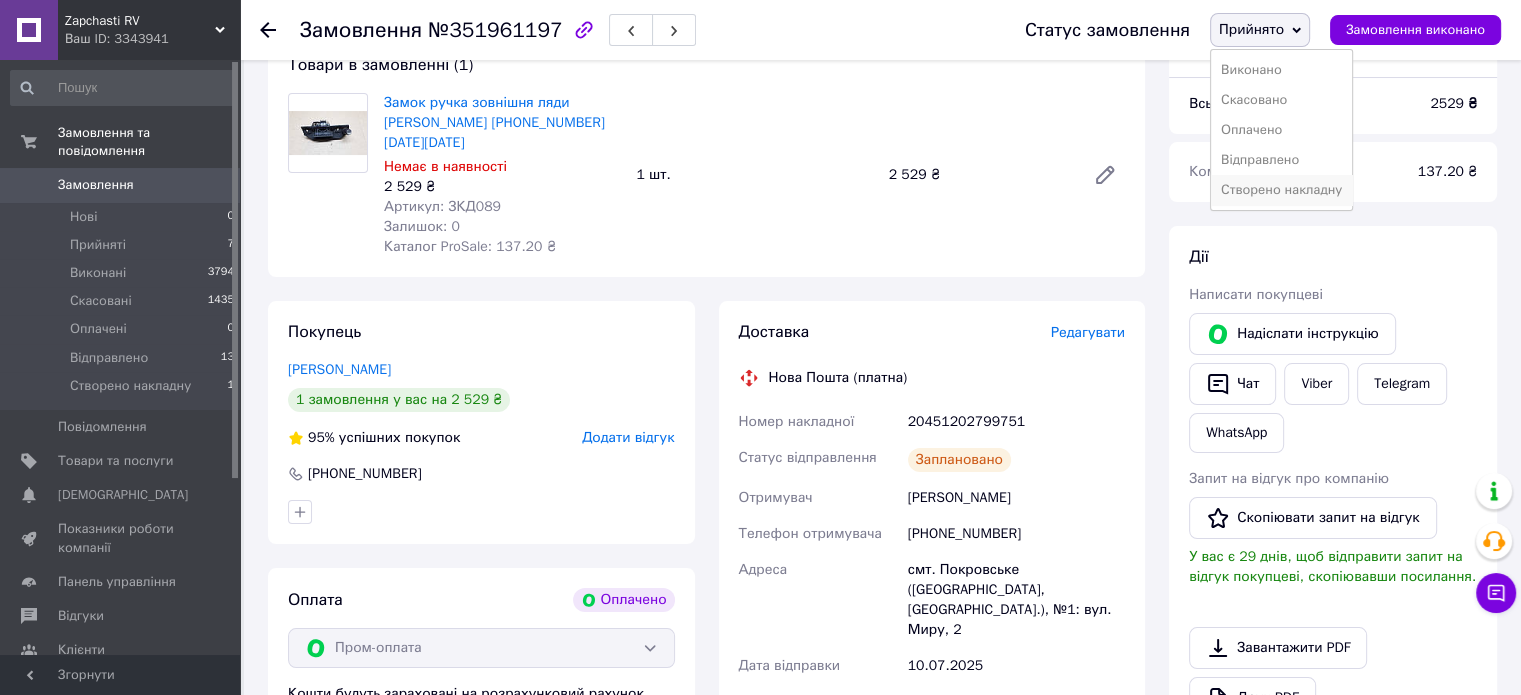 click on "Створено накладну" at bounding box center (1281, 190) 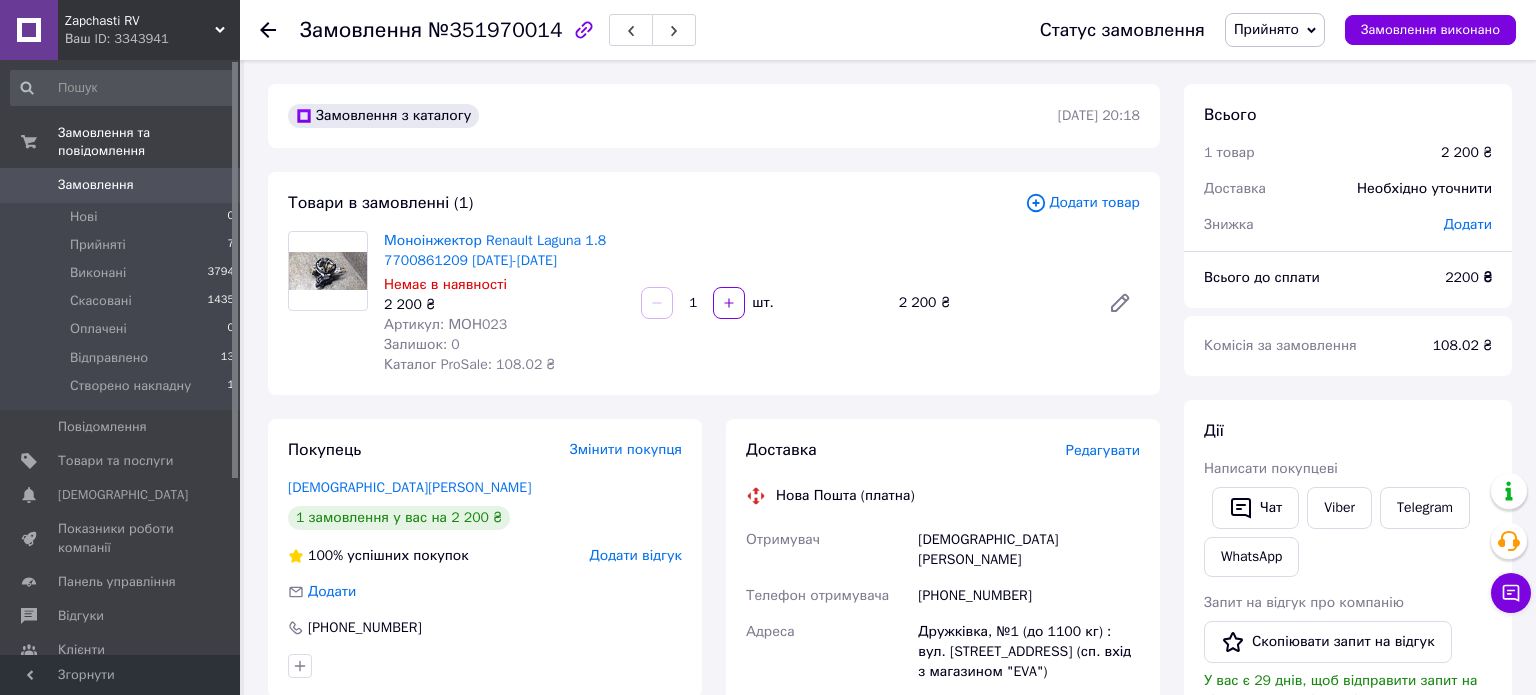 scroll, scrollTop: 0, scrollLeft: 0, axis: both 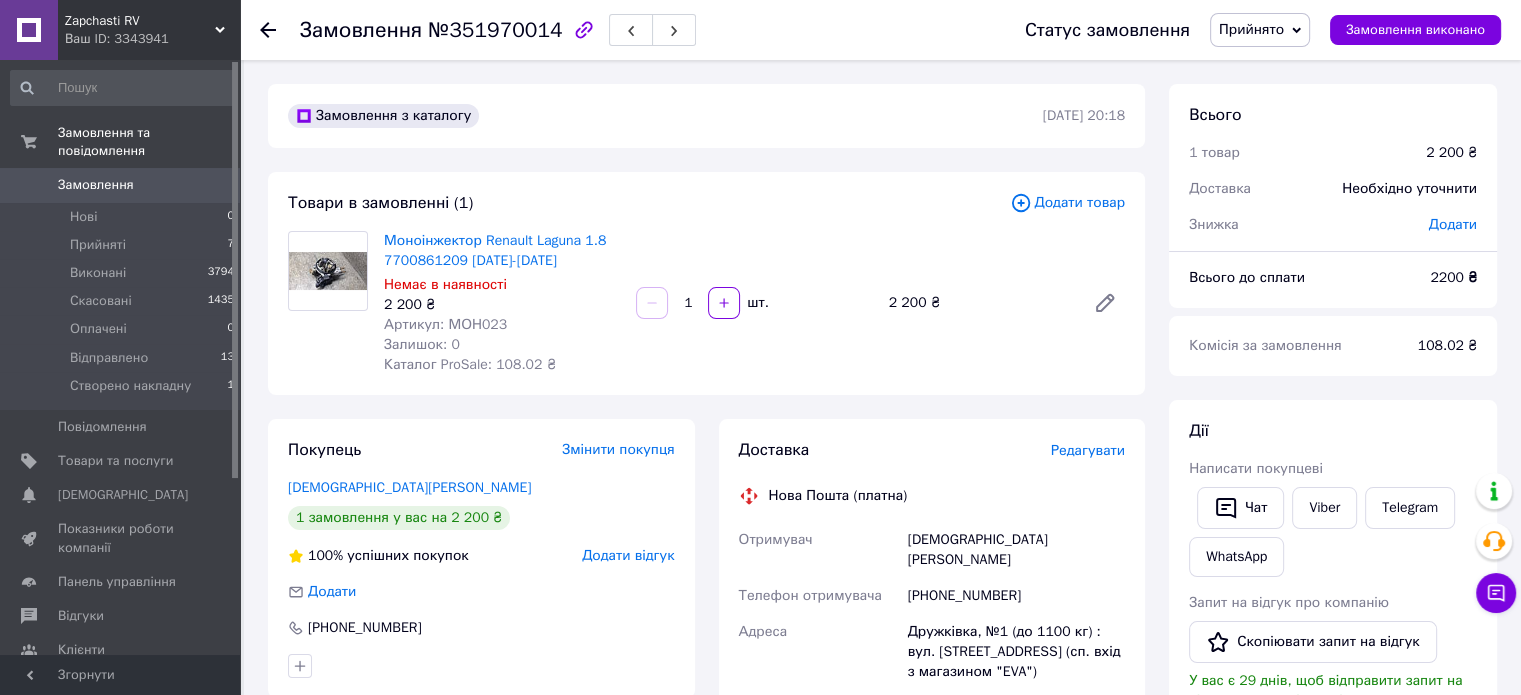 click on "Моноінжектор Renault Laguna 1.8 7700861209 [DATE]-[DATE] Немає в наявності 2 200 ₴ Артикул: МОН023 Залишок: 0 Каталог ProSale: 108.02 ₴  1   шт. 2 200 ₴" at bounding box center (754, 303) 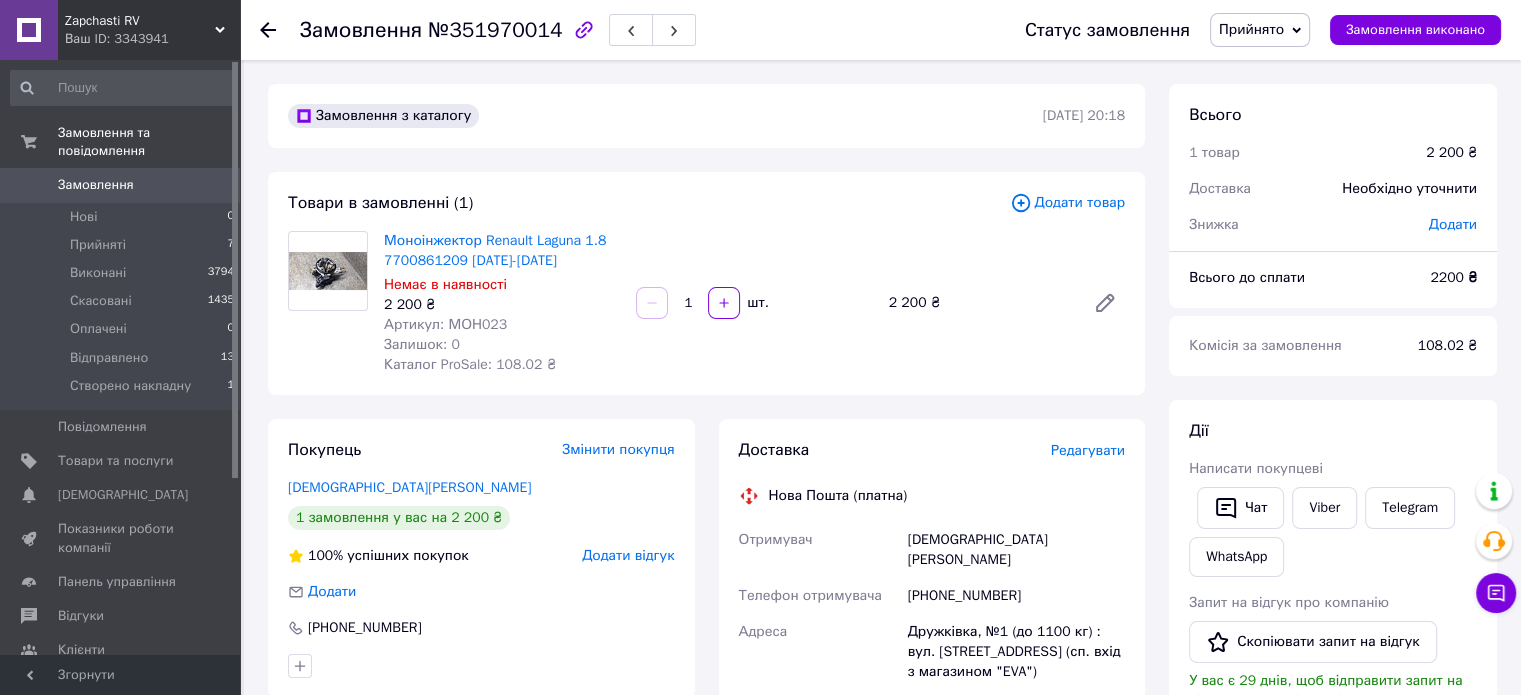 click on "Залишок: 0" at bounding box center [502, 345] 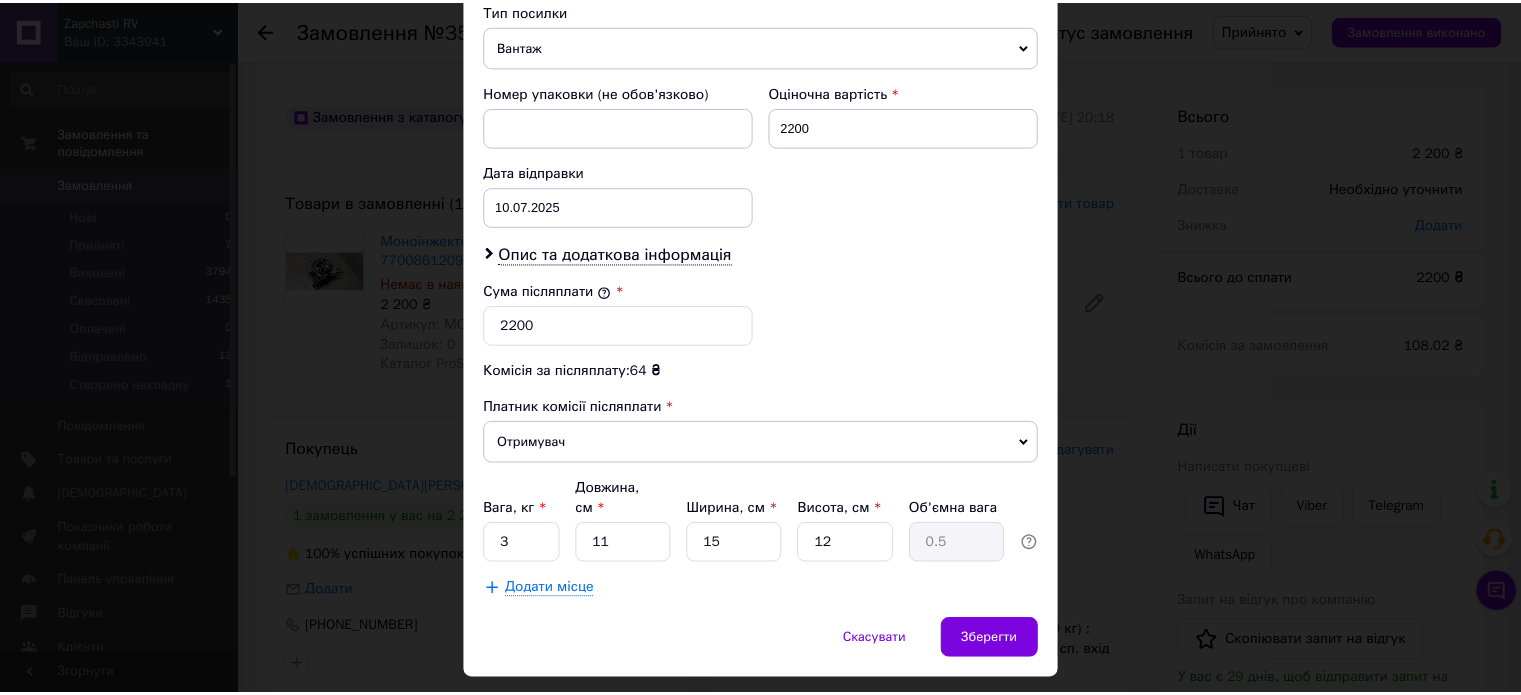 scroll, scrollTop: 824, scrollLeft: 0, axis: vertical 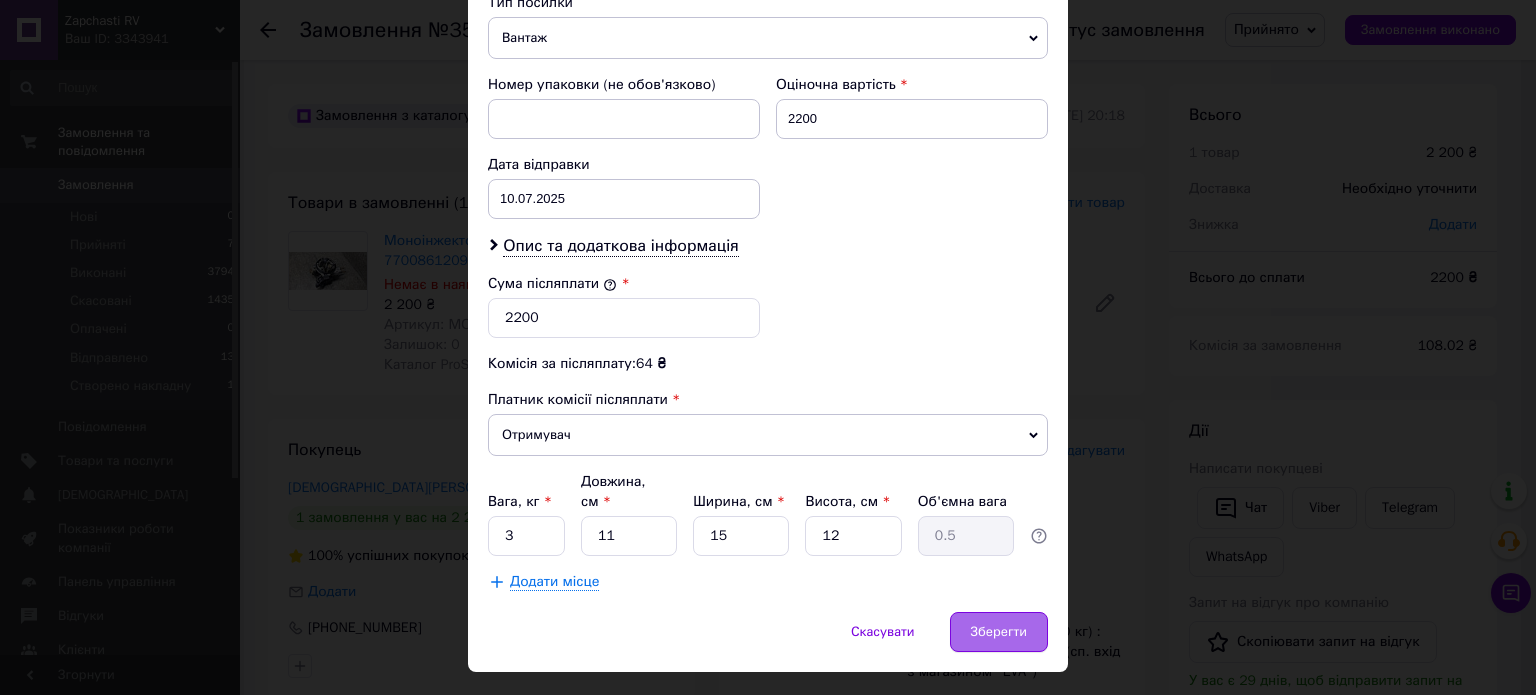 click on "Зберегти" at bounding box center [999, 632] 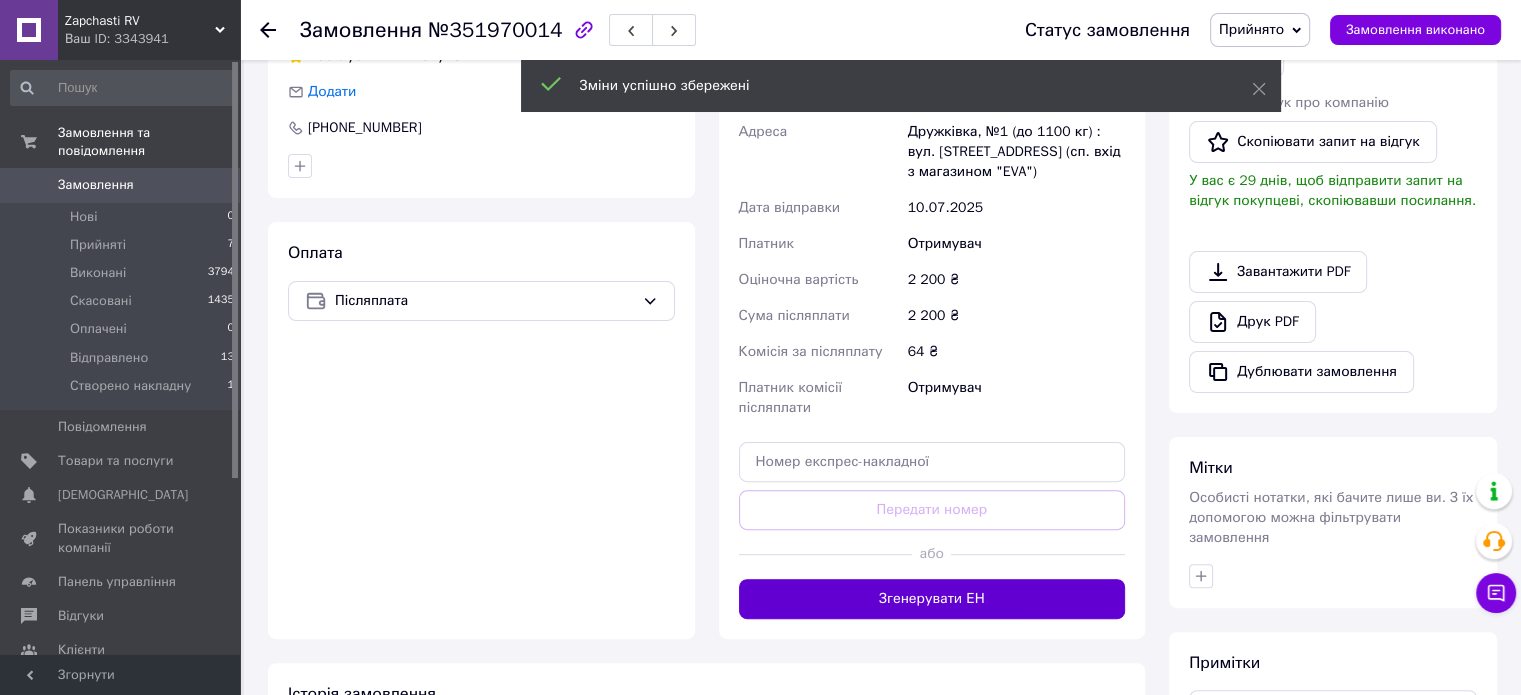 click on "Згенерувати ЕН" at bounding box center (932, 599) 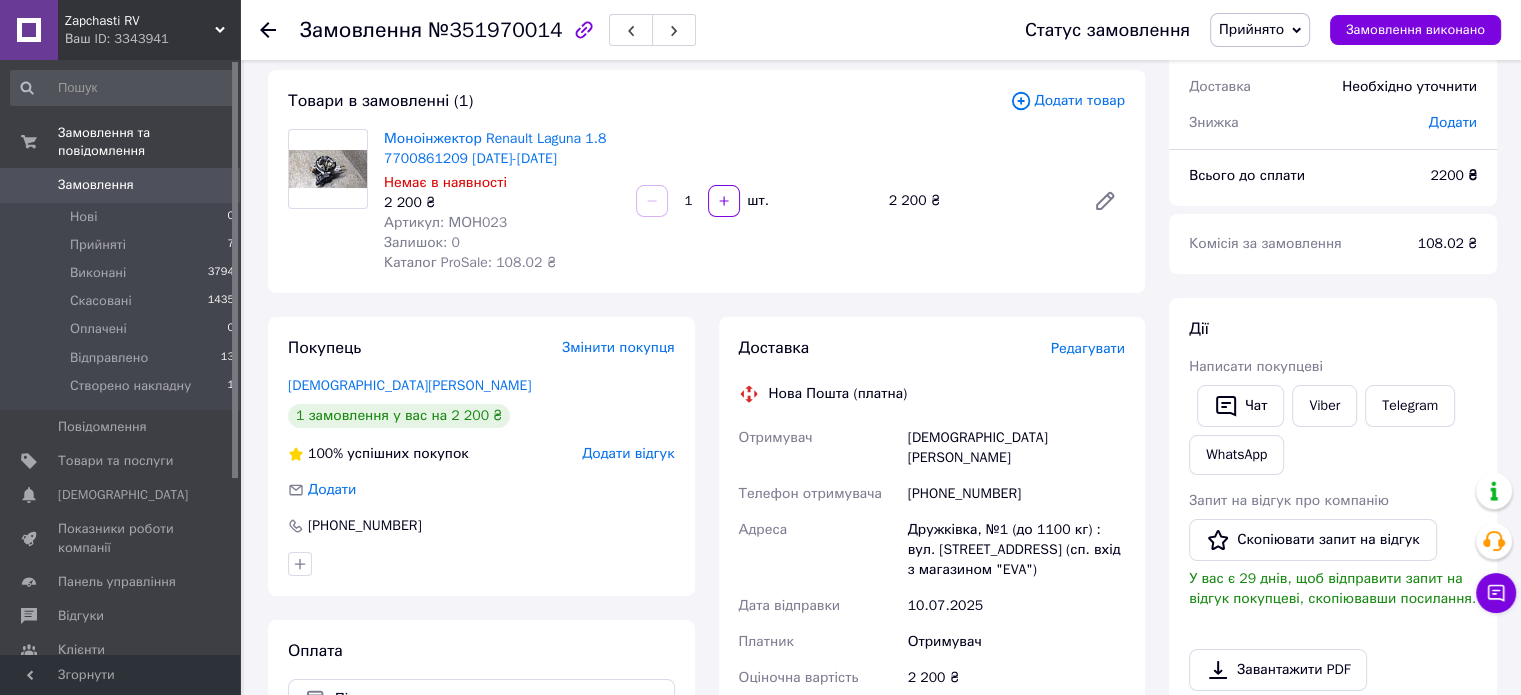 scroll, scrollTop: 100, scrollLeft: 0, axis: vertical 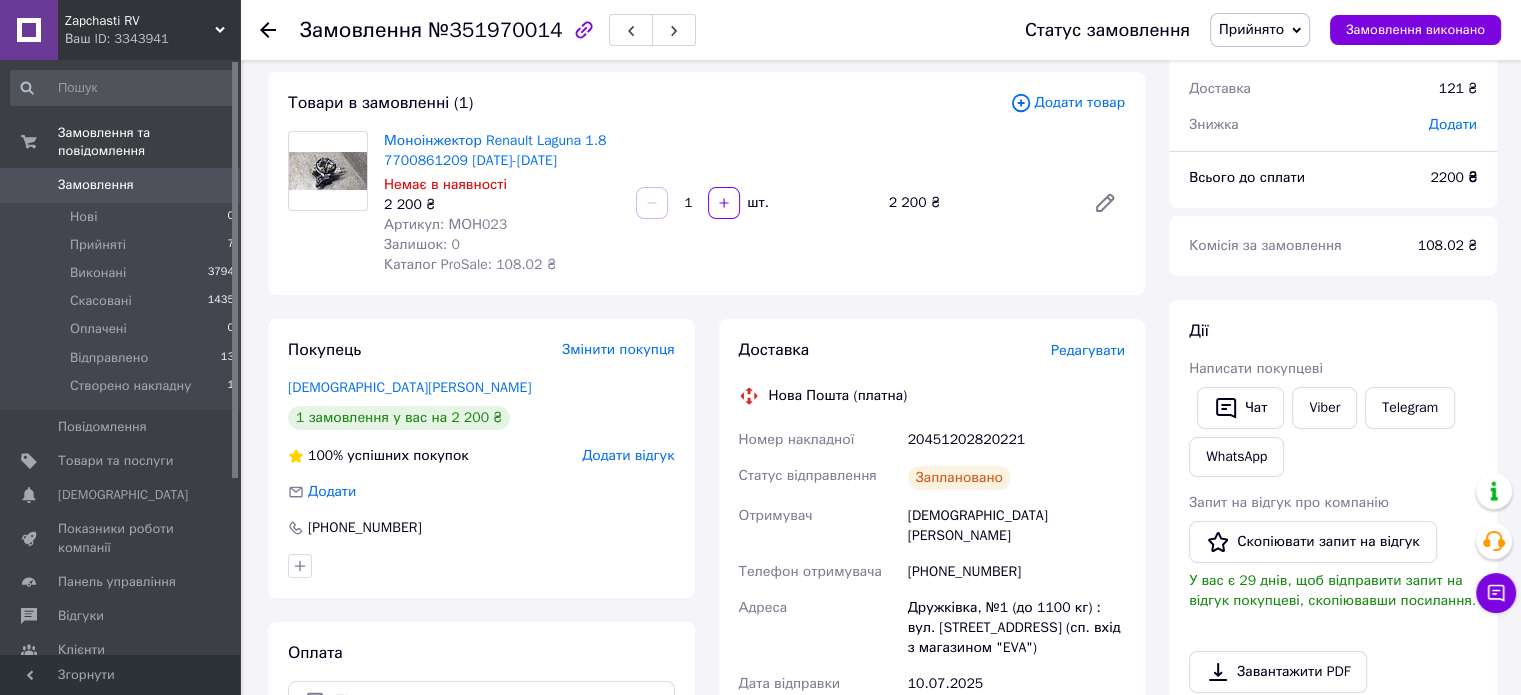 drag, startPoint x: 572, startPoint y: 163, endPoint x: 381, endPoint y: 139, distance: 192.50195 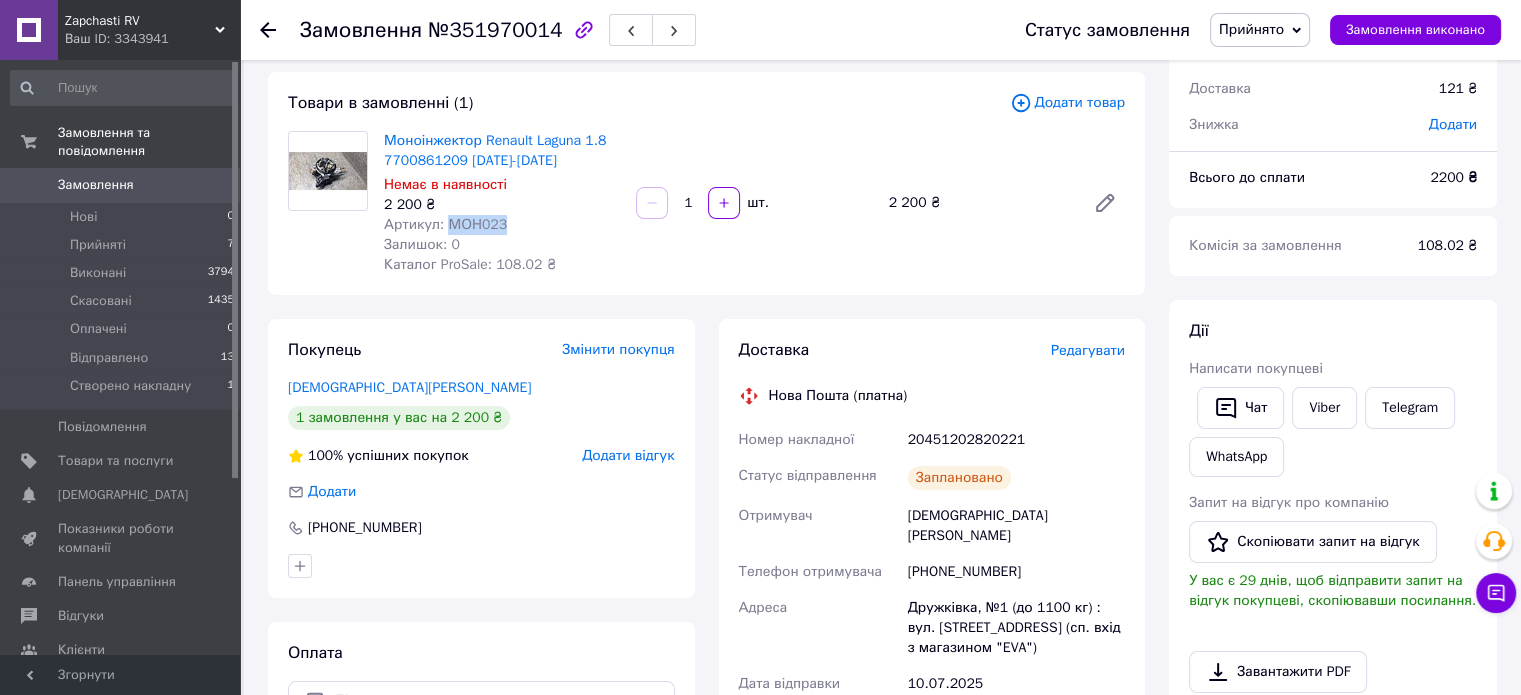 click on "Артикул: МОН023" at bounding box center [445, 224] 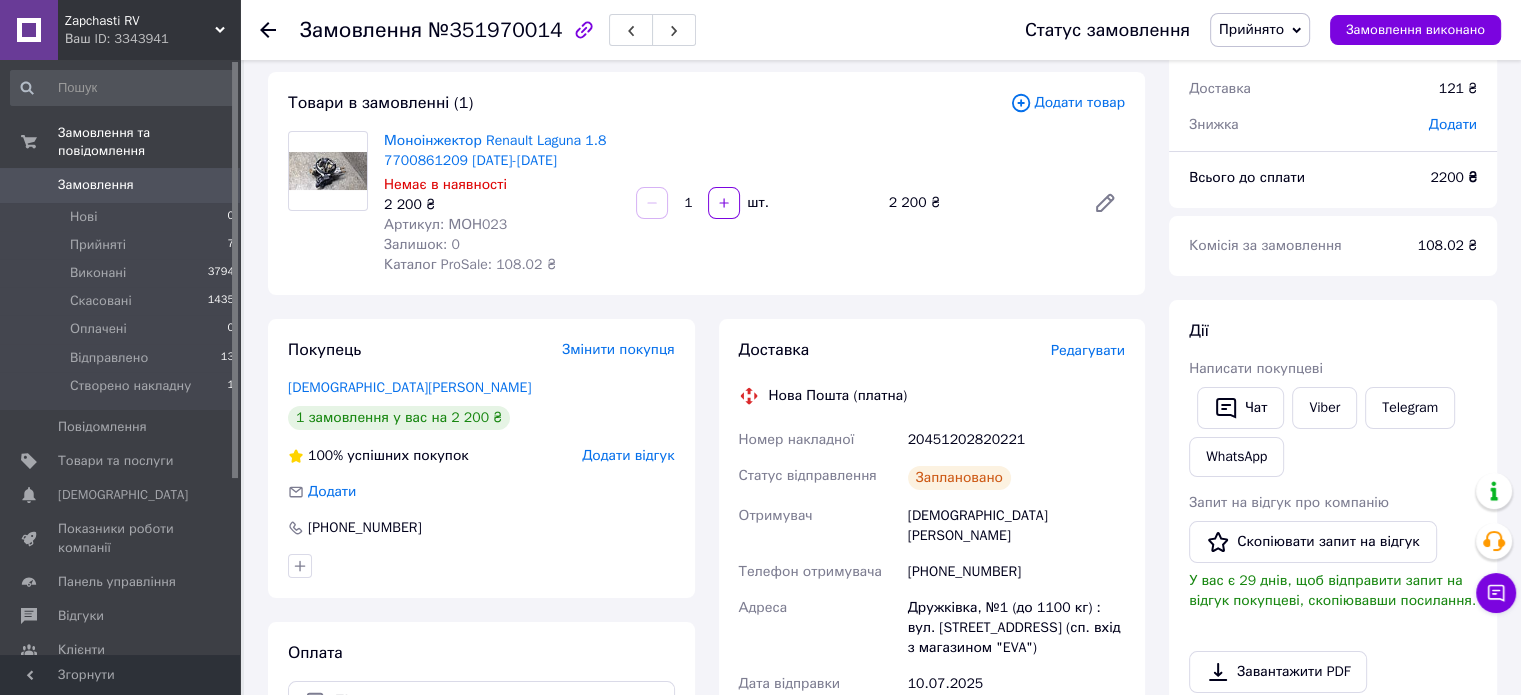 click on "20451202820221" at bounding box center [1016, 440] 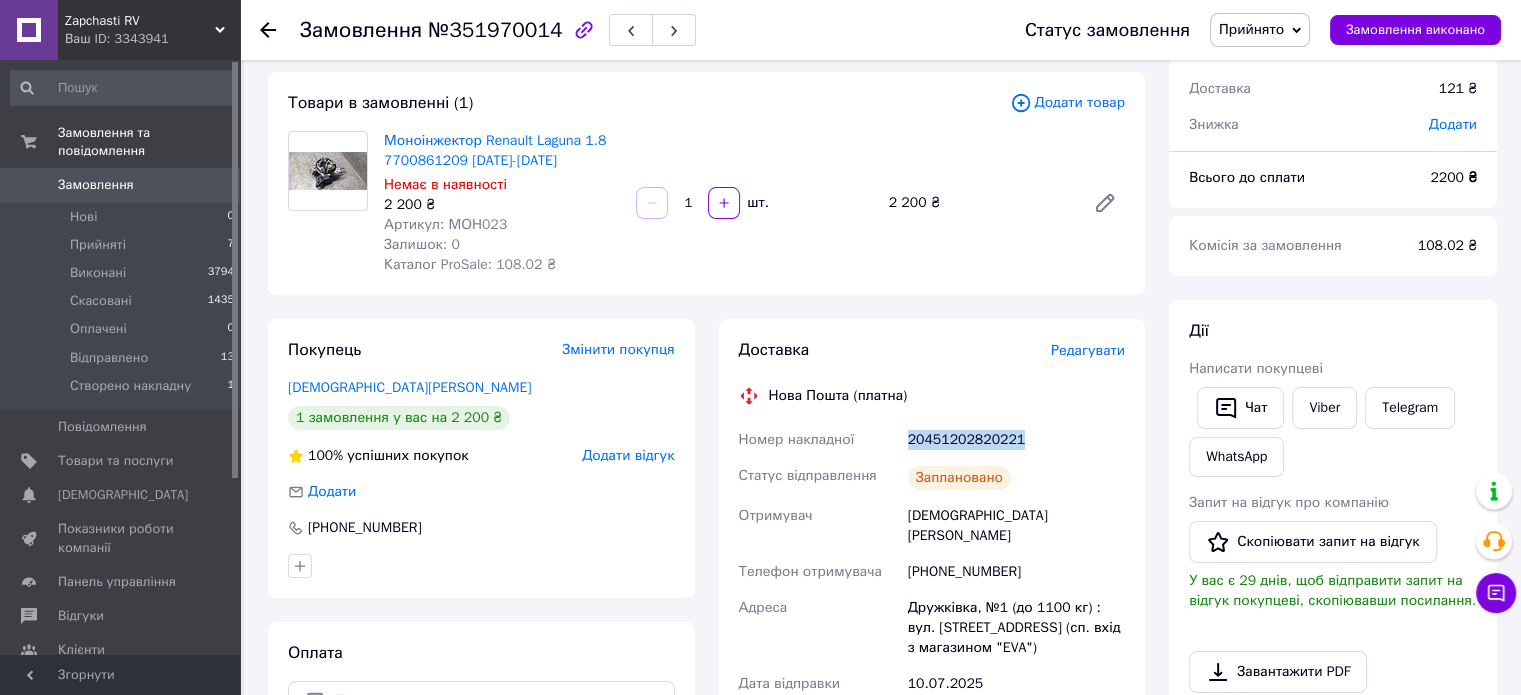 click on "20451202820221" at bounding box center (1016, 440) 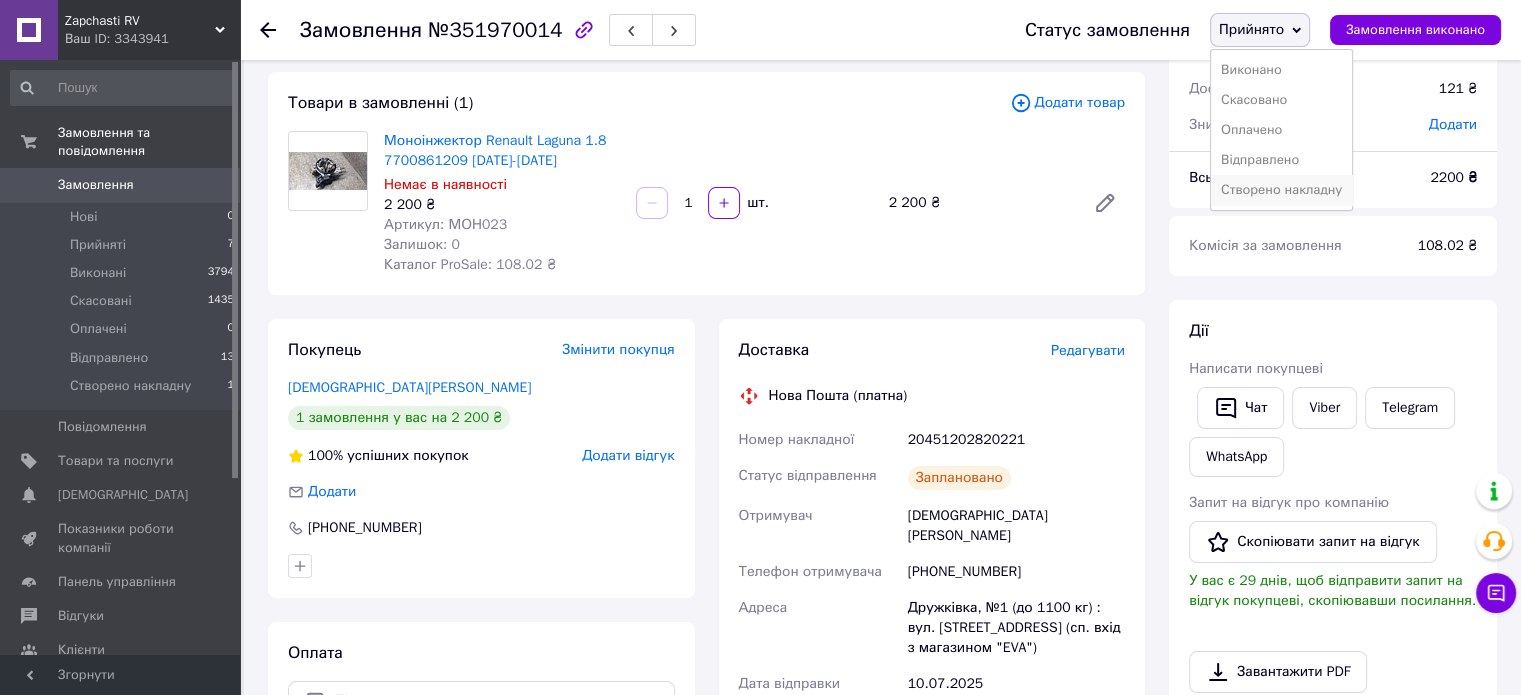 click on "Створено накладну" at bounding box center [1281, 190] 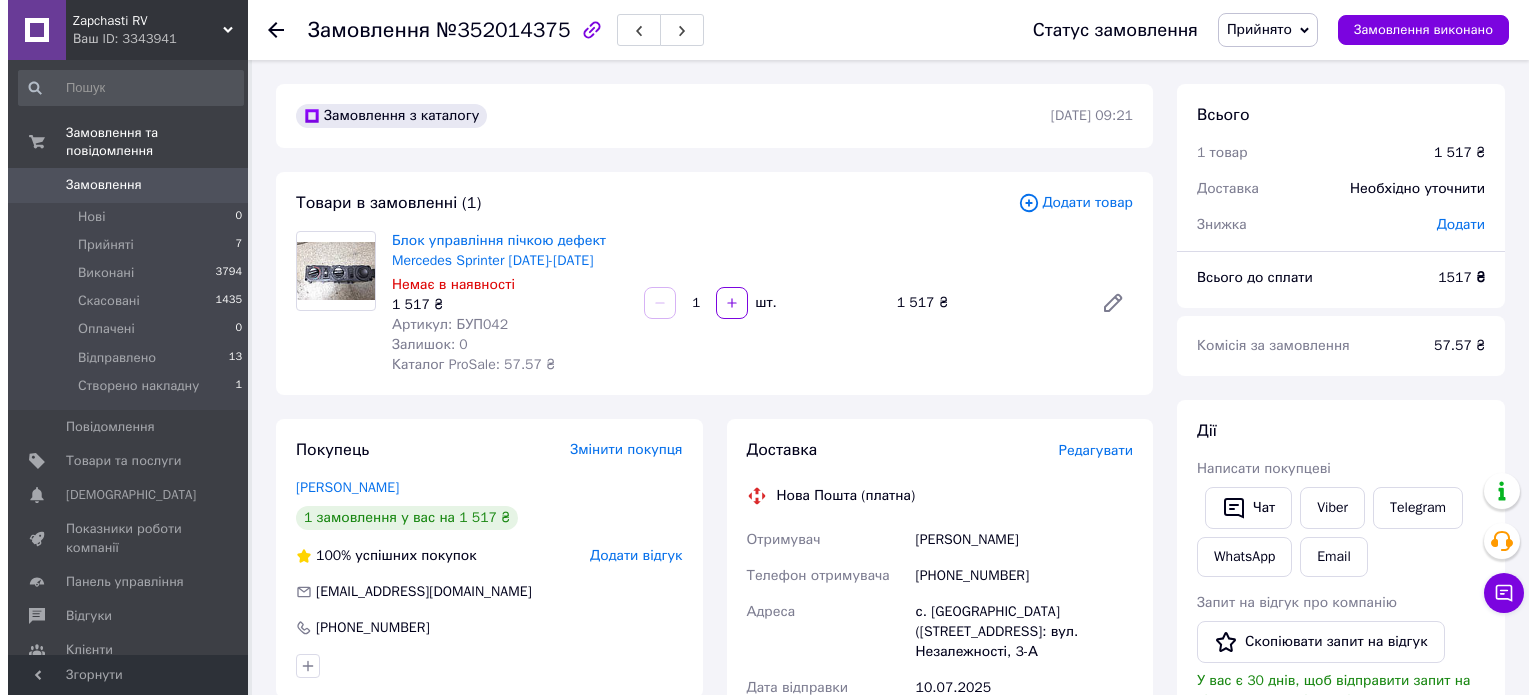 scroll, scrollTop: 0, scrollLeft: 0, axis: both 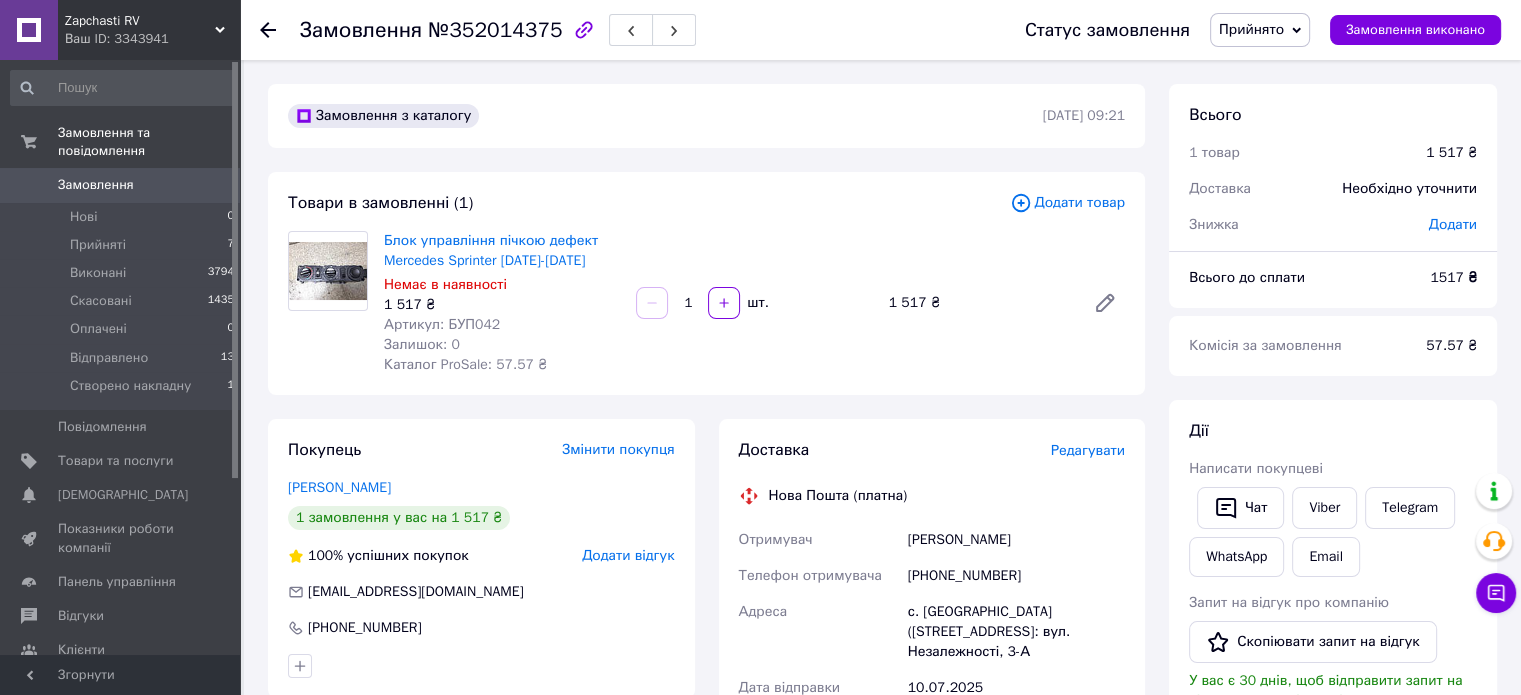 click on "Залишок: 0" at bounding box center (502, 345) 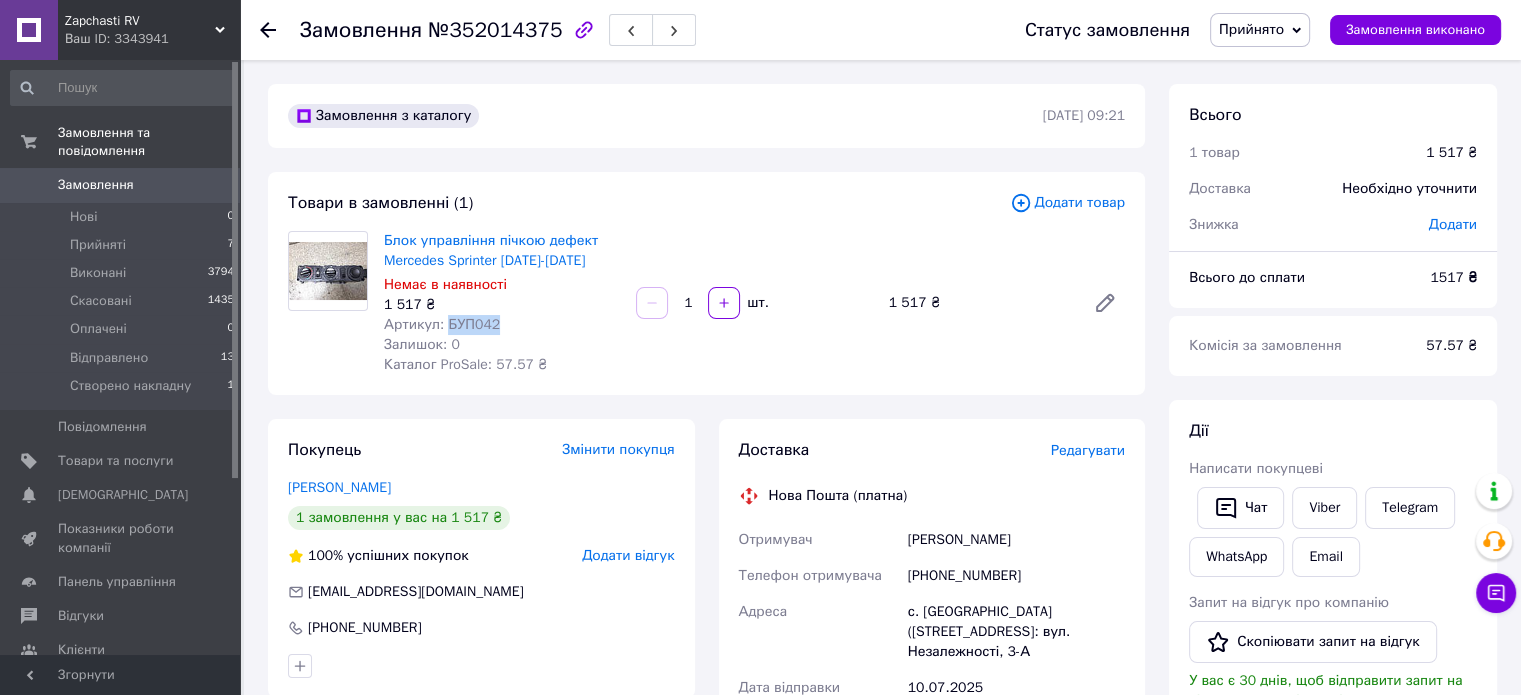 click on "Артикул: БУП042" at bounding box center [442, 324] 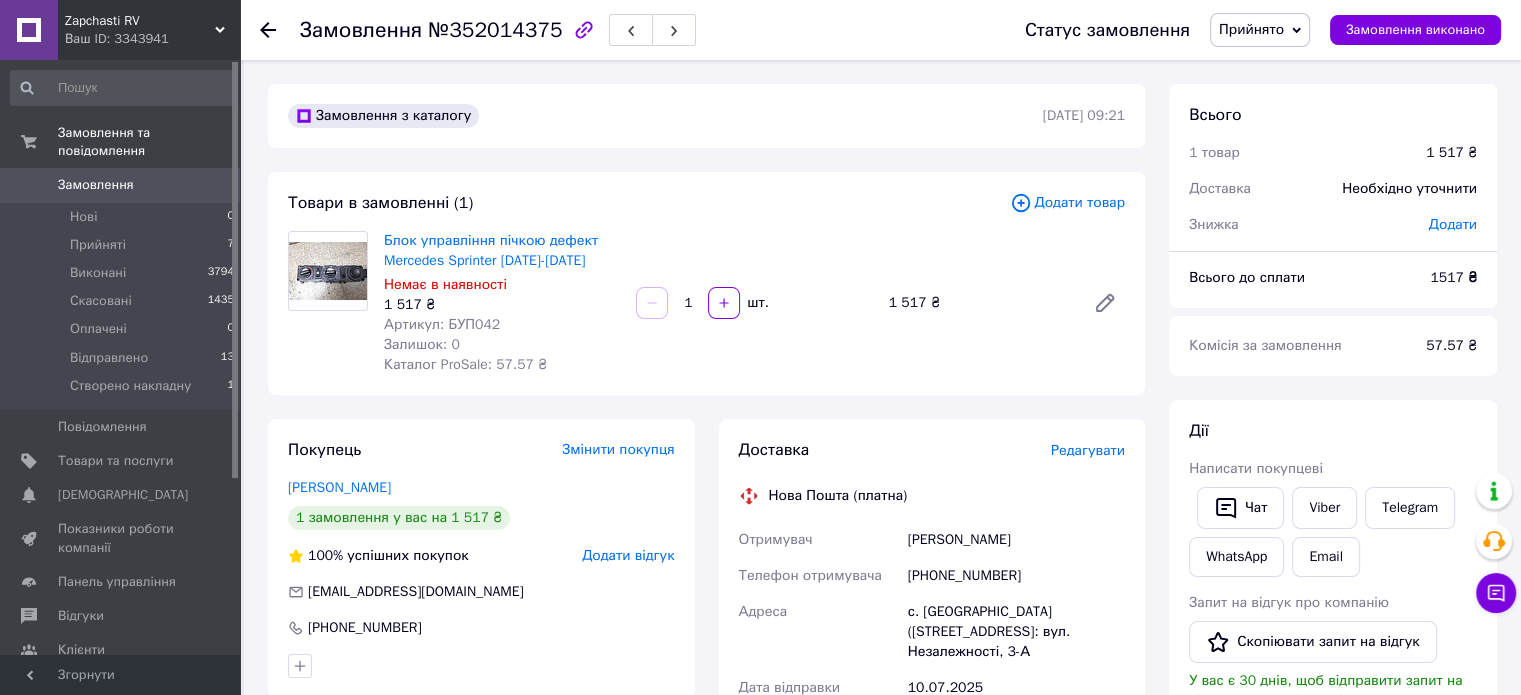 click on "Артикул: БУП042" at bounding box center (442, 324) 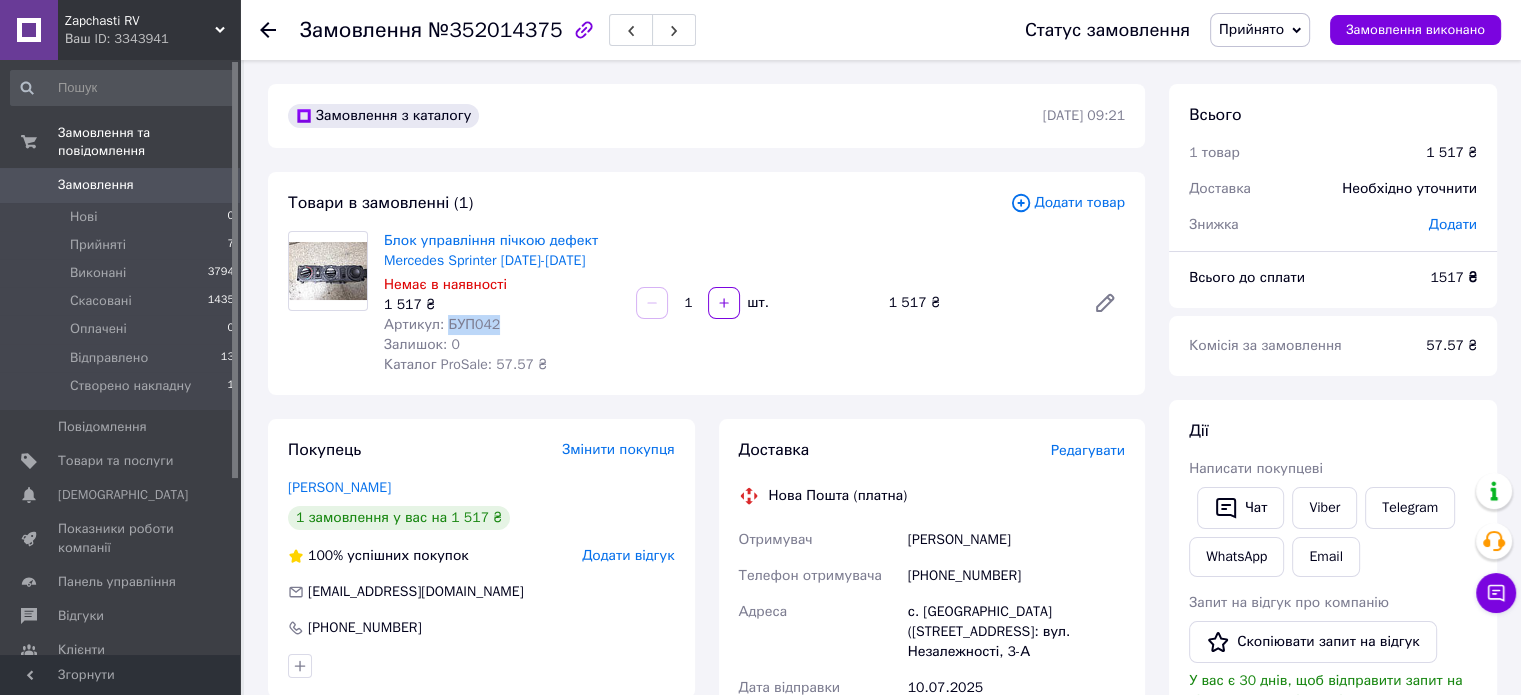 click on "Артикул: БУП042" at bounding box center (442, 324) 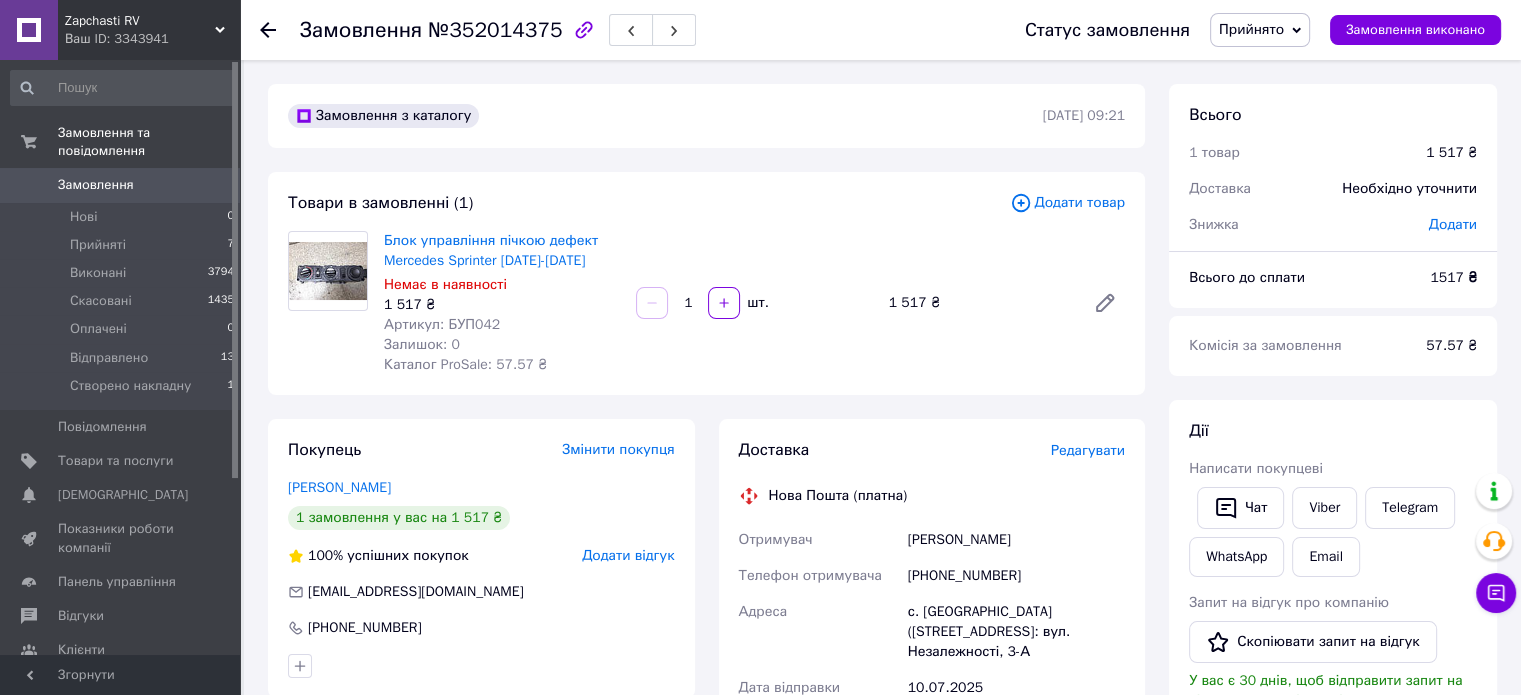 click on "Товари в замовленні (1) Додати товар Блок управління пічкою дефект Mercedes Sprinter [DATE]-[DATE] Немає в наявності 1 517 ₴ Артикул: БУП042 Залишок: 0 Каталог ProSale: 57.57 ₴  1   шт. 1 517 ₴" at bounding box center [706, 283] 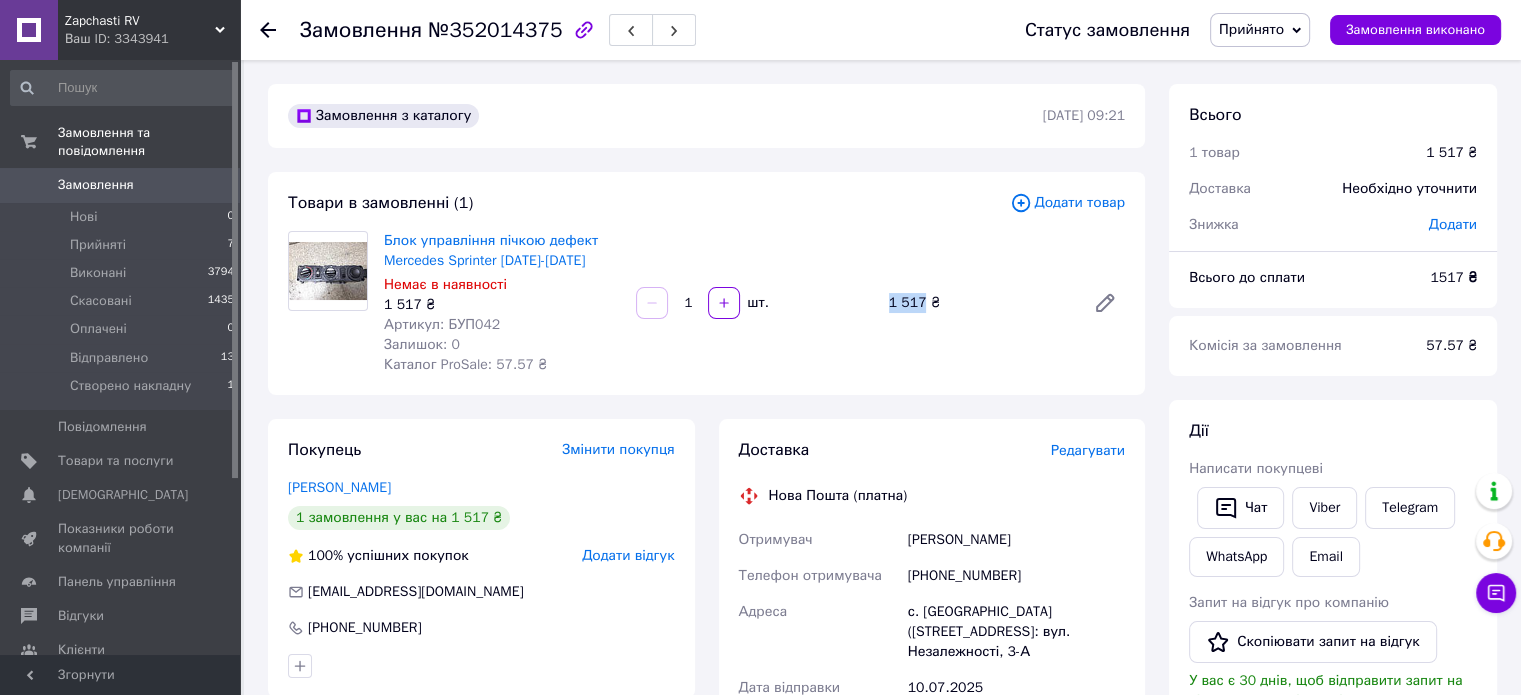 drag, startPoint x: 888, startPoint y: 299, endPoint x: 921, endPoint y: 298, distance: 33.01515 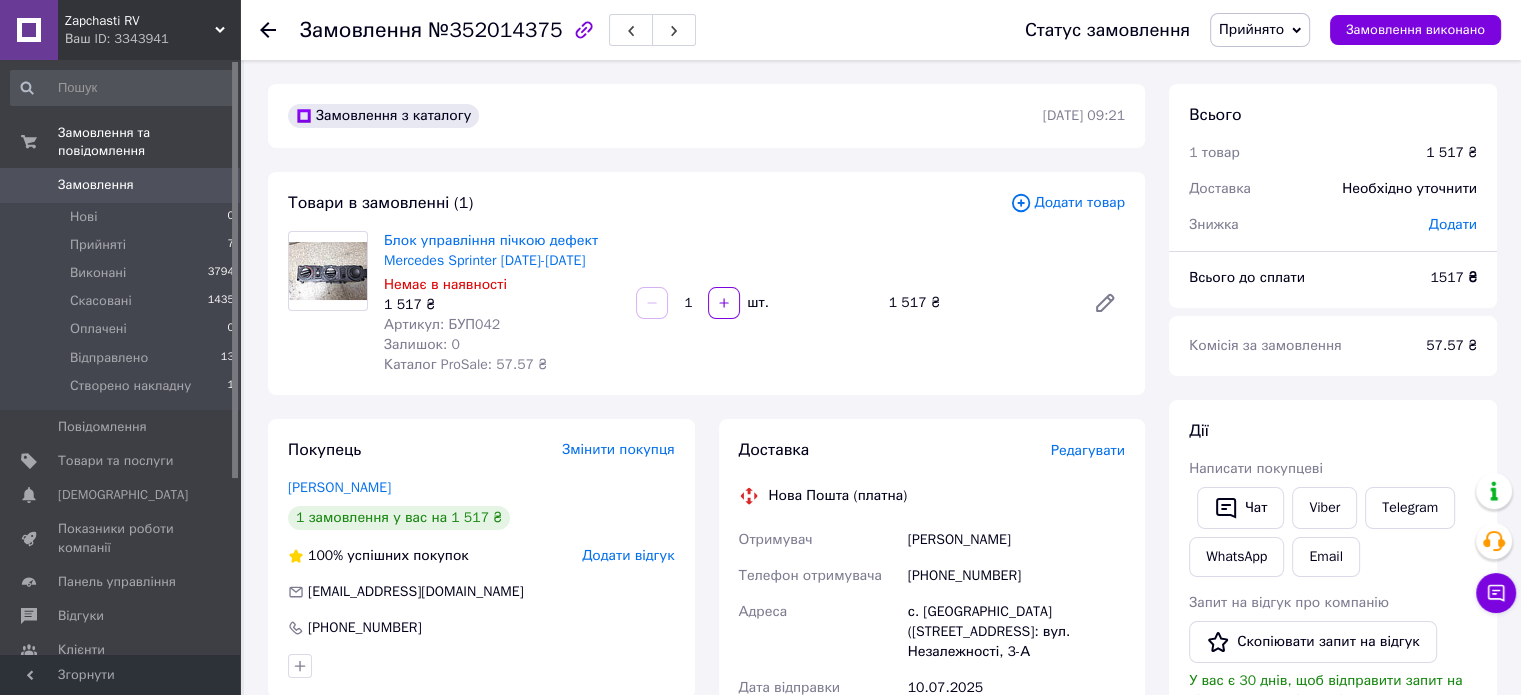 click on "Блок управління пічкою дефект Mercedes Sprinter 2000-2006 року Немає в наявності 1 517 ₴ Артикул: БУП042 Залишок: 0 Каталог ProSale: 57.57 ₴  1   шт. 1 517 ₴" at bounding box center (754, 303) 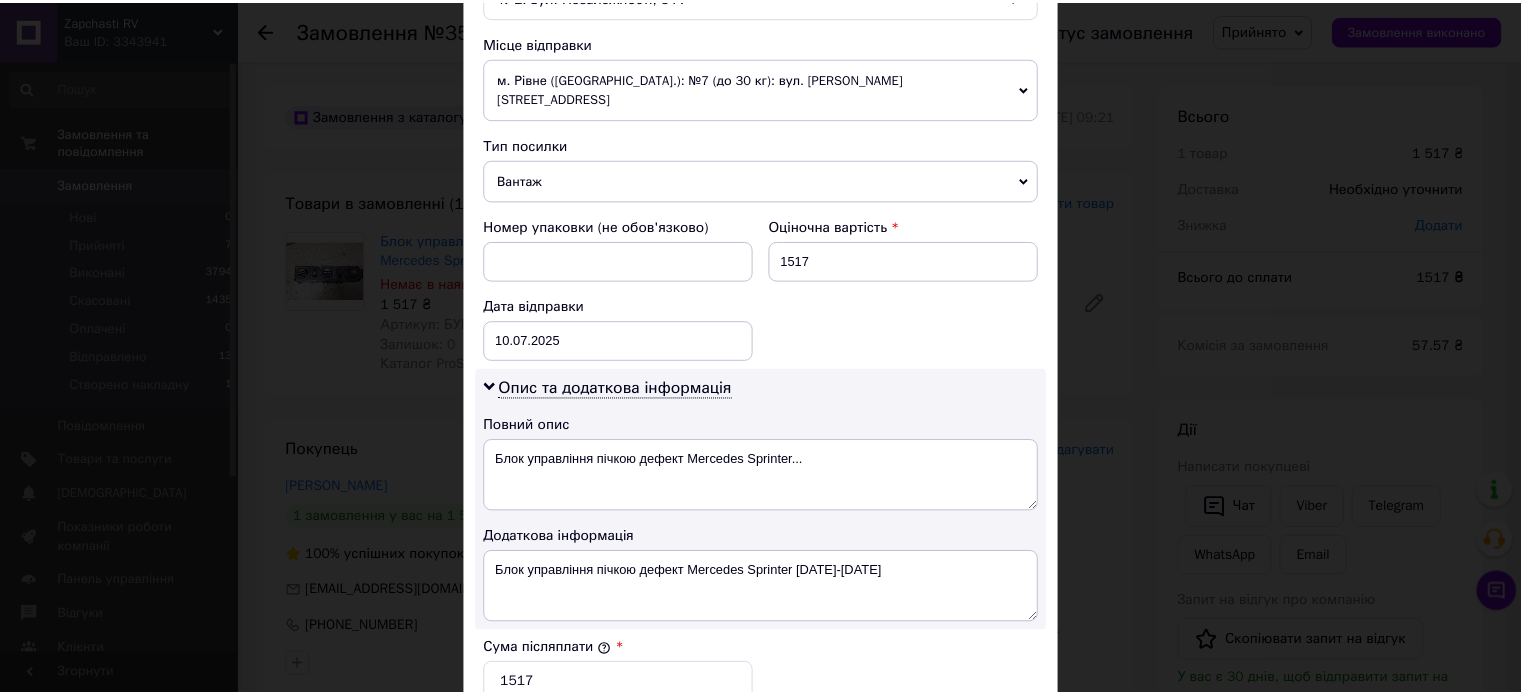 scroll, scrollTop: 1048, scrollLeft: 0, axis: vertical 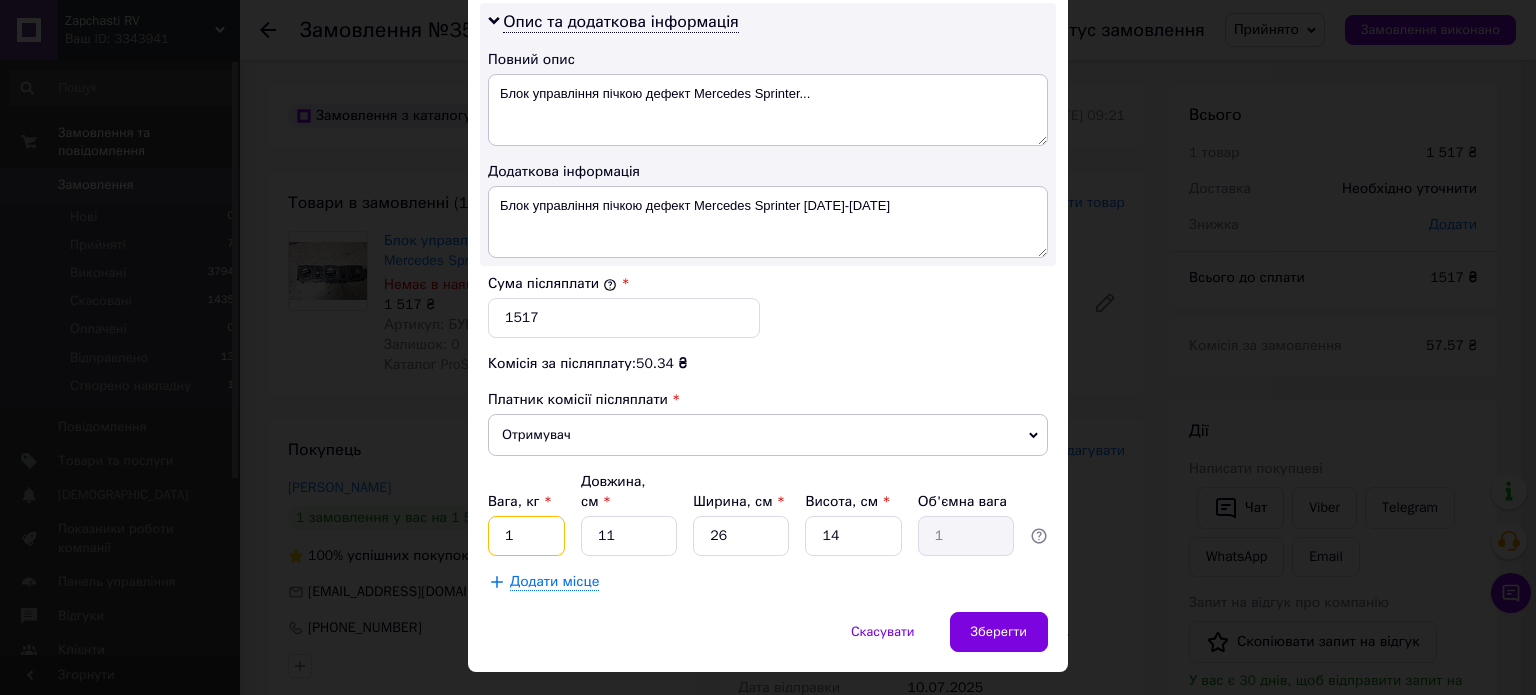 click on "1" at bounding box center [526, 536] 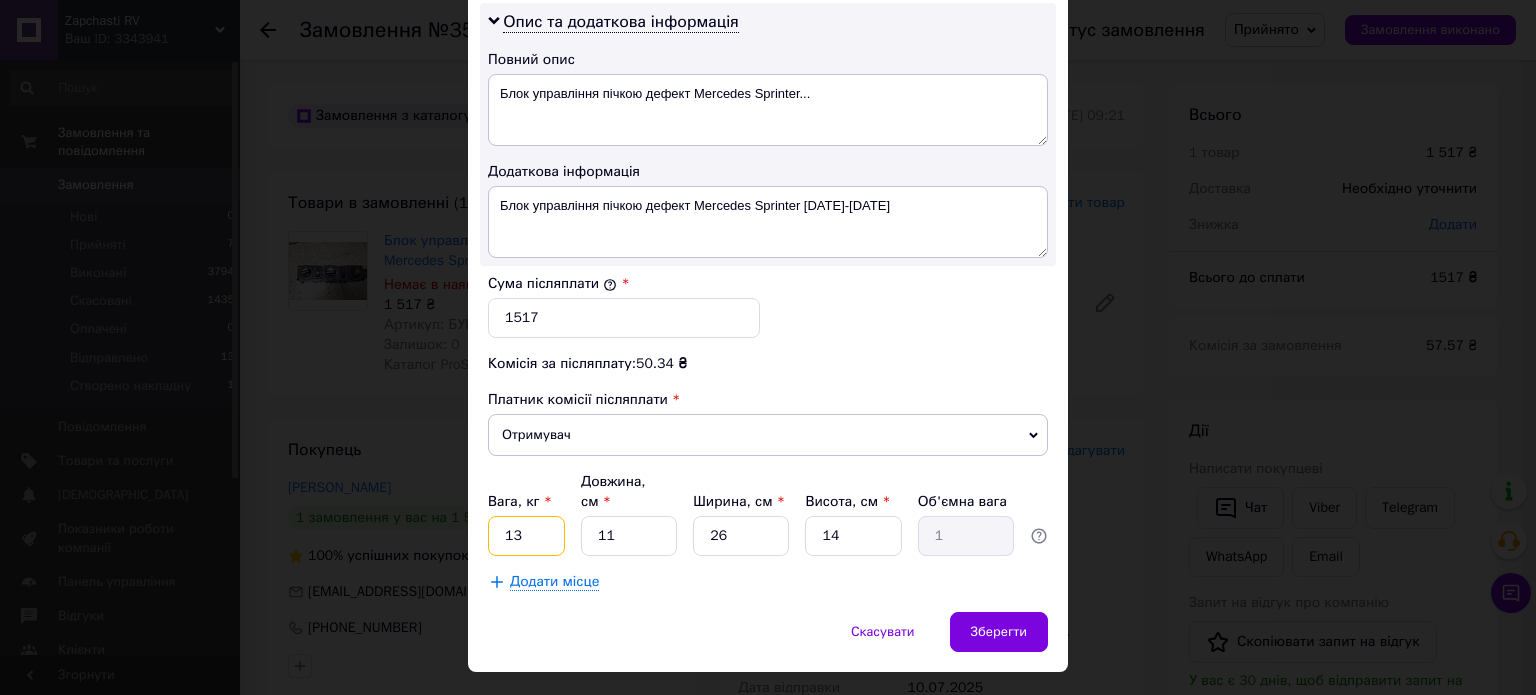 click on "13" at bounding box center (526, 536) 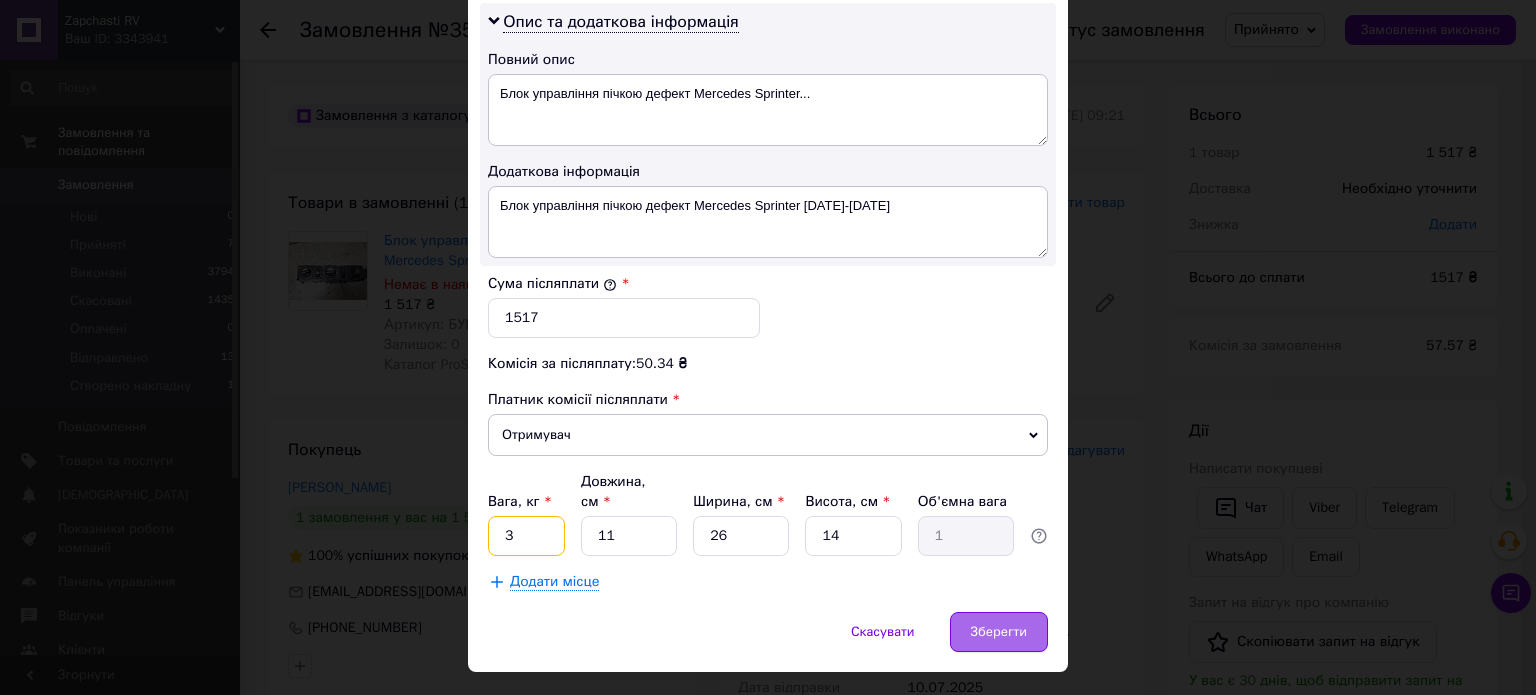 type on "3" 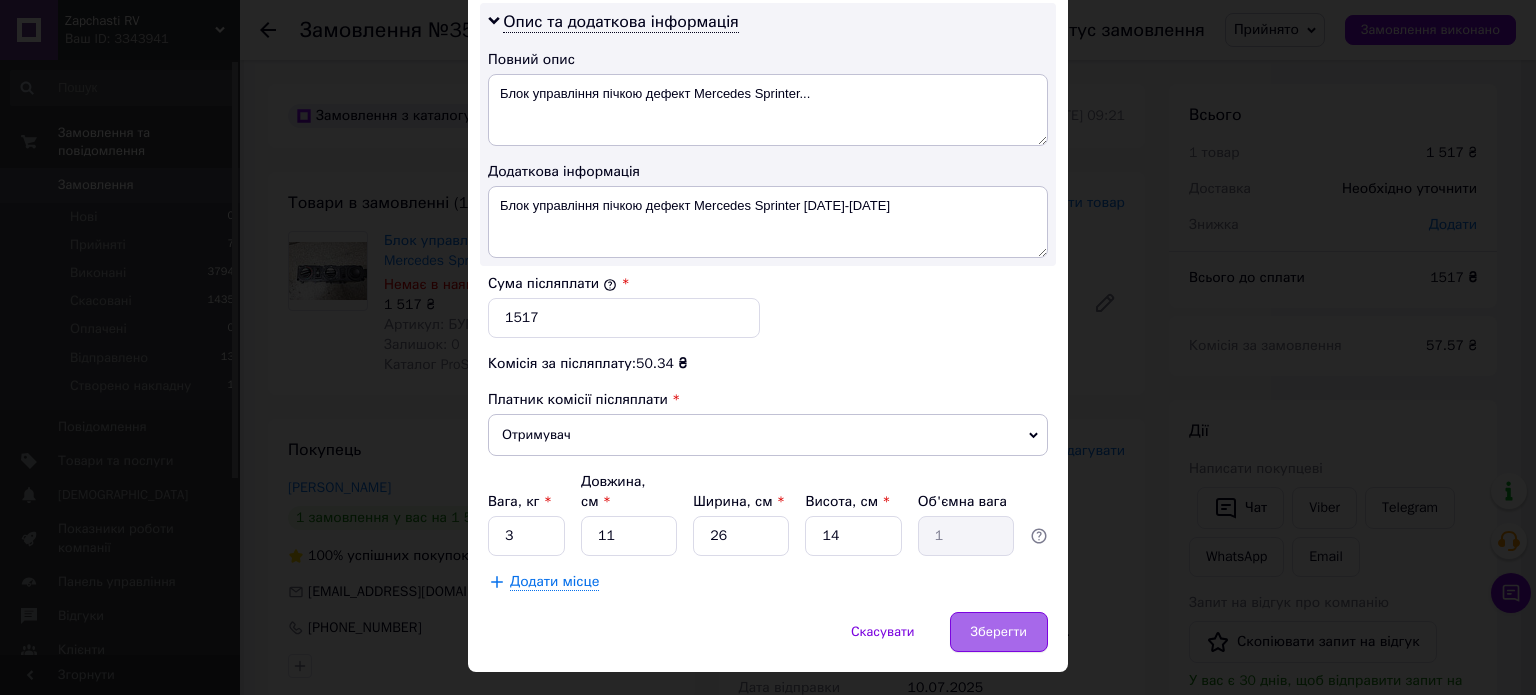 click on "Зберегти" at bounding box center [999, 632] 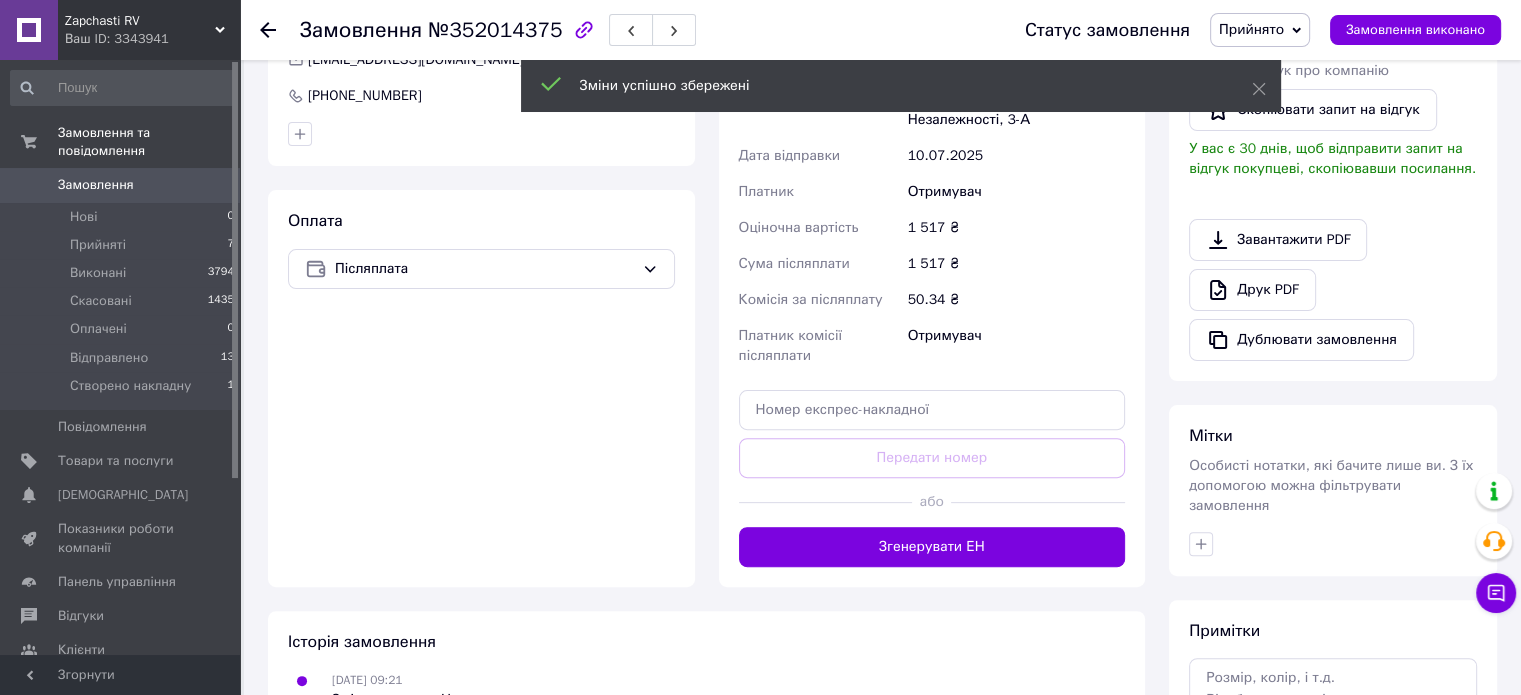 scroll, scrollTop: 600, scrollLeft: 0, axis: vertical 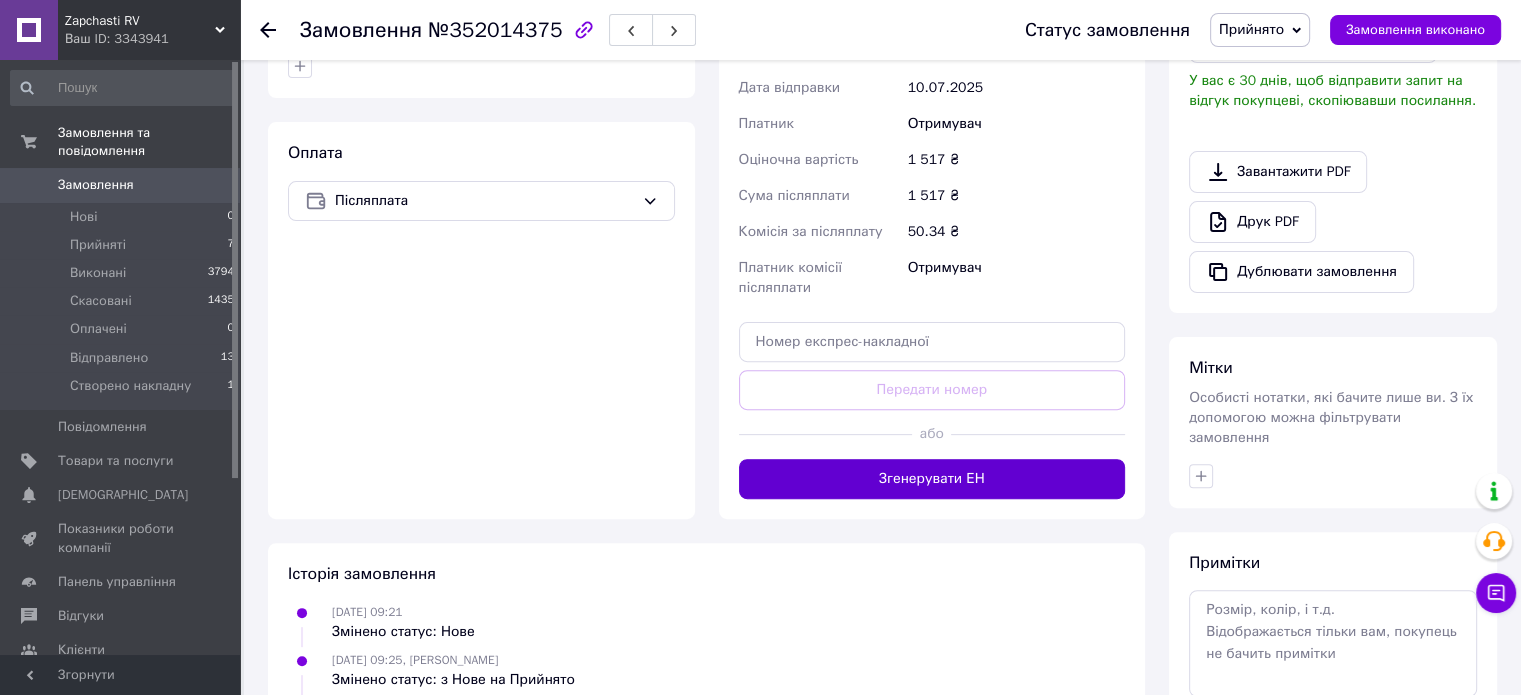 click on "Згенерувати ЕН" at bounding box center (932, 479) 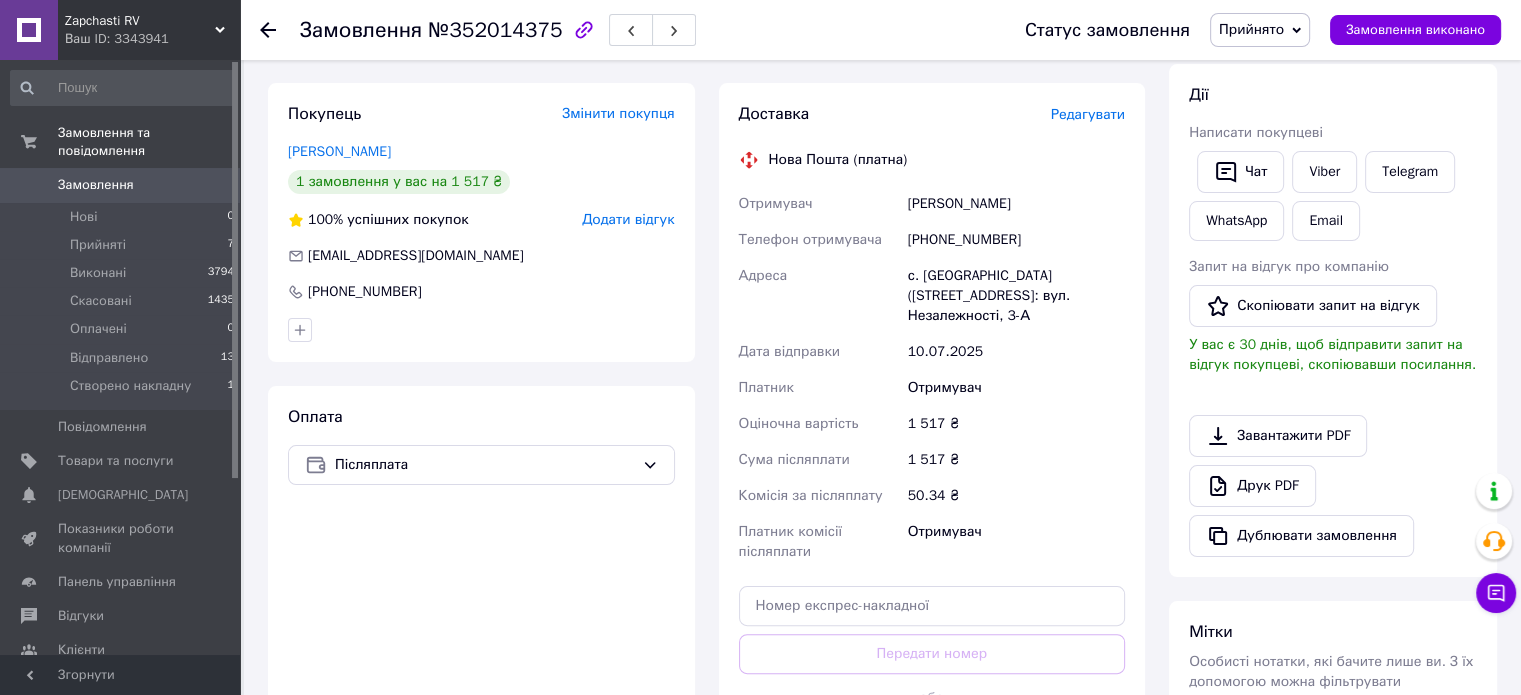 scroll, scrollTop: 300, scrollLeft: 0, axis: vertical 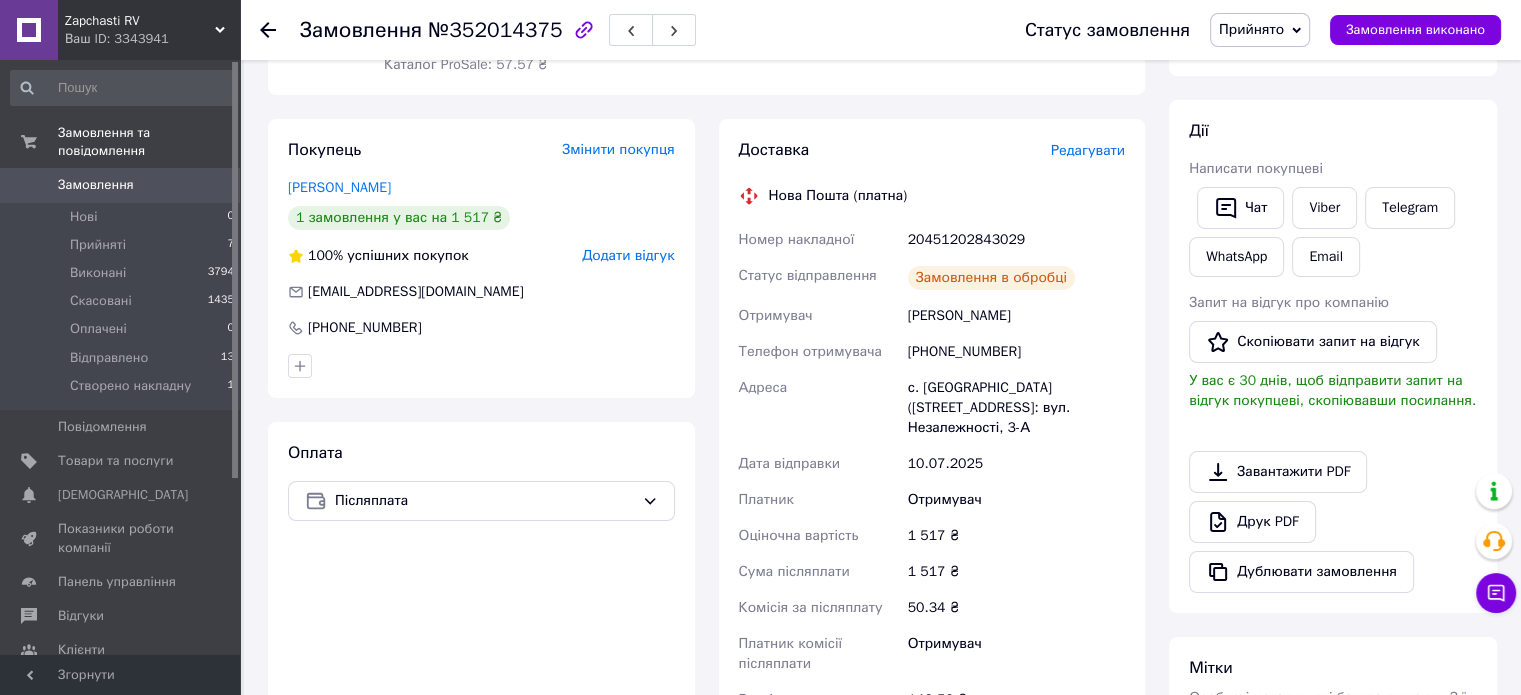 click on "20451202843029" at bounding box center (1016, 240) 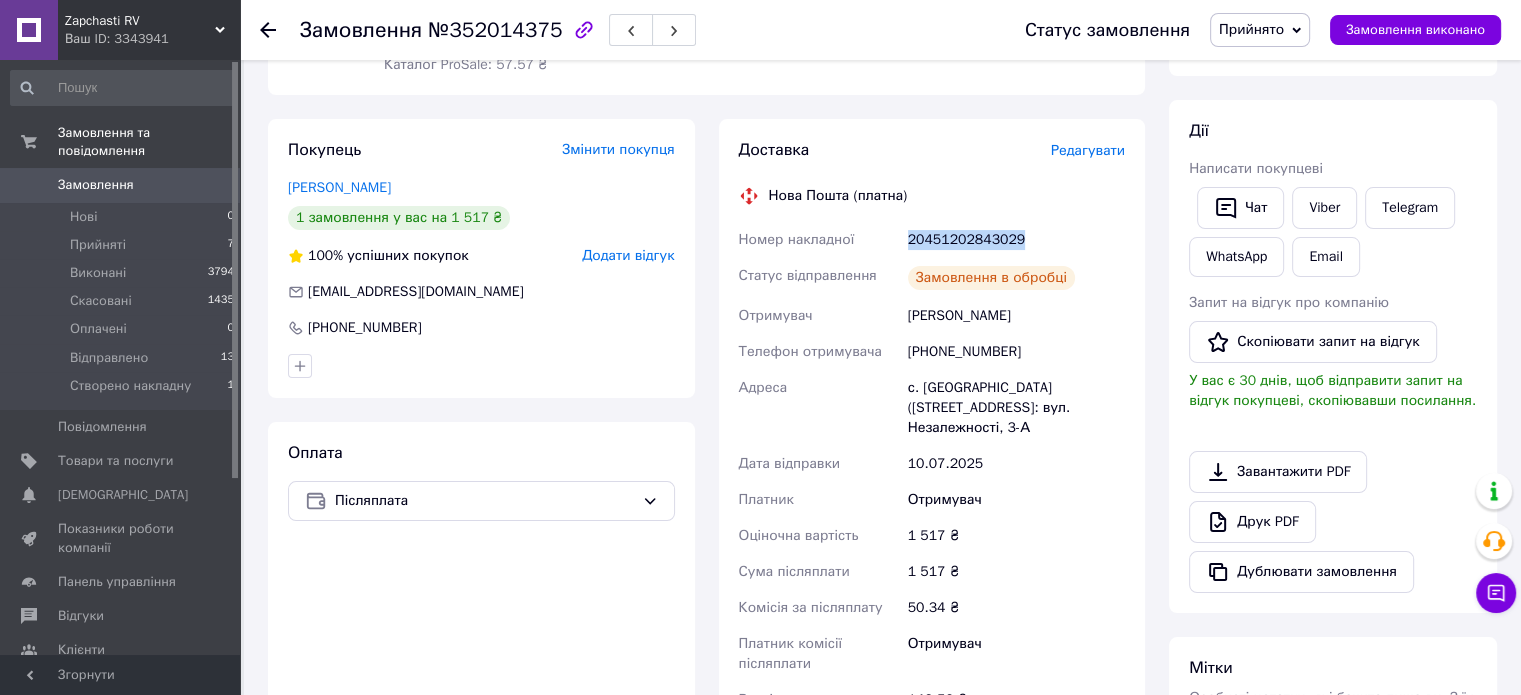 click on "20451202843029" at bounding box center (1016, 240) 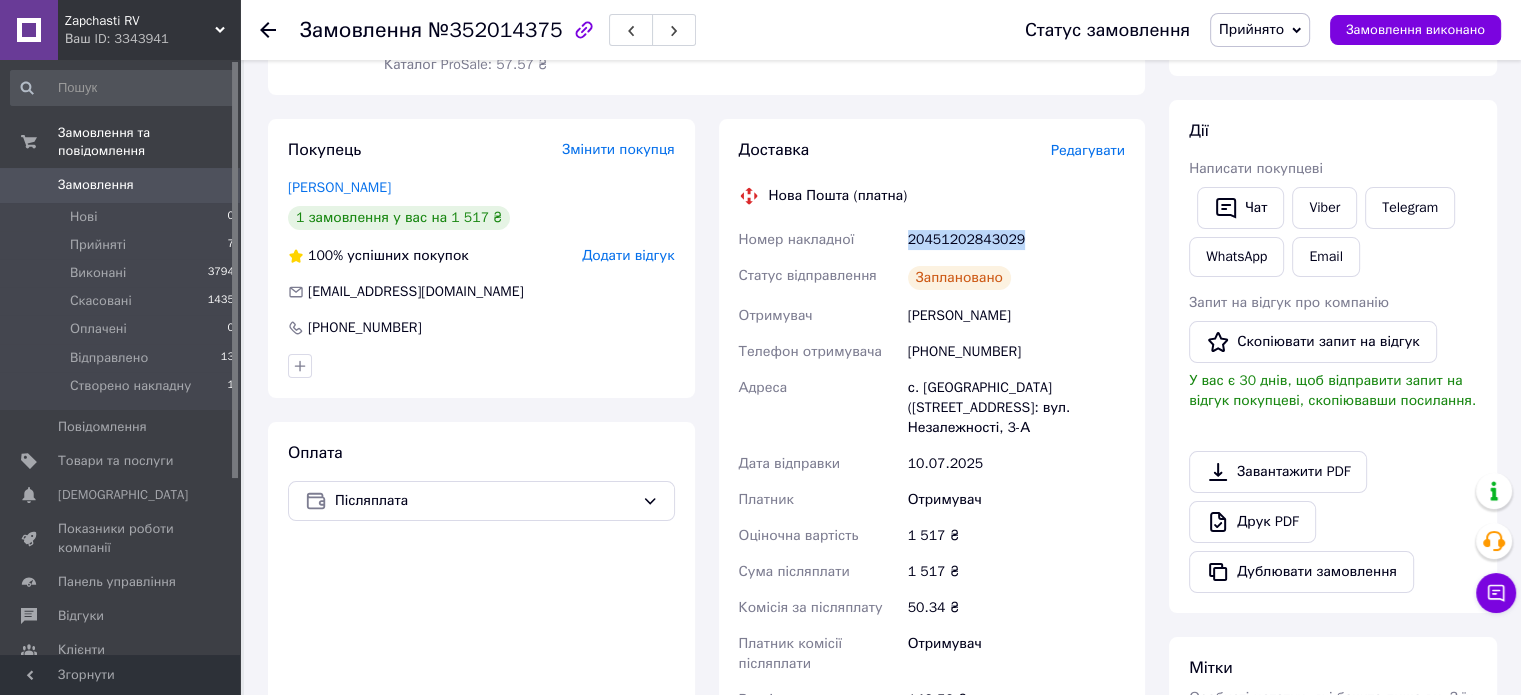 copy on "20451202843029" 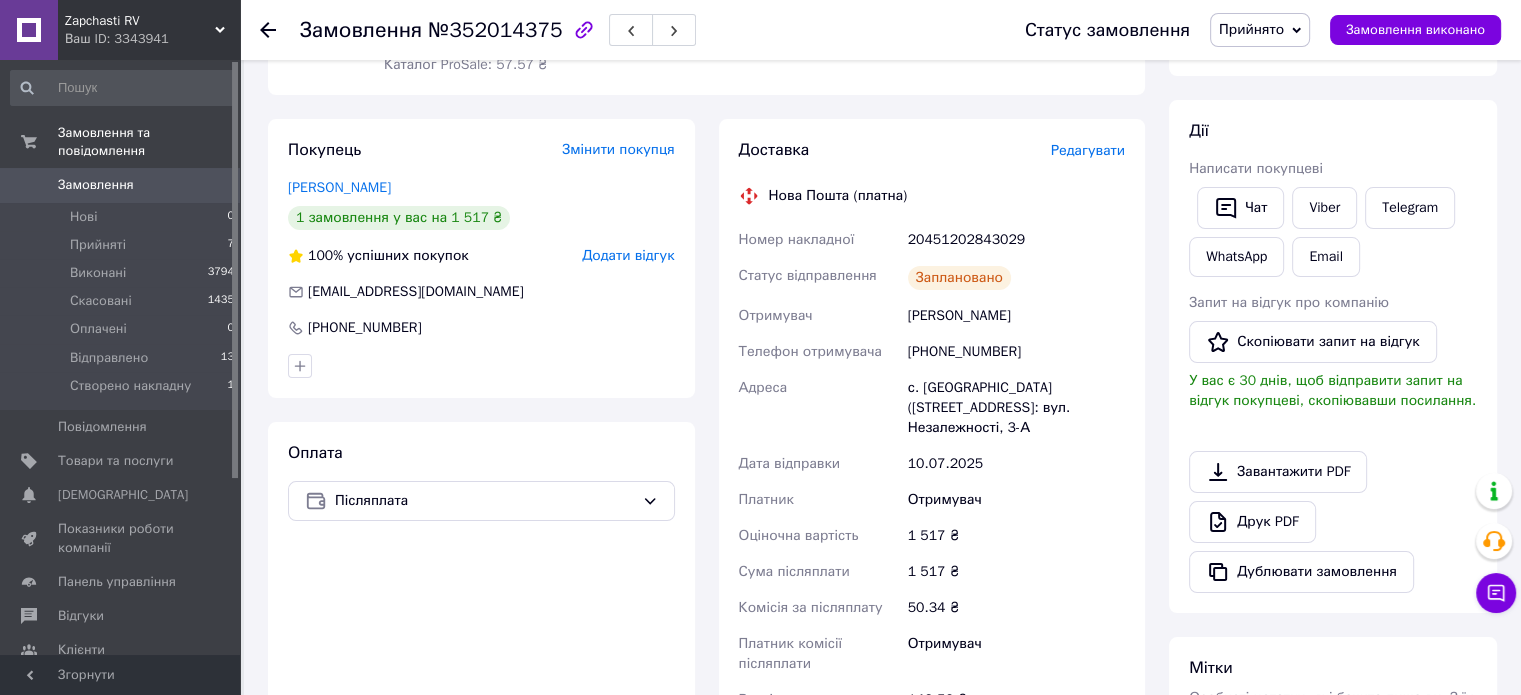 click on "Отримувач" at bounding box center [819, 316] 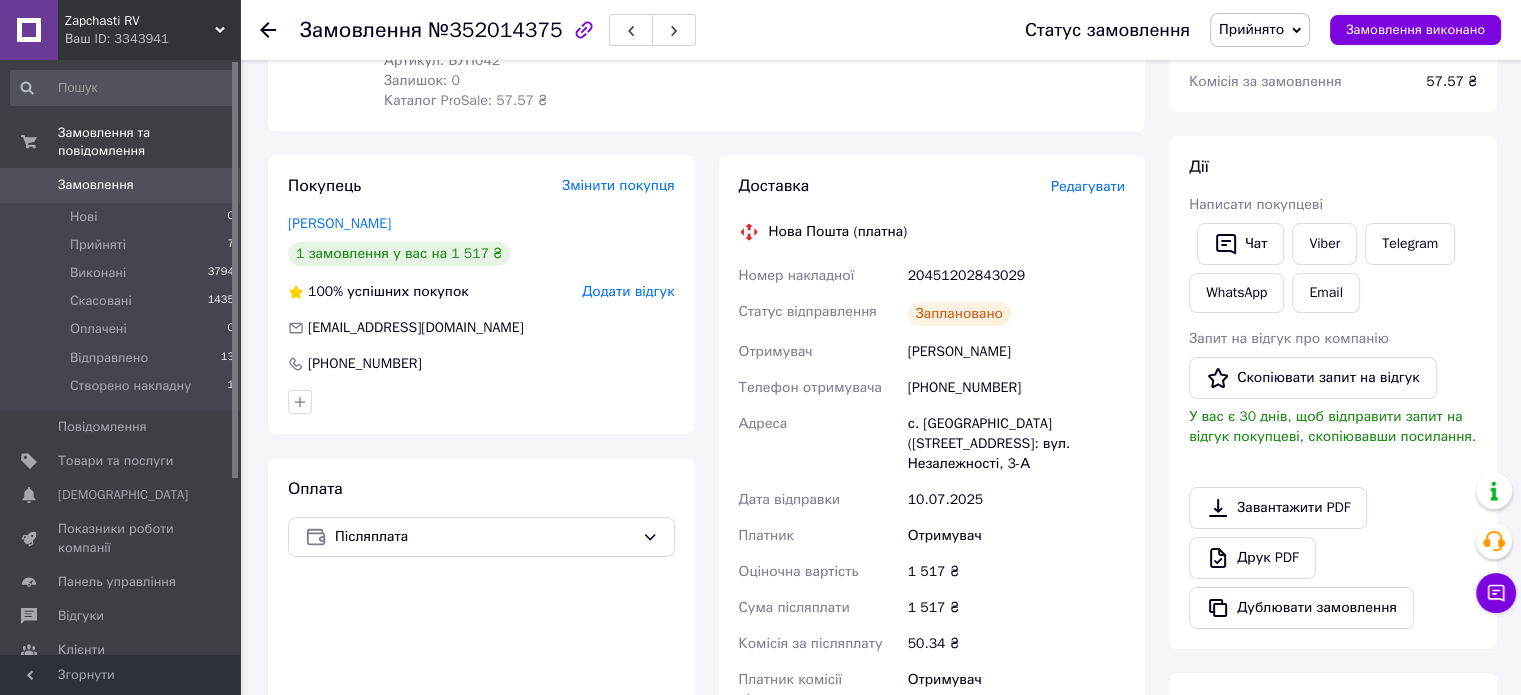 scroll, scrollTop: 0, scrollLeft: 0, axis: both 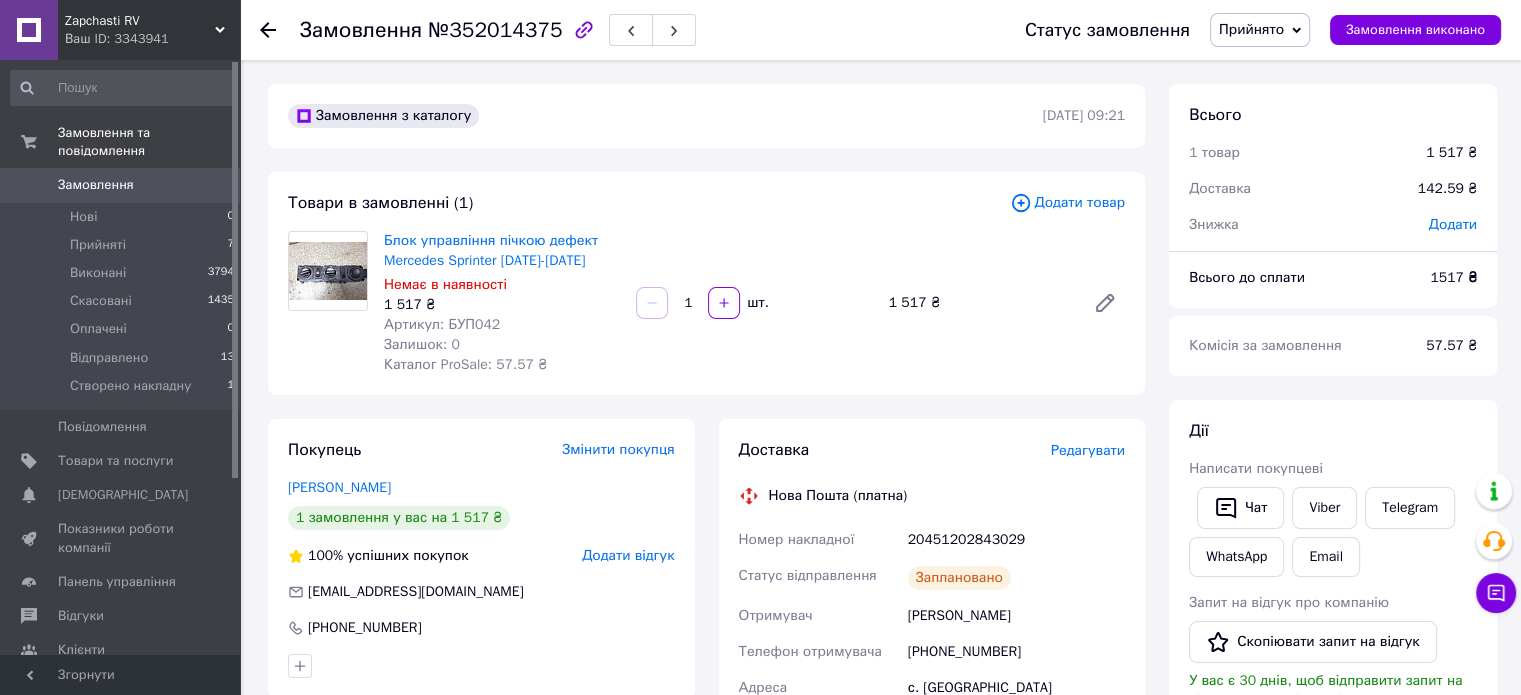click on "20451202843029" at bounding box center (1016, 540) 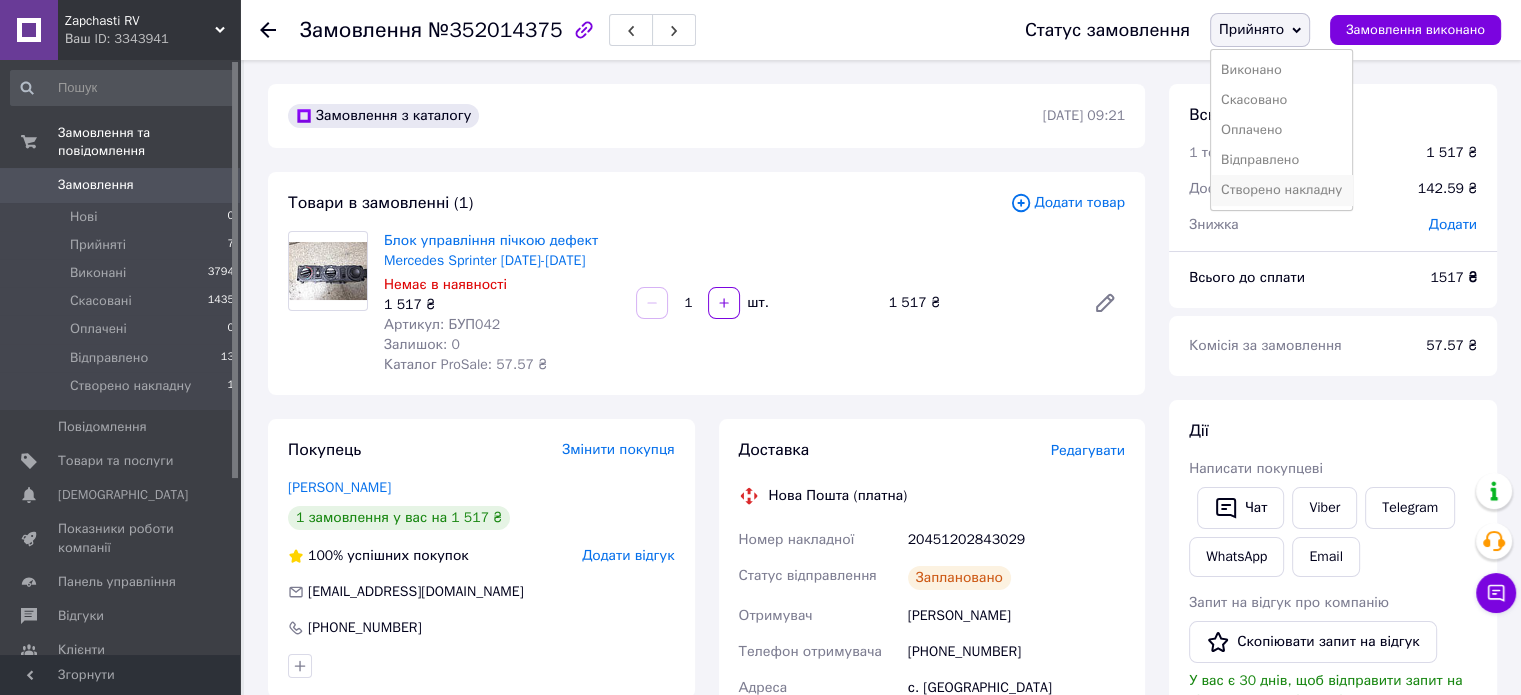click on "Створено накладну" at bounding box center [1281, 190] 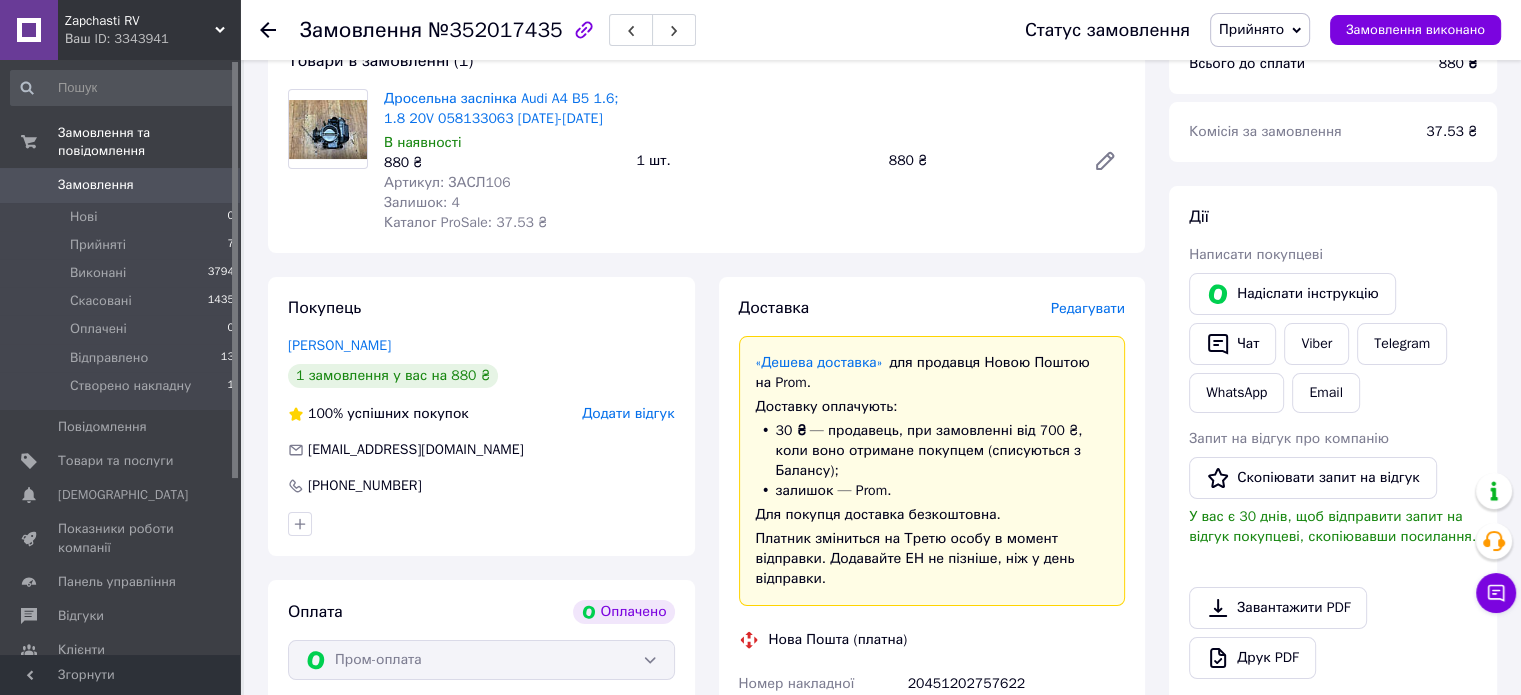 scroll, scrollTop: 200, scrollLeft: 0, axis: vertical 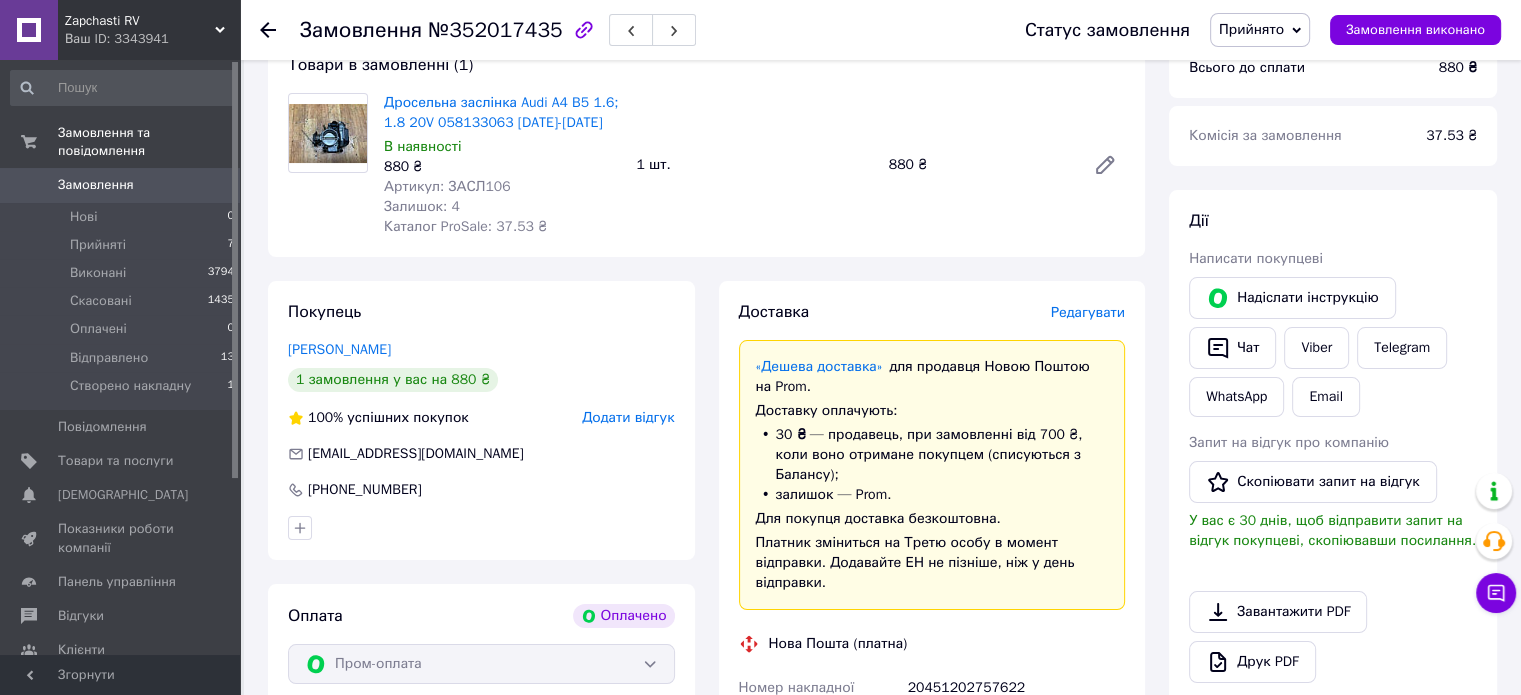 click on "Артикул: ЗАСЛ106" at bounding box center [447, 186] 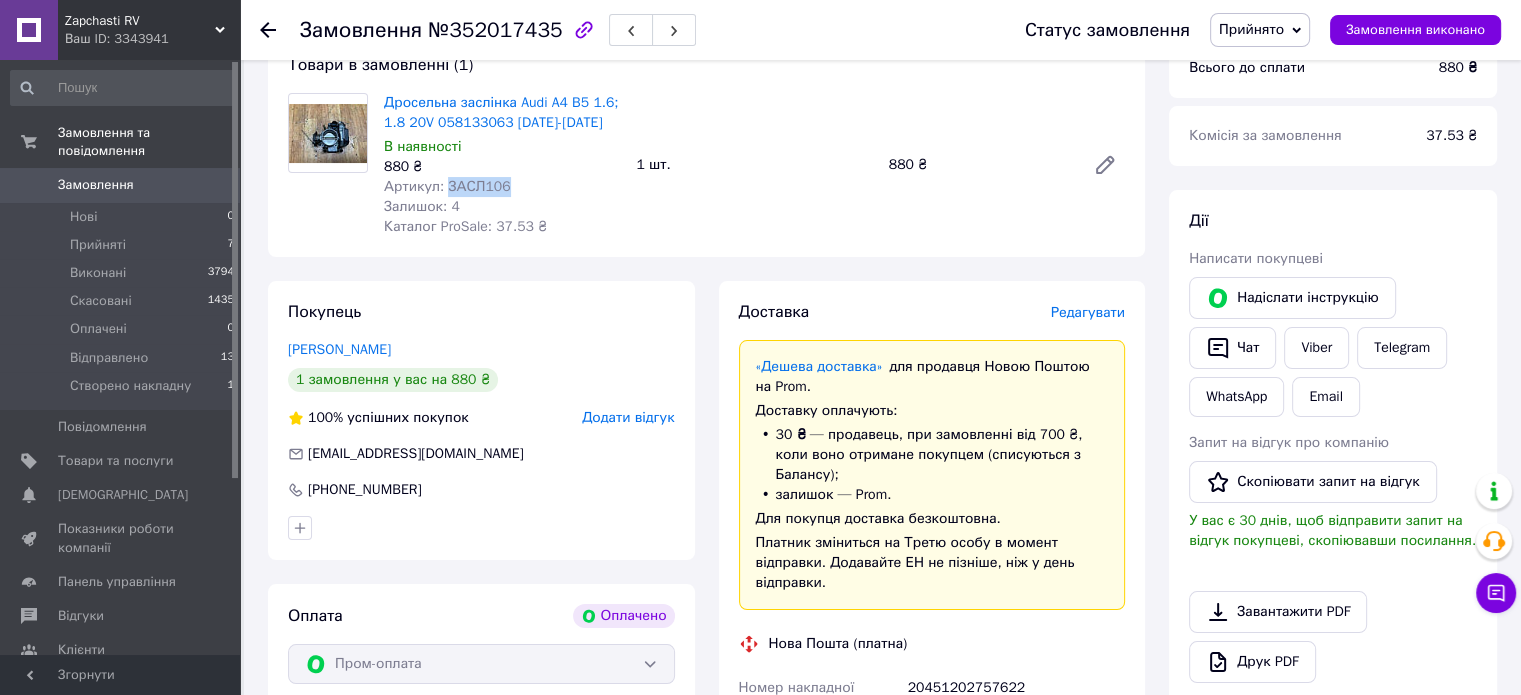 click on "Артикул: ЗАСЛ106" at bounding box center [447, 186] 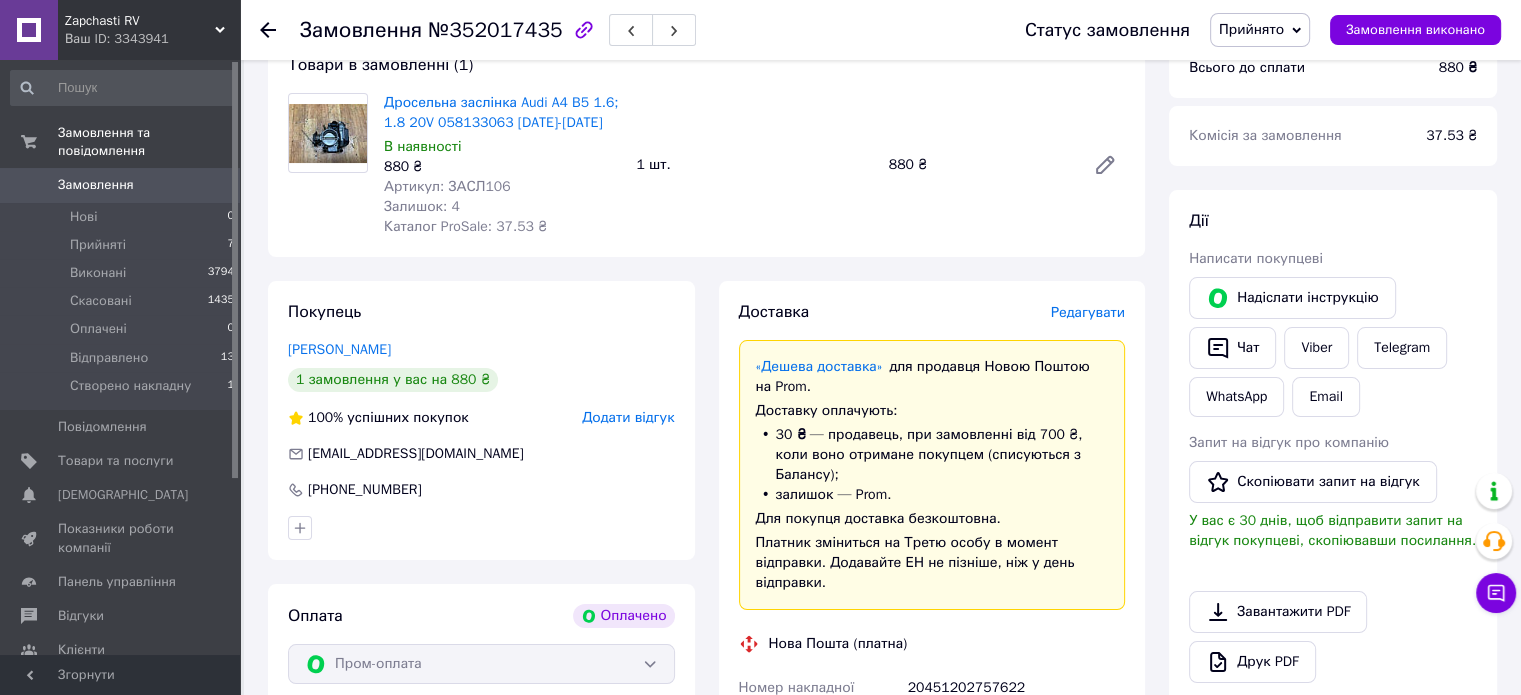 click on "«Дешева доставка»   для продавця [GEOGRAPHIC_DATA] на Prom." at bounding box center (932, 377) 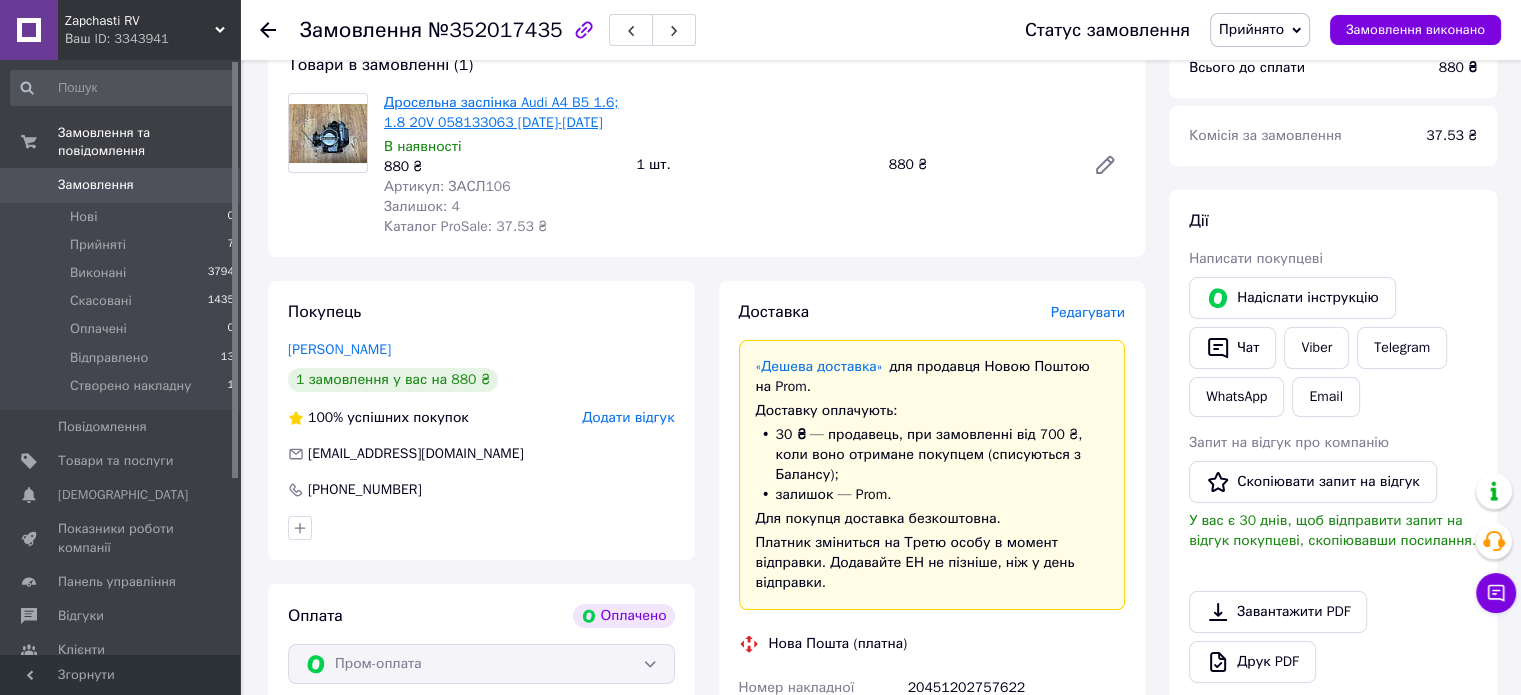 drag, startPoint x: 382, startPoint y: 104, endPoint x: 604, endPoint y: 126, distance: 223.08743 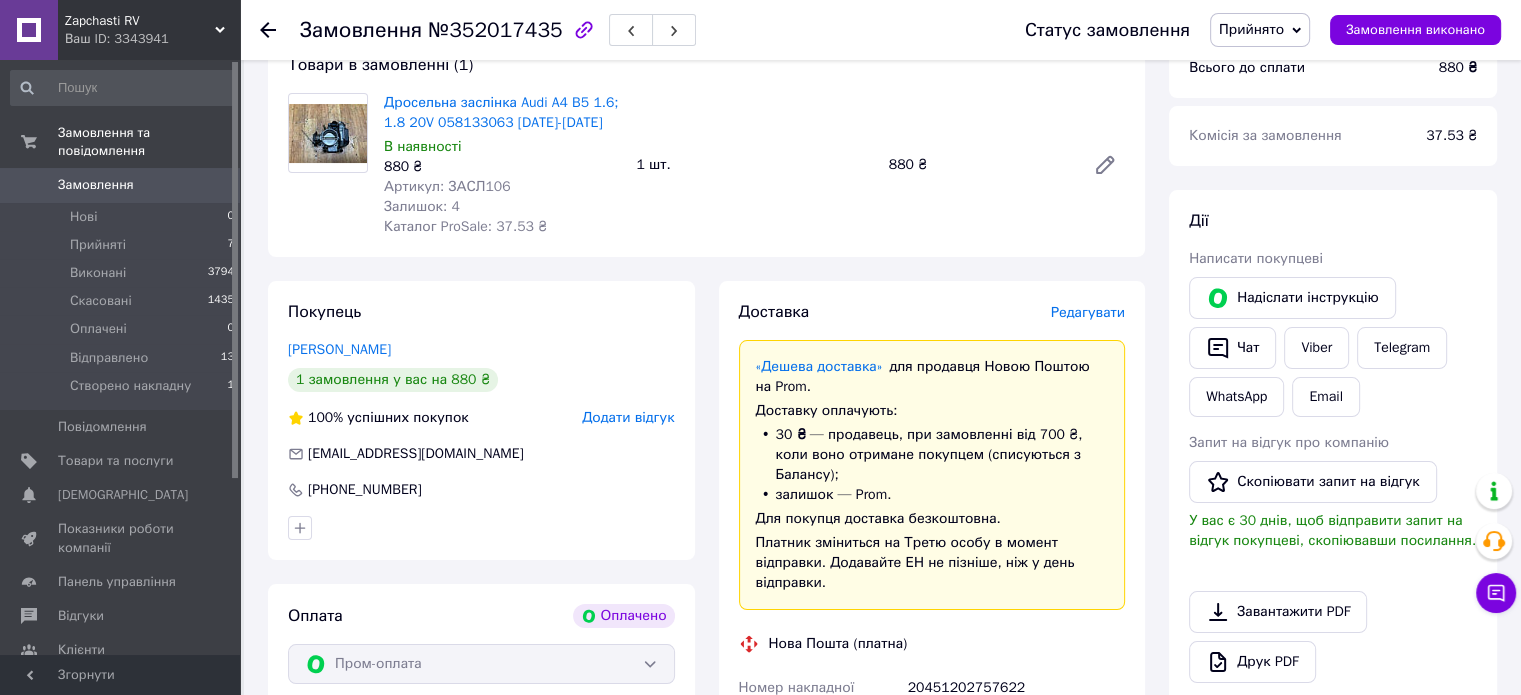 copy on "Дросельна заслінка Audi A4 B5 1.6; 1.8 20V 058133063 [DATE]-[DATE]" 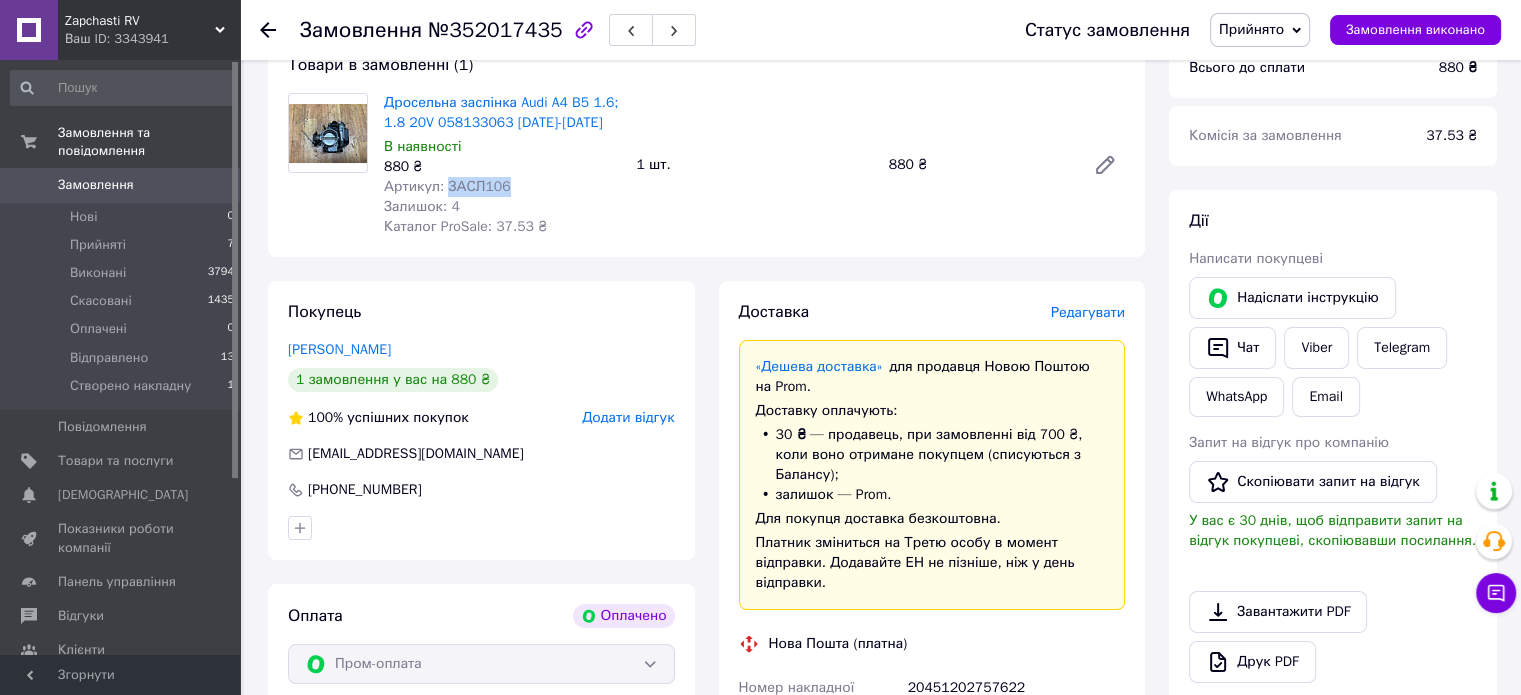 click on "Артикул: ЗАСЛ106" at bounding box center [447, 186] 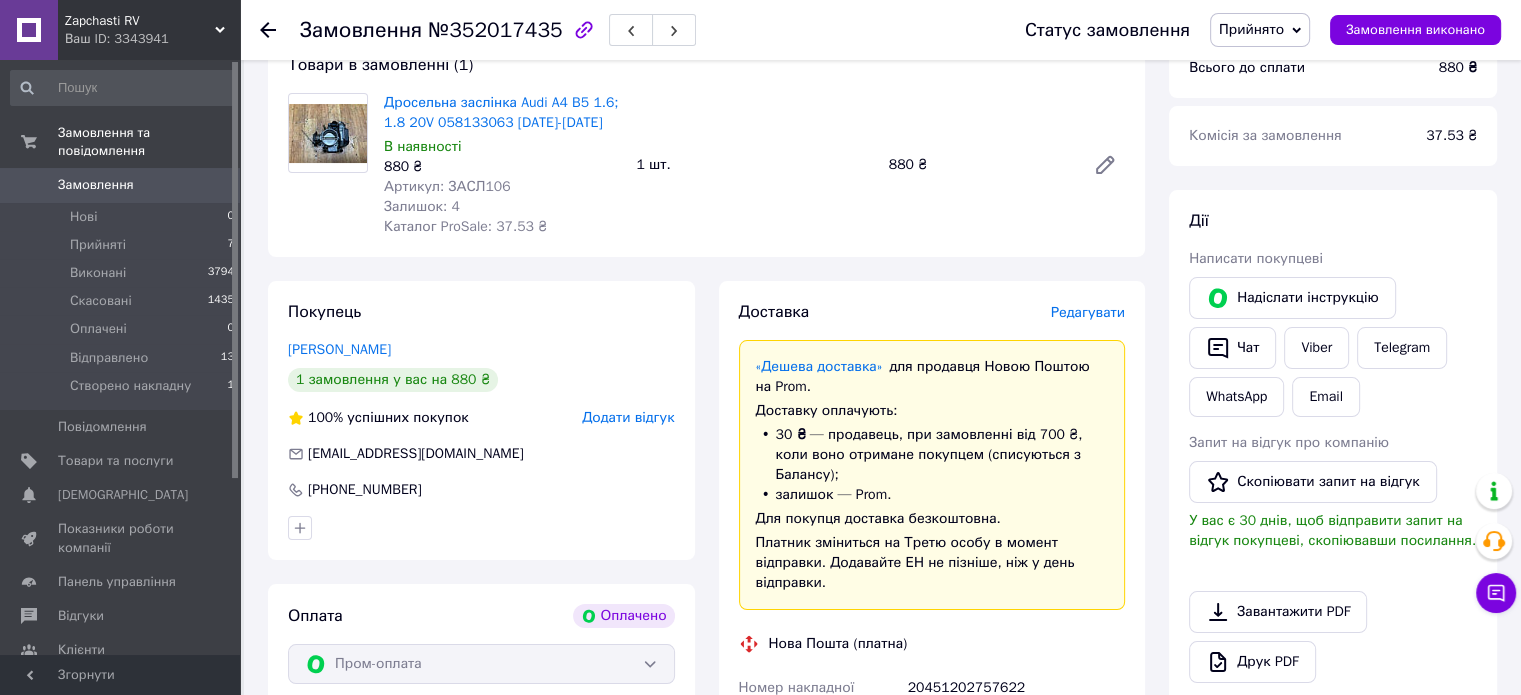 click on "Дросельна заслінка Audi A4 B5 1.6; 1.8 20V 058133063 1994-2001 року В наявності 880 ₴ Артикул: ЗАСЛ106 Залишок: 4 Каталог ProSale: 37.53 ₴" at bounding box center [502, 165] 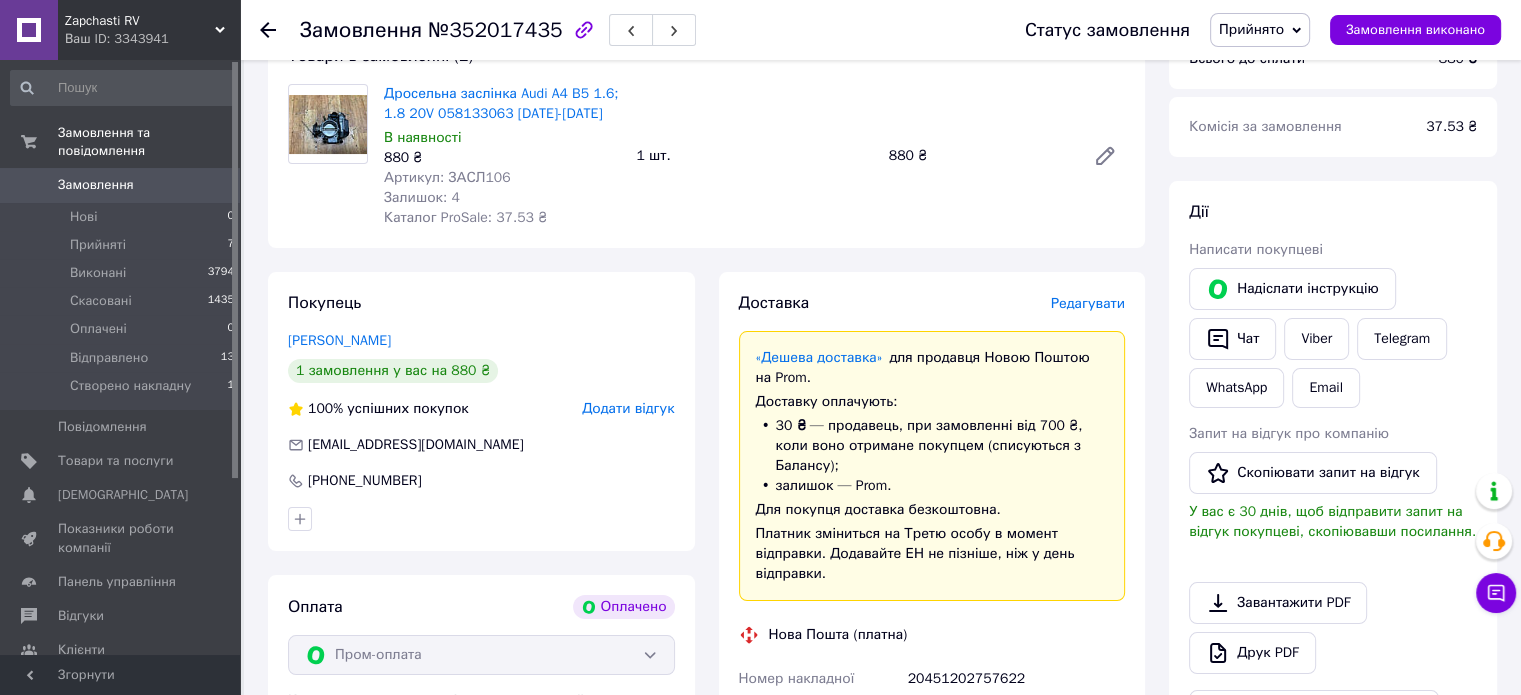 scroll, scrollTop: 200, scrollLeft: 0, axis: vertical 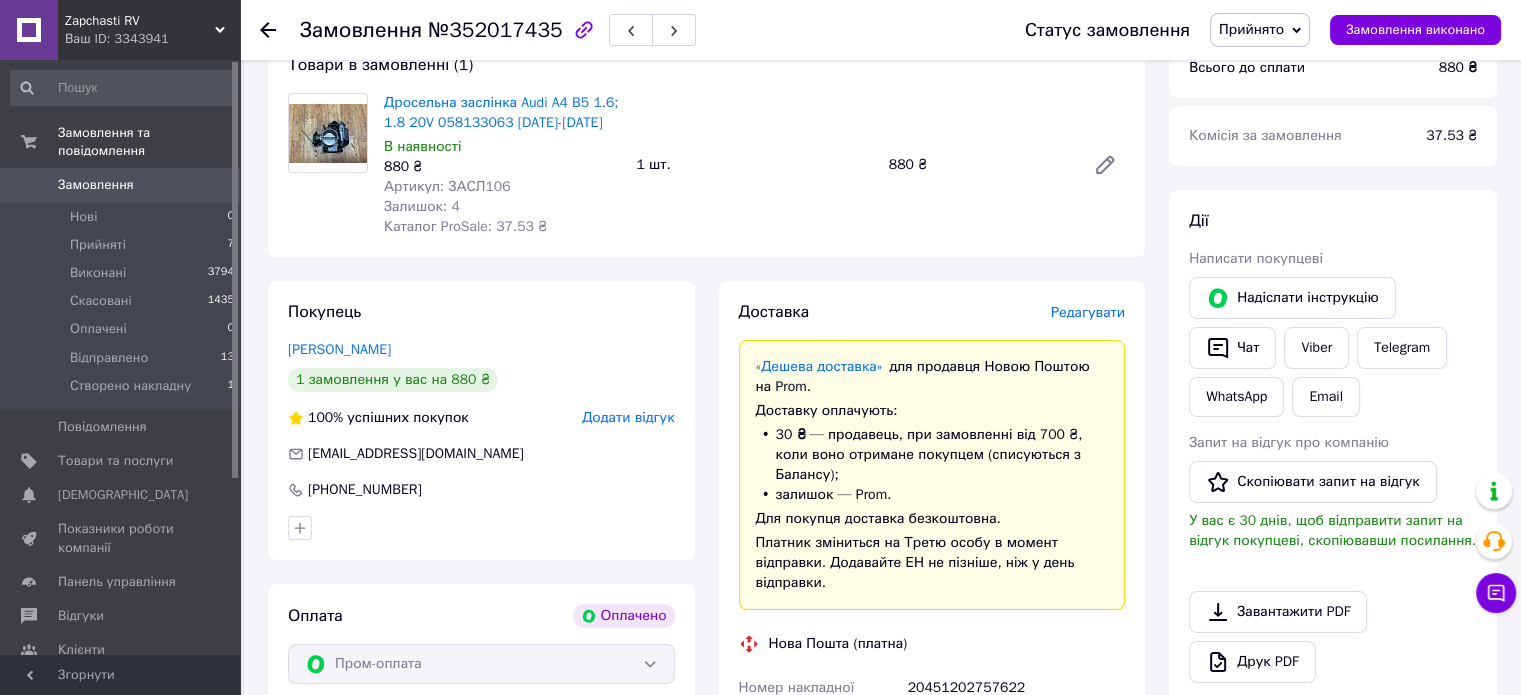 click on "Для покупця доставка безкоштовна." at bounding box center (932, 519) 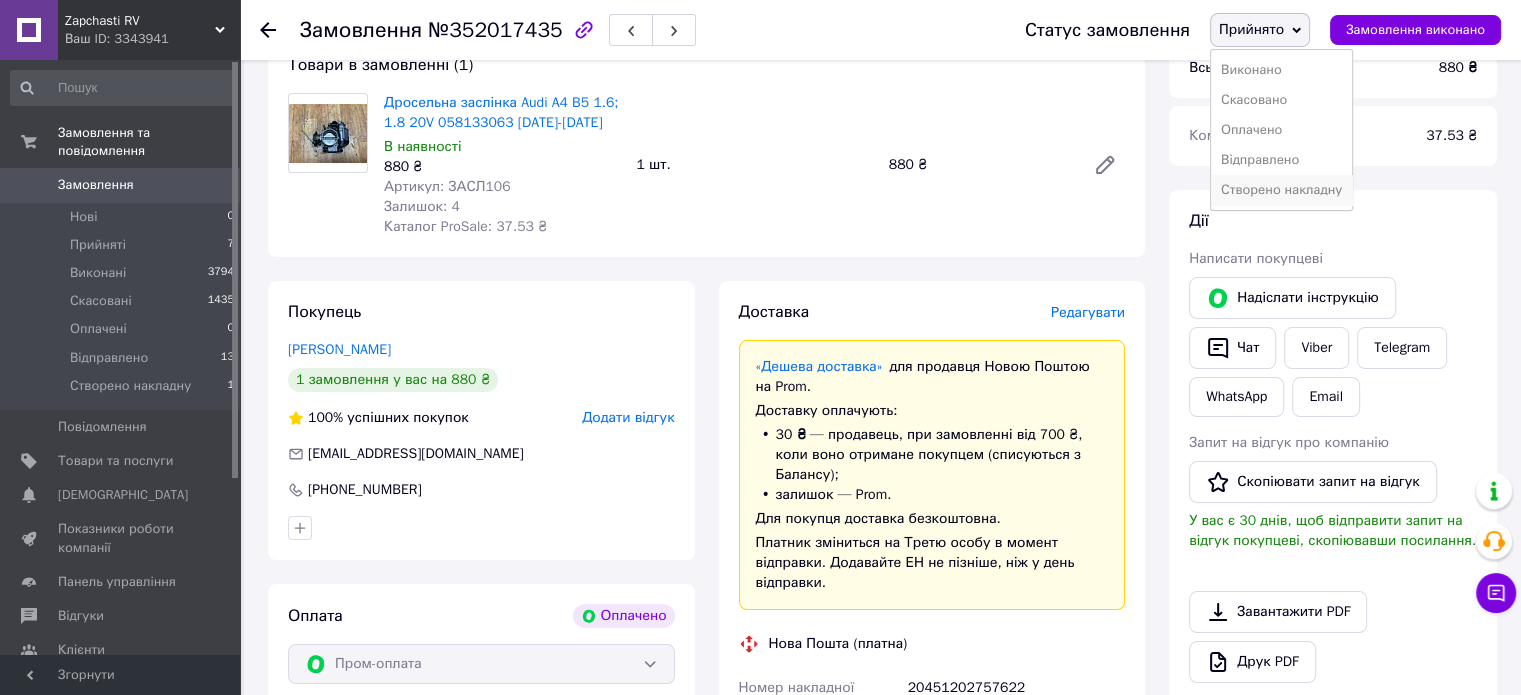 click on "Створено накладну" at bounding box center (1281, 190) 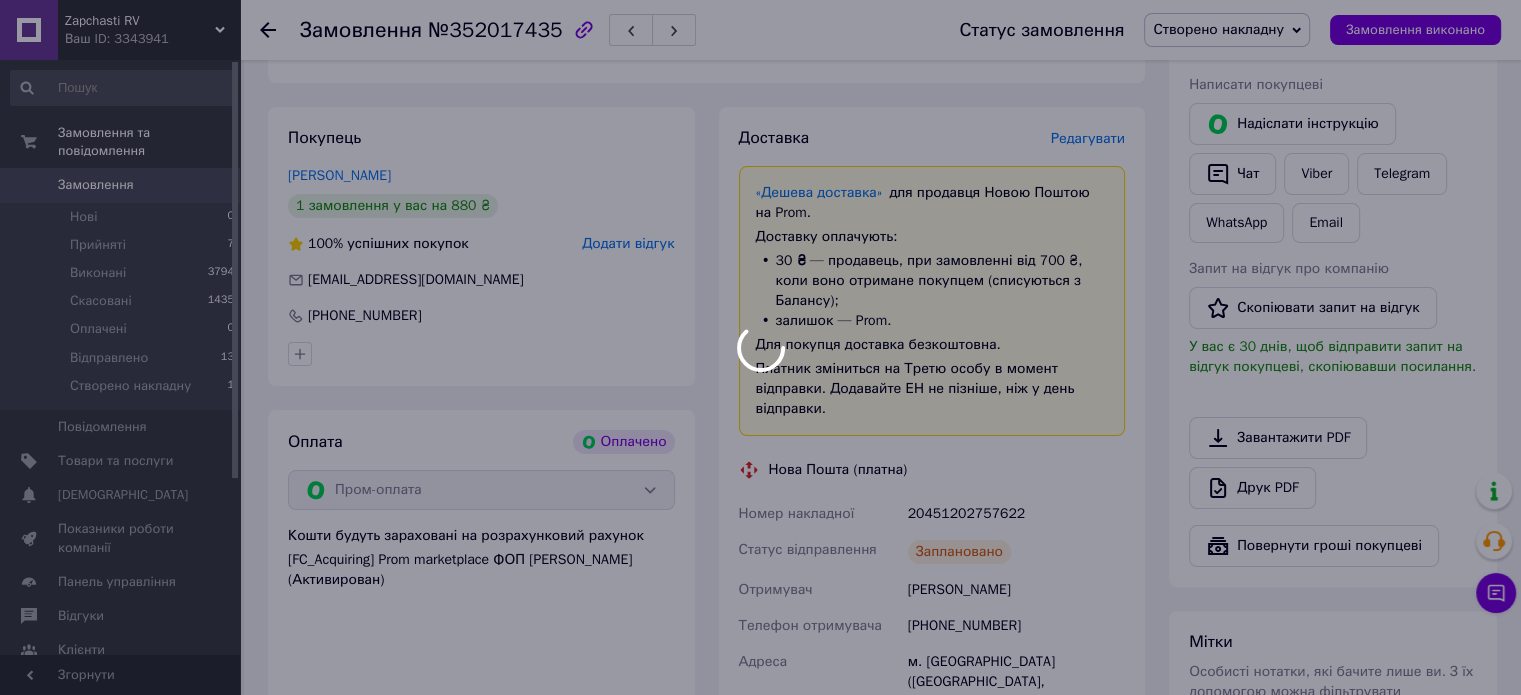 scroll, scrollTop: 400, scrollLeft: 0, axis: vertical 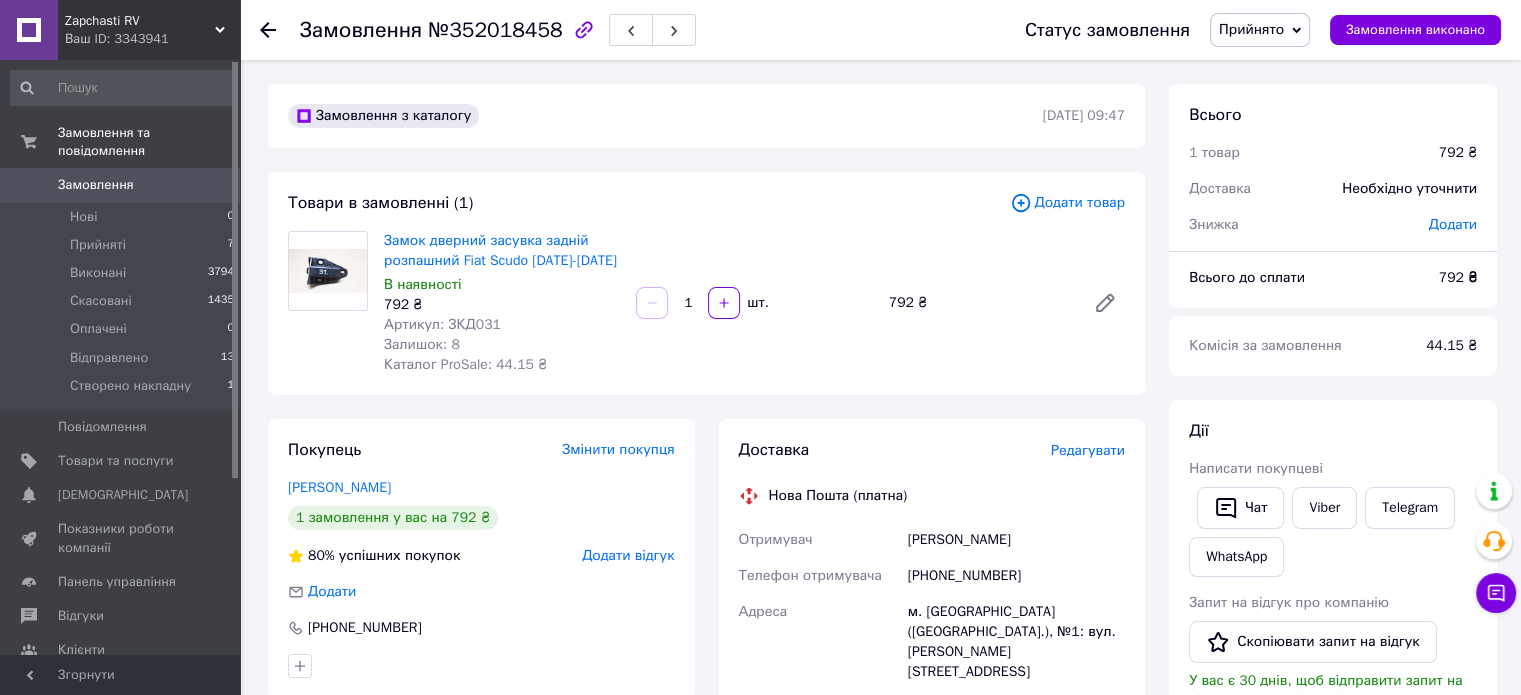 click on "Залишок: 8" at bounding box center (502, 345) 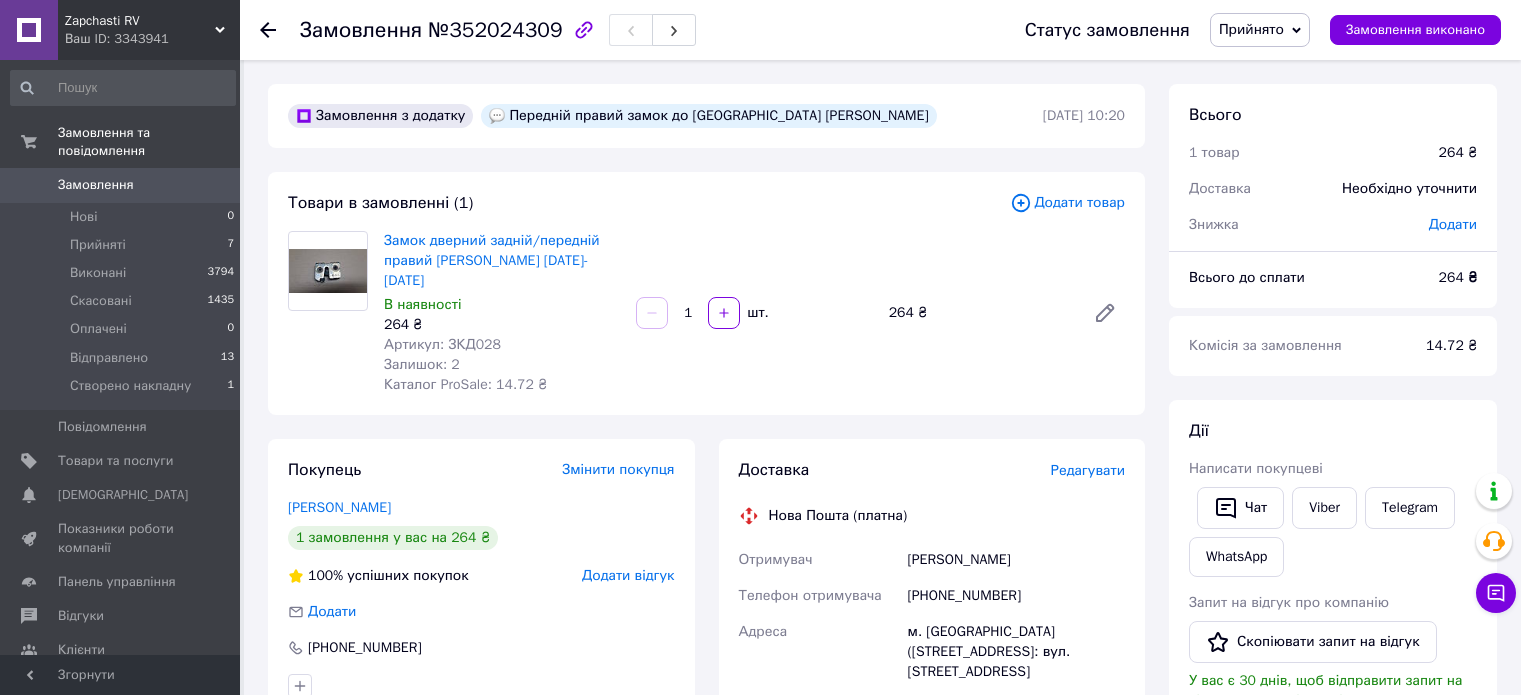 scroll, scrollTop: 0, scrollLeft: 0, axis: both 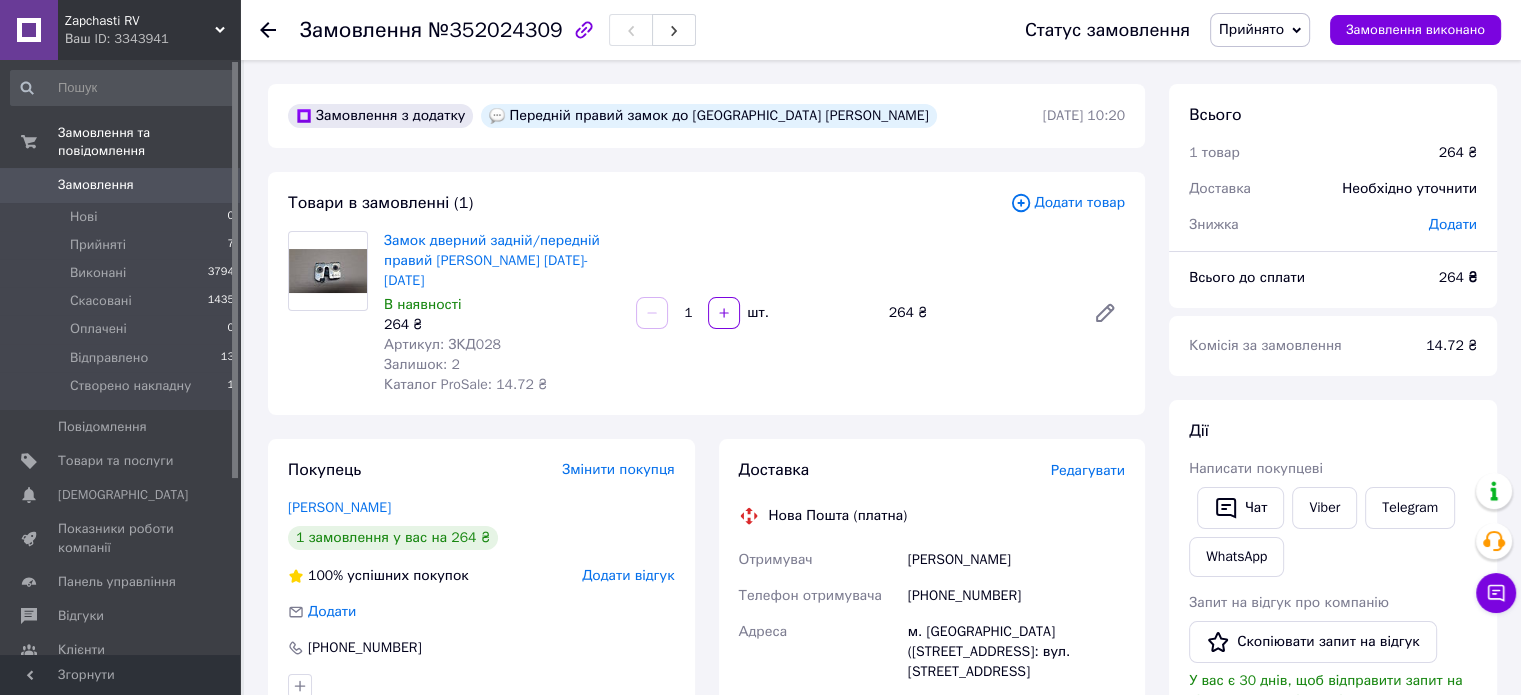 click on "Артикул: ЗКД028" at bounding box center (442, 344) 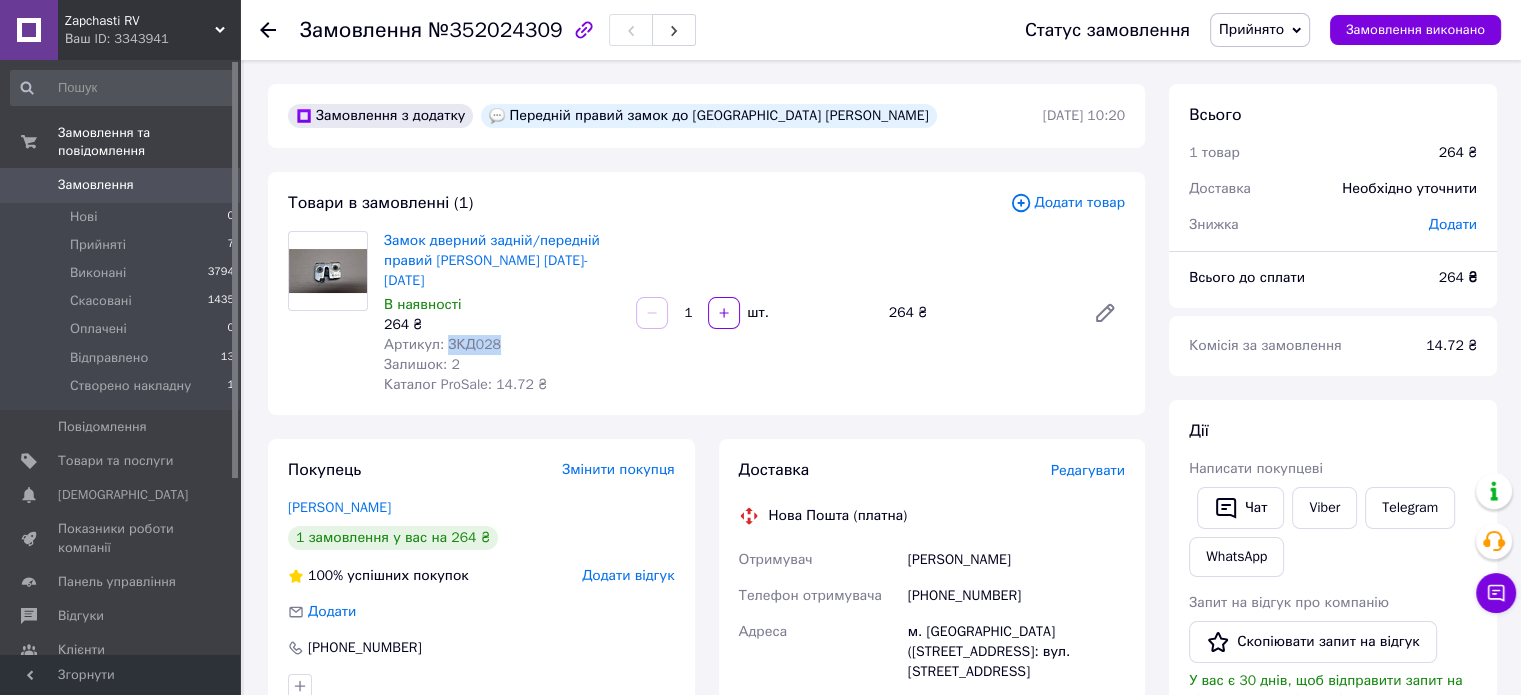 click on "Артикул: ЗКД028" at bounding box center [442, 344] 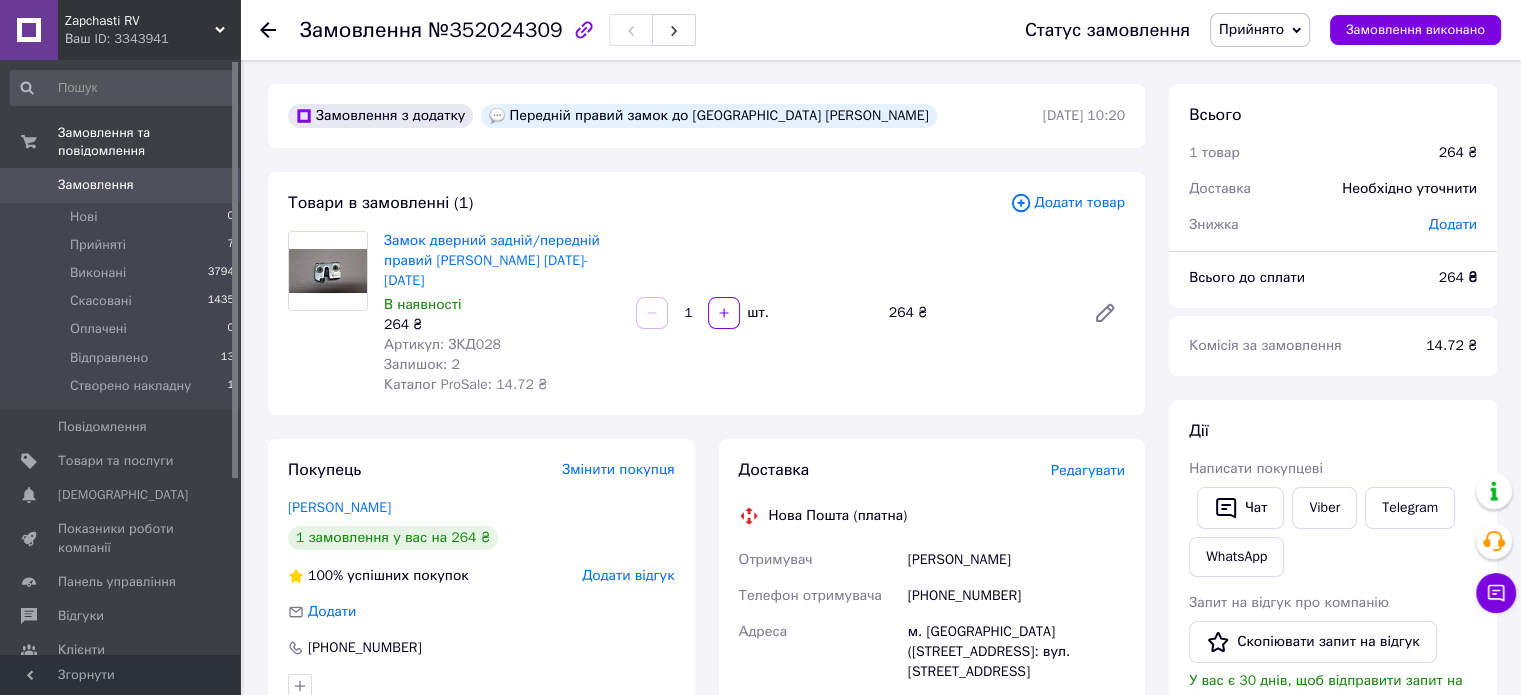 click on "Каталог ProSale: 14.72 ₴" at bounding box center (465, 384) 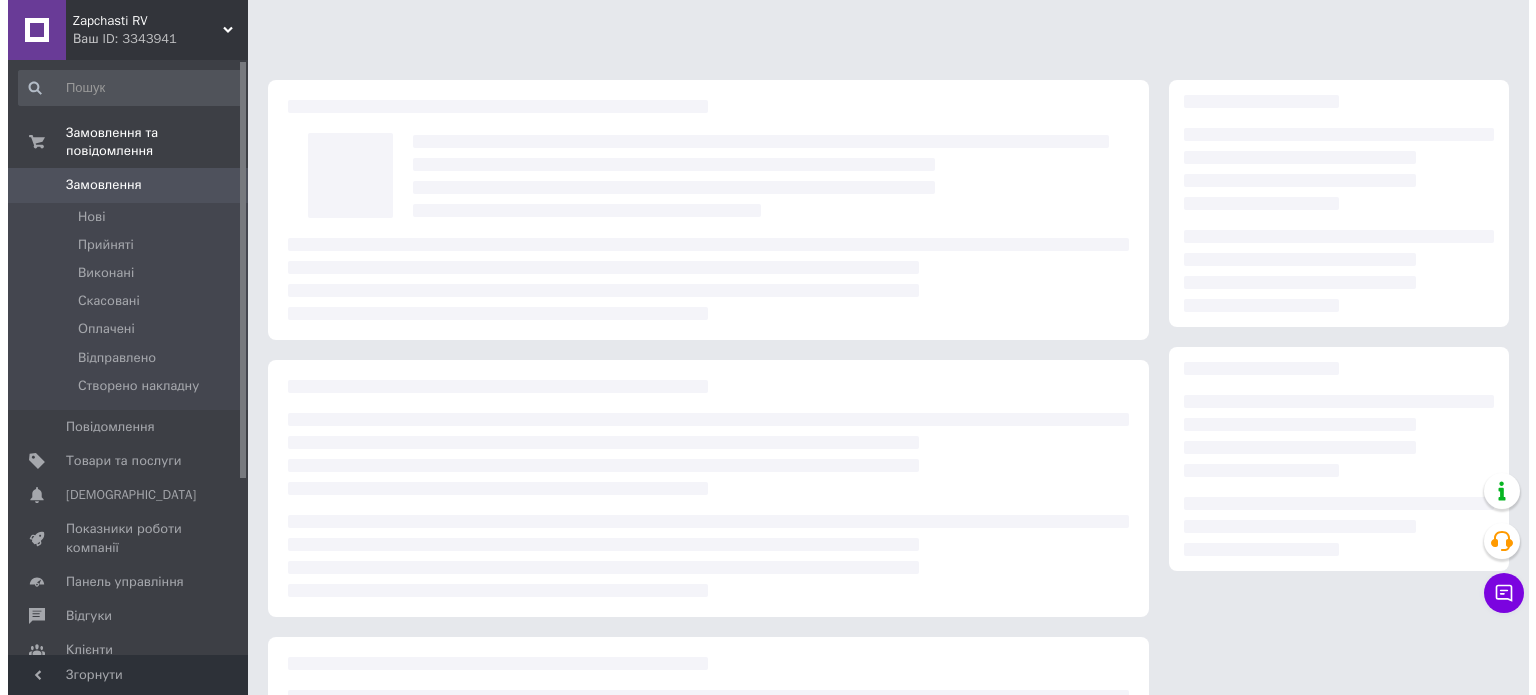 scroll, scrollTop: 0, scrollLeft: 0, axis: both 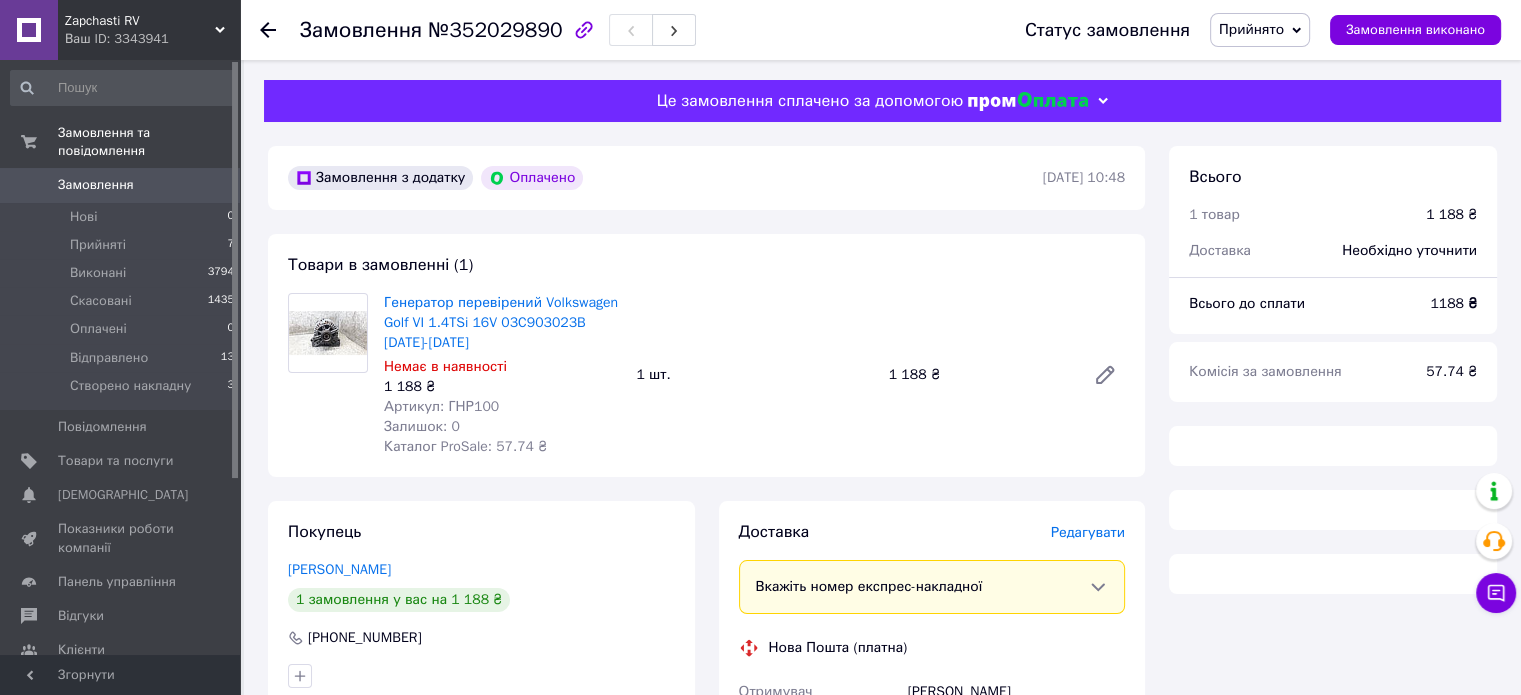 click on "Артикул: ГНР100" at bounding box center [441, 406] 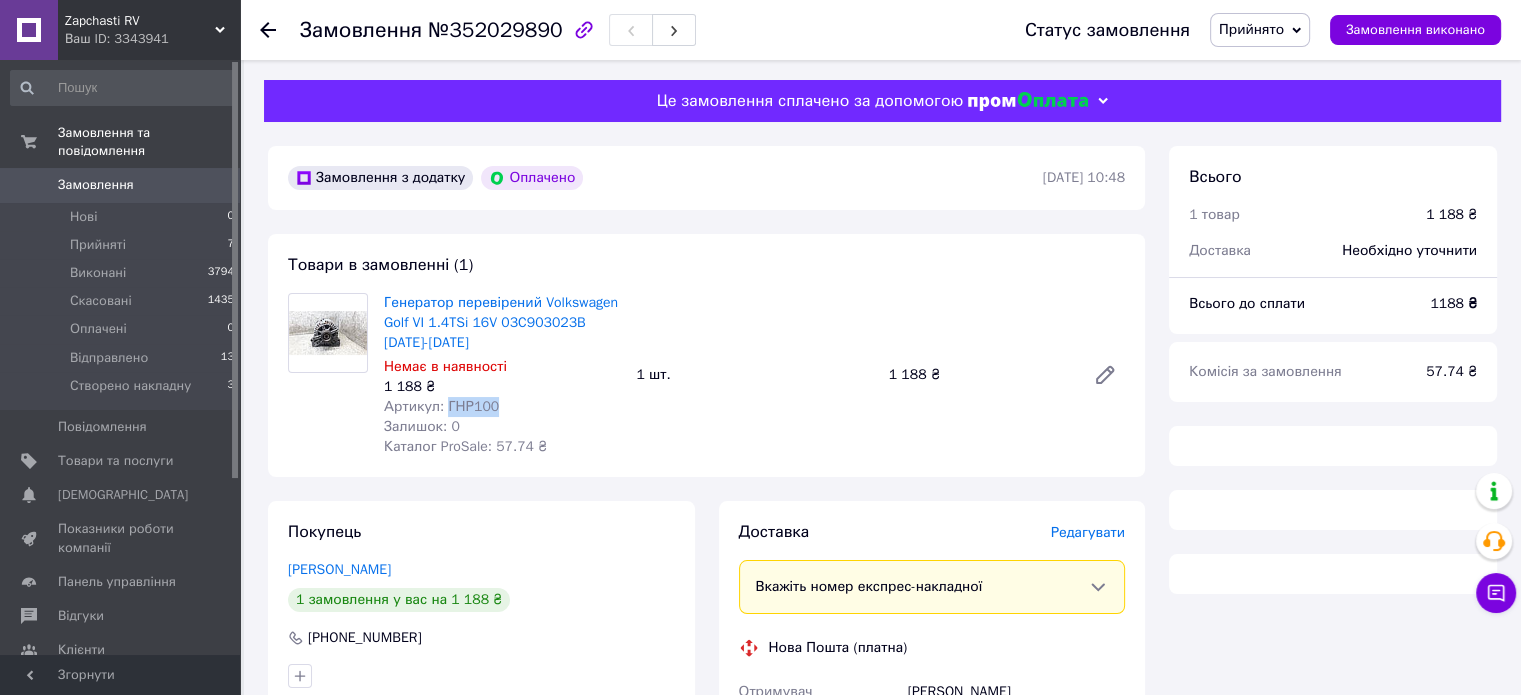 click on "Артикул: ГНР100" at bounding box center [441, 406] 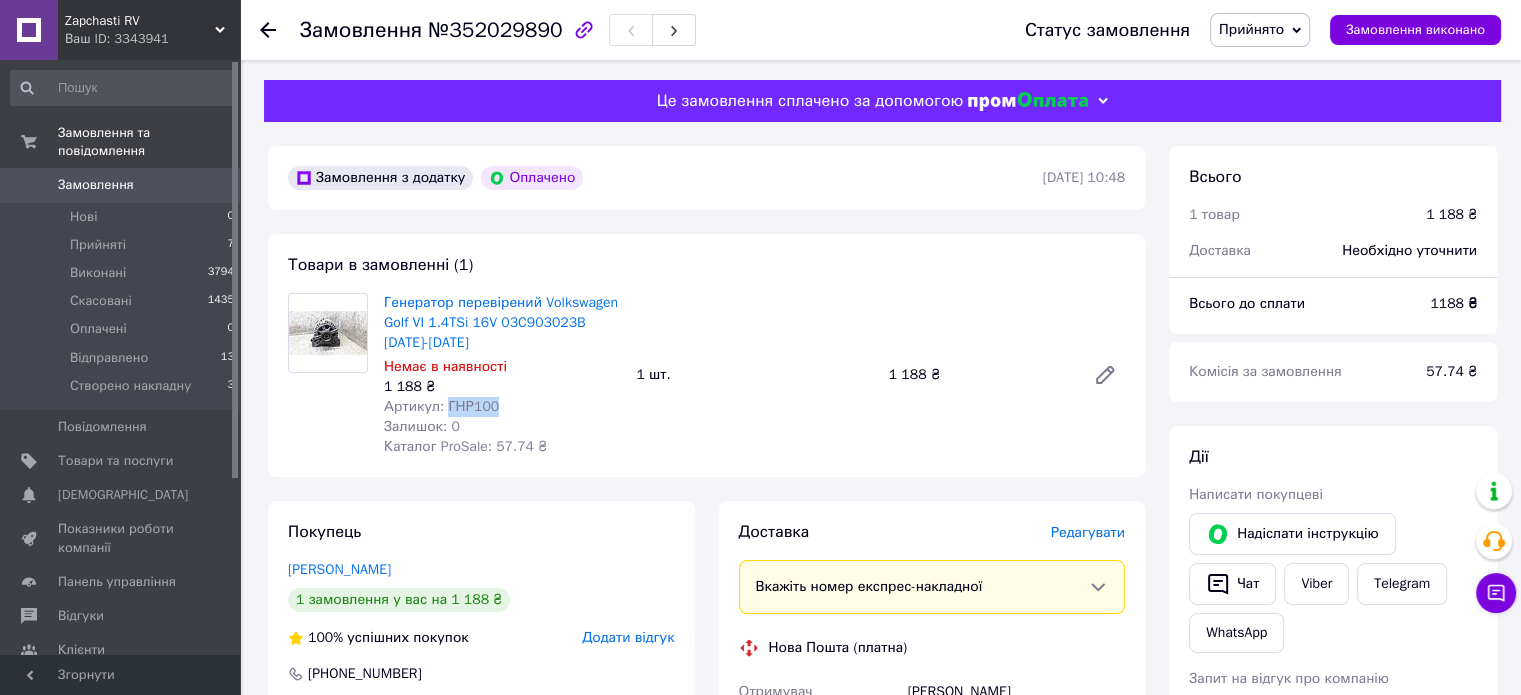 copy on "ГНР100" 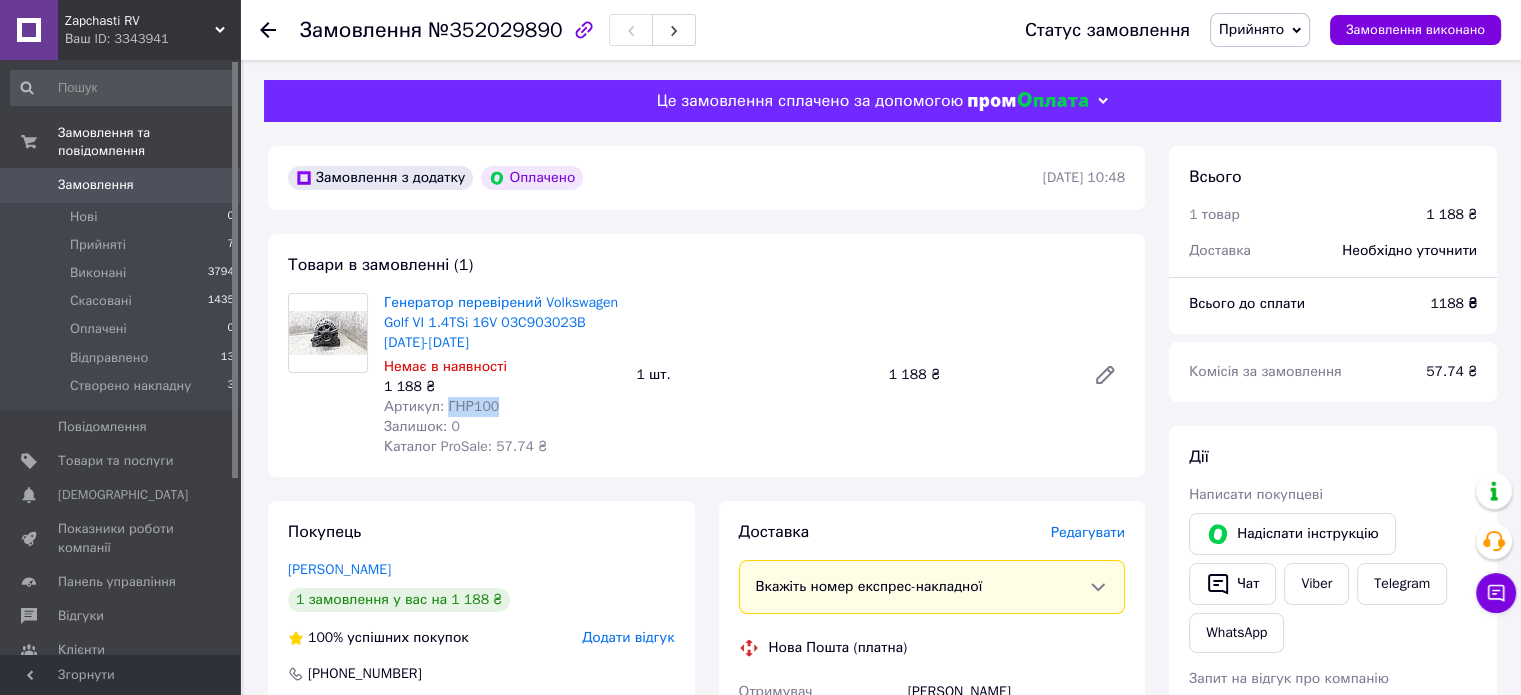 click on "Артикул: ГНР100" at bounding box center [502, 407] 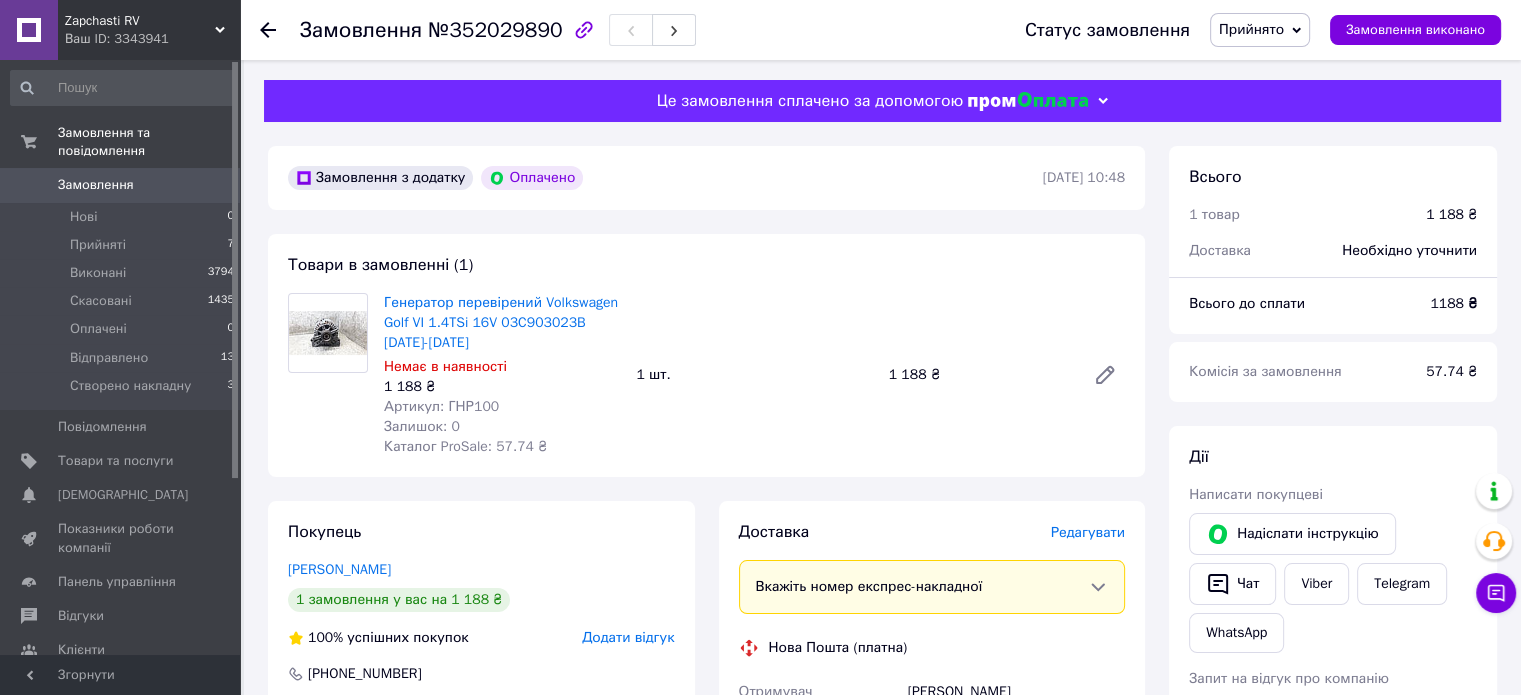 drag, startPoint x: 379, startPoint y: 301, endPoint x: 454, endPoint y: 336, distance: 82.764725 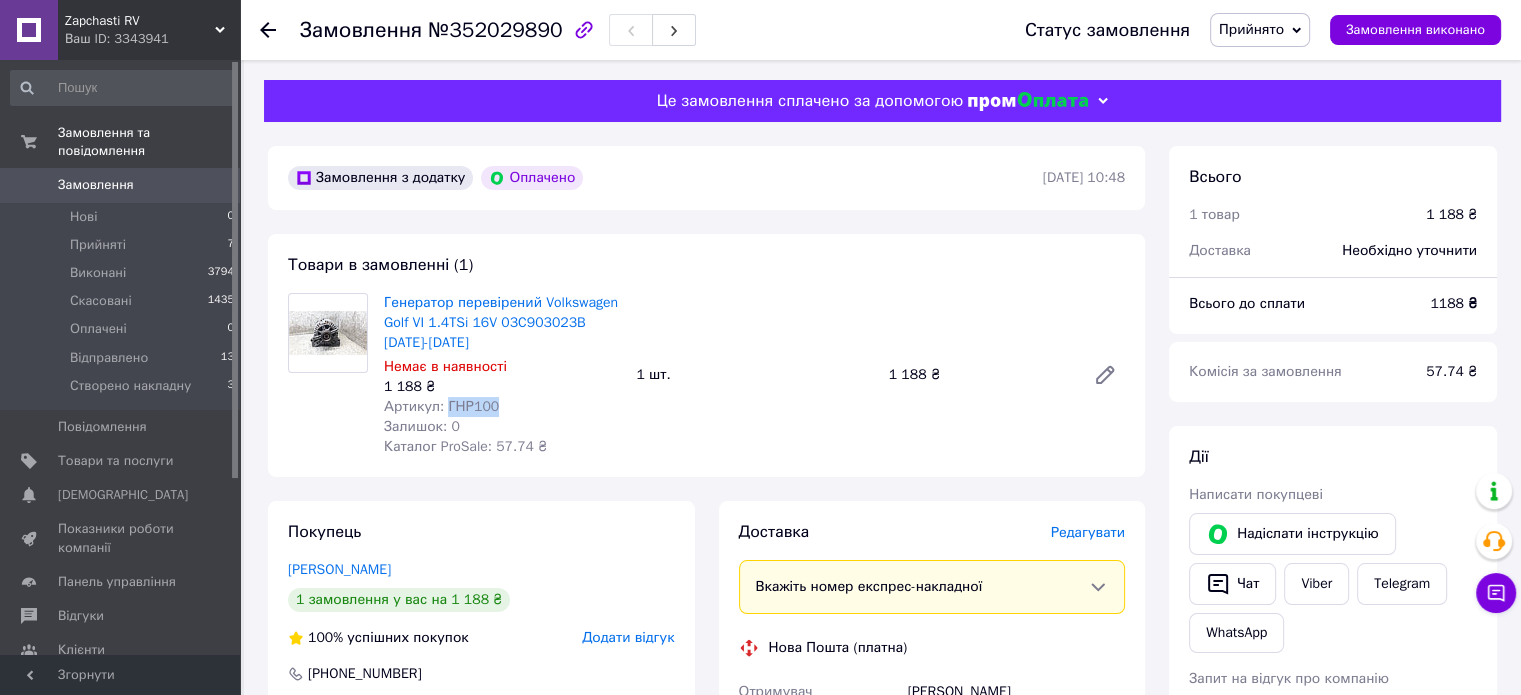 click on "Артикул: ГНР100" at bounding box center (441, 406) 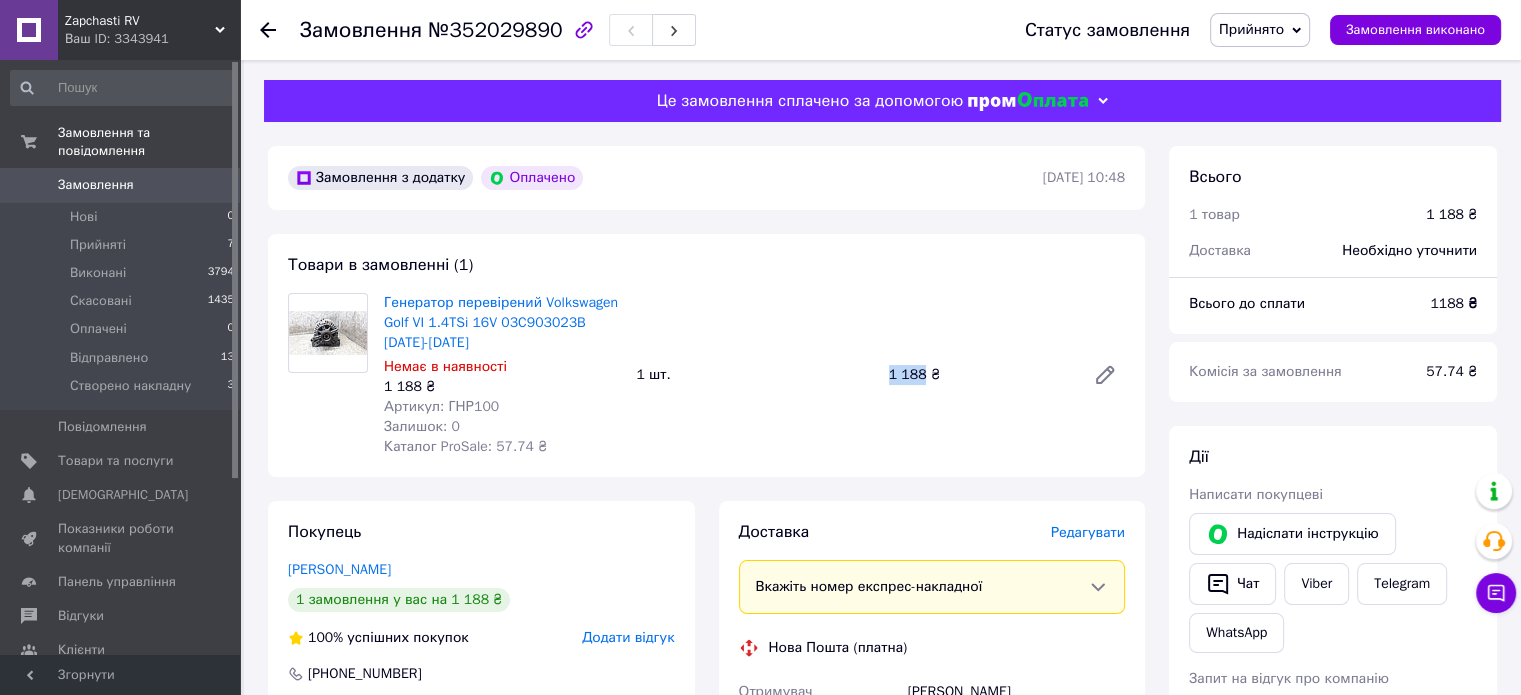 drag, startPoint x: 890, startPoint y: 375, endPoint x: 922, endPoint y: 375, distance: 32 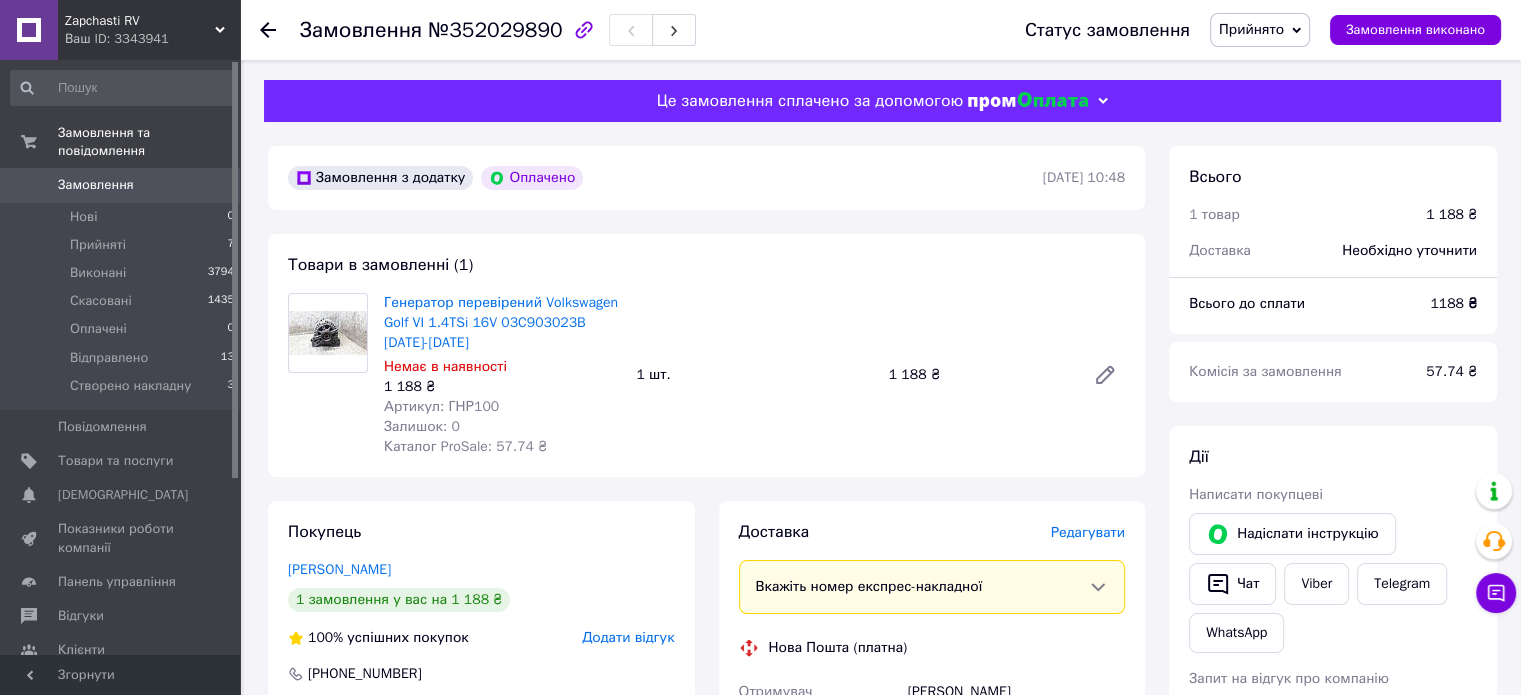click on "Генератор перевірений Volkswagen Golf VI 1.4TSi 16V 03C903023B [DATE]-[DATE] Немає в наявності 1 188 ₴ Артикул: ГНР100 Залишок: 0 Каталог ProSale: 57.74 ₴  1 шт. 1 188 ₴" at bounding box center (754, 375) 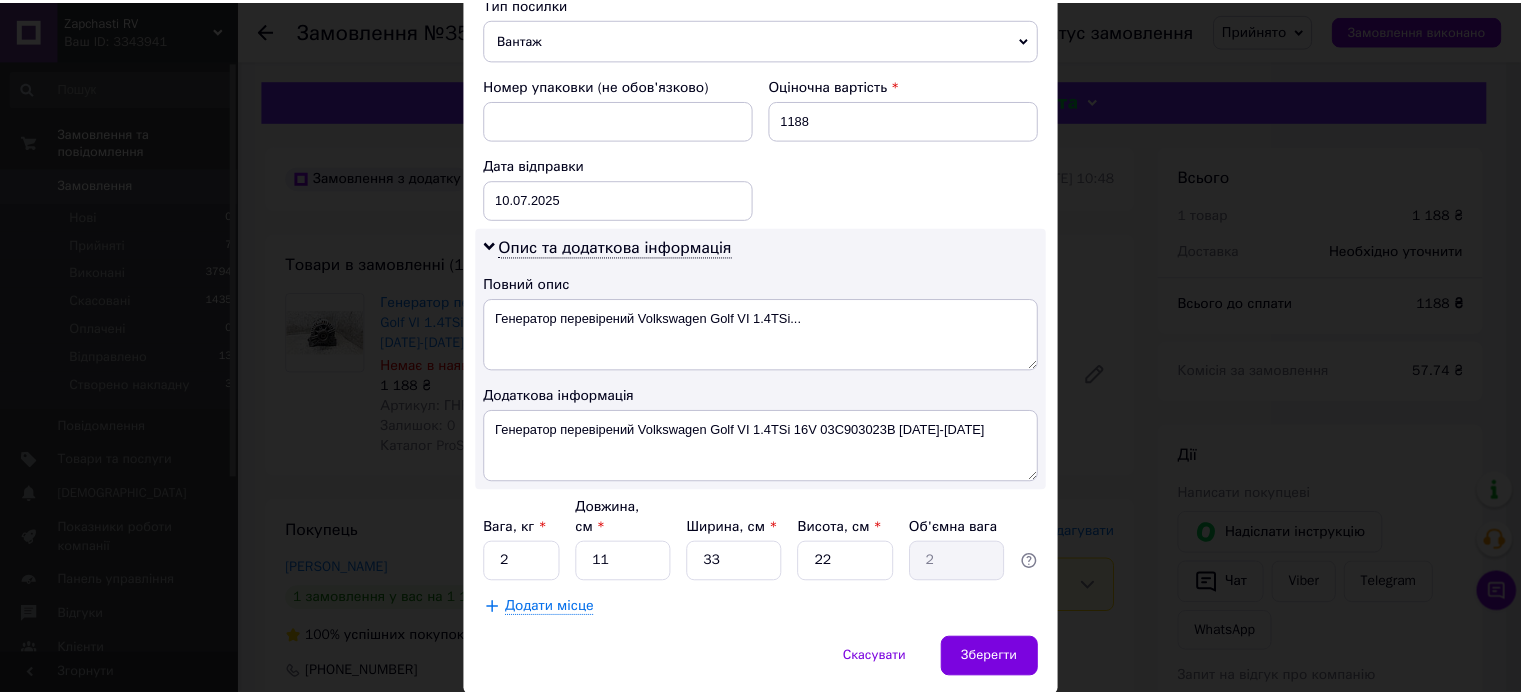 scroll, scrollTop: 850, scrollLeft: 0, axis: vertical 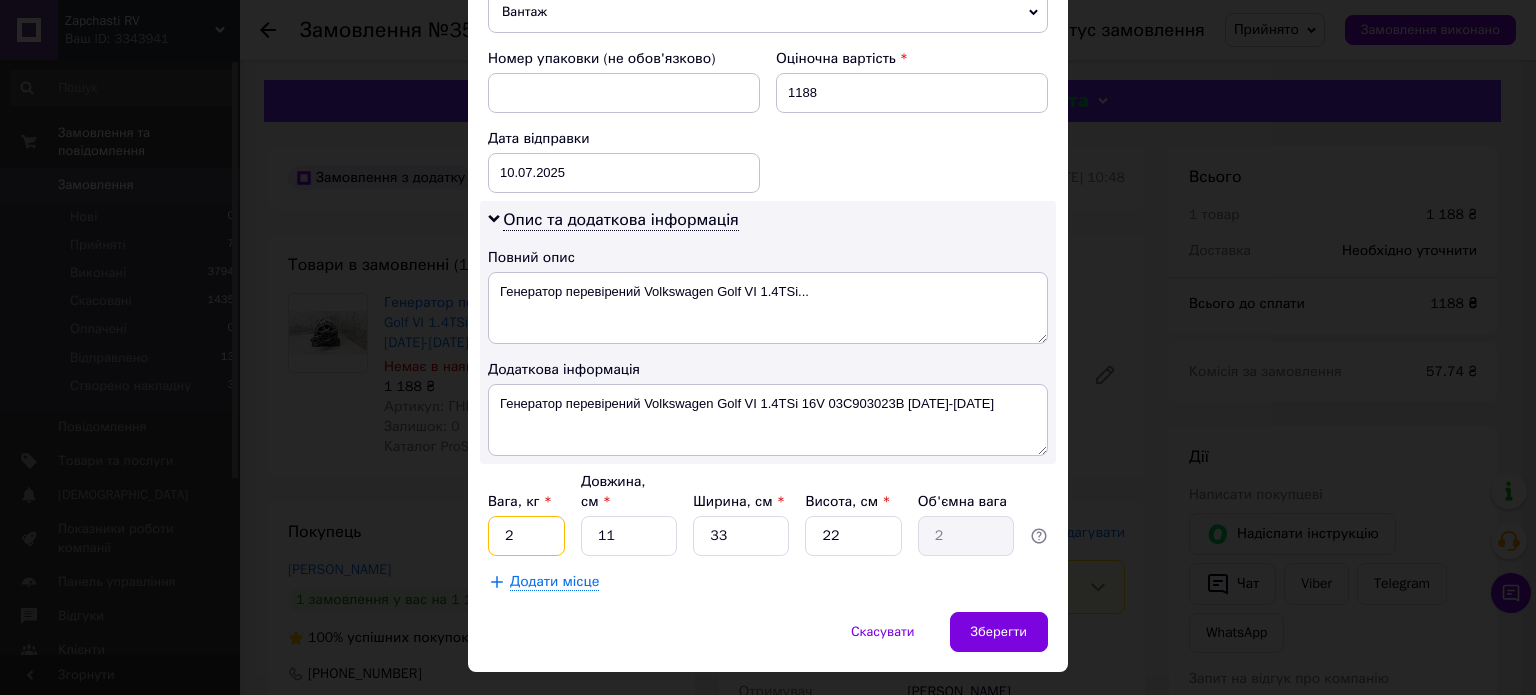 click on "2" at bounding box center (526, 536) 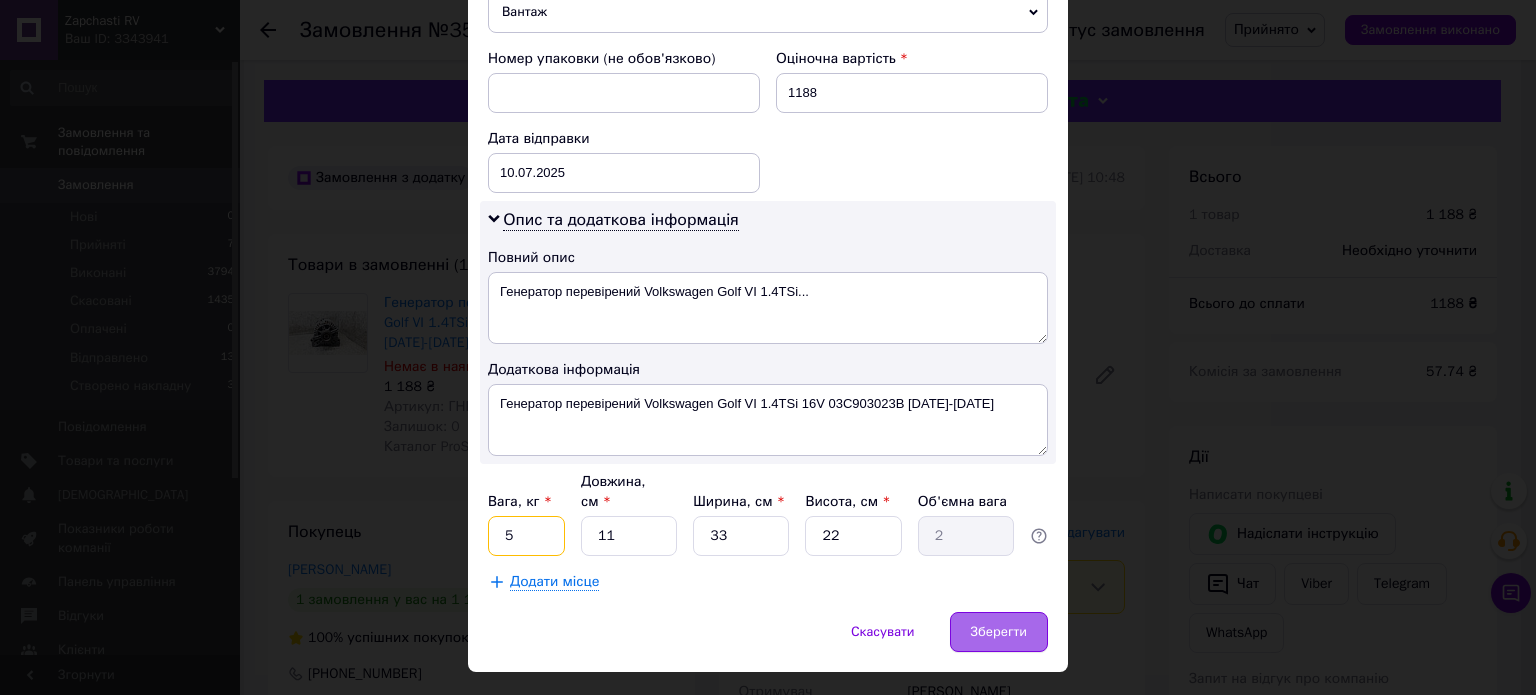 type on "5" 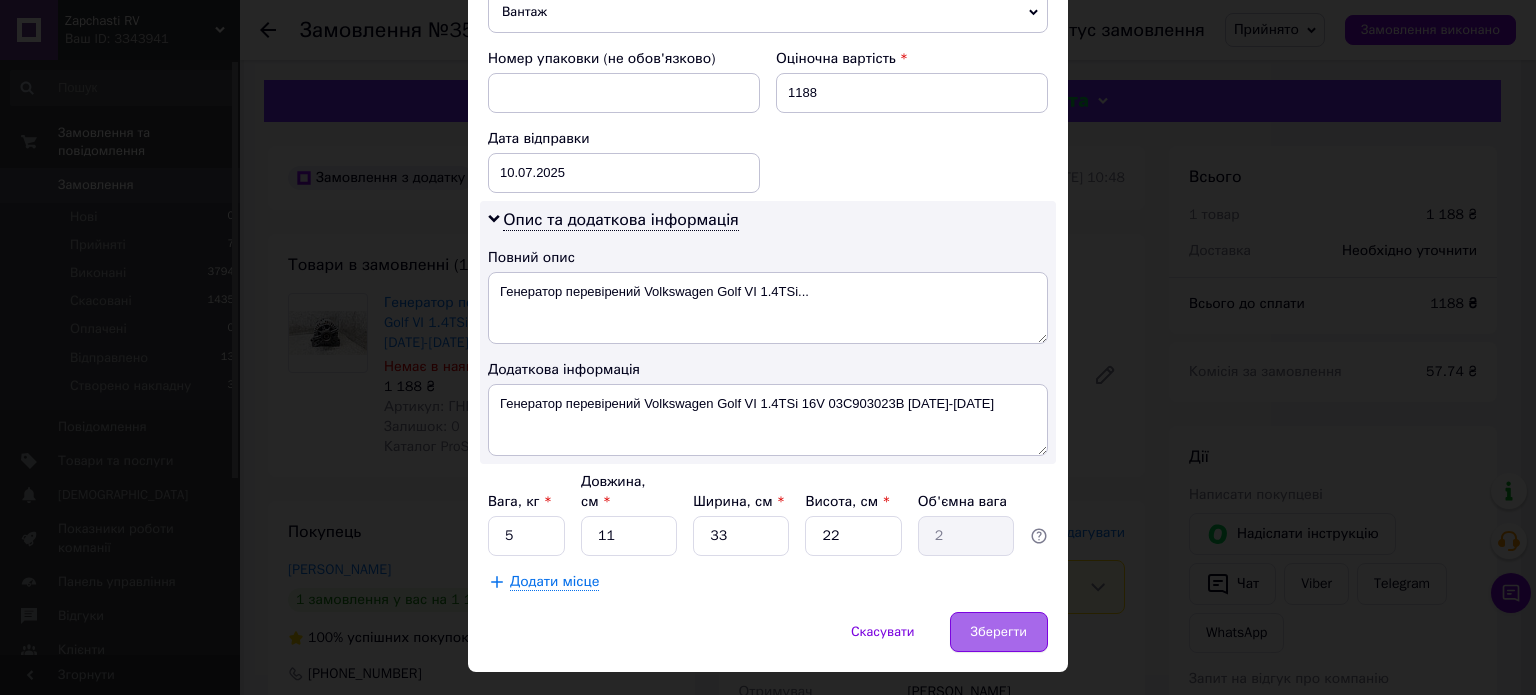 click on "Зберегти" at bounding box center [999, 632] 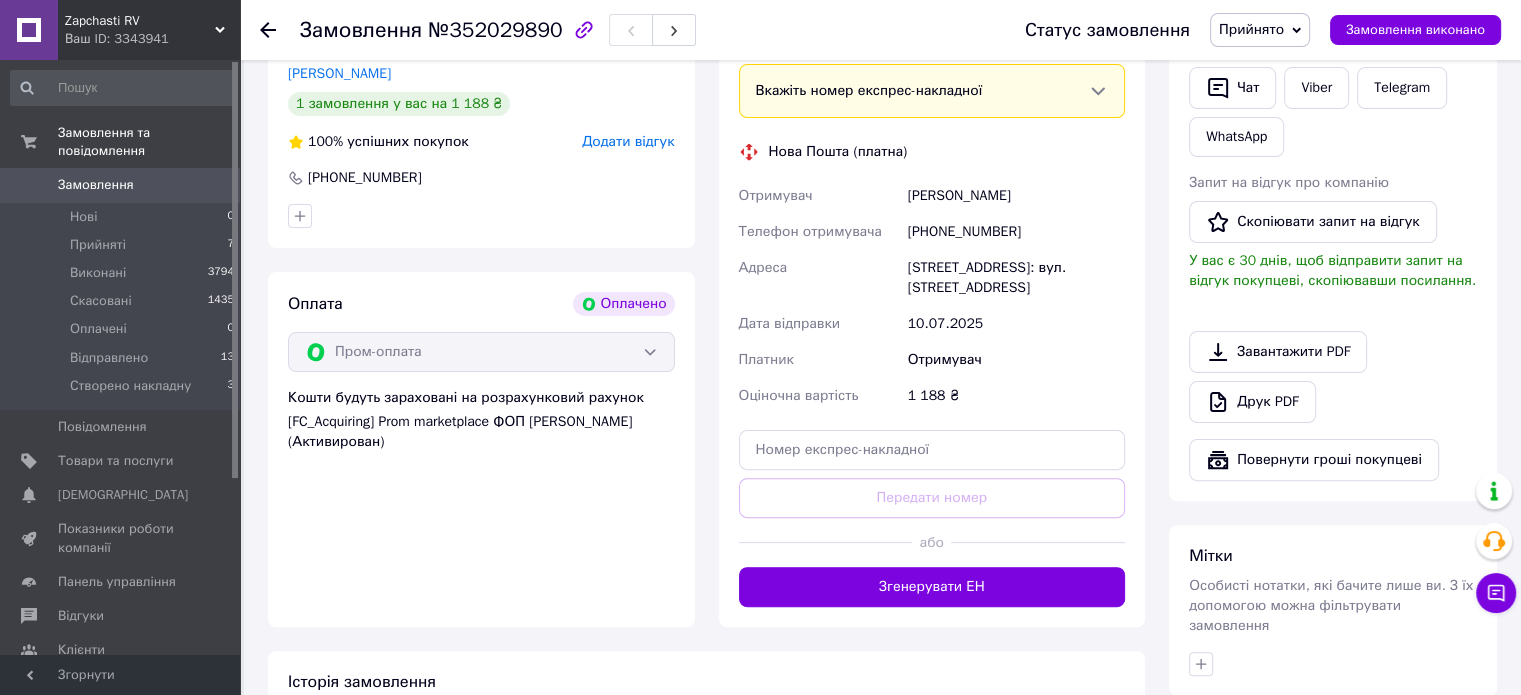 scroll, scrollTop: 600, scrollLeft: 0, axis: vertical 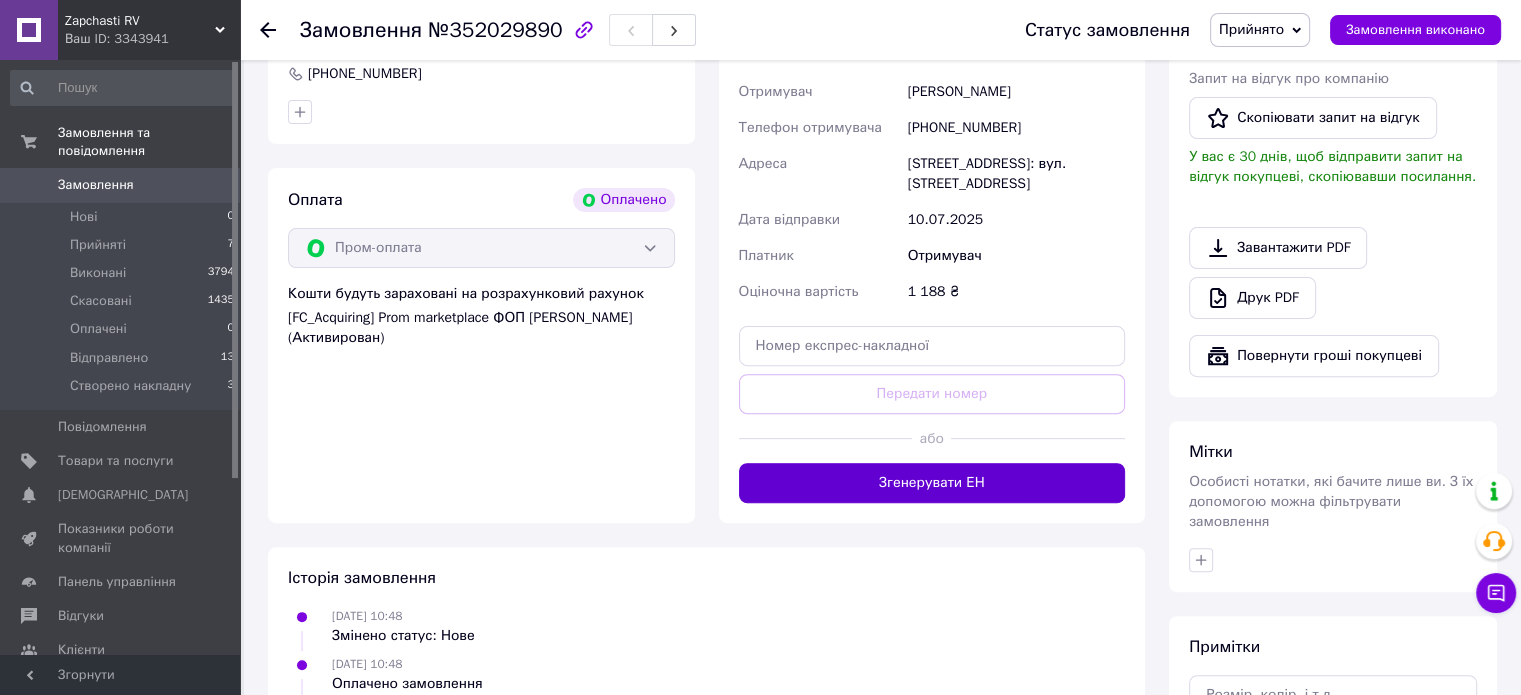 click on "Згенерувати ЕН" at bounding box center (932, 483) 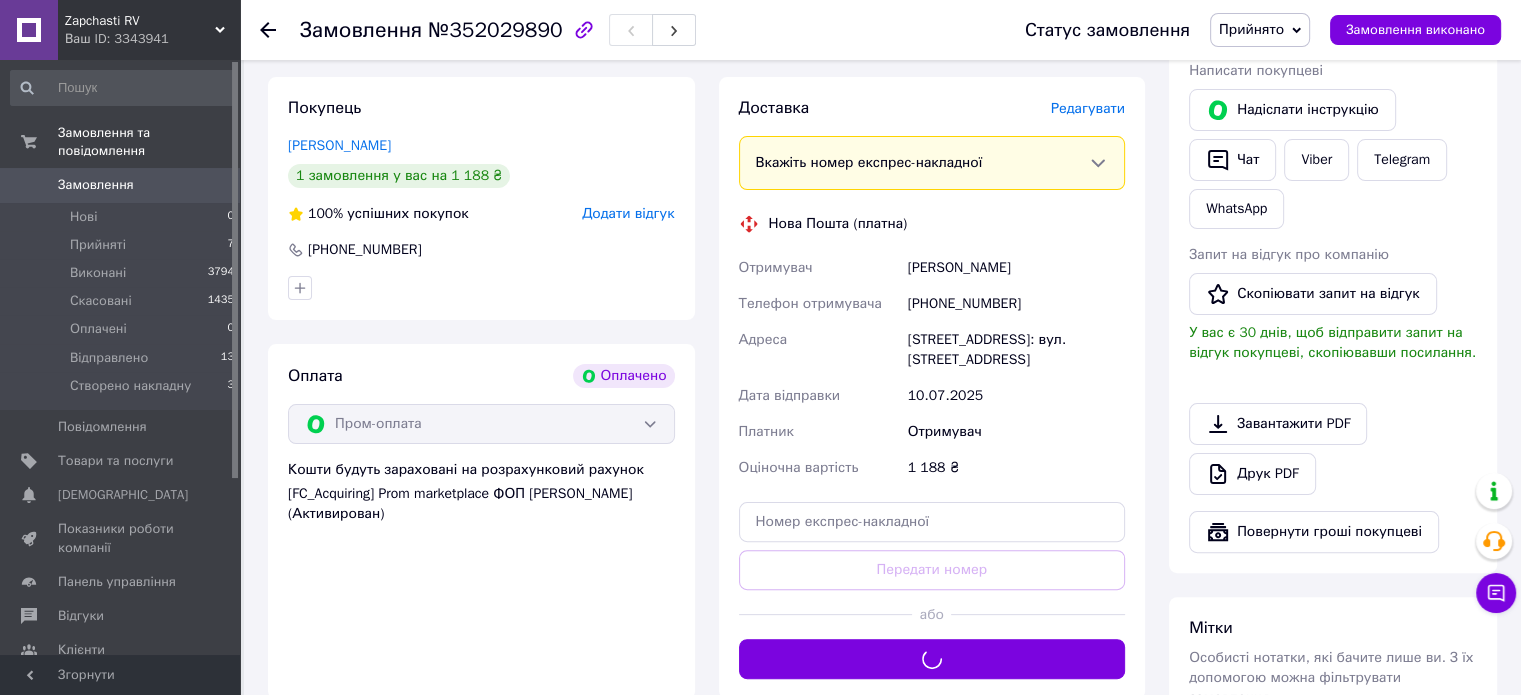 scroll, scrollTop: 400, scrollLeft: 0, axis: vertical 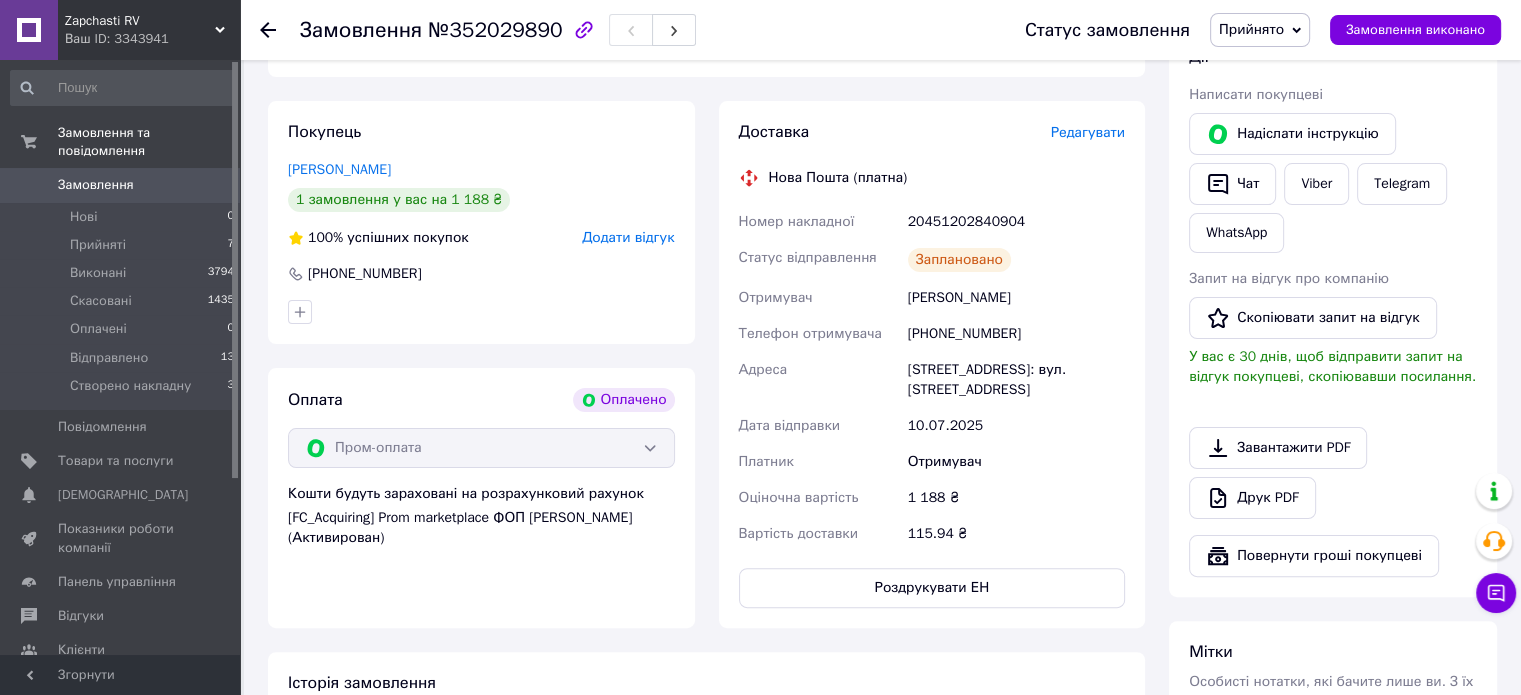 click on "Прийнято" at bounding box center [1251, 29] 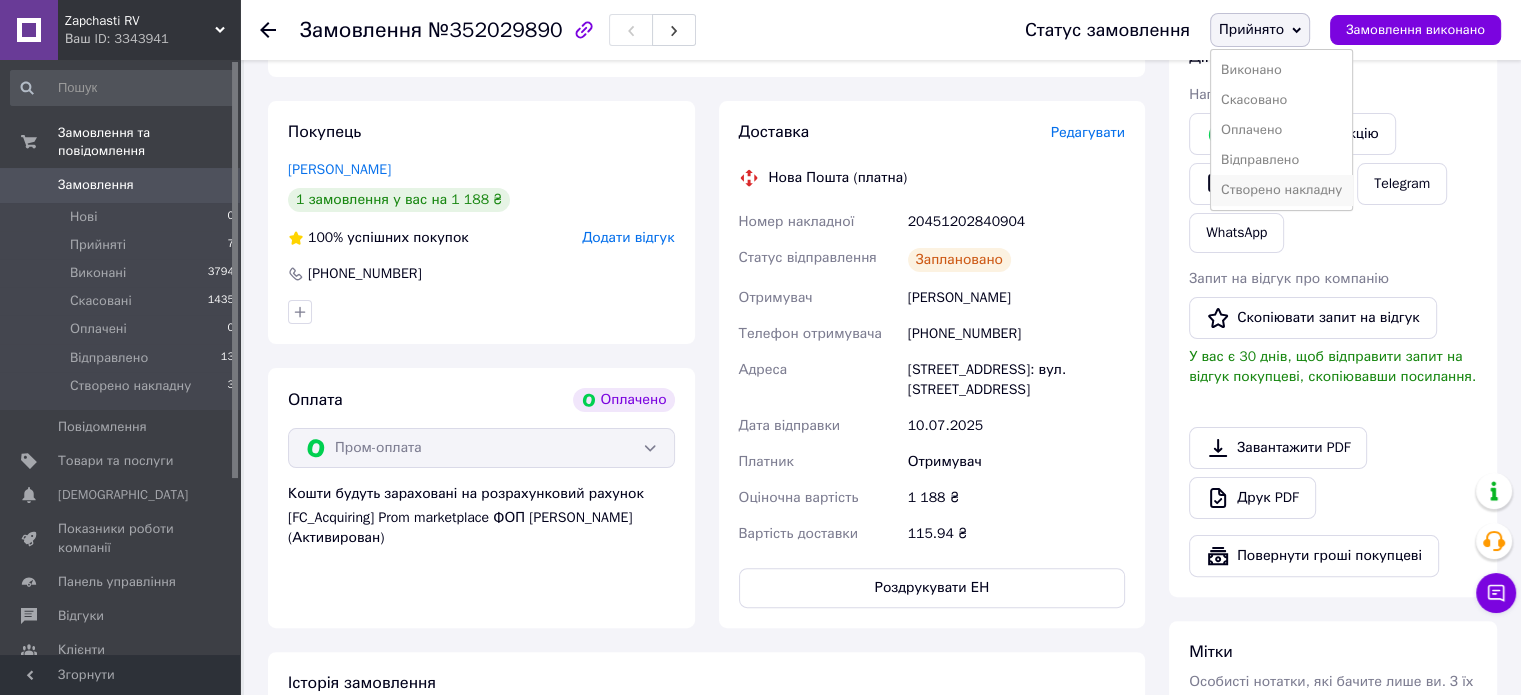 click on "Створено накладну" at bounding box center (1281, 190) 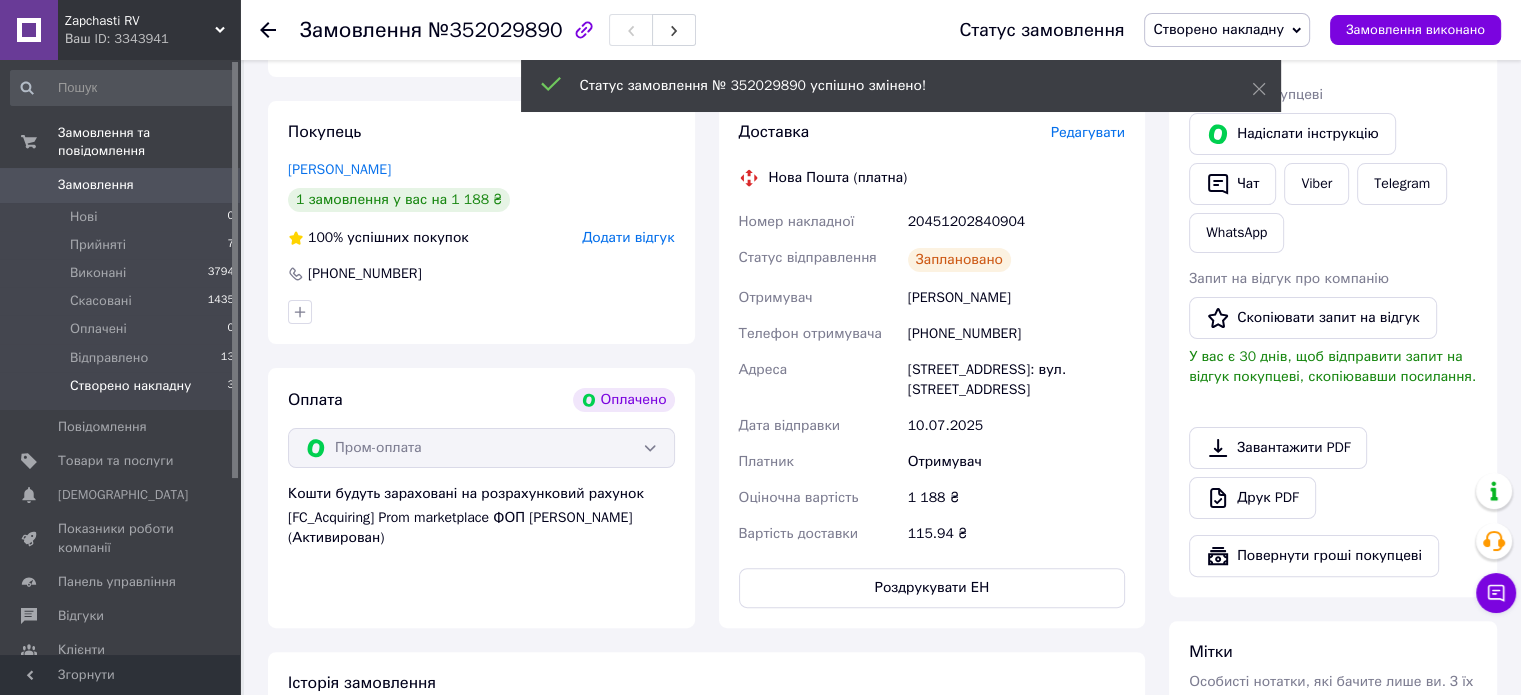 click on "Створено накладну" at bounding box center [130, 386] 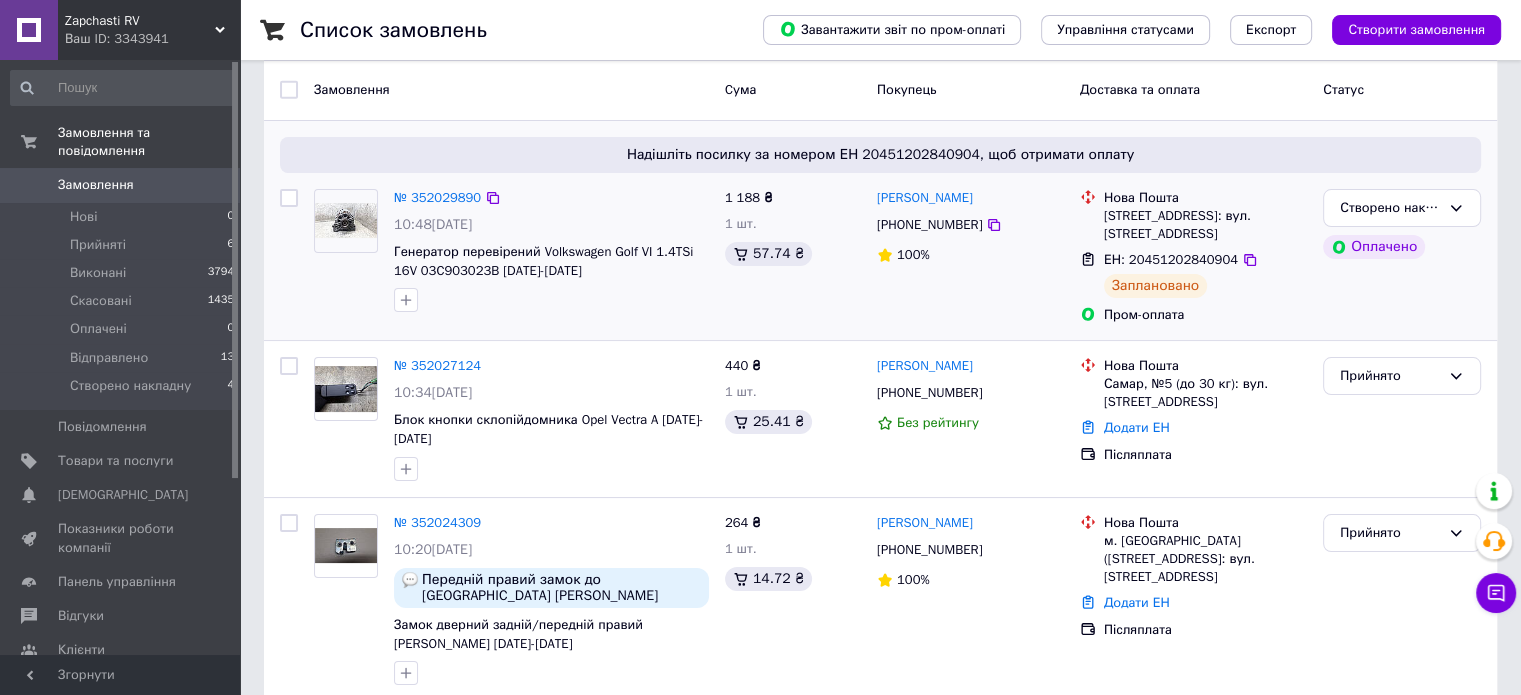 scroll, scrollTop: 200, scrollLeft: 0, axis: vertical 